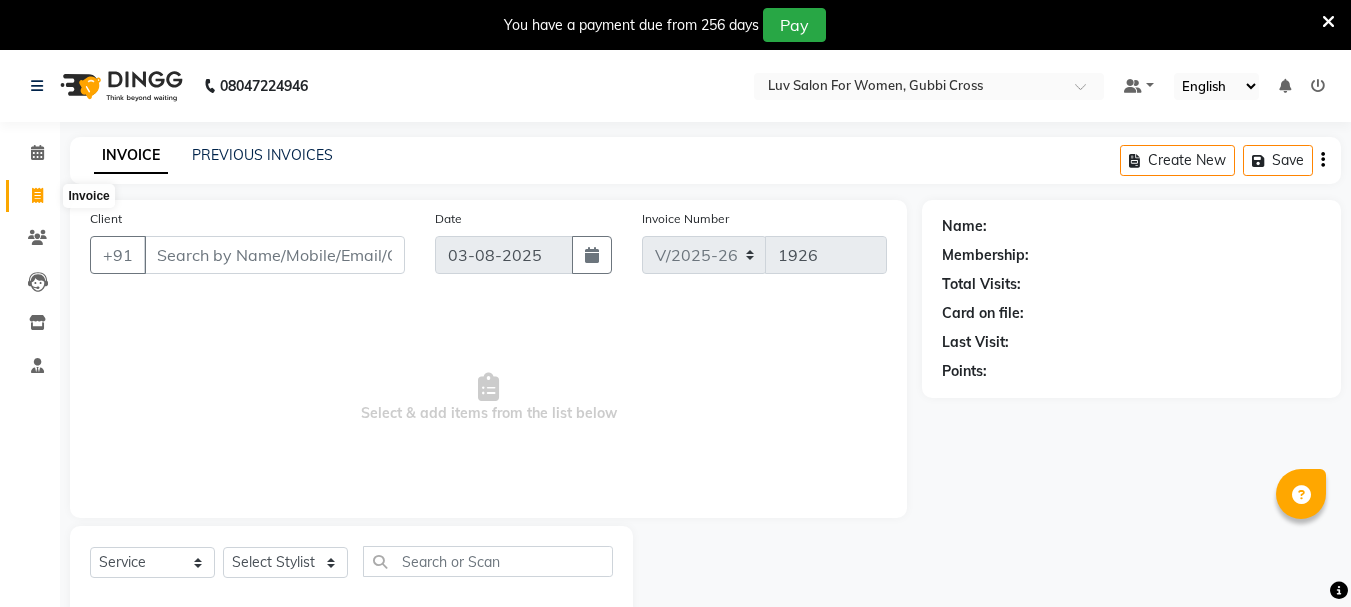 select on "7221" 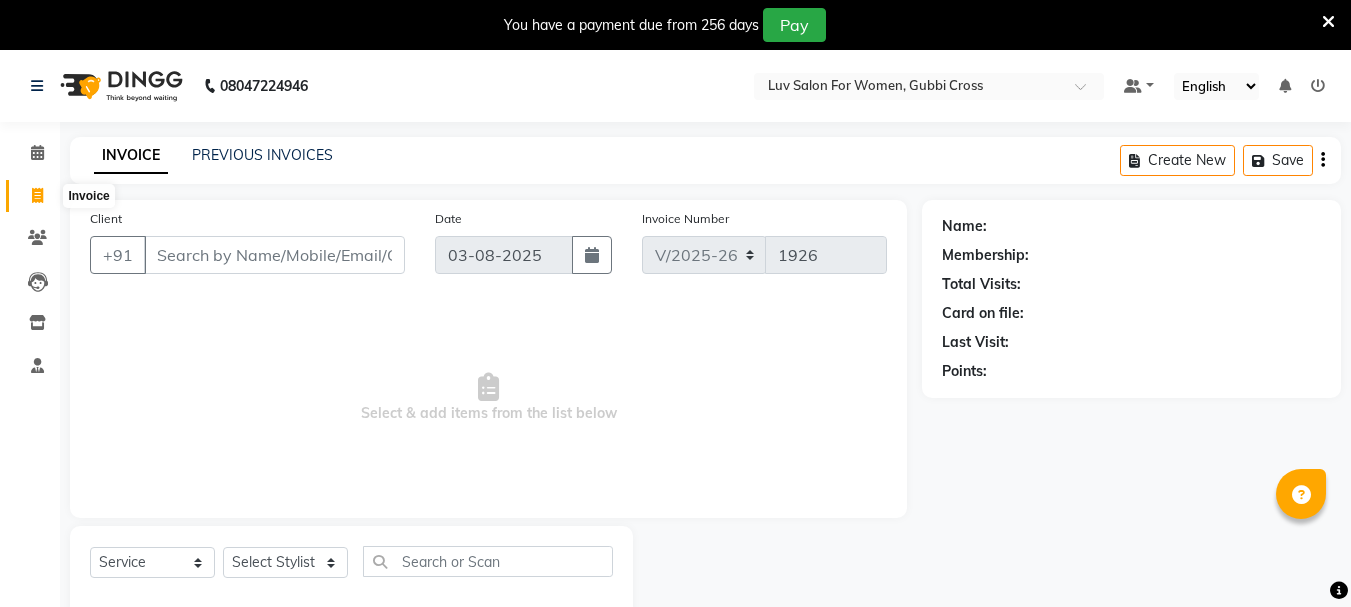 scroll, scrollTop: 50, scrollLeft: 0, axis: vertical 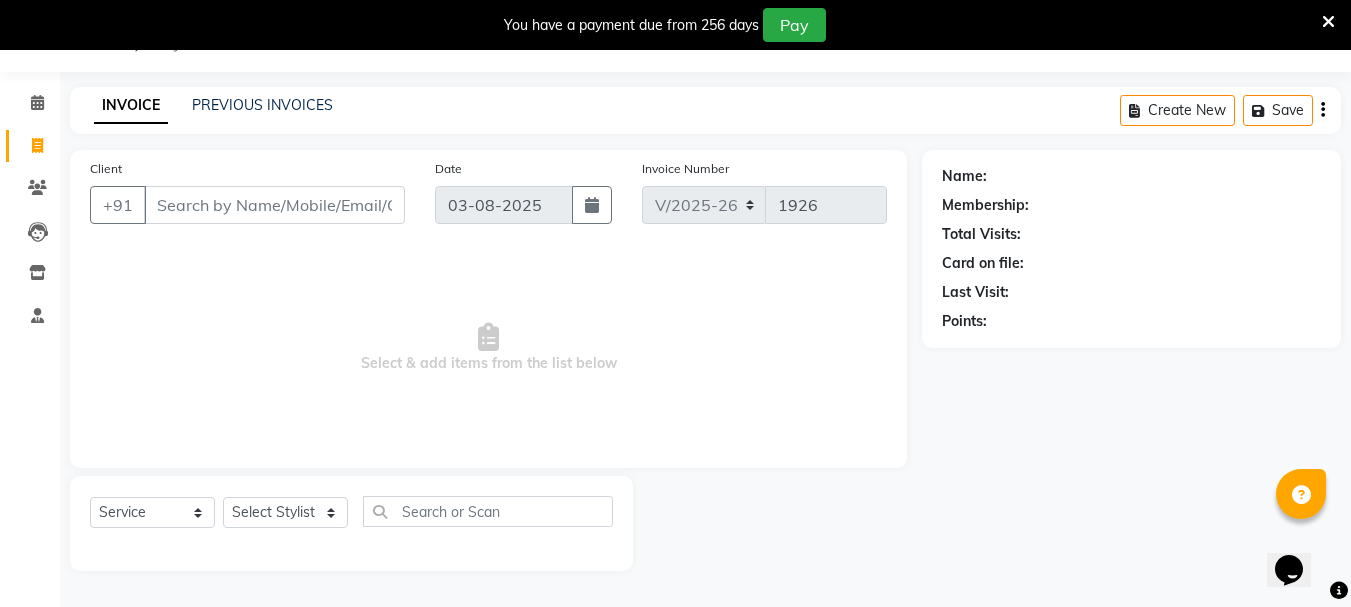click on "Client" at bounding box center [274, 205] 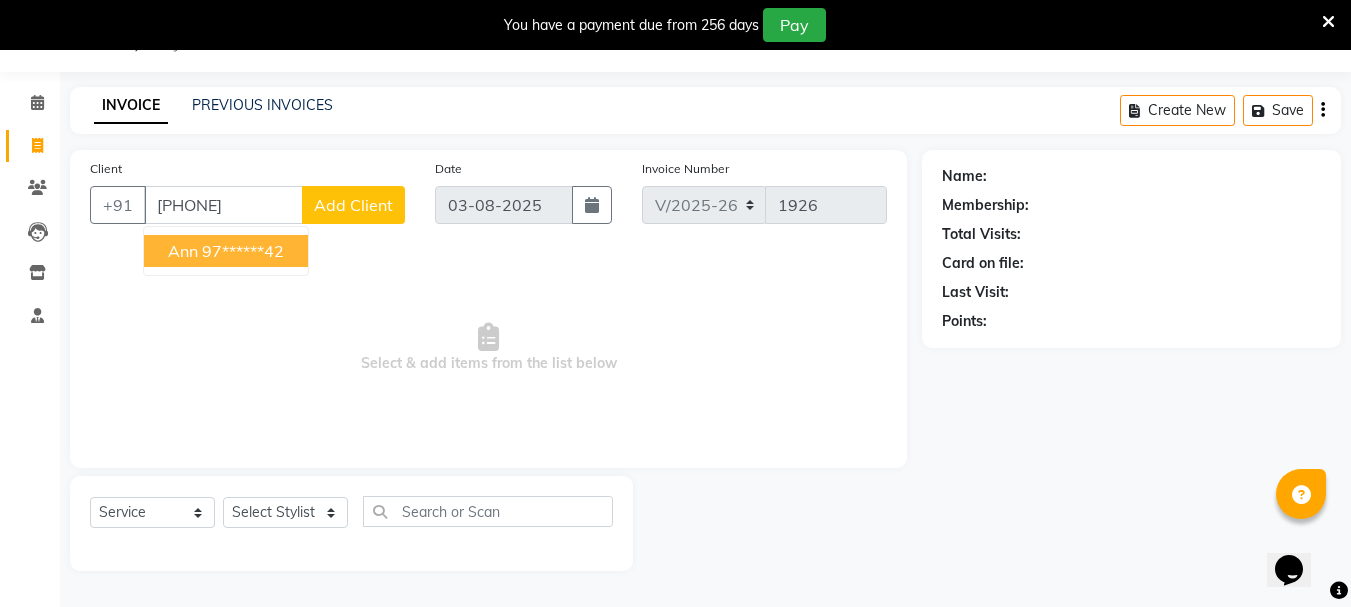 click on "97******42" at bounding box center [243, 251] 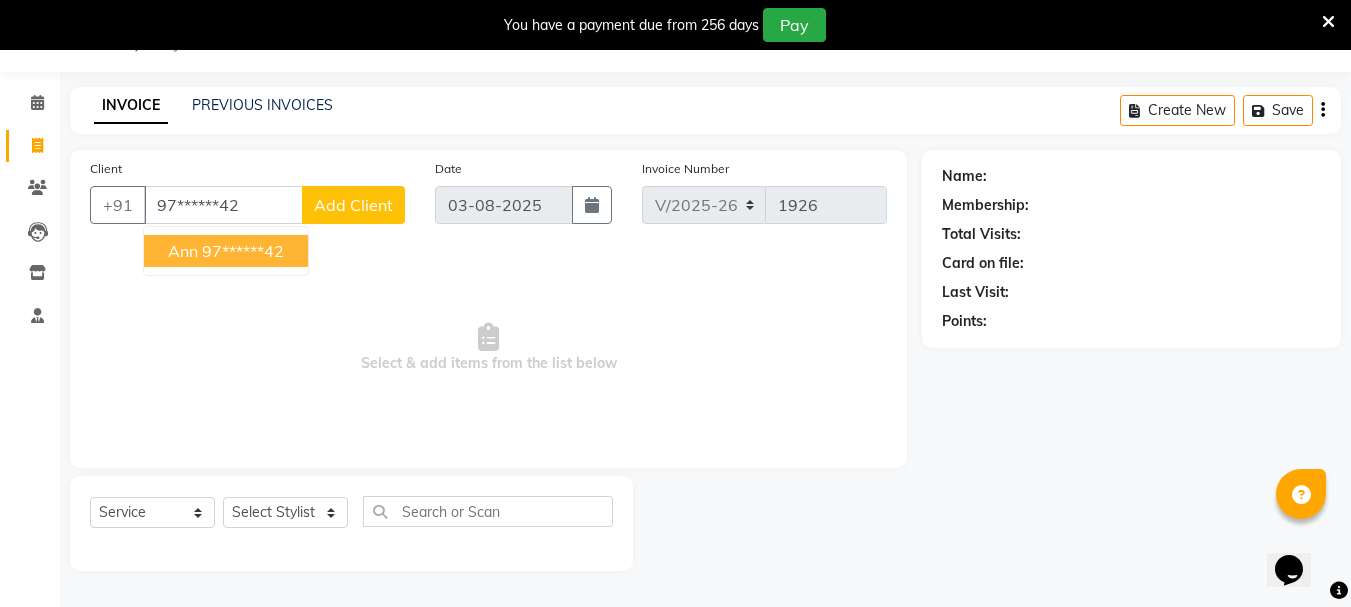 type on "97******42" 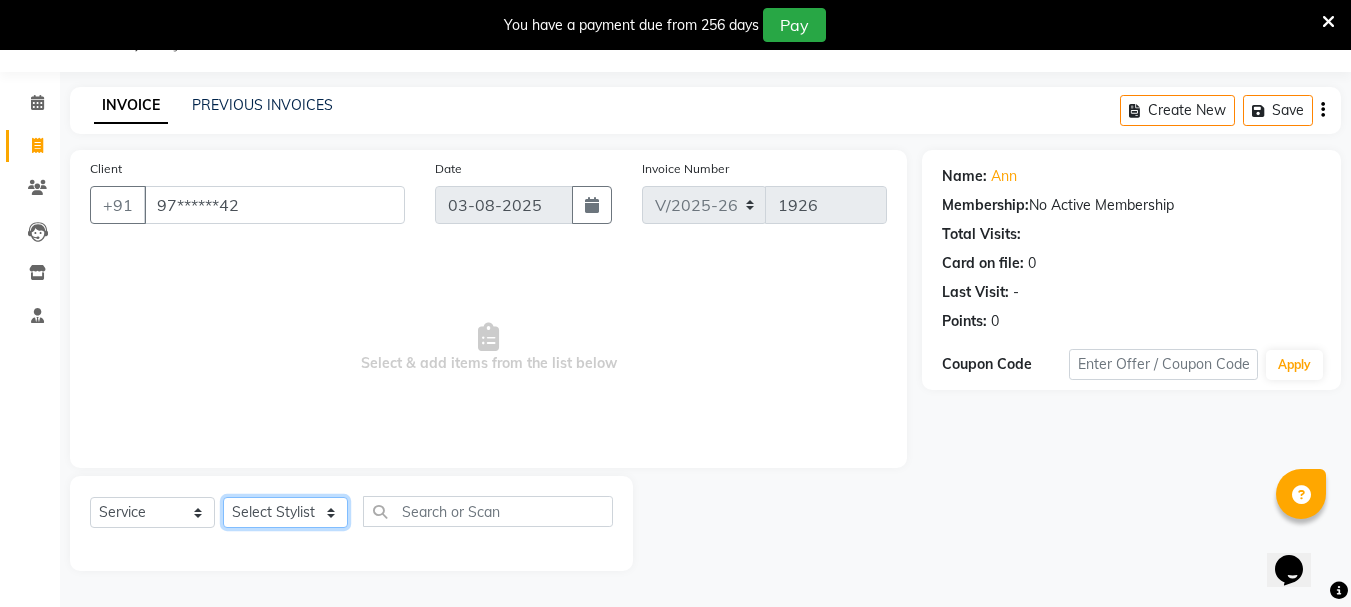 click on "Select Stylist [FIRST] [FIRST] [FIRST] [FIRST] [FIRST] [FIRST] [FIRST] [FIRST] [FIRST] [FIRST] [FIRST] [FIRST] [FIRST] [FIRST] [FIRST] [FIRST] [FIRST] [FIRST] [FIRST] [FIRST] [FIRST]" 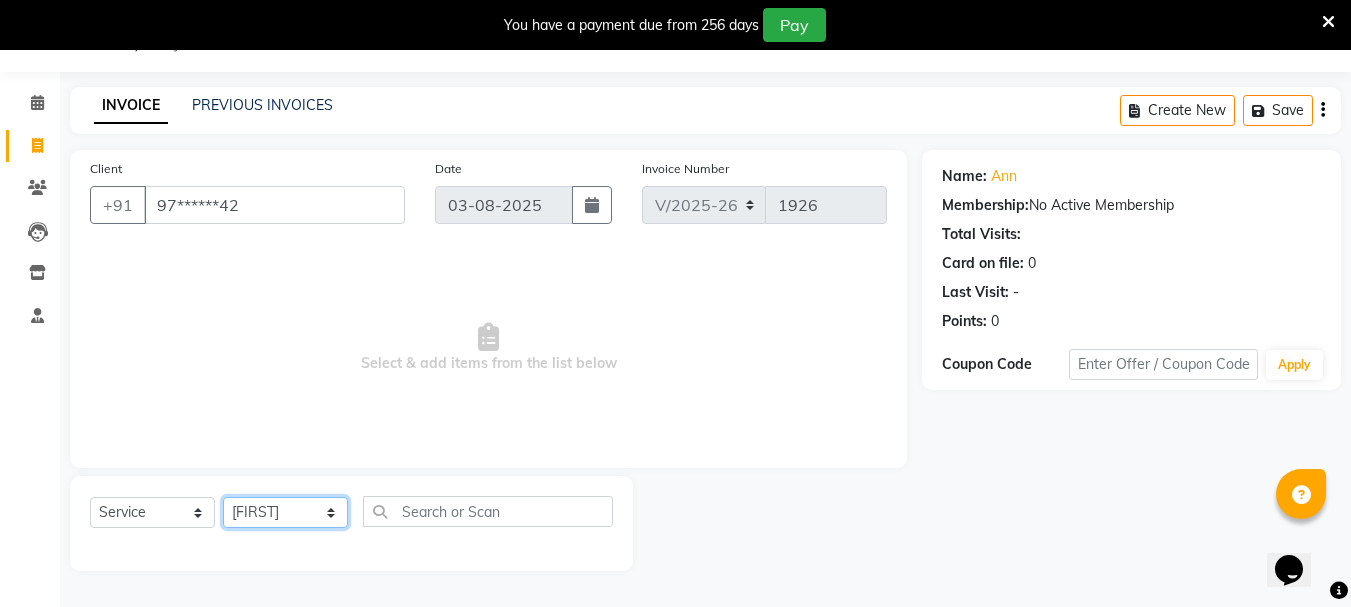 click on "Select Stylist [FIRST] [FIRST] [FIRST] [FIRST] [FIRST] [FIRST] [FIRST] [FIRST] [FIRST] [FIRST] [FIRST] [FIRST] [FIRST] [FIRST] [FIRST] [FIRST] [FIRST] [FIRST] [FIRST] [FIRST] [FIRST]" 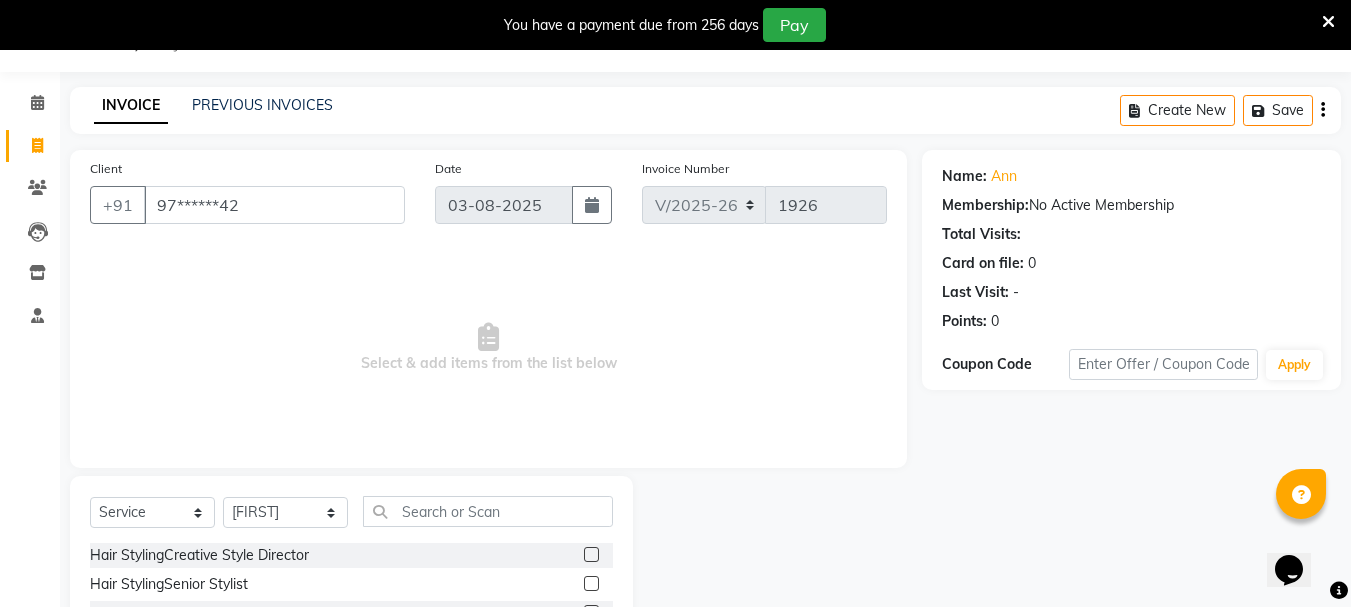 click 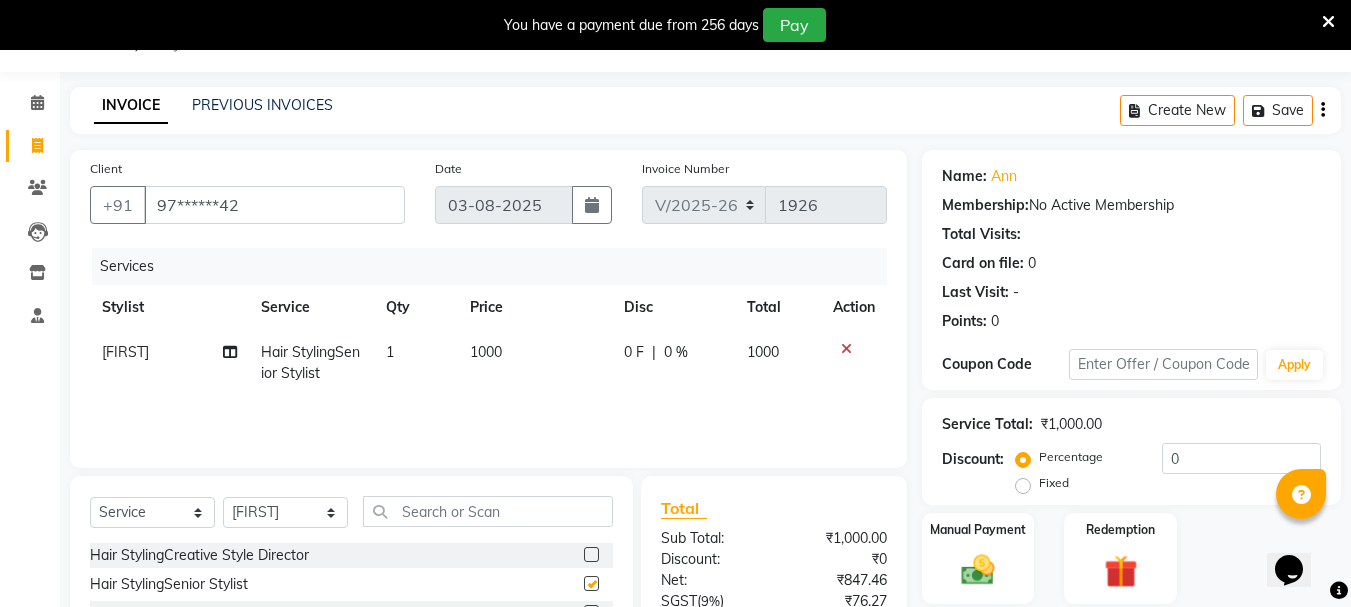 checkbox on "false" 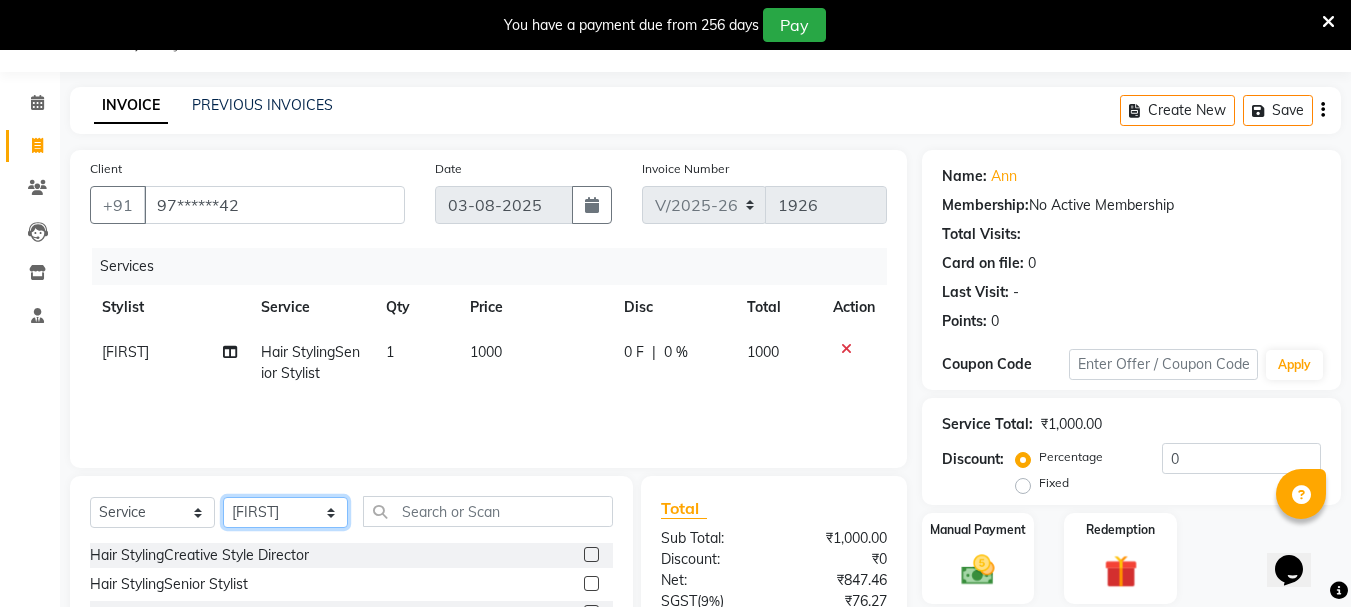 click on "Select Stylist [FIRST] [FIRST] [FIRST] [FIRST] [FIRST] [FIRST] [FIRST] [FIRST] [FIRST] [FIRST] [FIRST] [FIRST] [FIRST] [FIRST] [FIRST] [FIRST] [FIRST] [FIRST] [FIRST] [FIRST] [FIRST]" 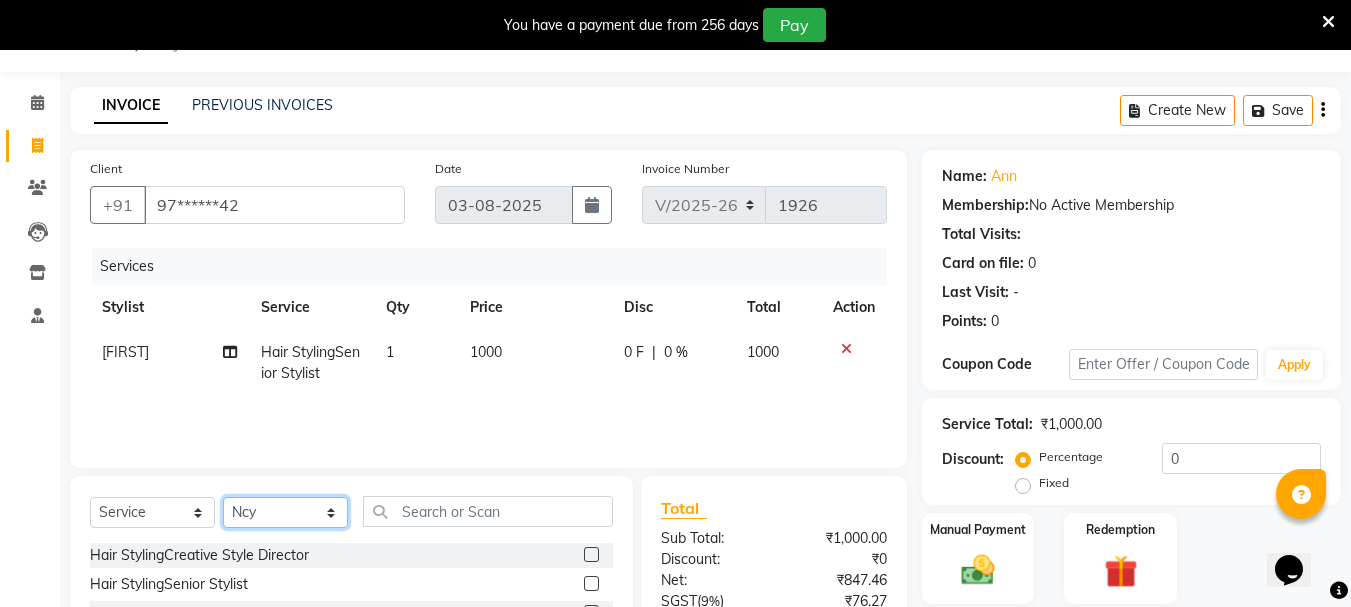 click on "Select Stylist [FIRST] [FIRST] [FIRST] [FIRST] [FIRST] [FIRST] [FIRST] [FIRST] [FIRST] [FIRST] [FIRST] [FIRST] [FIRST] [FIRST] [FIRST] [FIRST] [FIRST] [FIRST] [FIRST] [FIRST] [FIRST]" 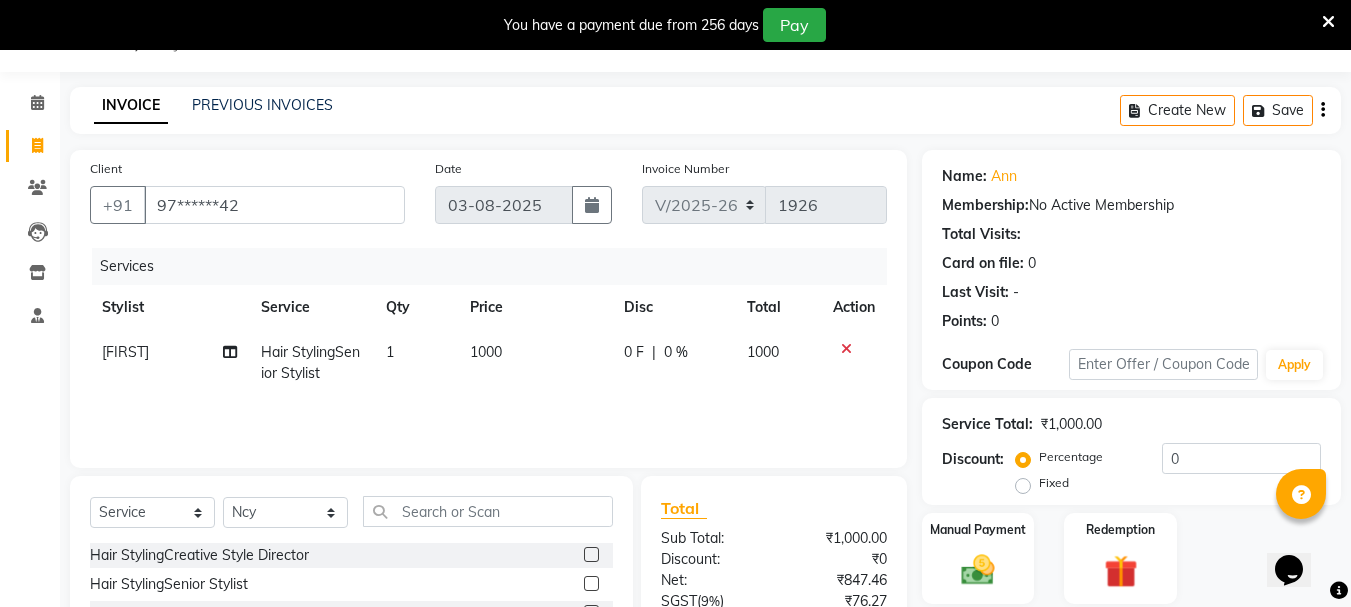 click 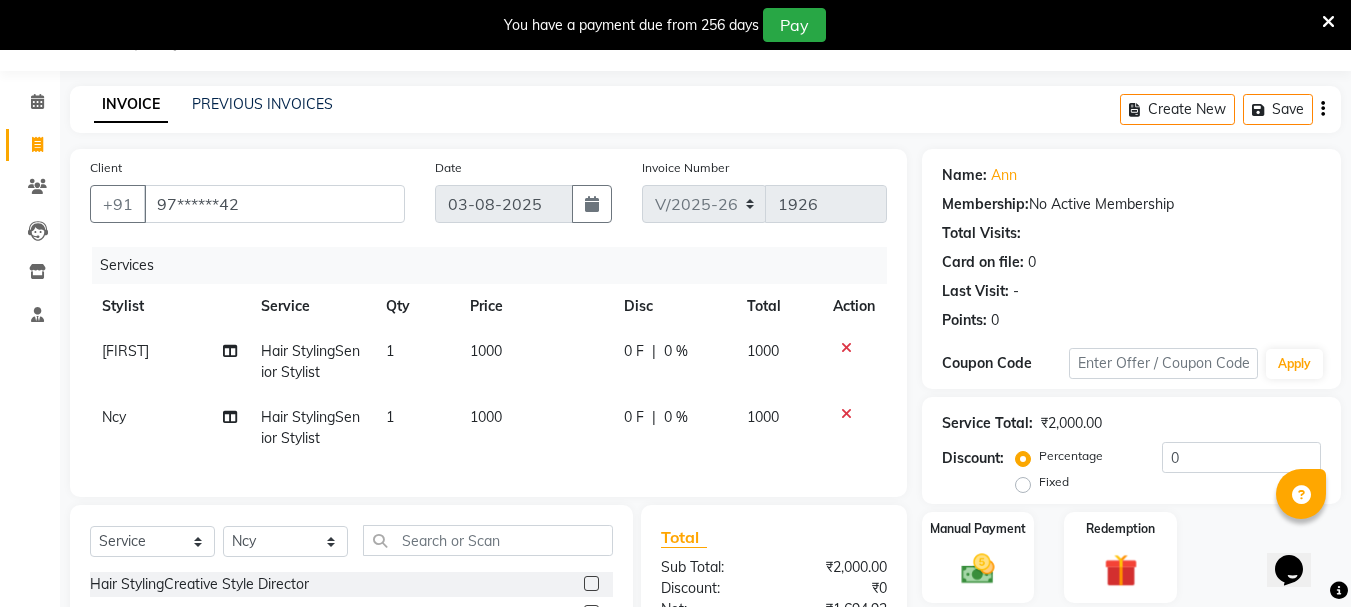 checkbox on "false" 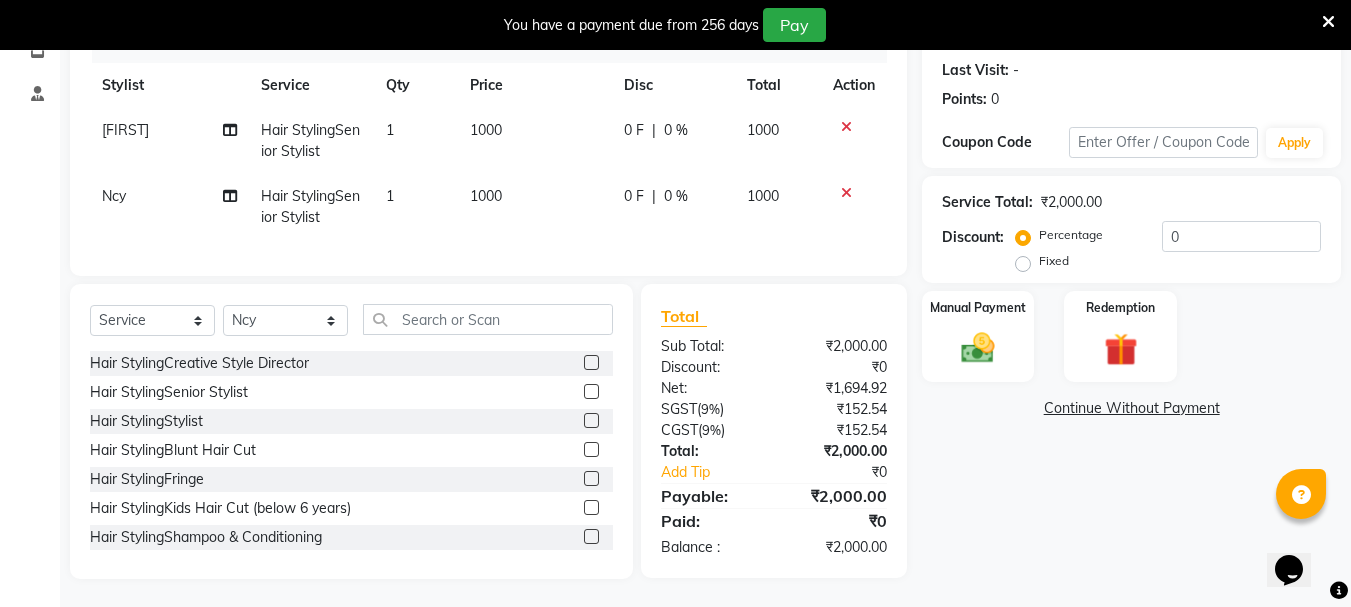 scroll, scrollTop: 289, scrollLeft: 0, axis: vertical 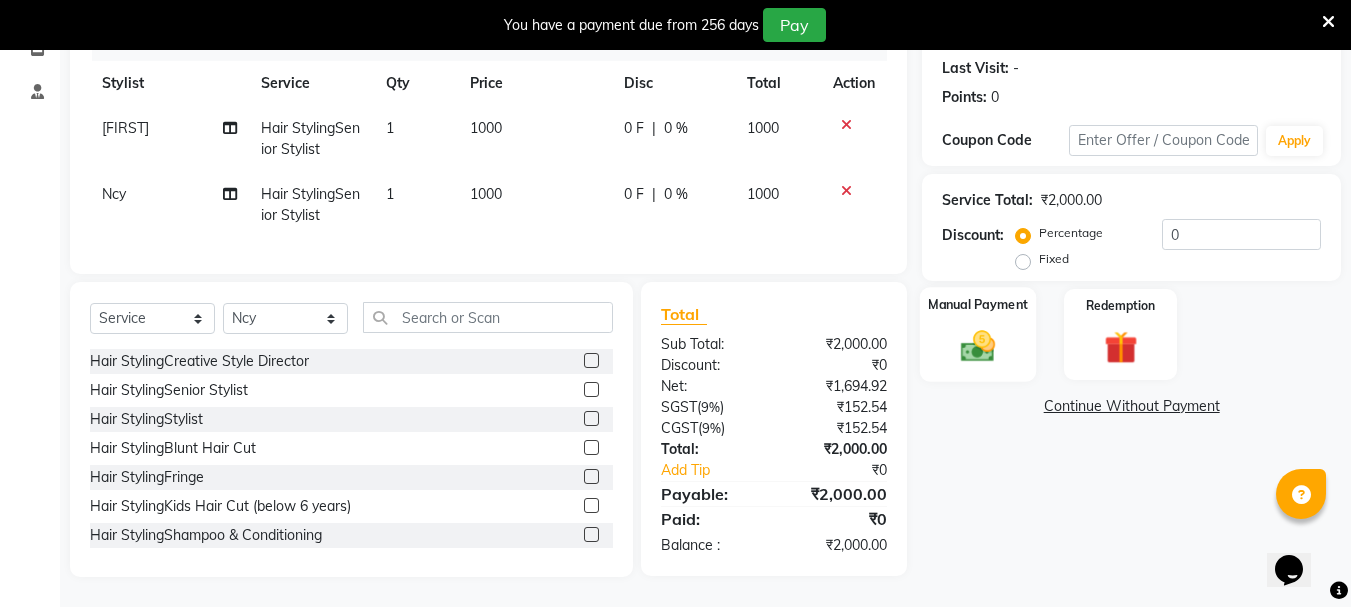 click 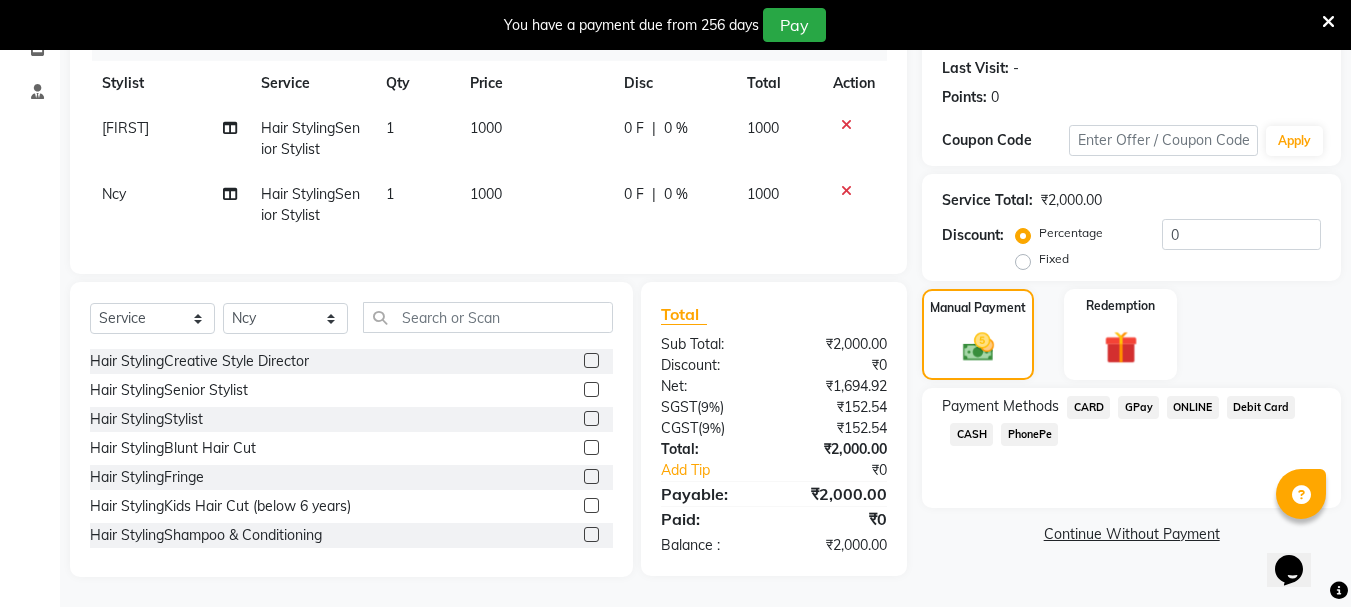 click on "CARD" 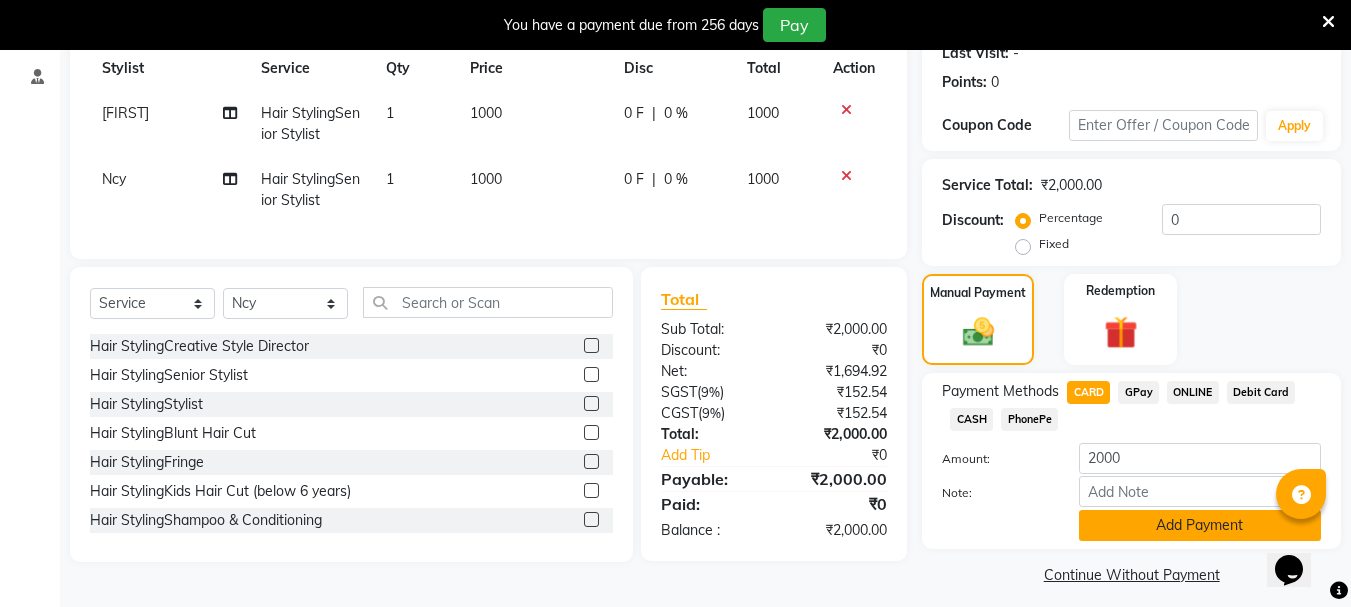 click on "Add Payment" 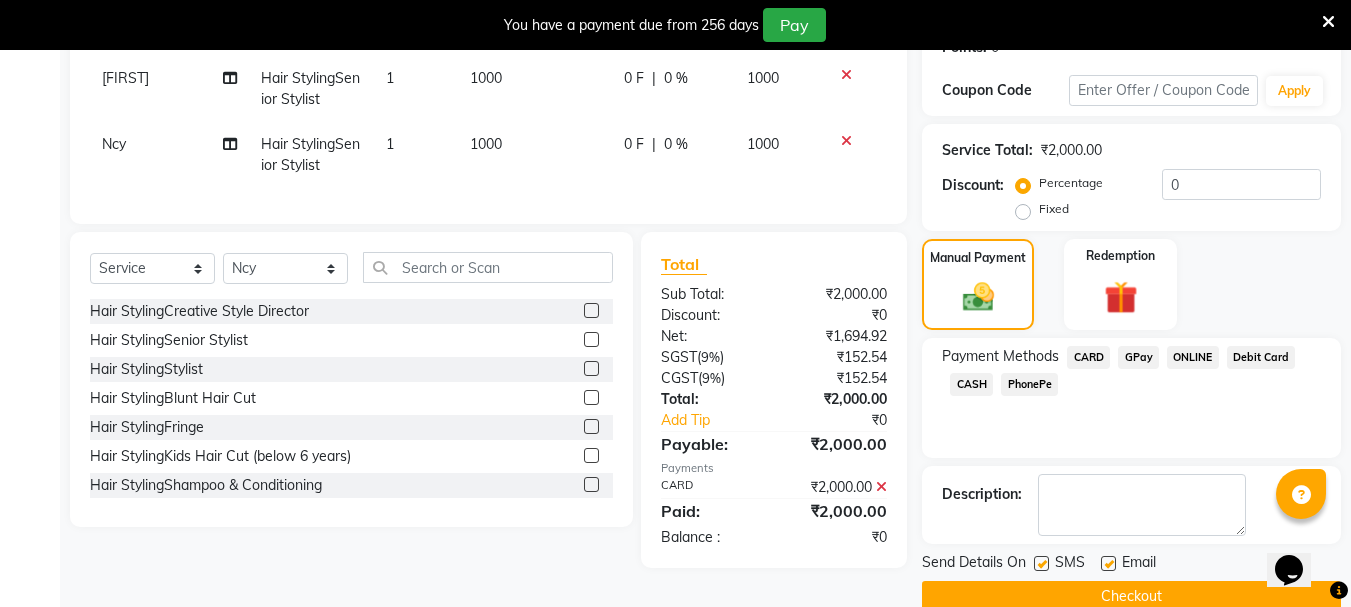 scroll, scrollTop: 359, scrollLeft: 0, axis: vertical 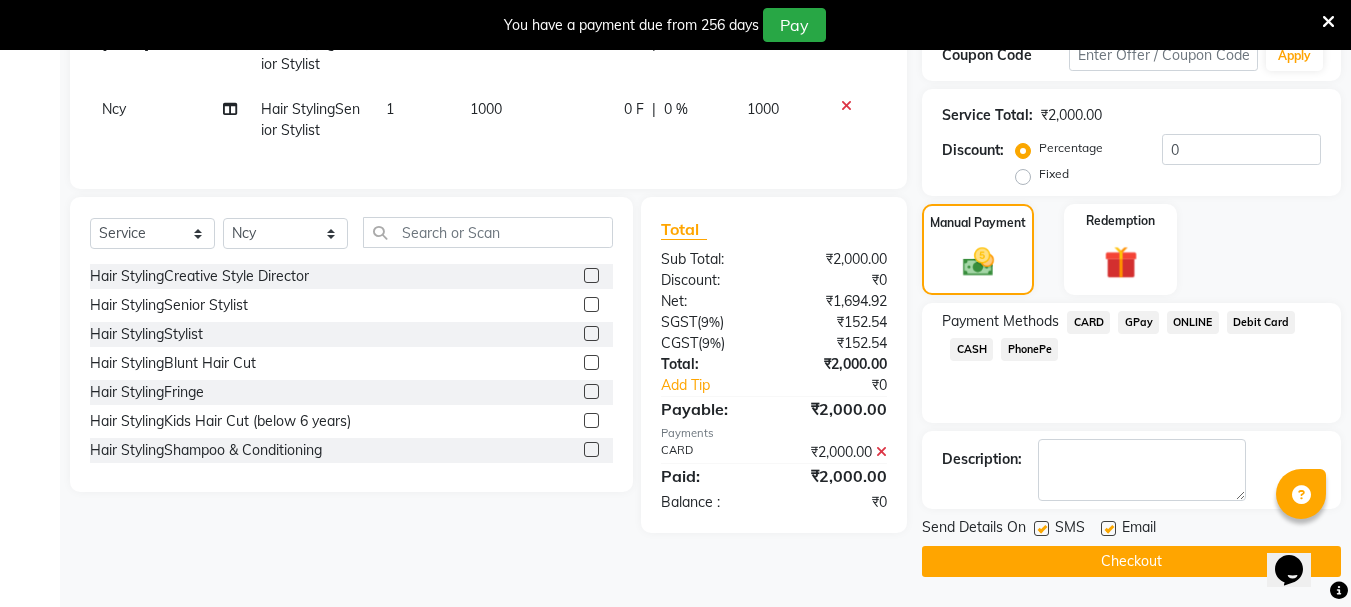 click 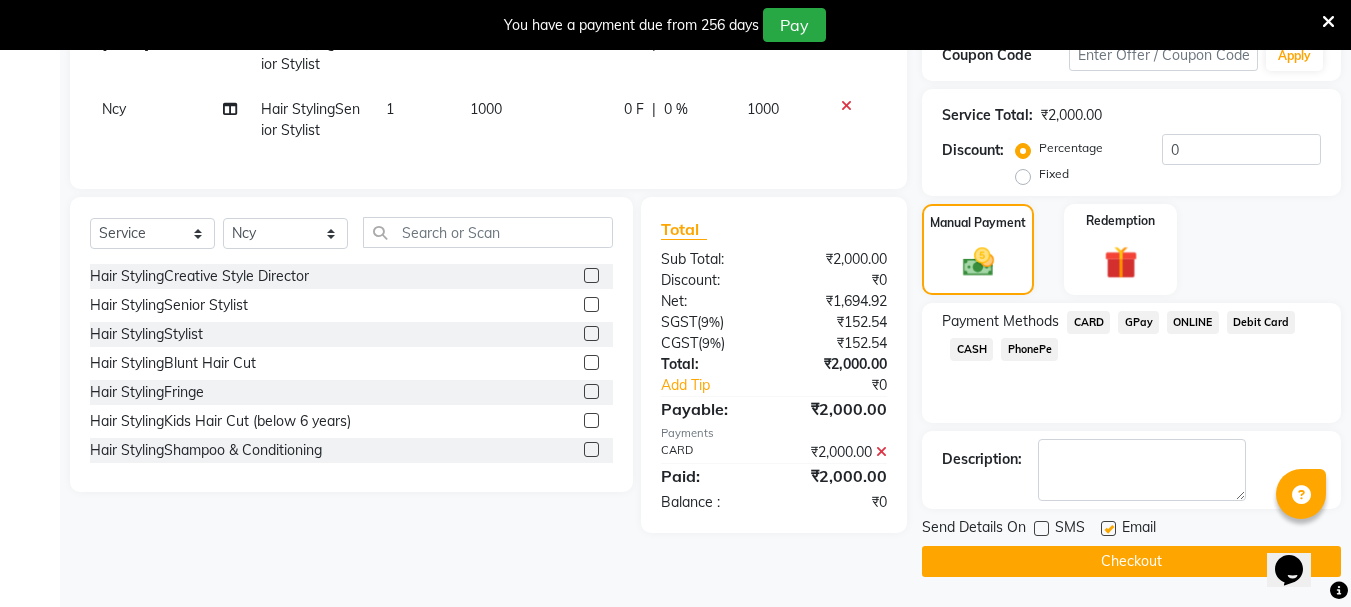 click 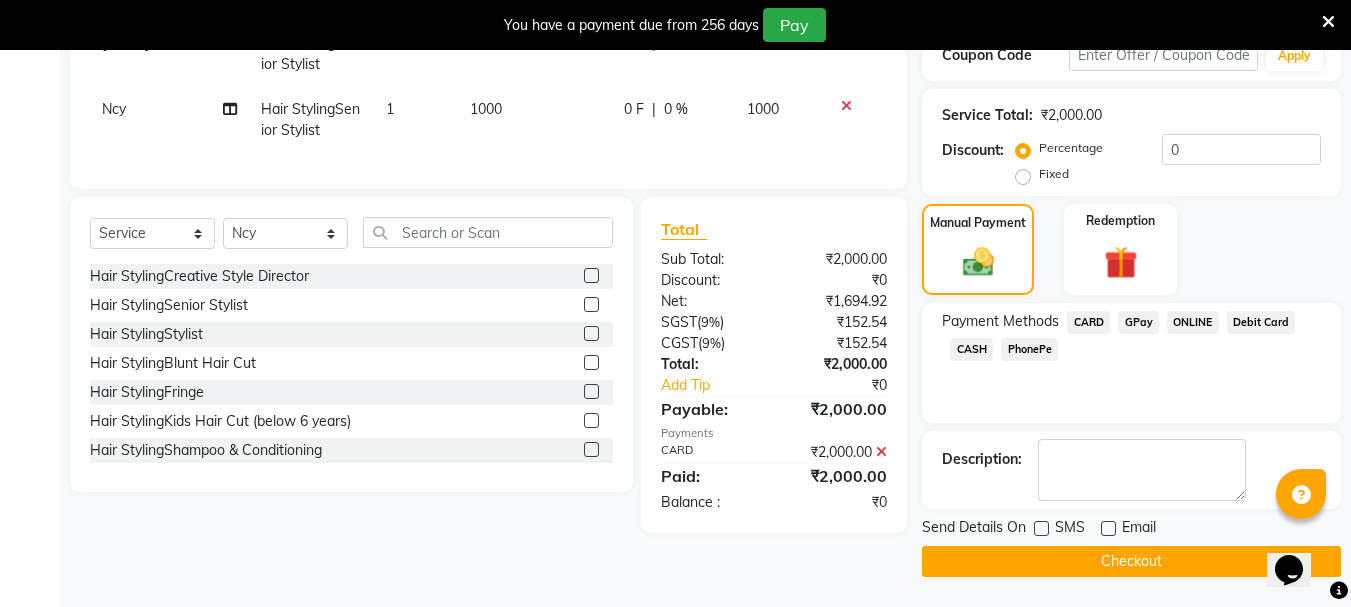 click on "Checkout" 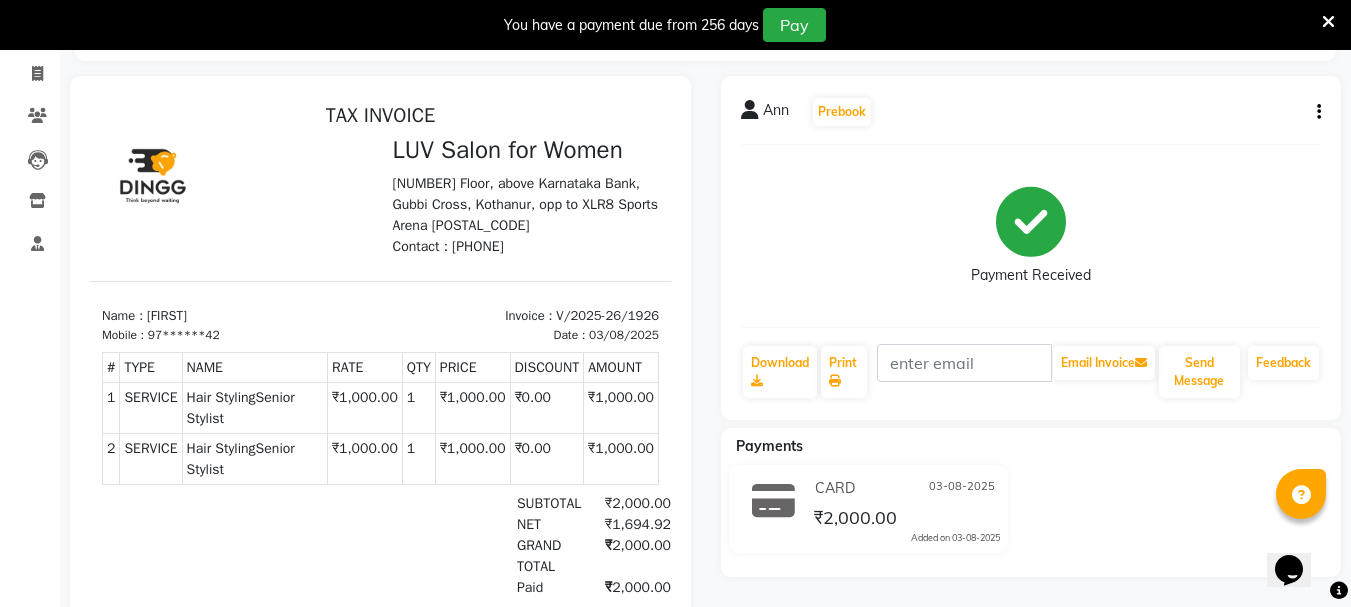 scroll, scrollTop: 0, scrollLeft: 0, axis: both 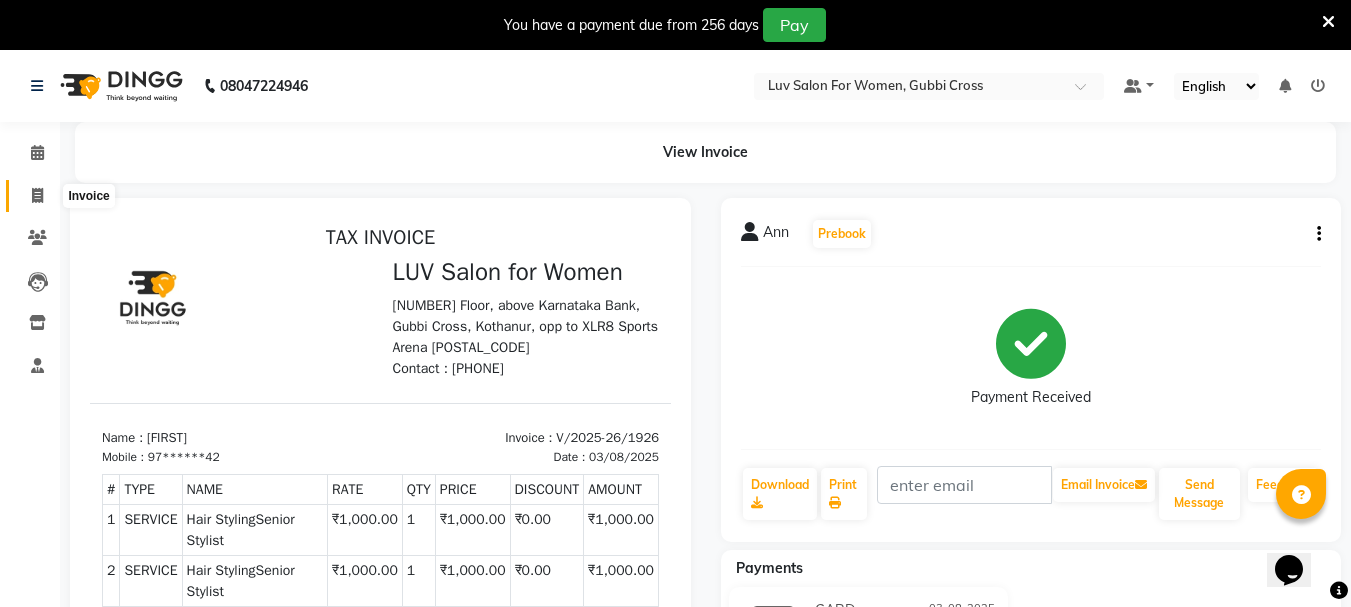 click 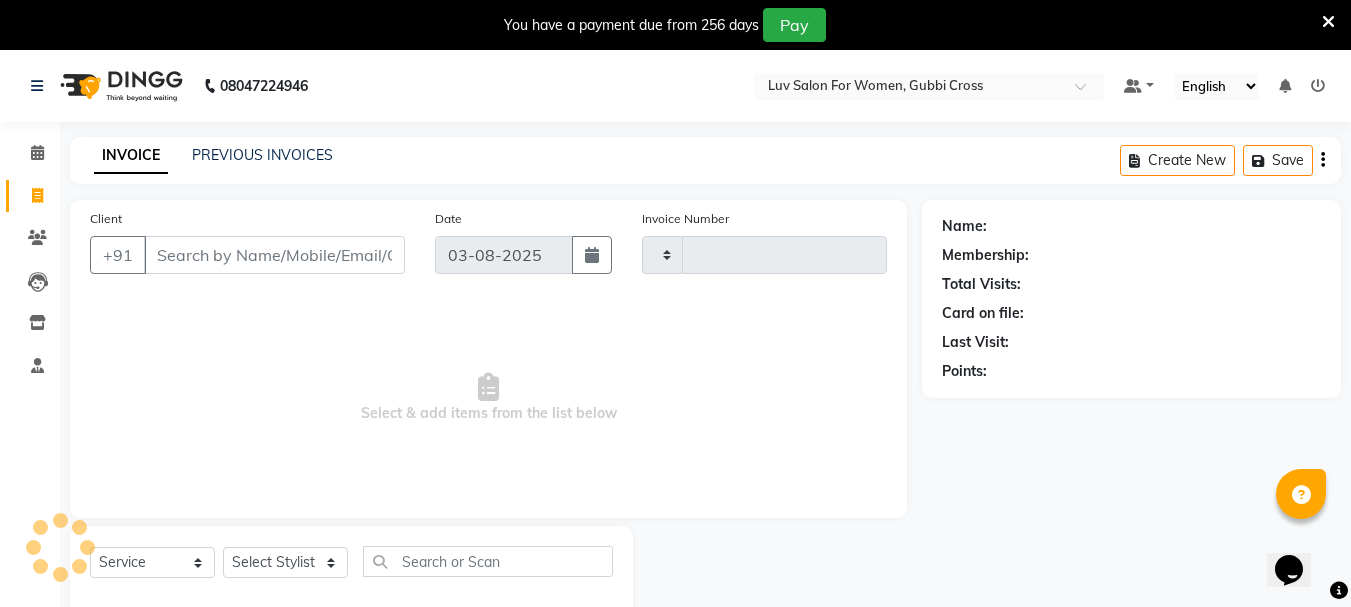type on "1927" 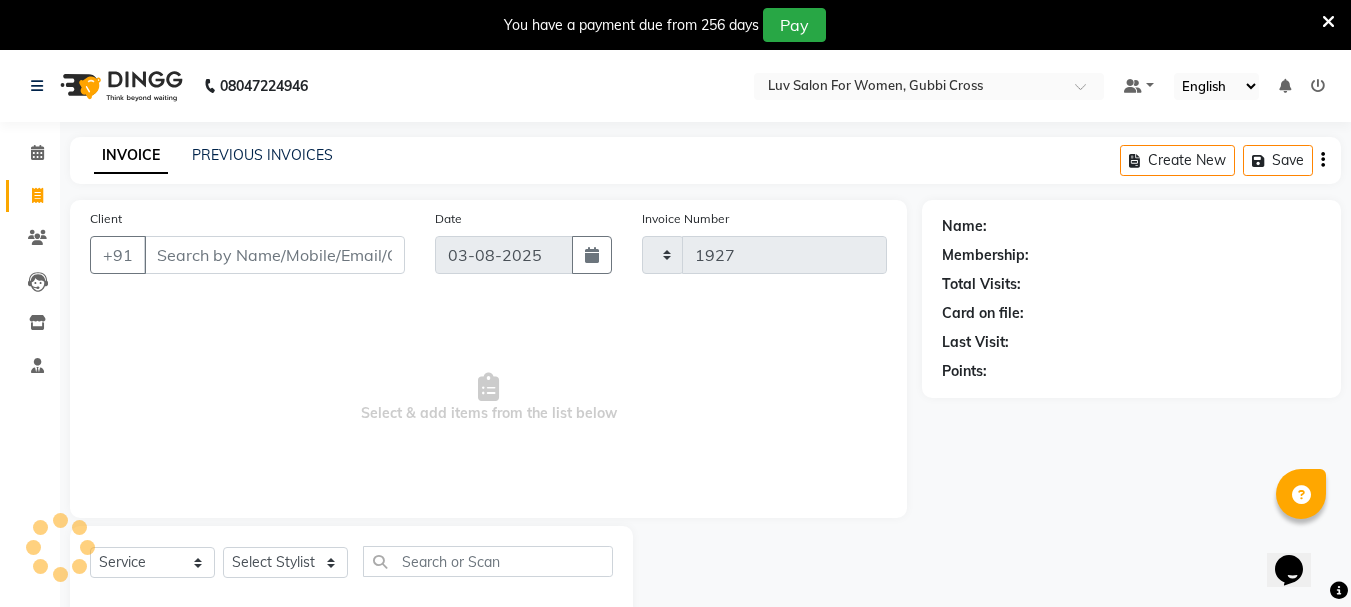 scroll, scrollTop: 50, scrollLeft: 0, axis: vertical 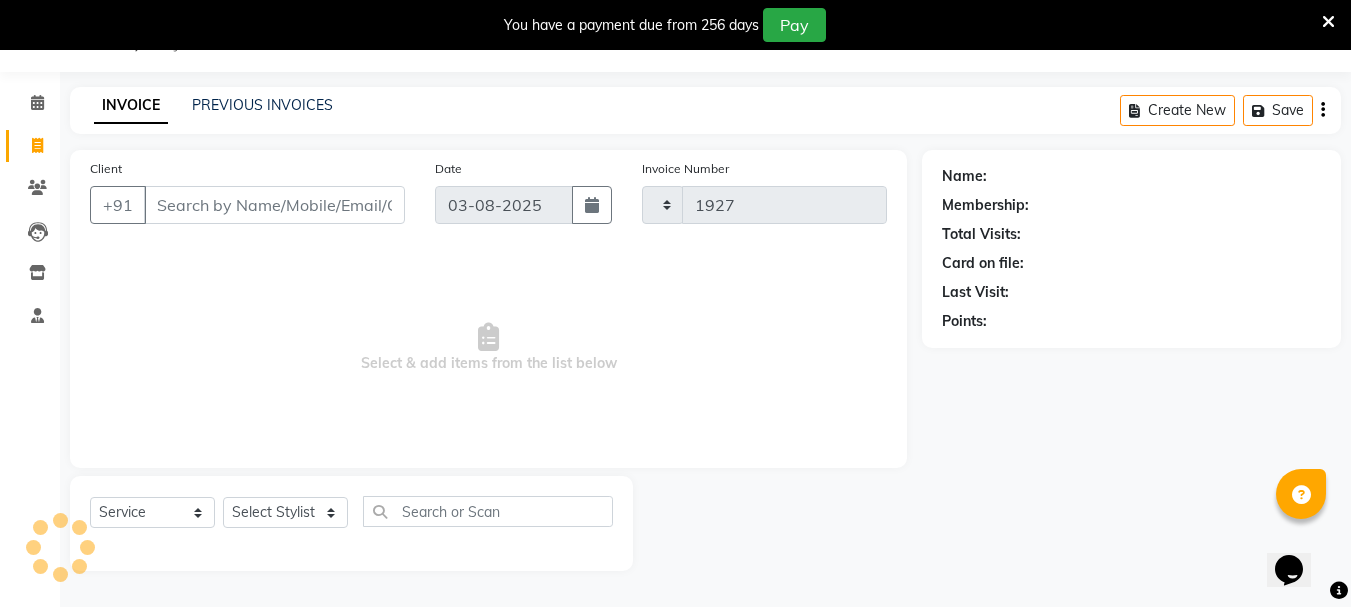 select on "7221" 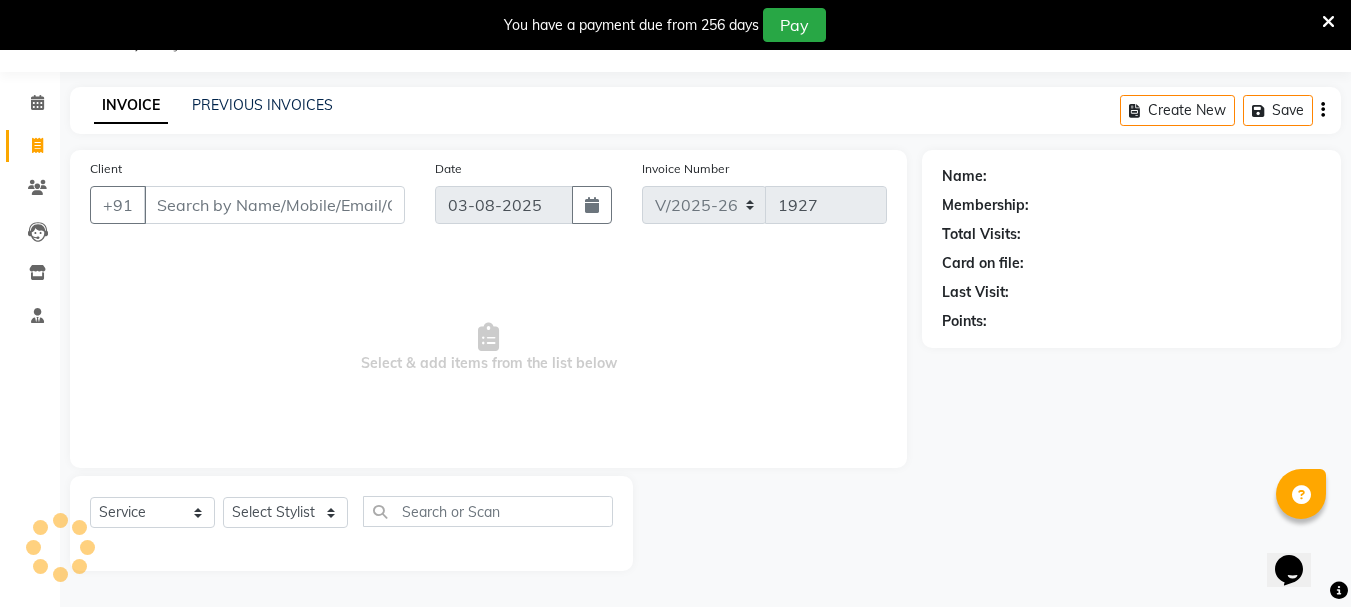 click on "Client" at bounding box center [274, 205] 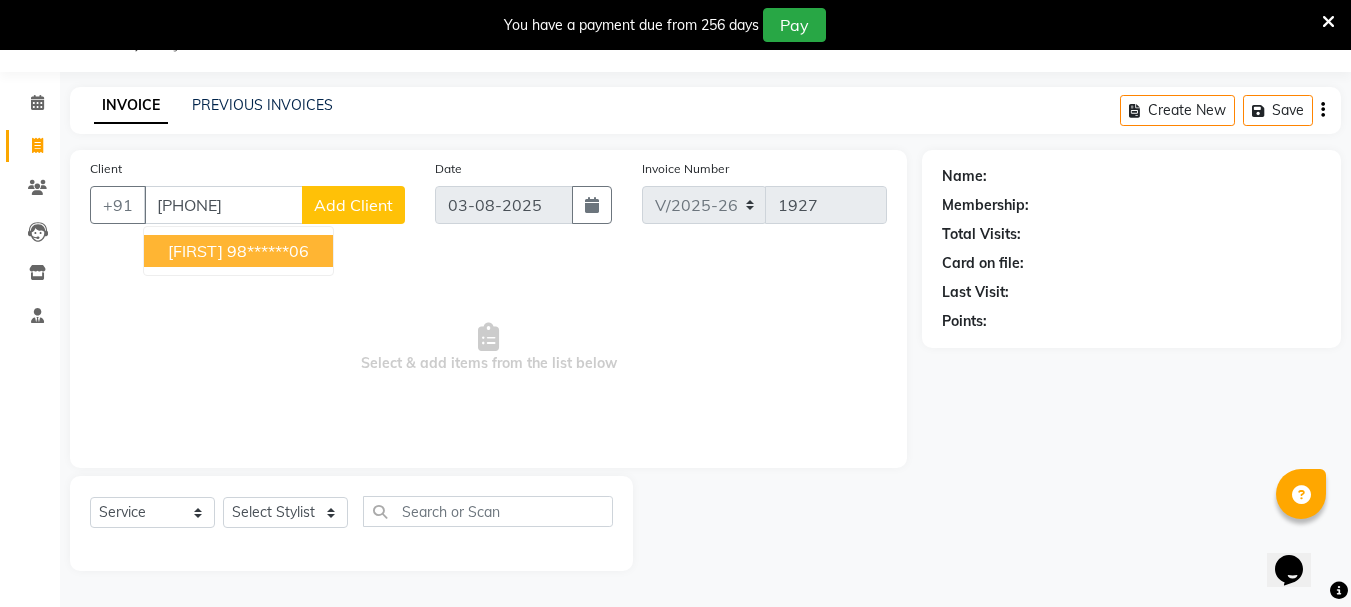 click on "[FIRST]" at bounding box center [195, 251] 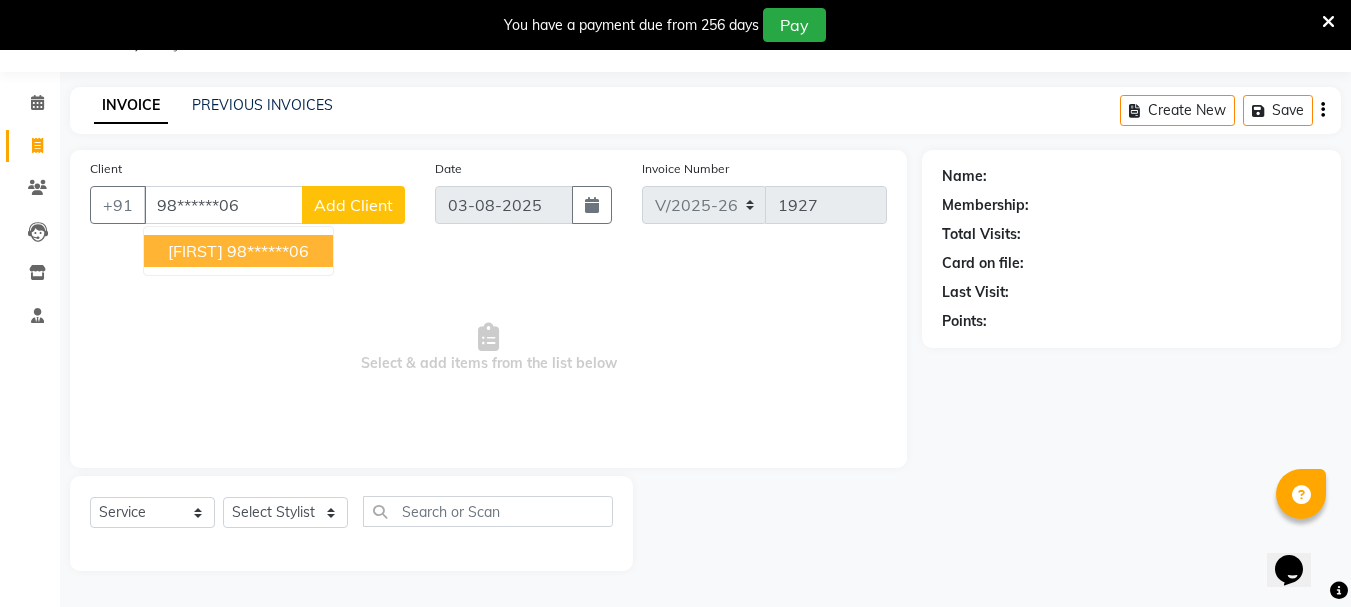 type on "98******06" 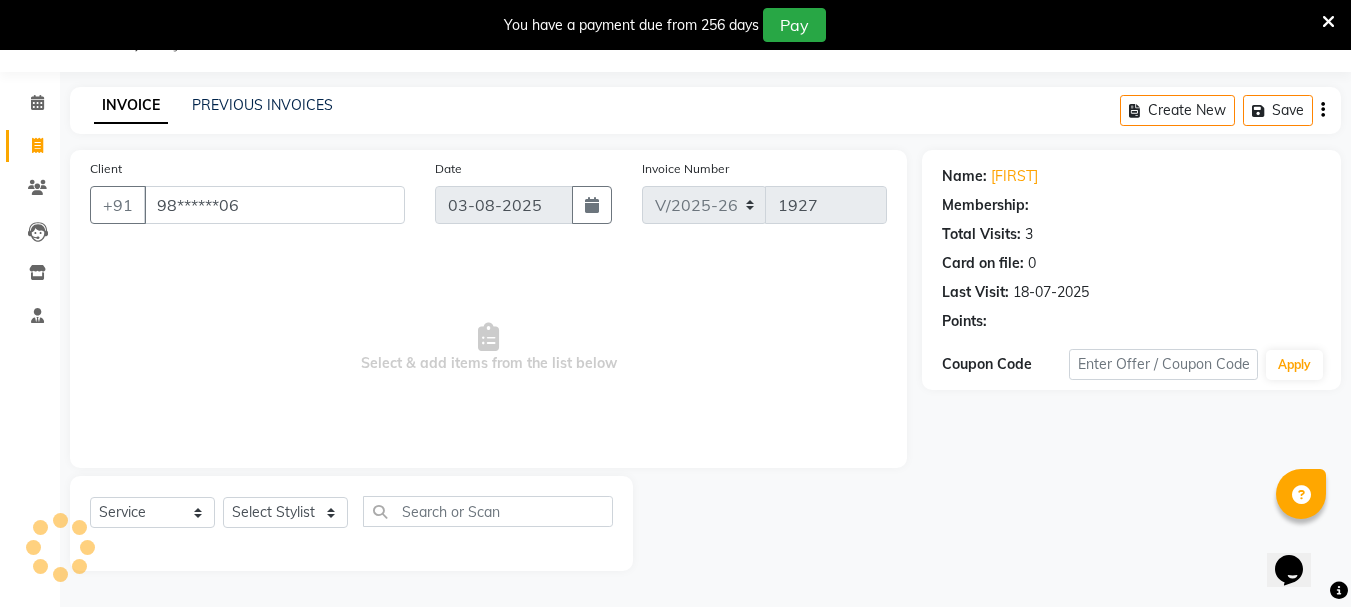 select on "1: Object" 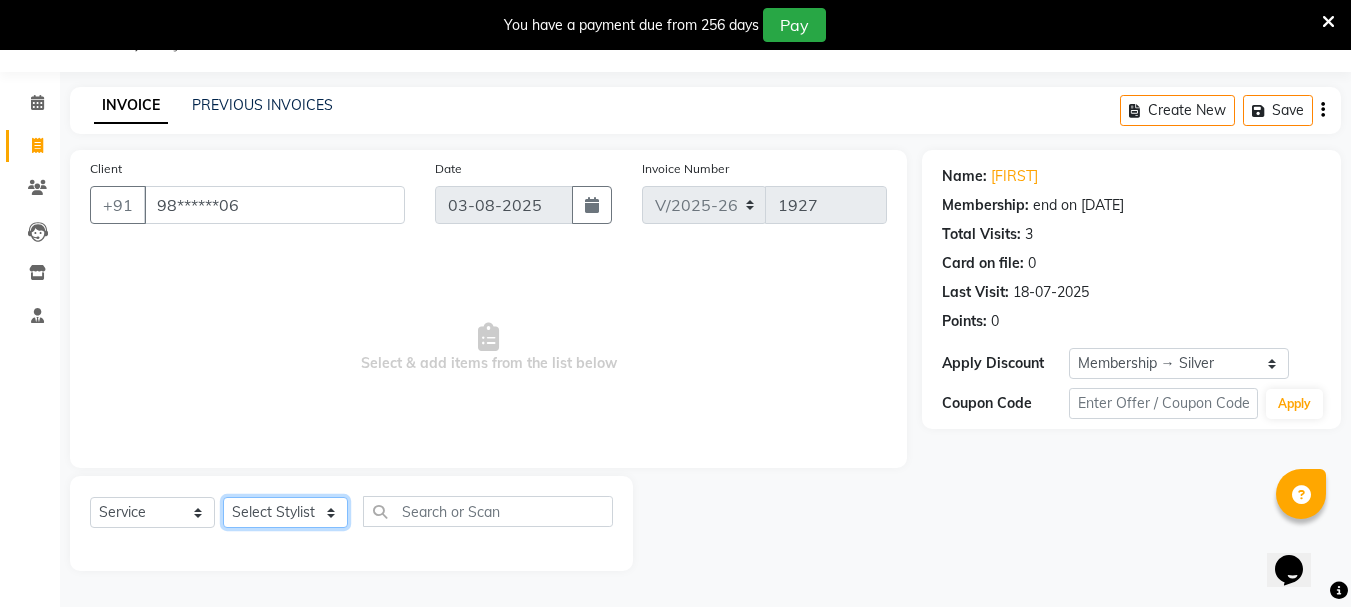 click on "Select Stylist [FIRST] [FIRST] [FIRST] [FIRST] [FIRST] [FIRST] [FIRST] [FIRST] [FIRST] [FIRST] [FIRST] [FIRST] [FIRST] [FIRST] [FIRST] [FIRST] [FIRST] [FIRST] [FIRST] [FIRST] [FIRST]" 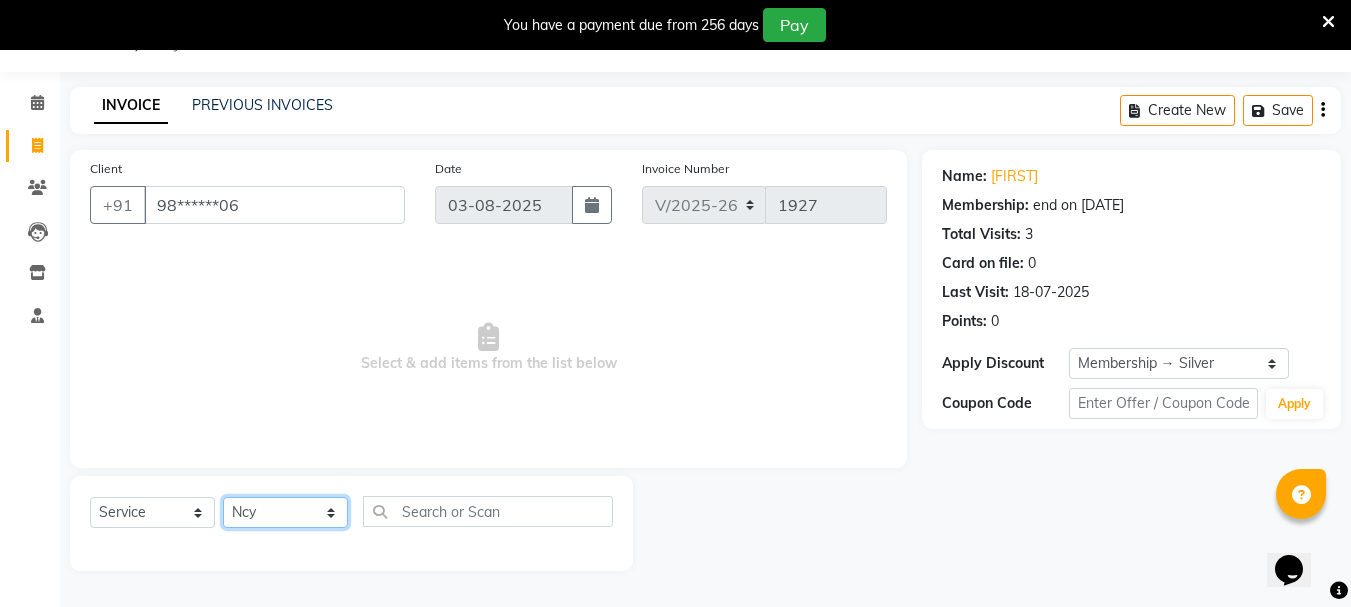 click on "Select Stylist [FIRST] [FIRST] [FIRST] [FIRST] [FIRST] [FIRST] [FIRST] [FIRST] [FIRST] [FIRST] [FIRST] [FIRST] [FIRST] [FIRST] [FIRST] [FIRST] [FIRST] [FIRST] [FIRST] [FIRST] [FIRST]" 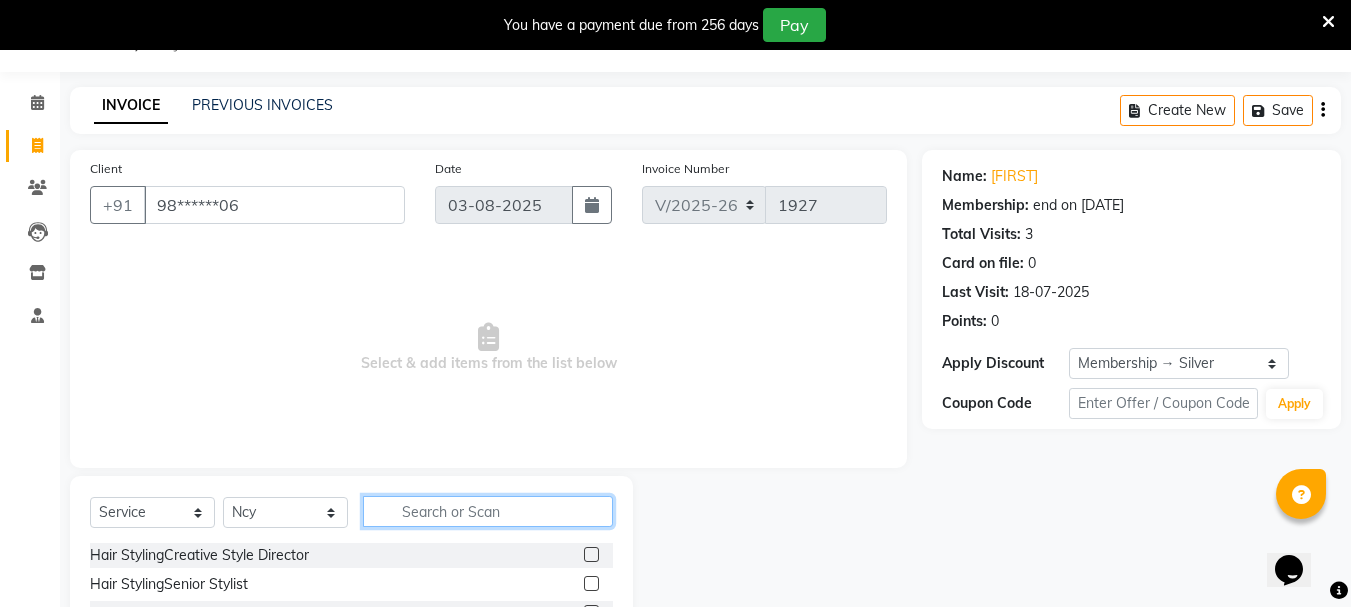 click 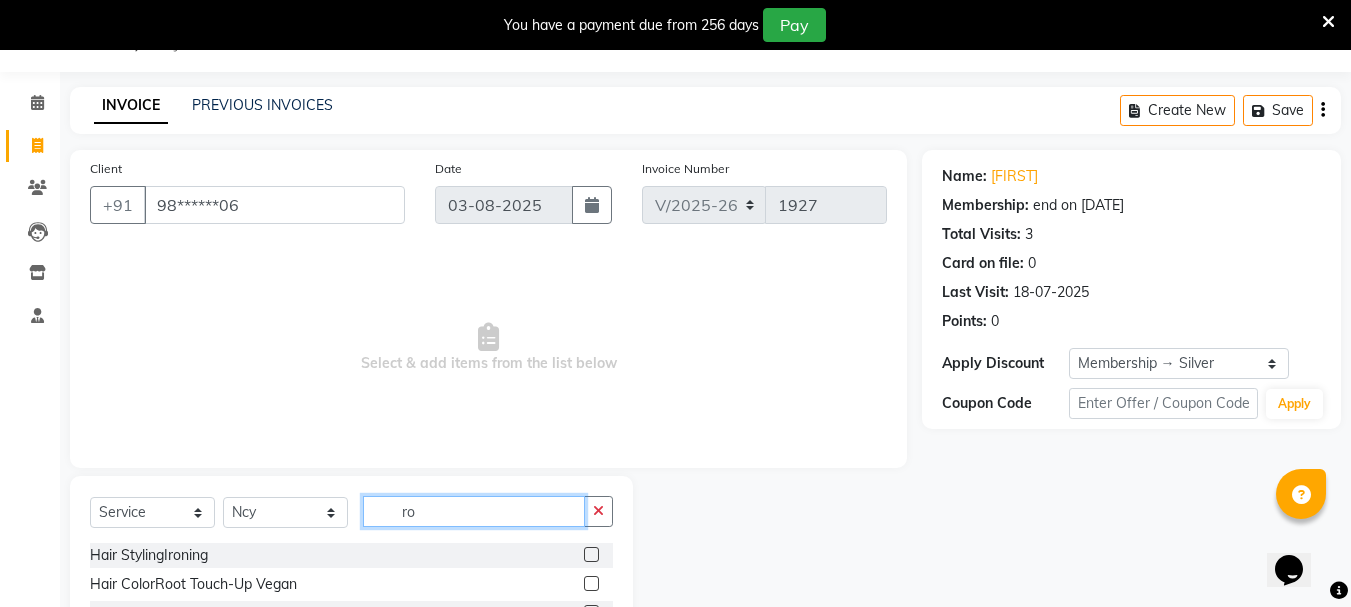 type on "ro" 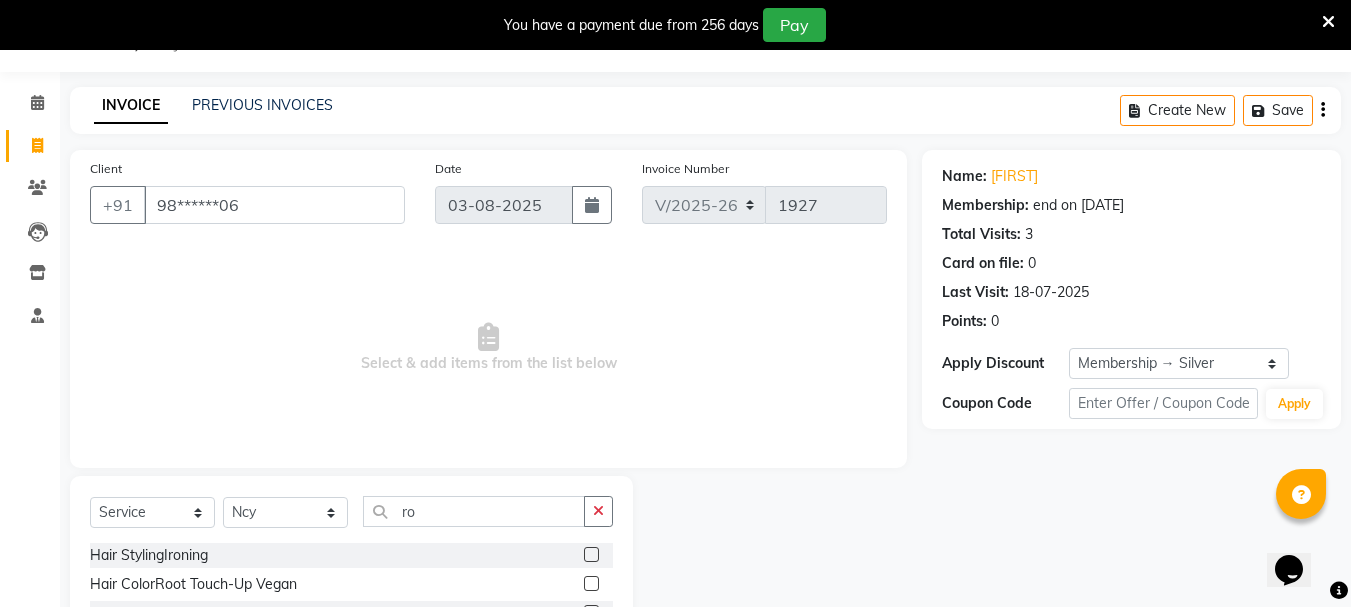 click 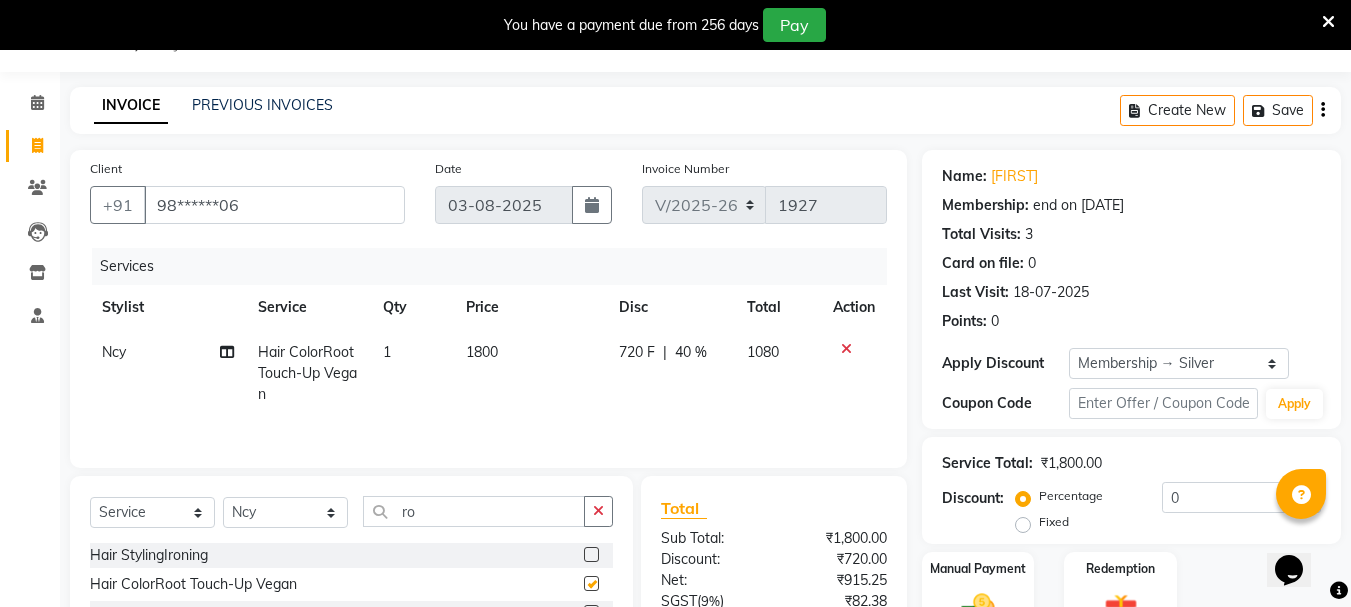 checkbox on "false" 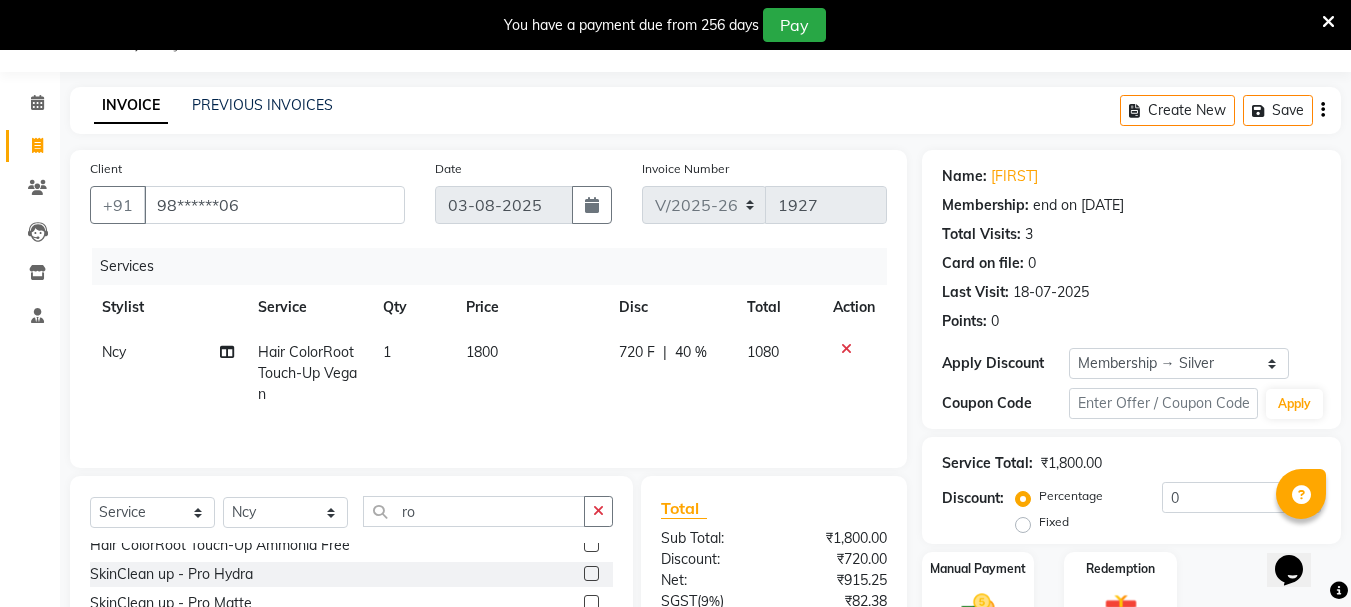 scroll, scrollTop: 100, scrollLeft: 0, axis: vertical 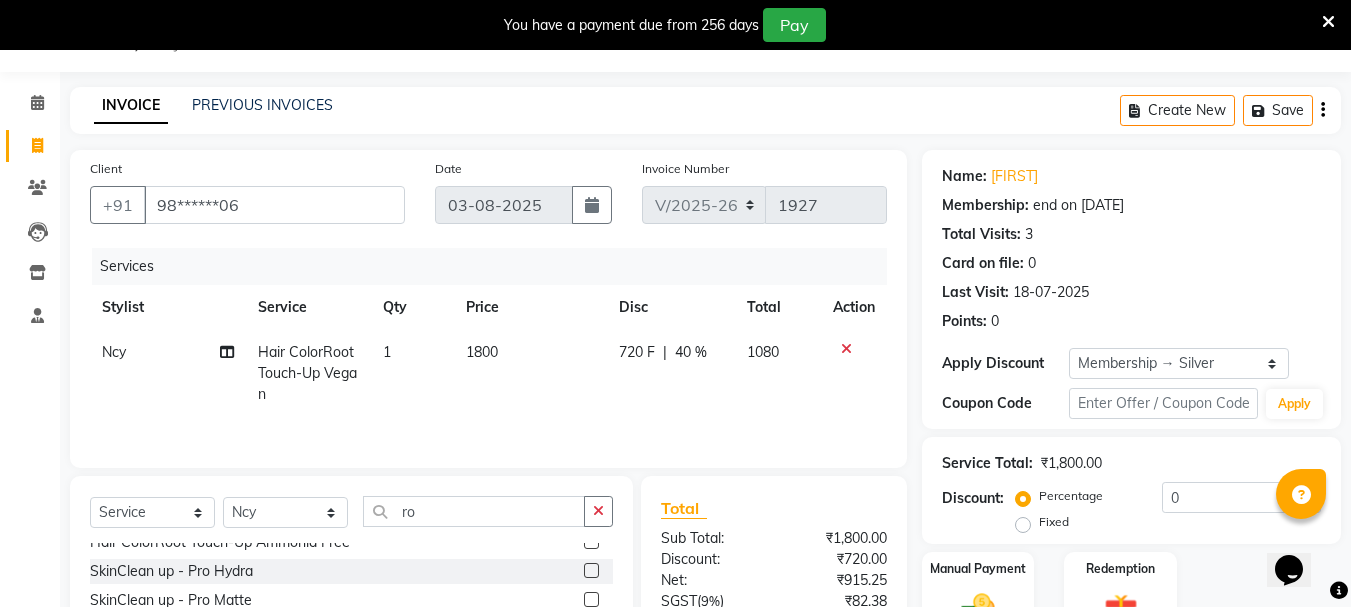 click 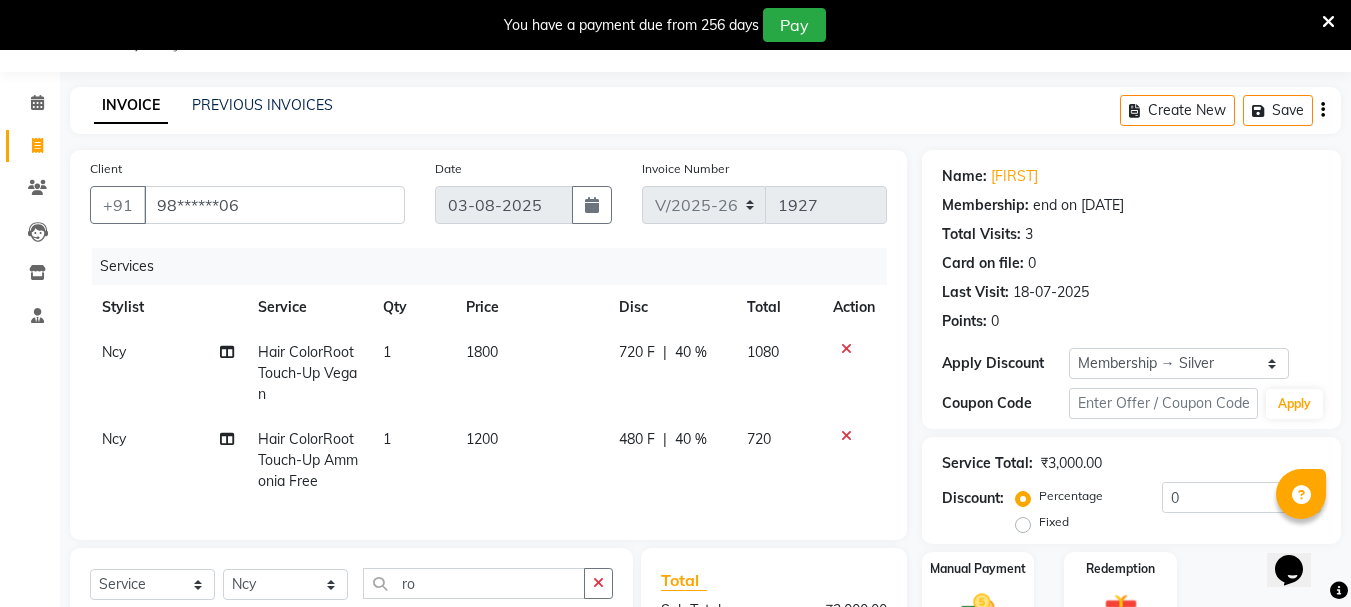 checkbox on "false" 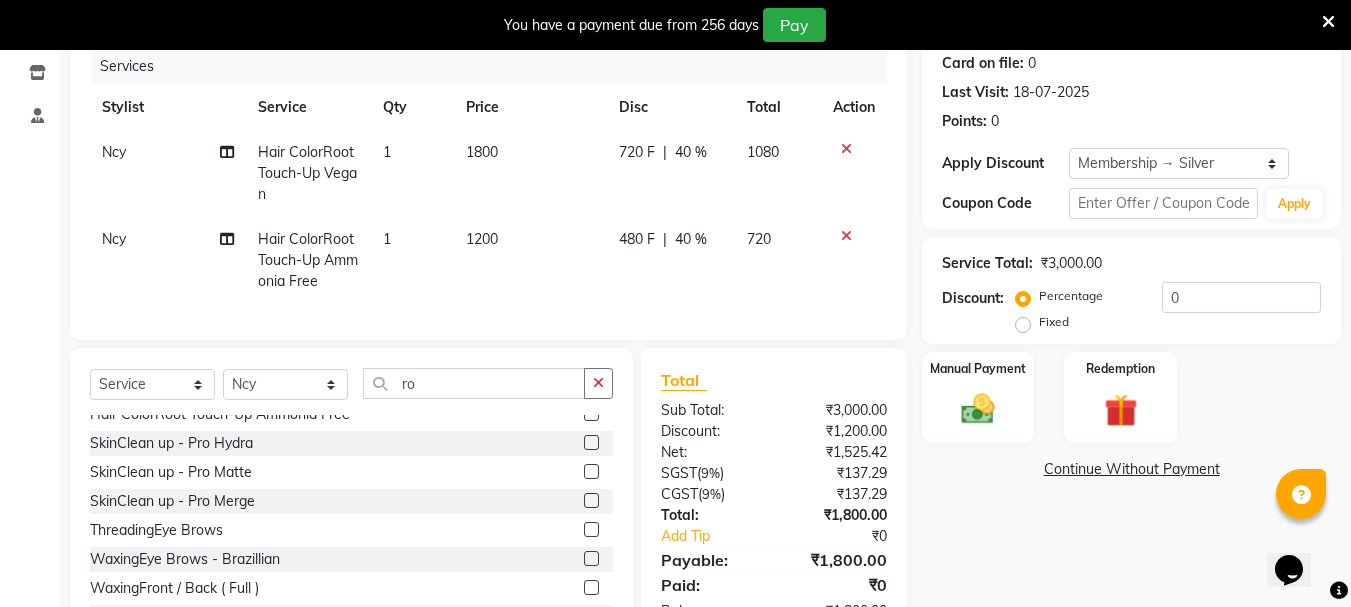 scroll, scrollTop: 331, scrollLeft: 0, axis: vertical 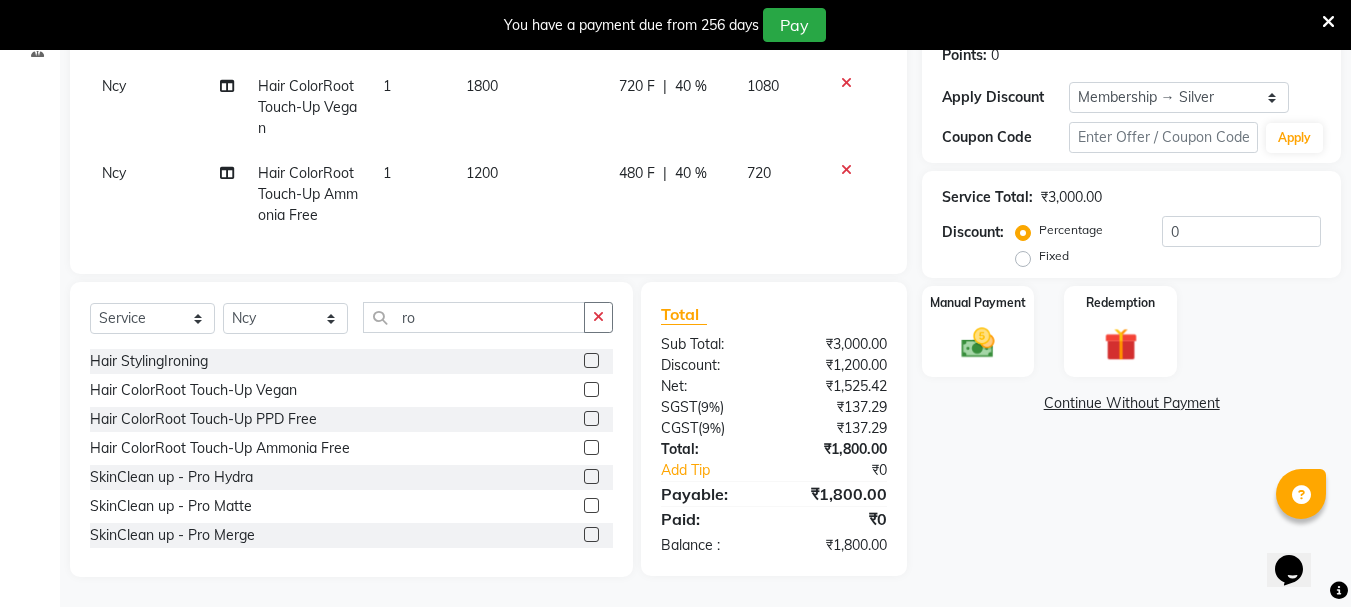 click 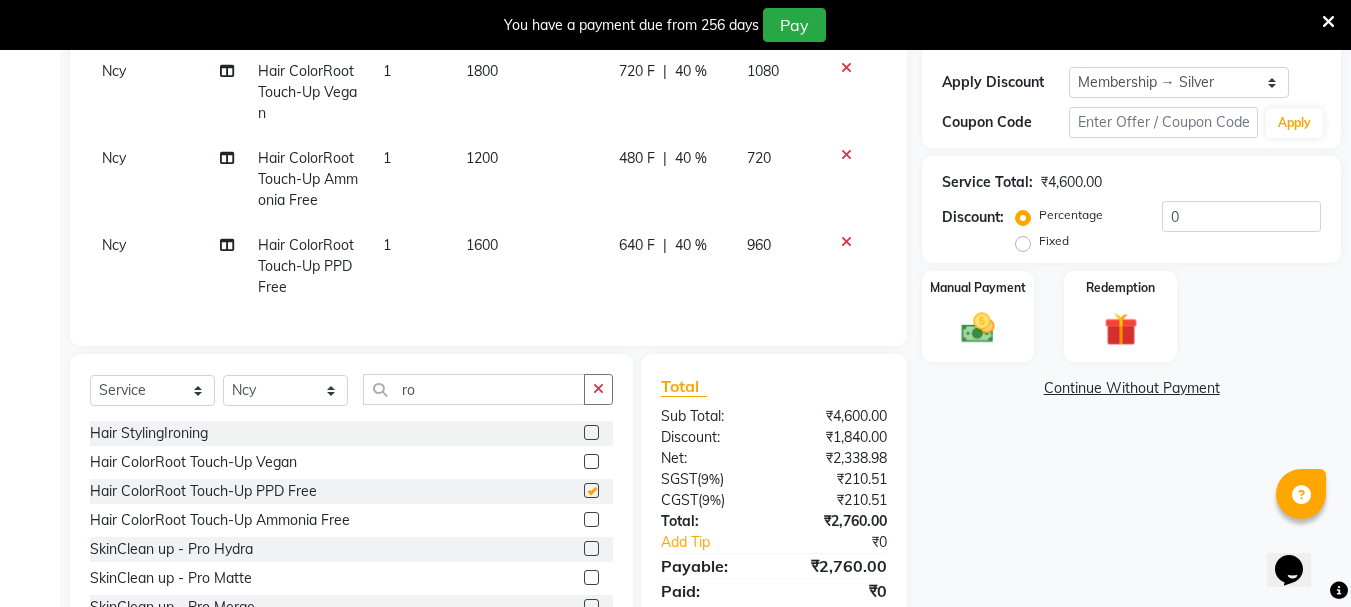 checkbox on "false" 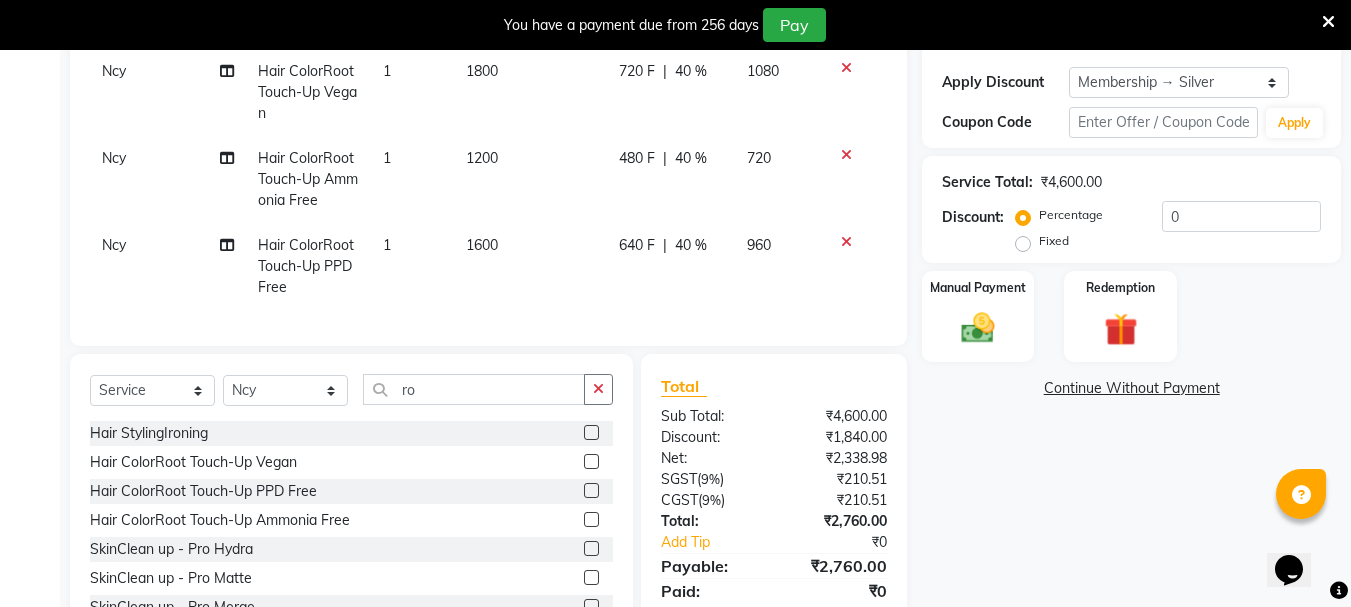 click 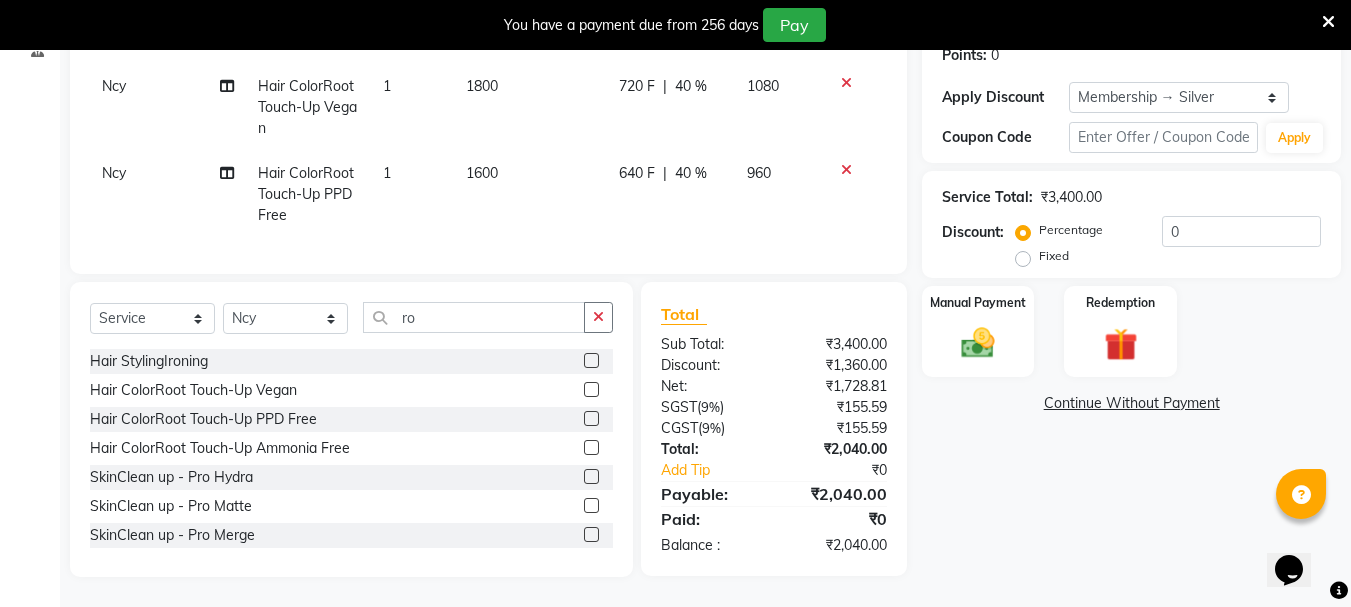 click 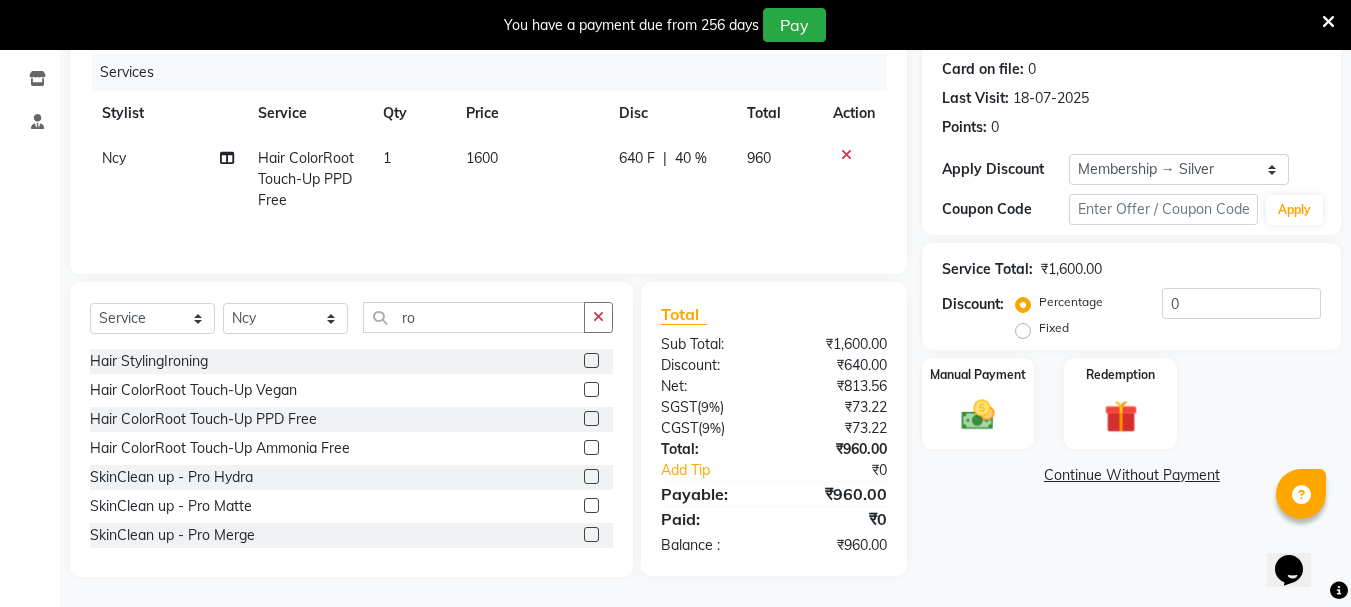 scroll, scrollTop: 244, scrollLeft: 0, axis: vertical 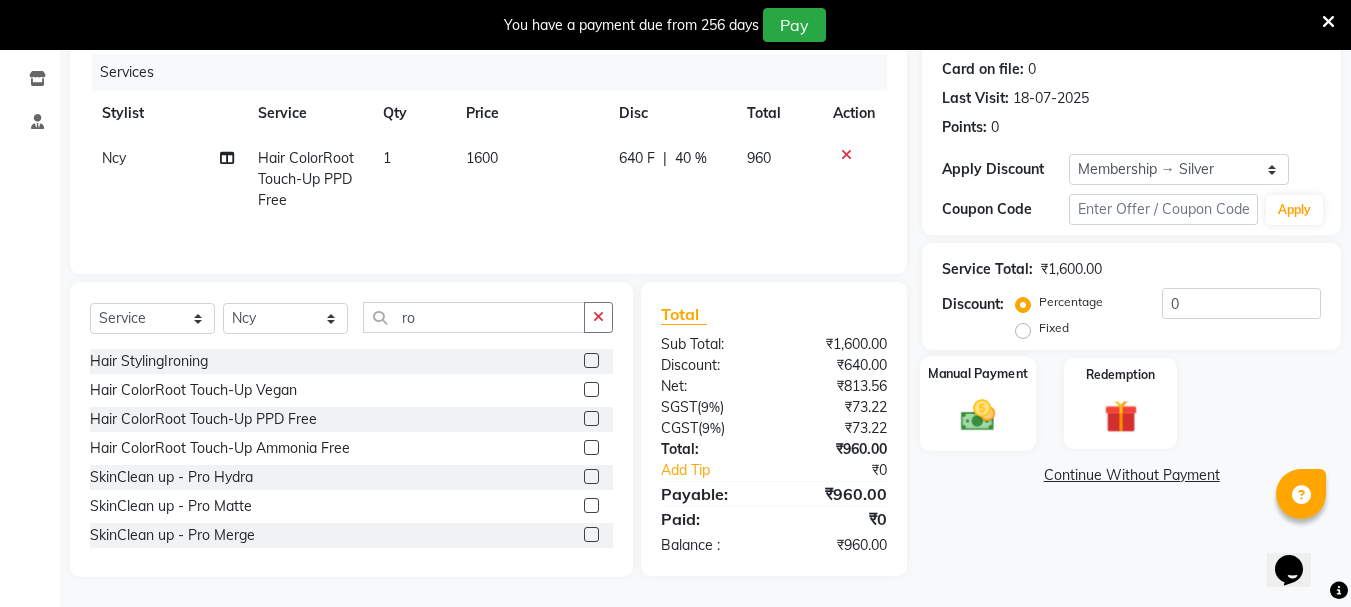 click 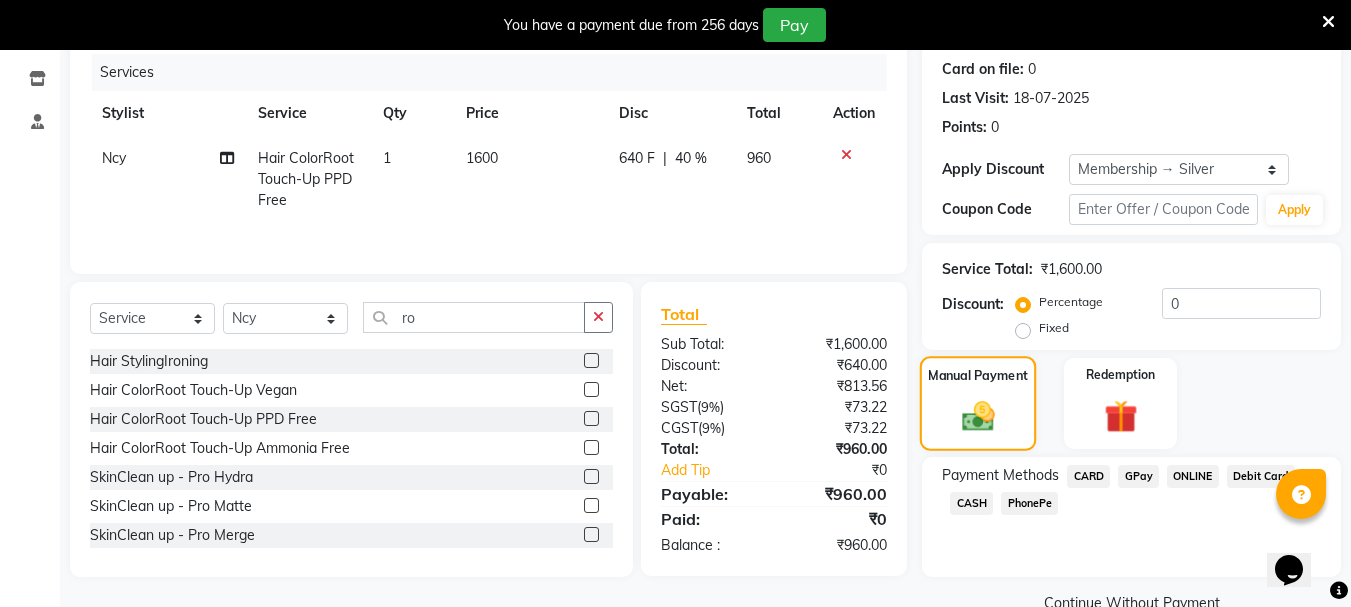 scroll, scrollTop: 285, scrollLeft: 0, axis: vertical 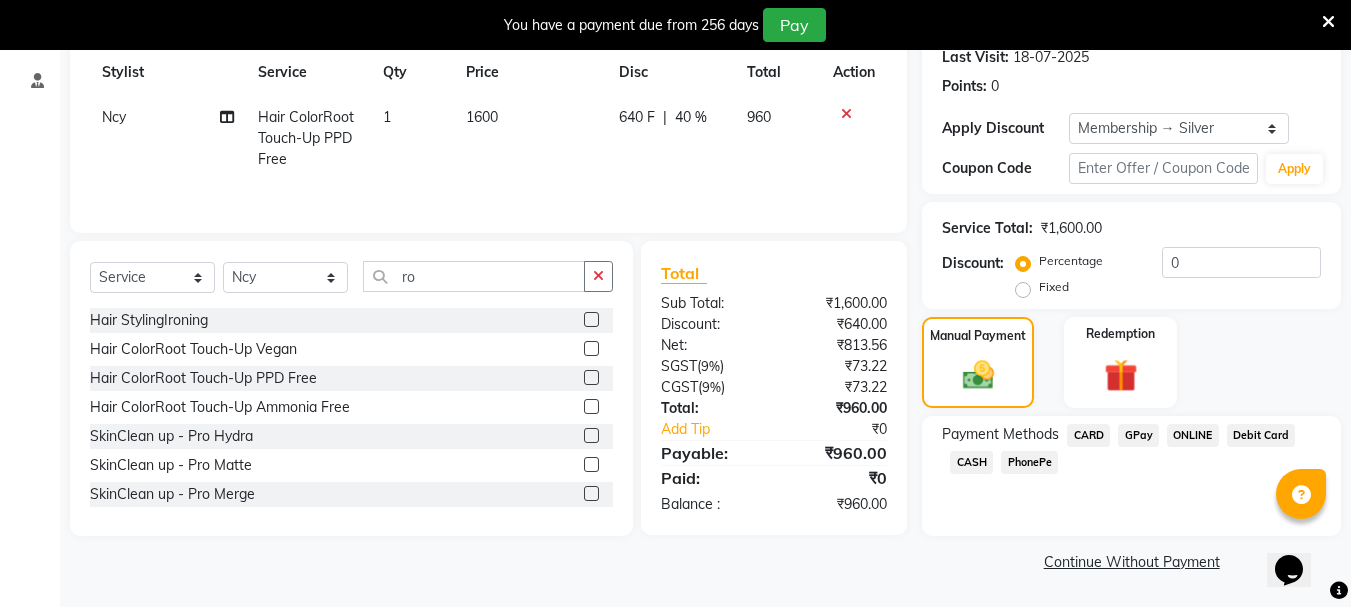 click on "CARD" 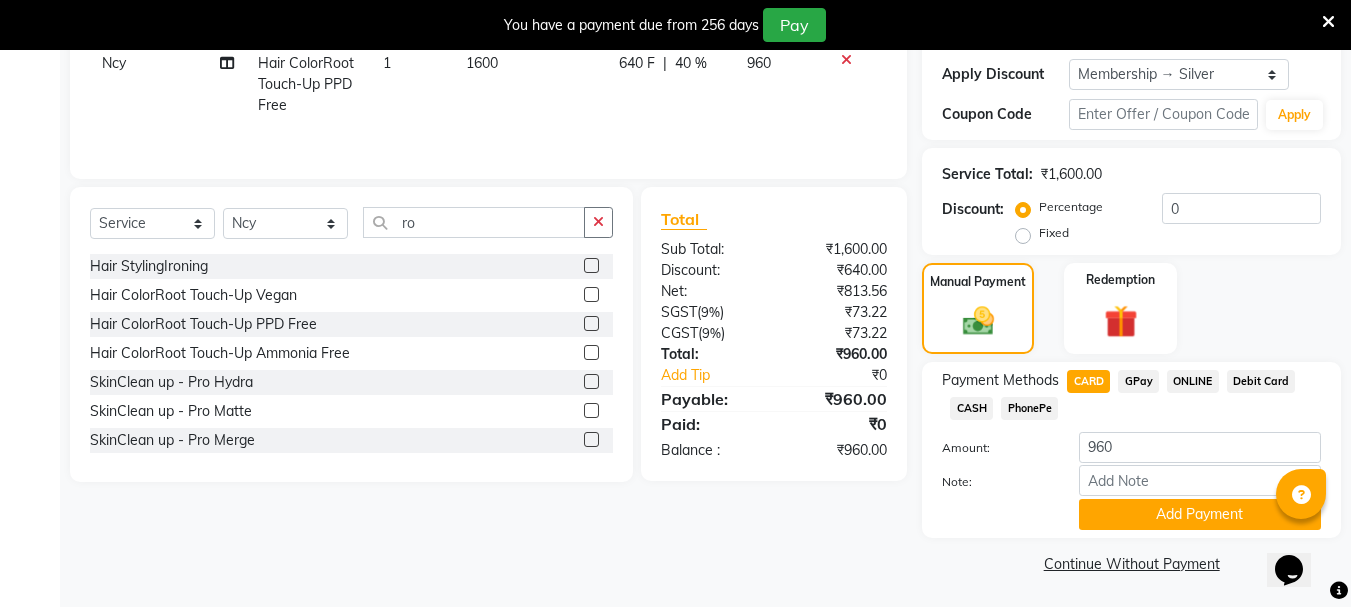 scroll, scrollTop: 341, scrollLeft: 0, axis: vertical 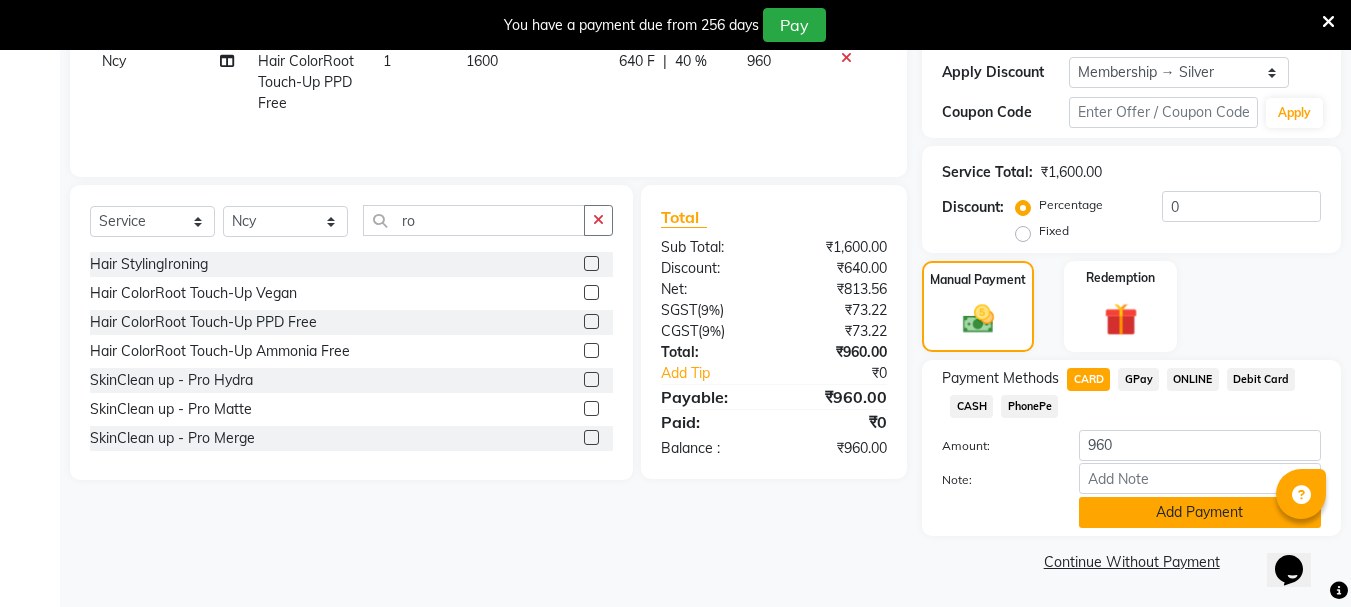click on "Add Payment" 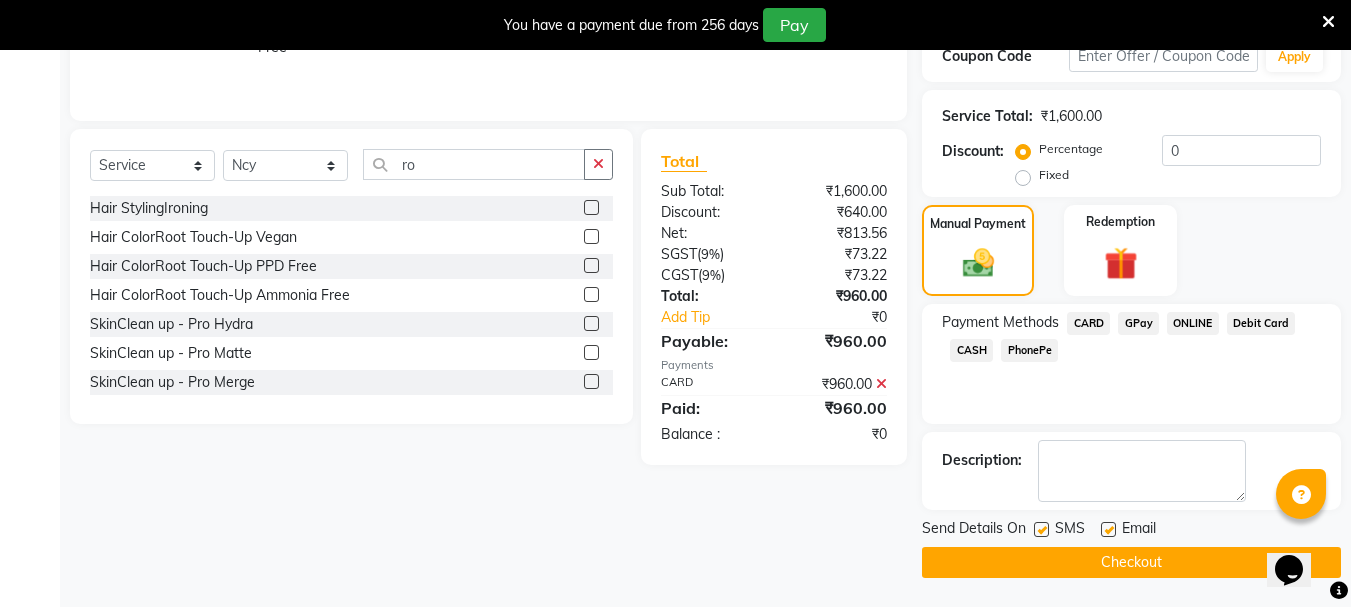 scroll, scrollTop: 398, scrollLeft: 0, axis: vertical 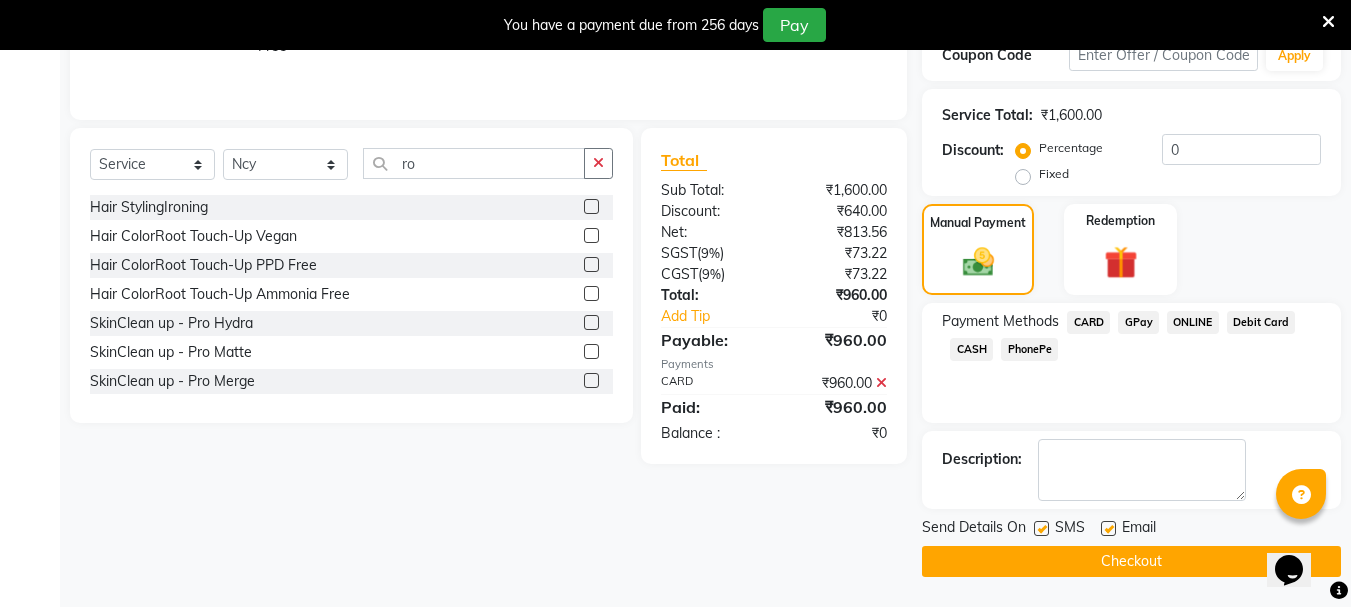 click on "Checkout" 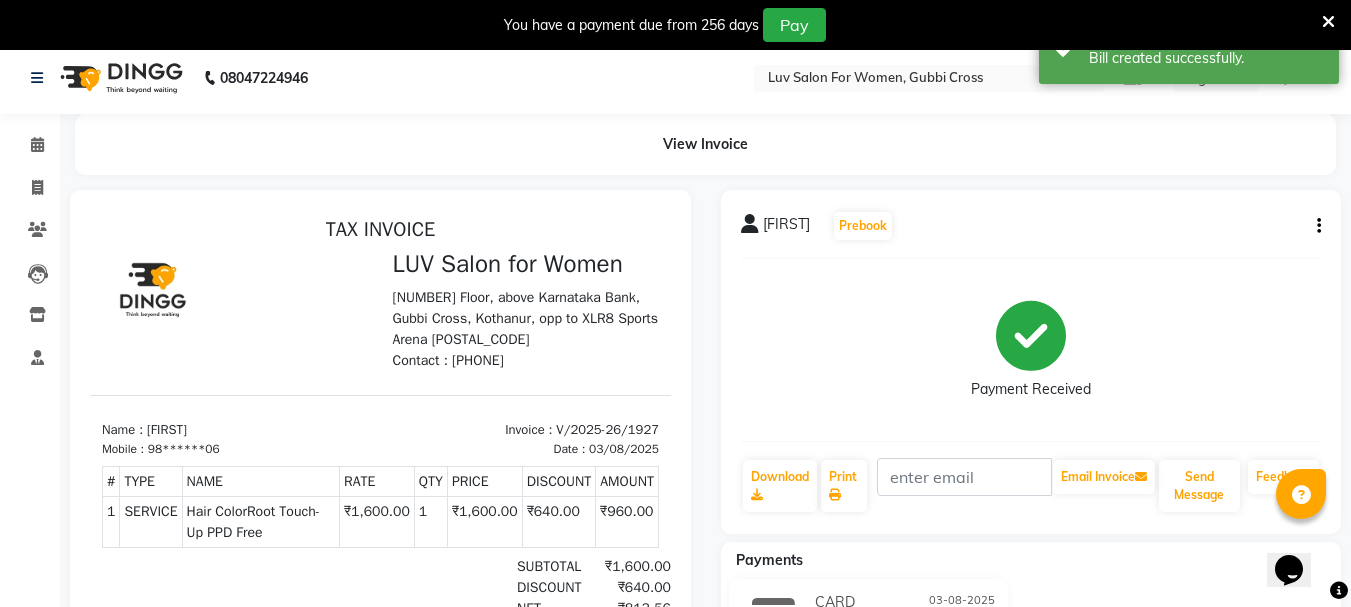 scroll, scrollTop: 0, scrollLeft: 0, axis: both 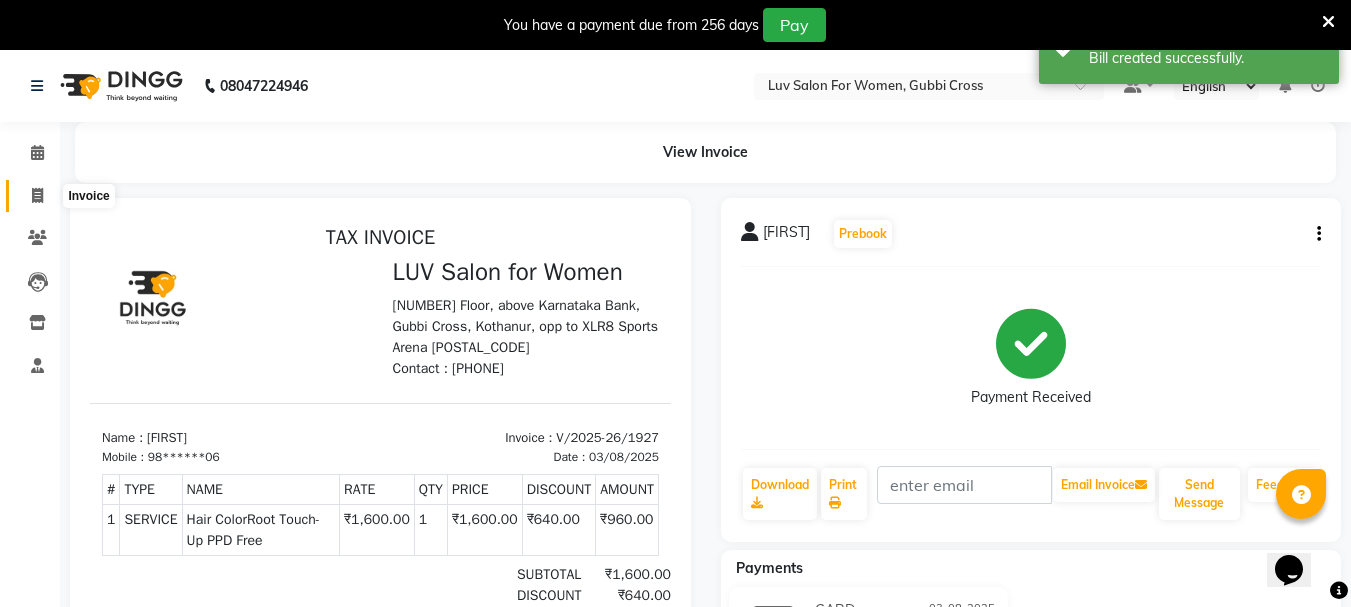 click 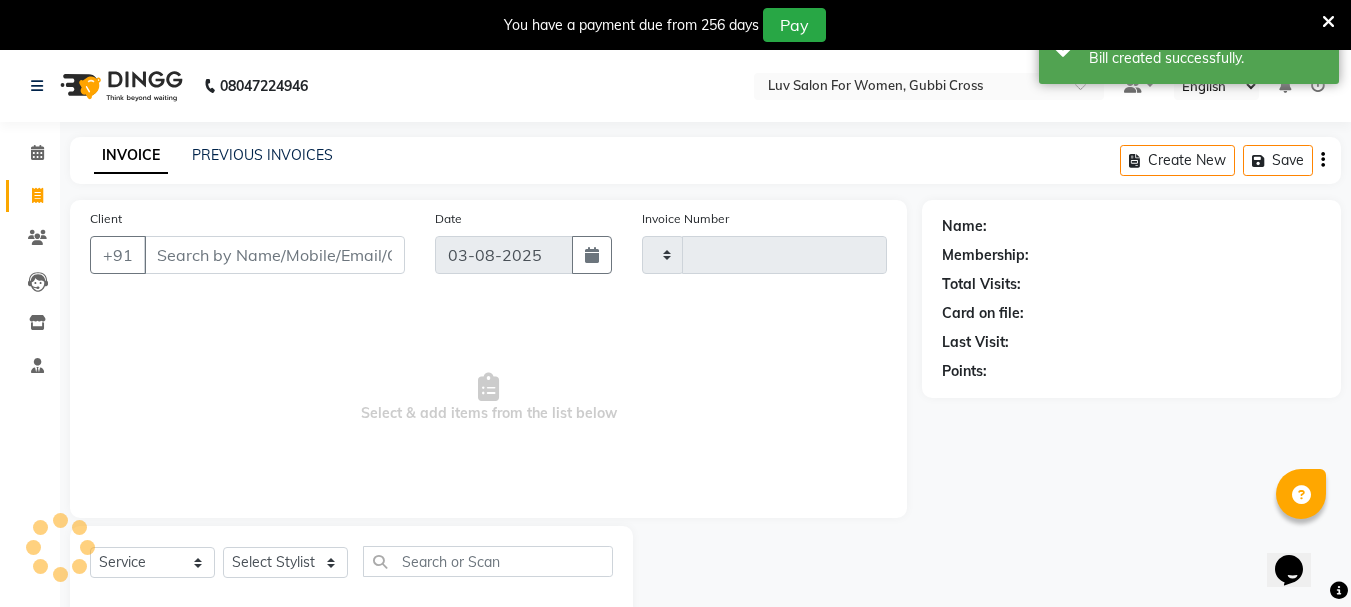 scroll, scrollTop: 50, scrollLeft: 0, axis: vertical 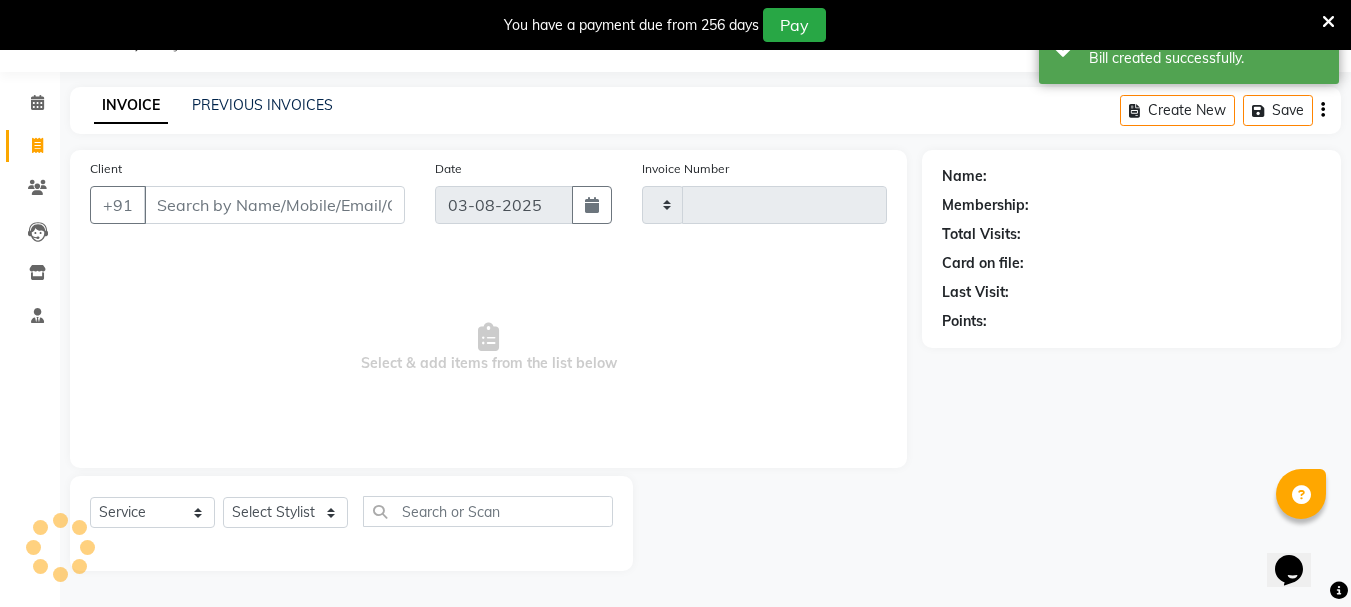 type on "1928" 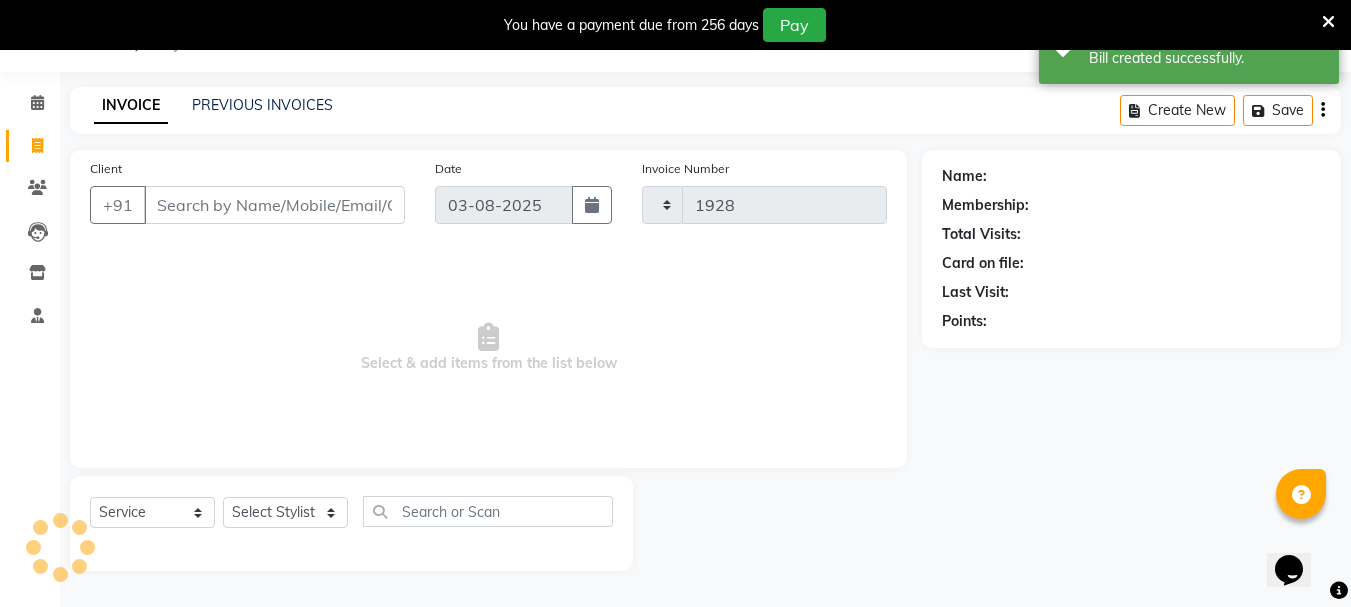 select on "7221" 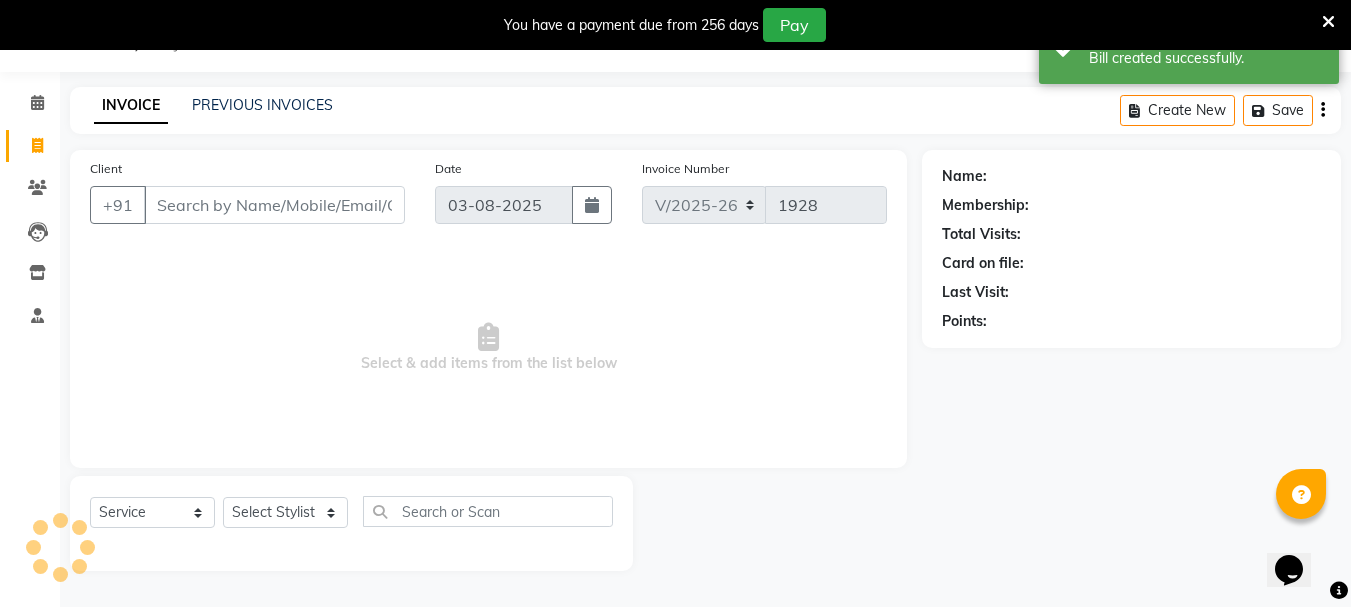 click on "Client" at bounding box center (274, 205) 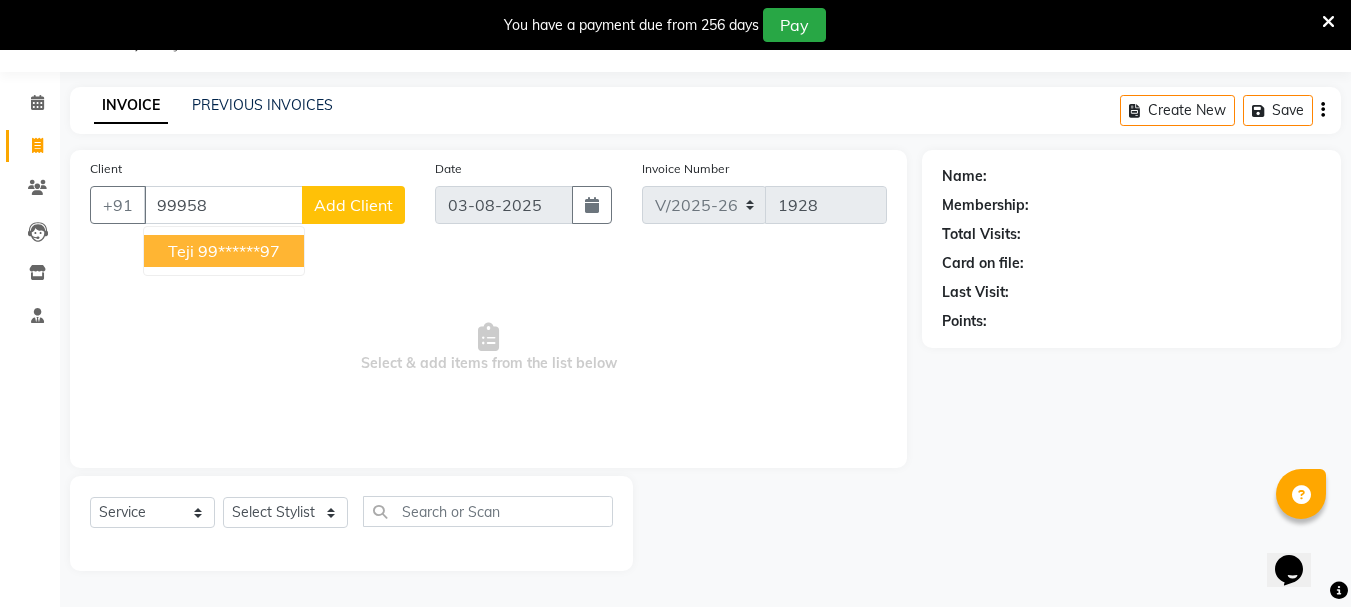 click on "99******97" at bounding box center (239, 251) 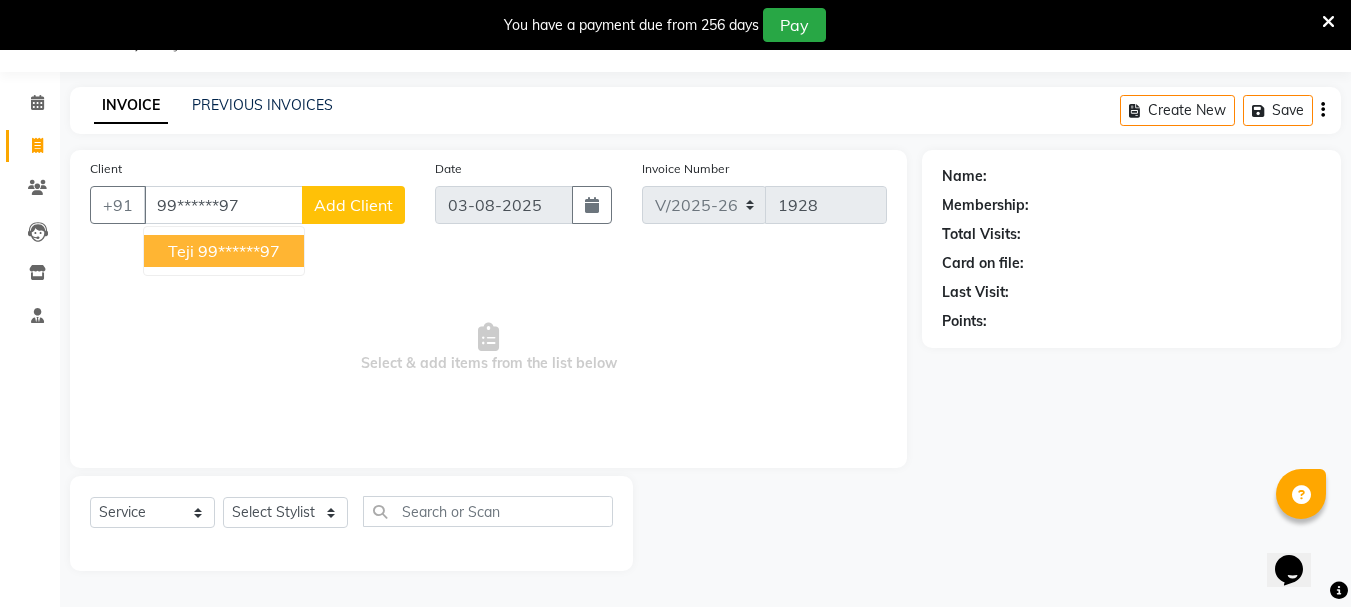 type on "99******97" 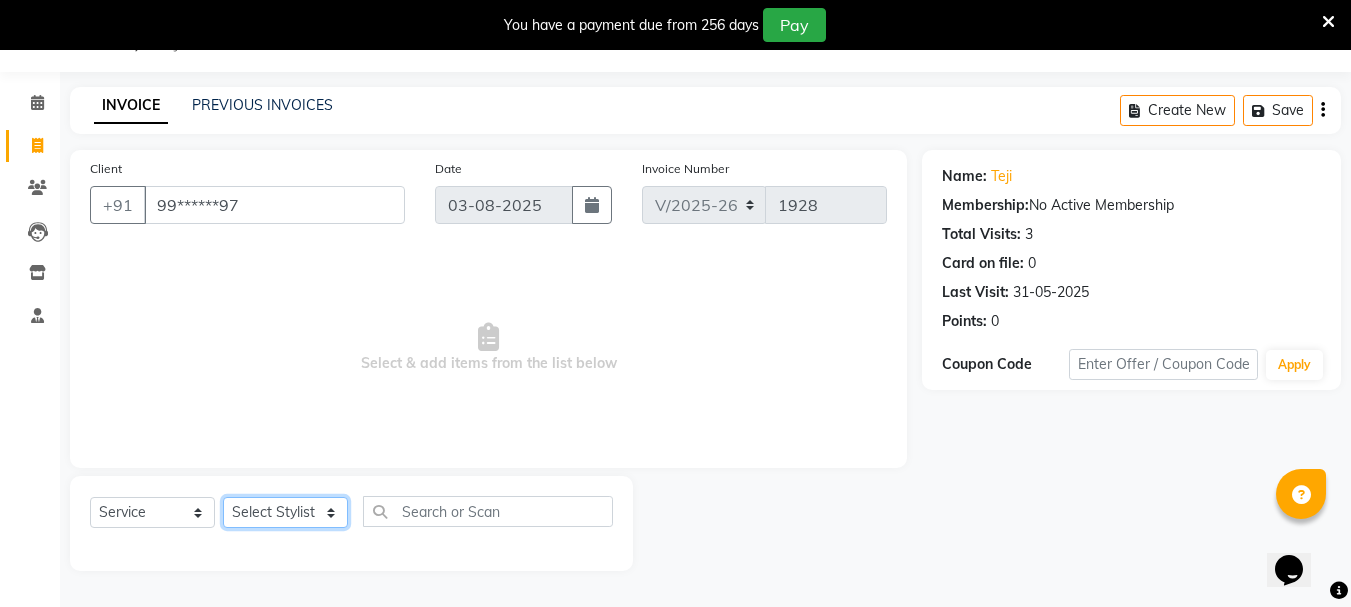 click on "Select Stylist [FIRST] [FIRST] [FIRST] [FIRST] [FIRST] [FIRST] [FIRST] [FIRST] [FIRST] [FIRST] [FIRST] [FIRST] [FIRST] [FIRST] [FIRST] [FIRST] [FIRST] [FIRST] [FIRST] [FIRST] [FIRST]" 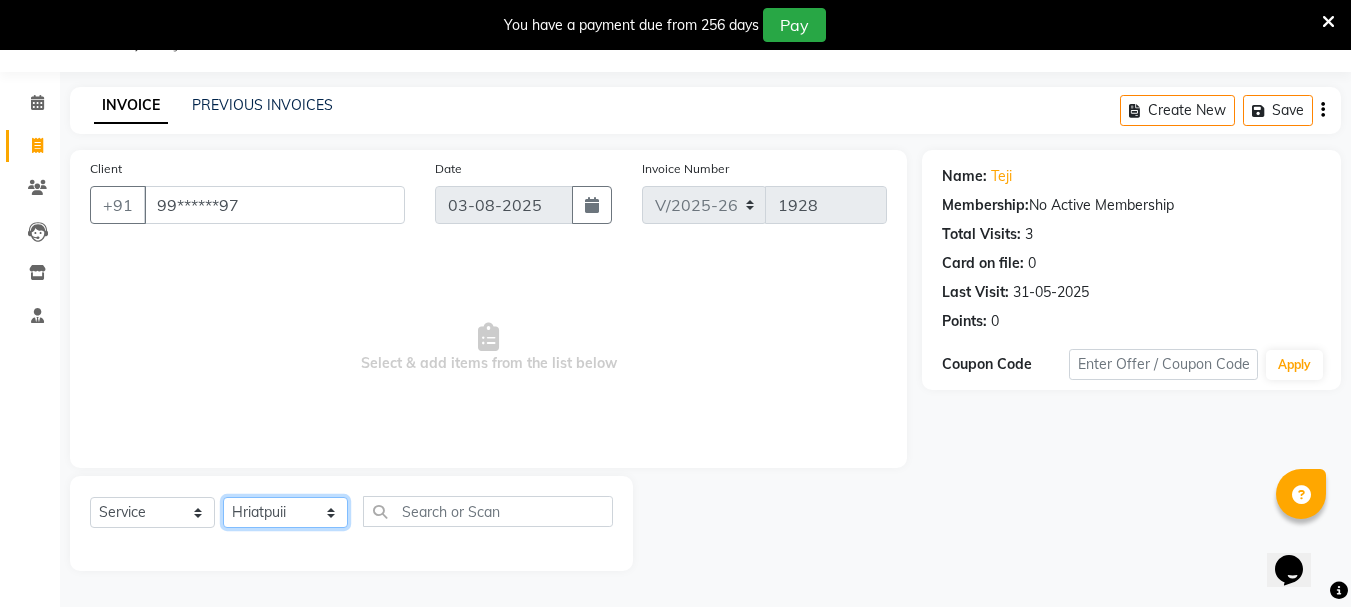 click on "Select Stylist [FIRST] [FIRST] [FIRST] [FIRST] [FIRST] [FIRST] [FIRST] [FIRST] [FIRST] [FIRST] [FIRST] [FIRST] [FIRST] [FIRST] [FIRST] [FIRST] [FIRST] [FIRST] [FIRST] [FIRST] [FIRST]" 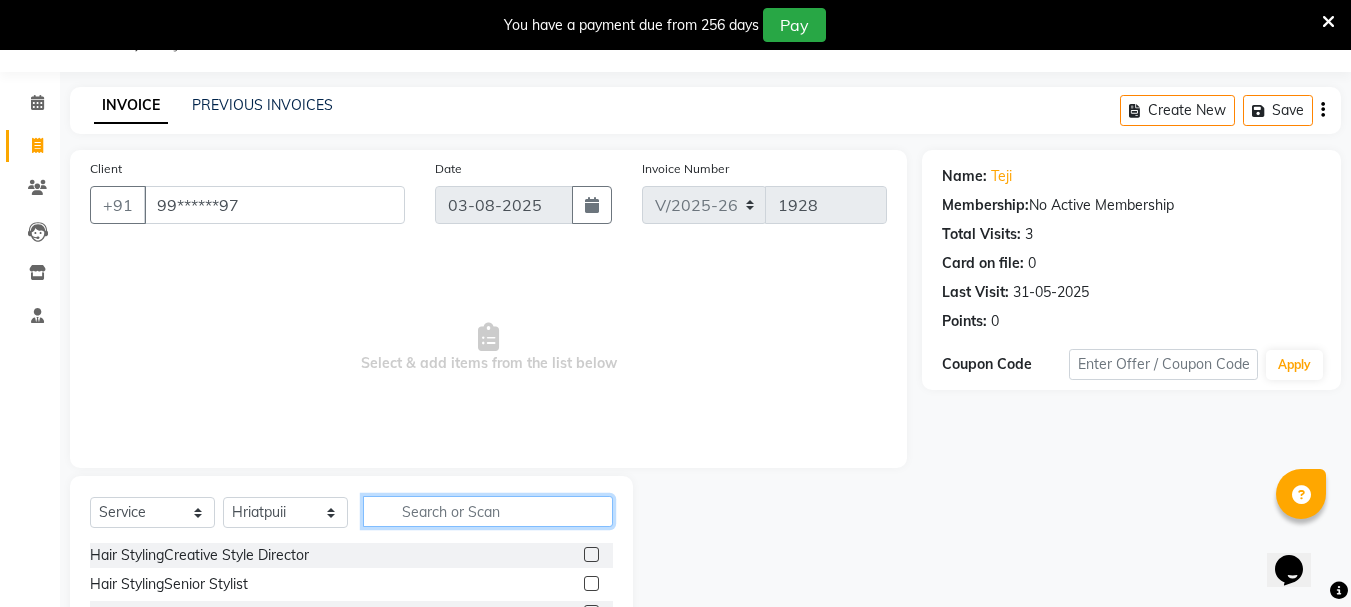 click 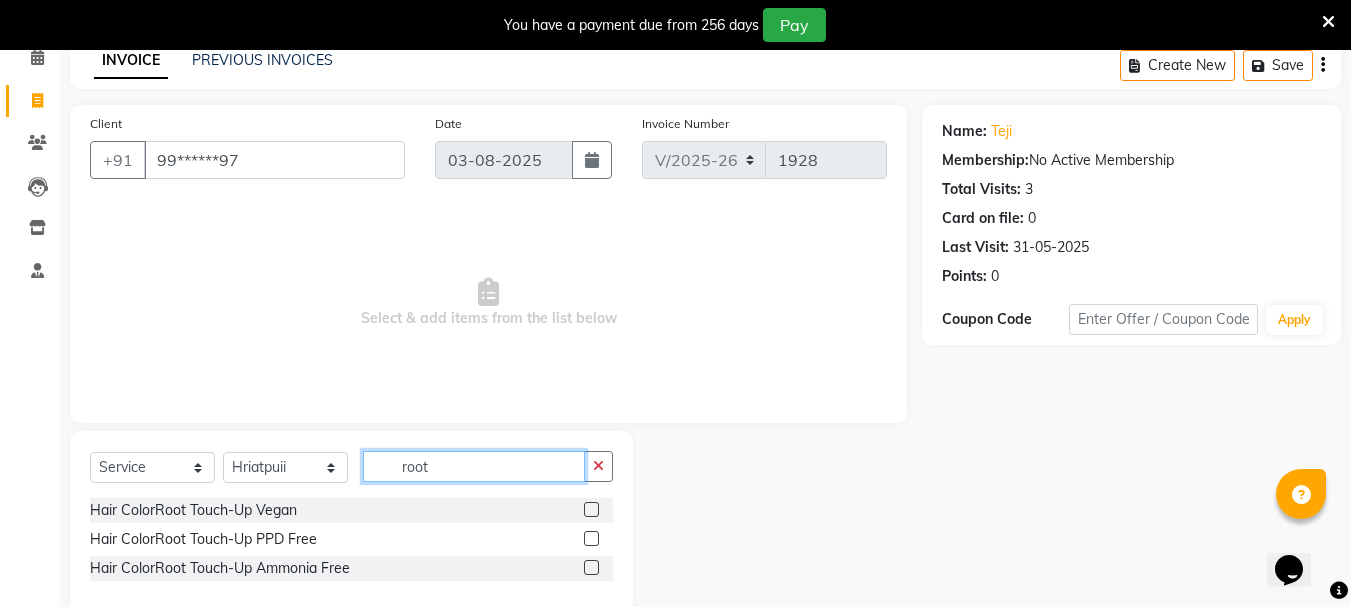 scroll, scrollTop: 131, scrollLeft: 0, axis: vertical 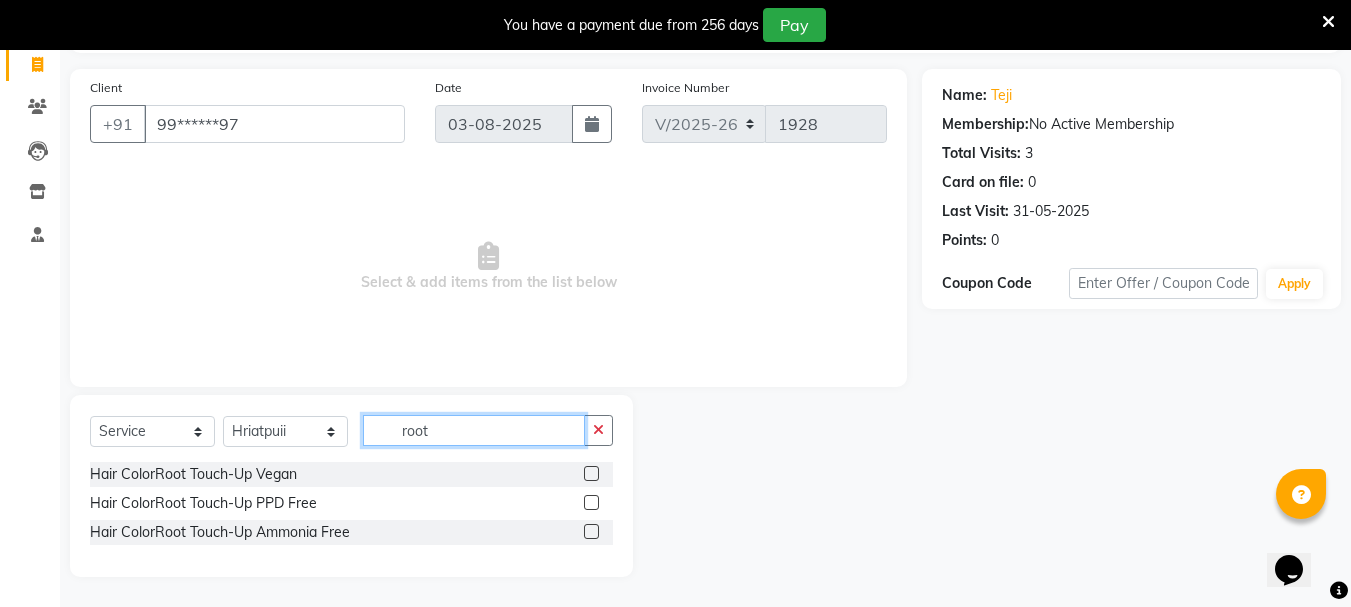 type on "root" 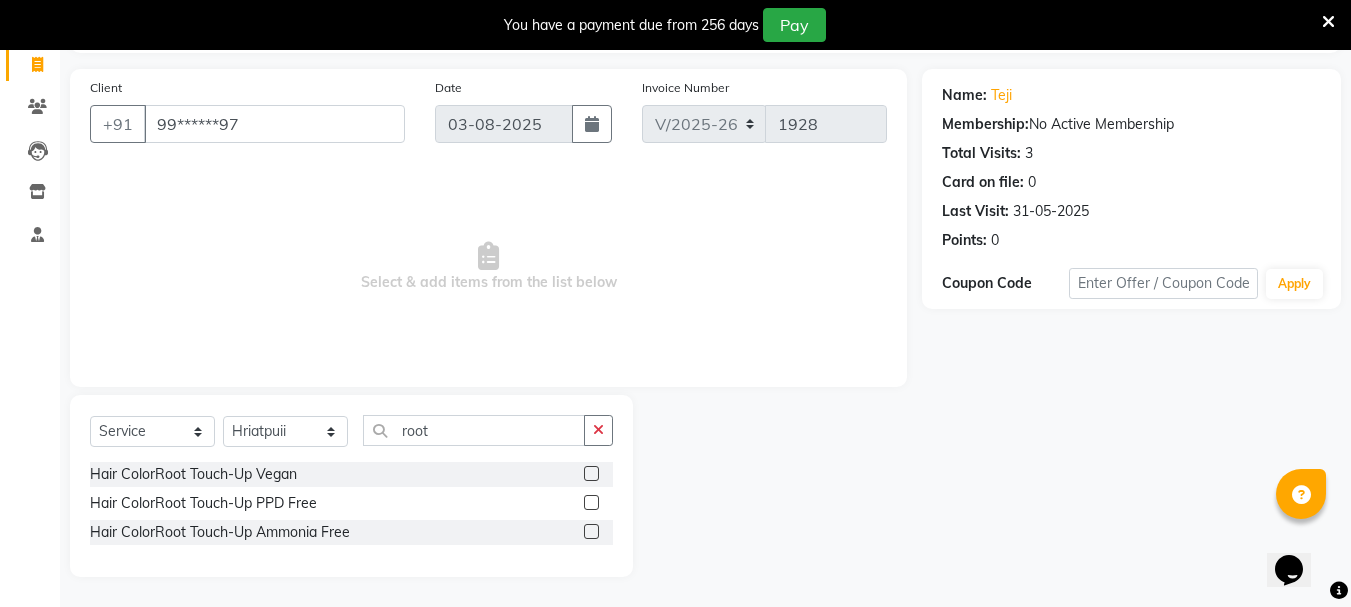 click 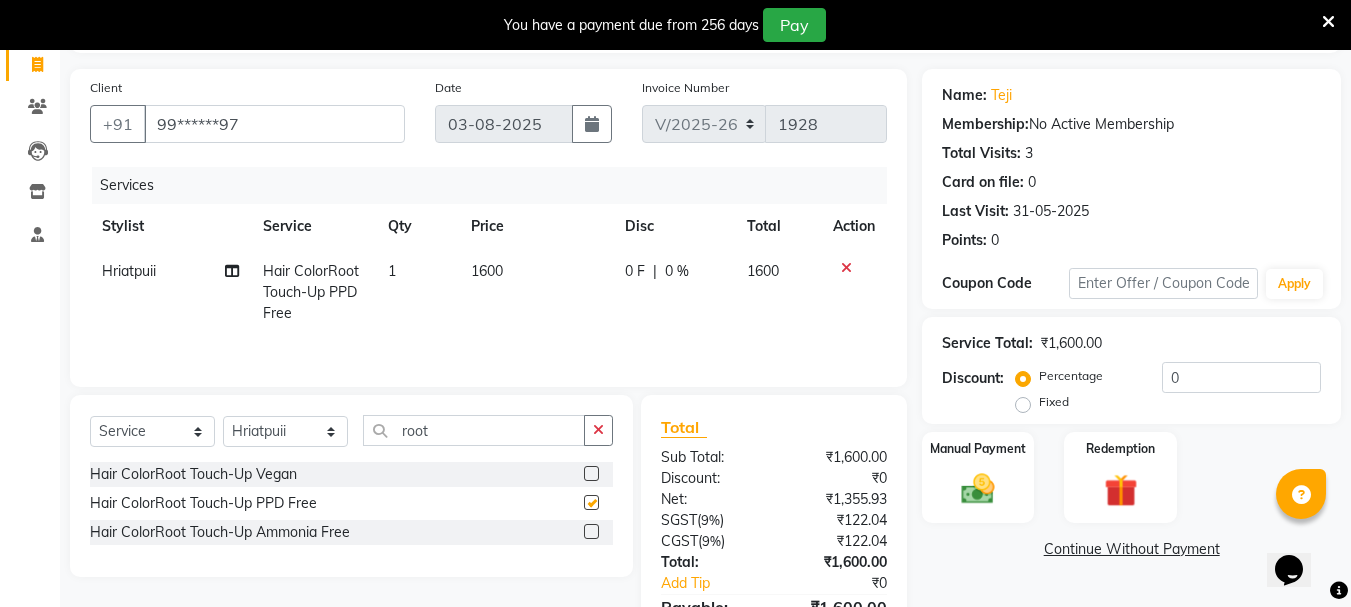 checkbox on "false" 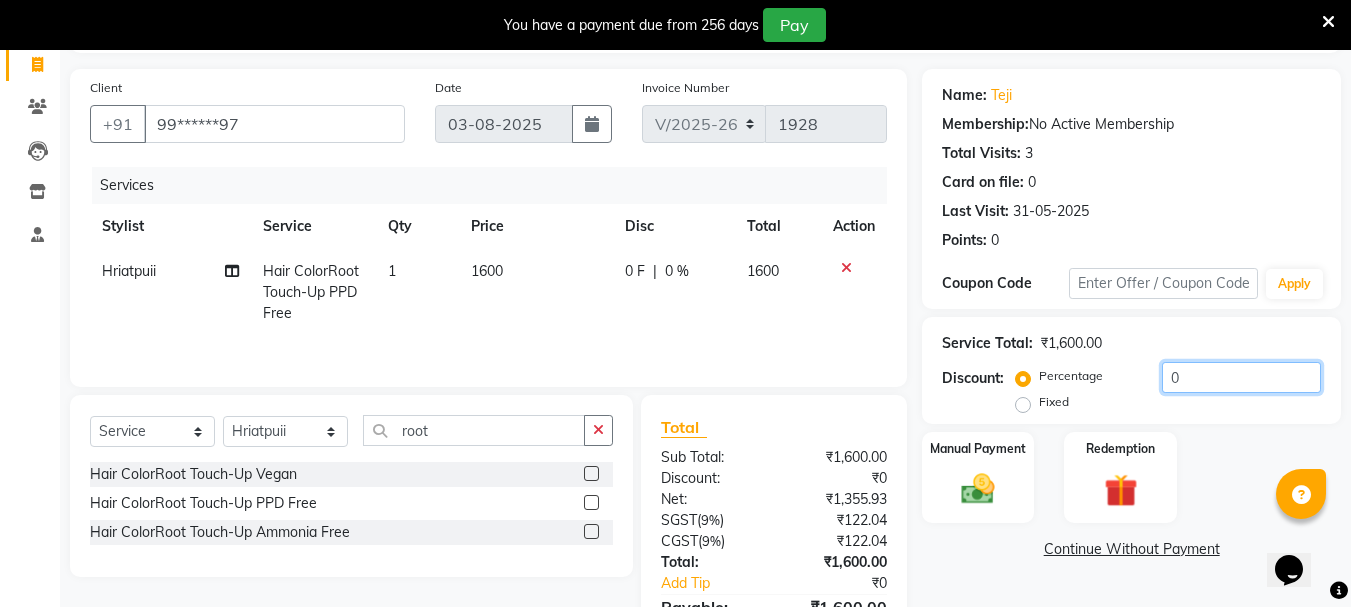 click on "0" 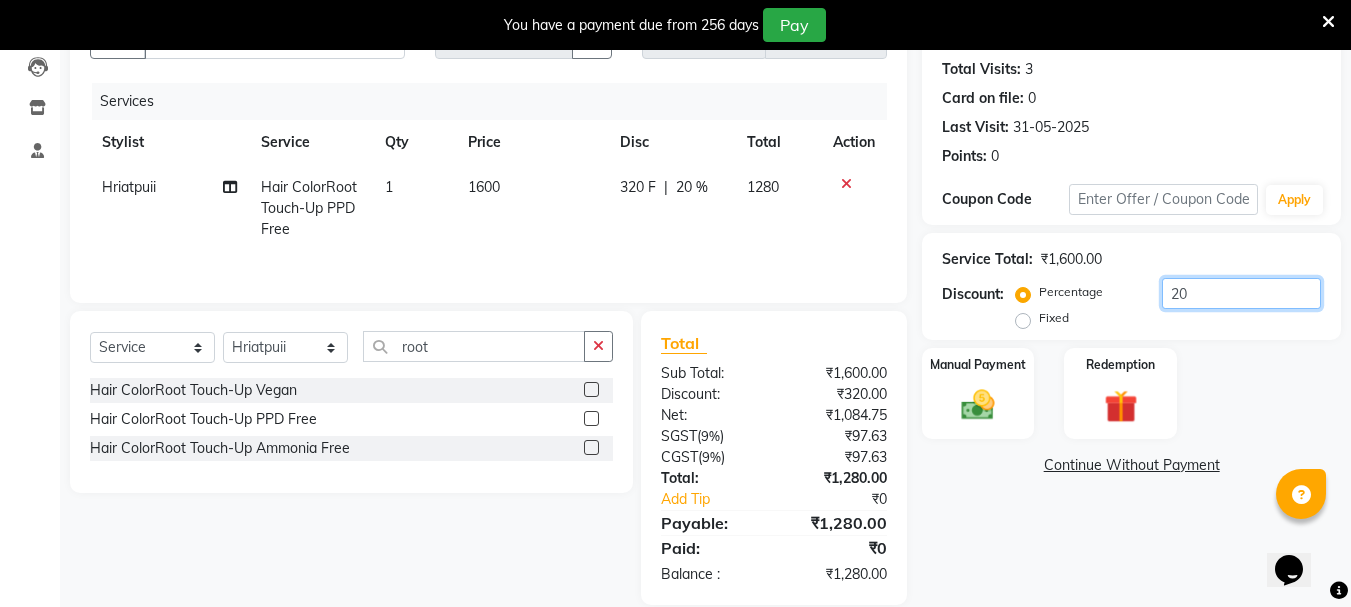 scroll, scrollTop: 243, scrollLeft: 0, axis: vertical 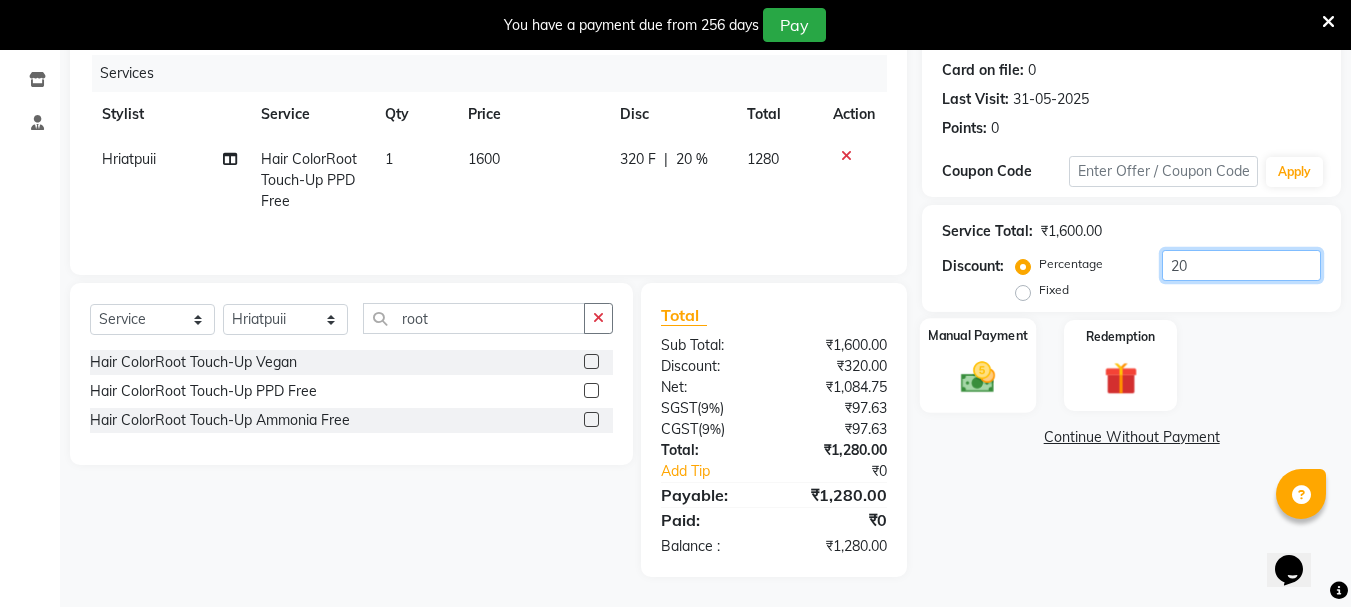 type on "20" 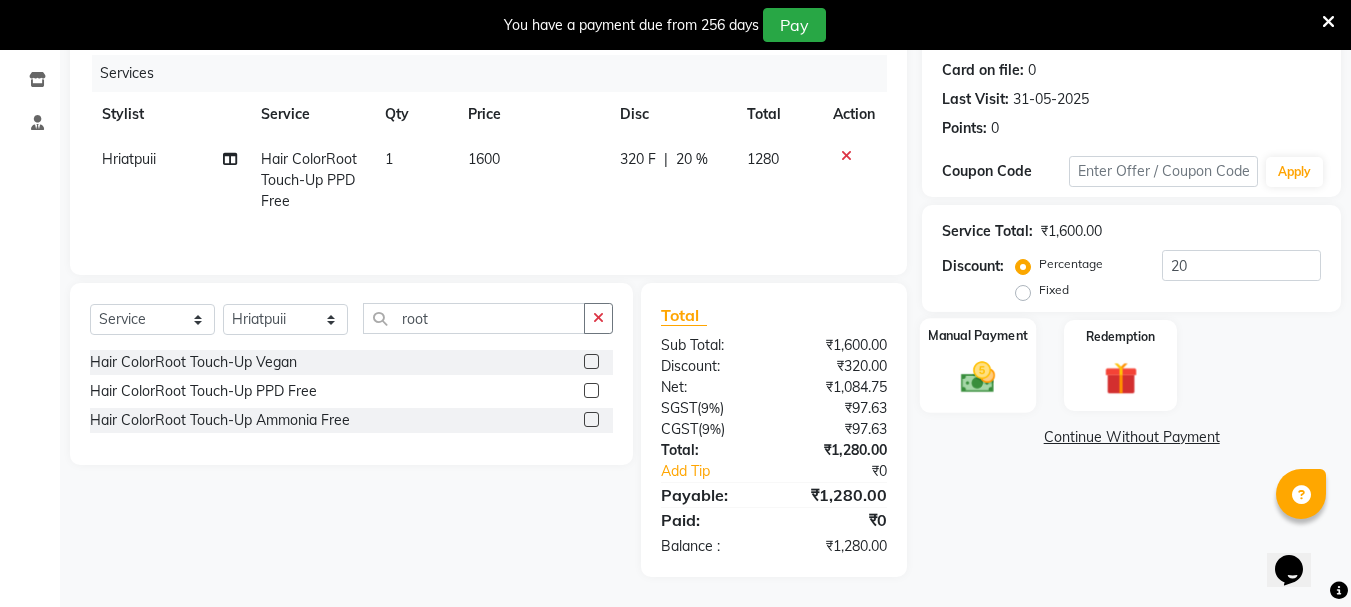 click on "Manual Payment" 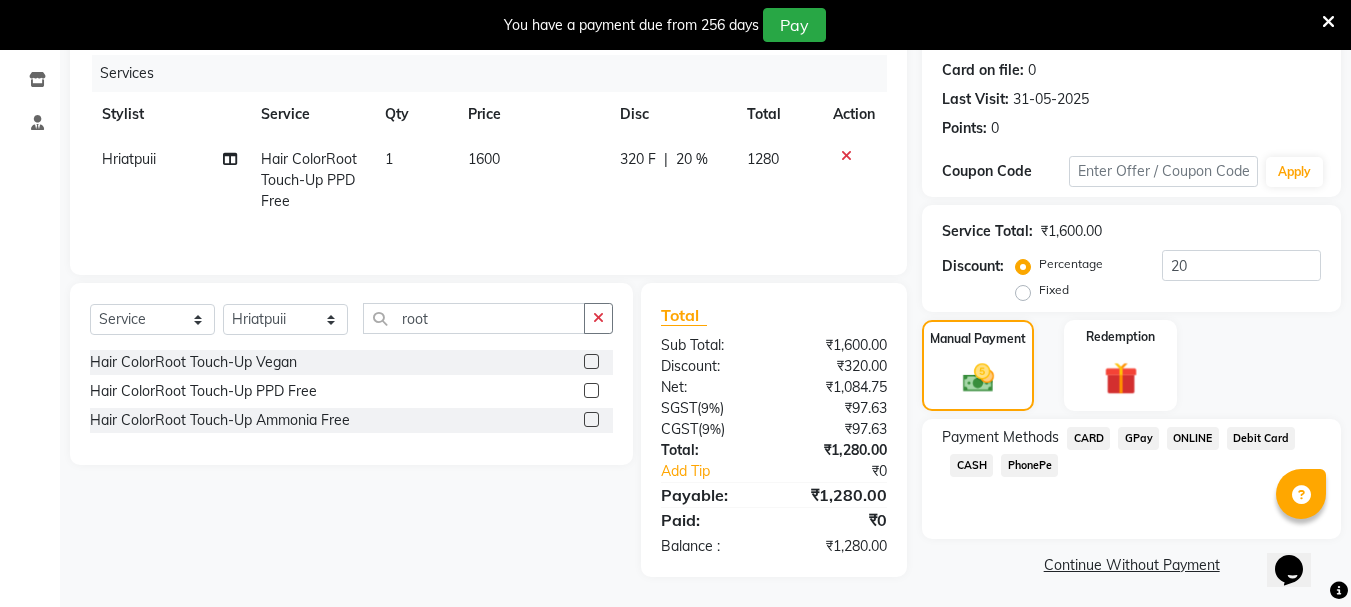click on "CARD" 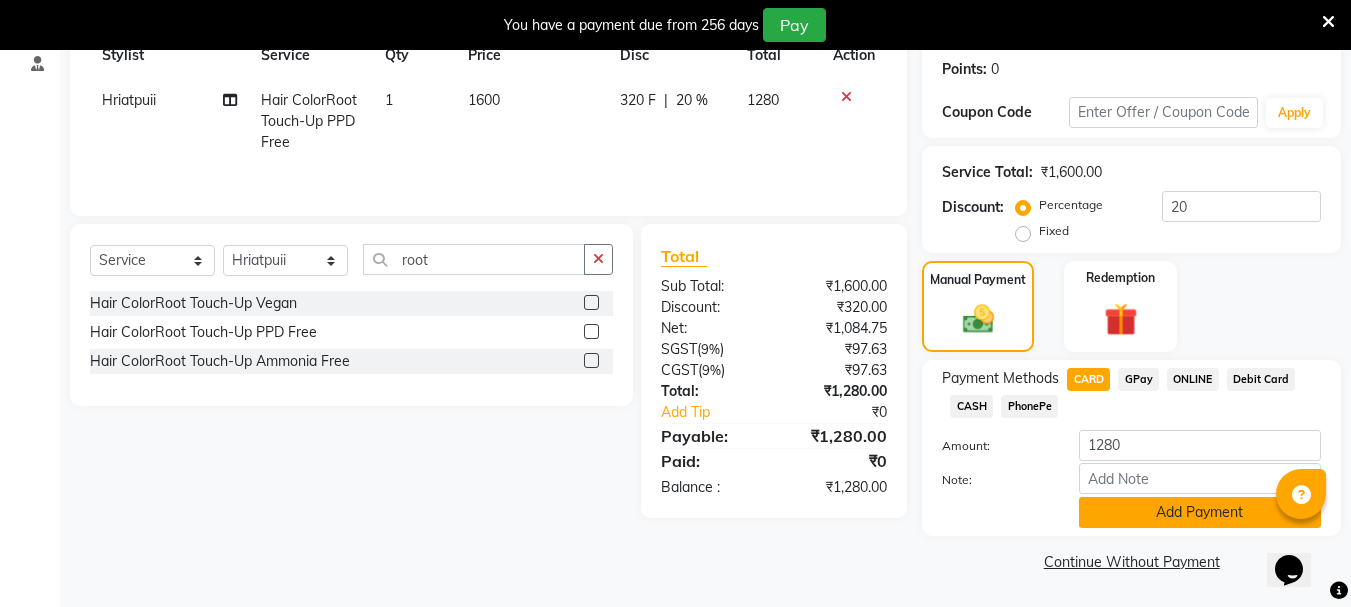 click on "Add Payment" 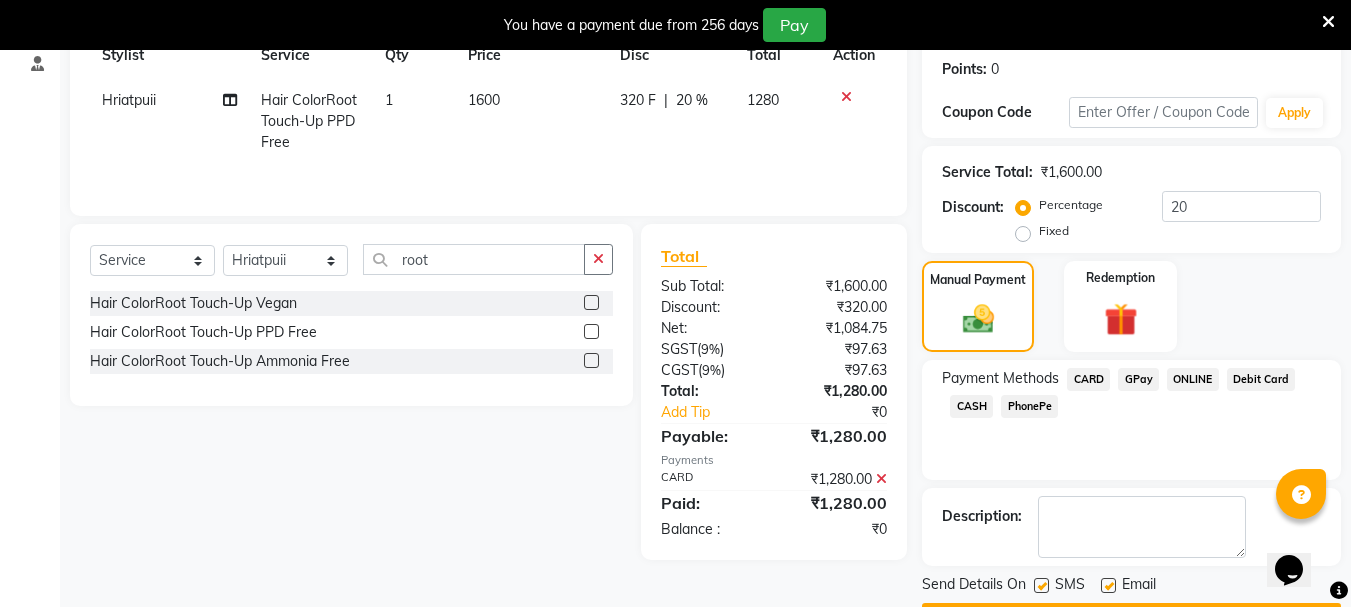 scroll, scrollTop: 359, scrollLeft: 0, axis: vertical 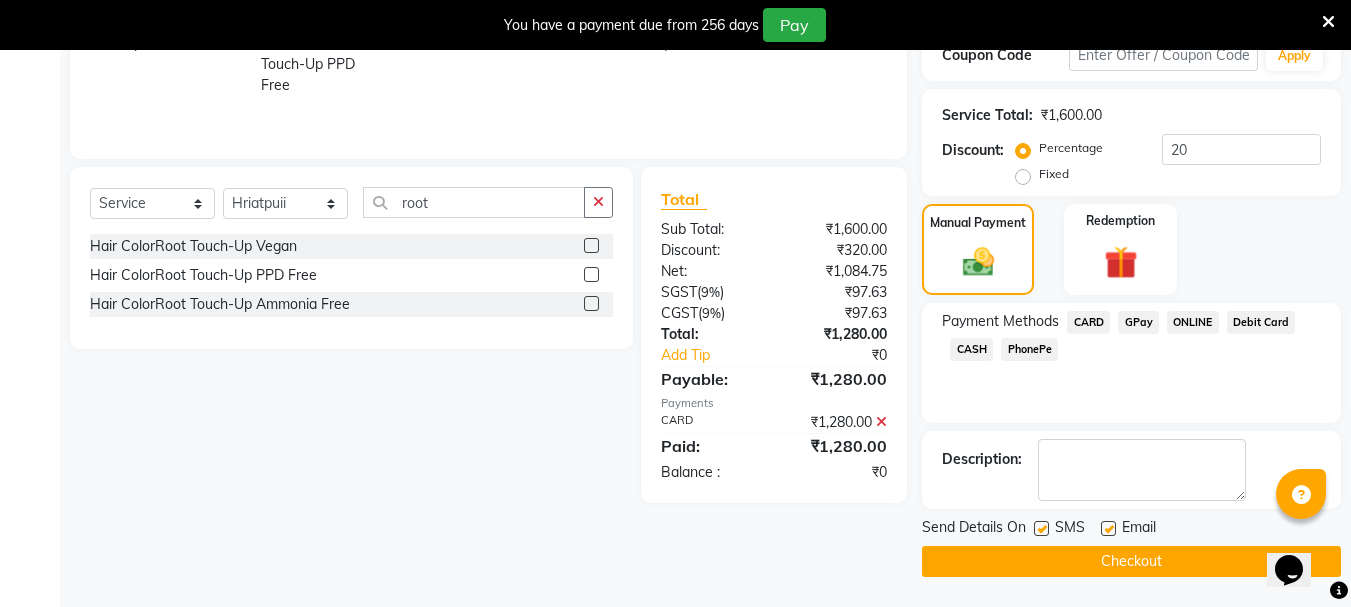 click 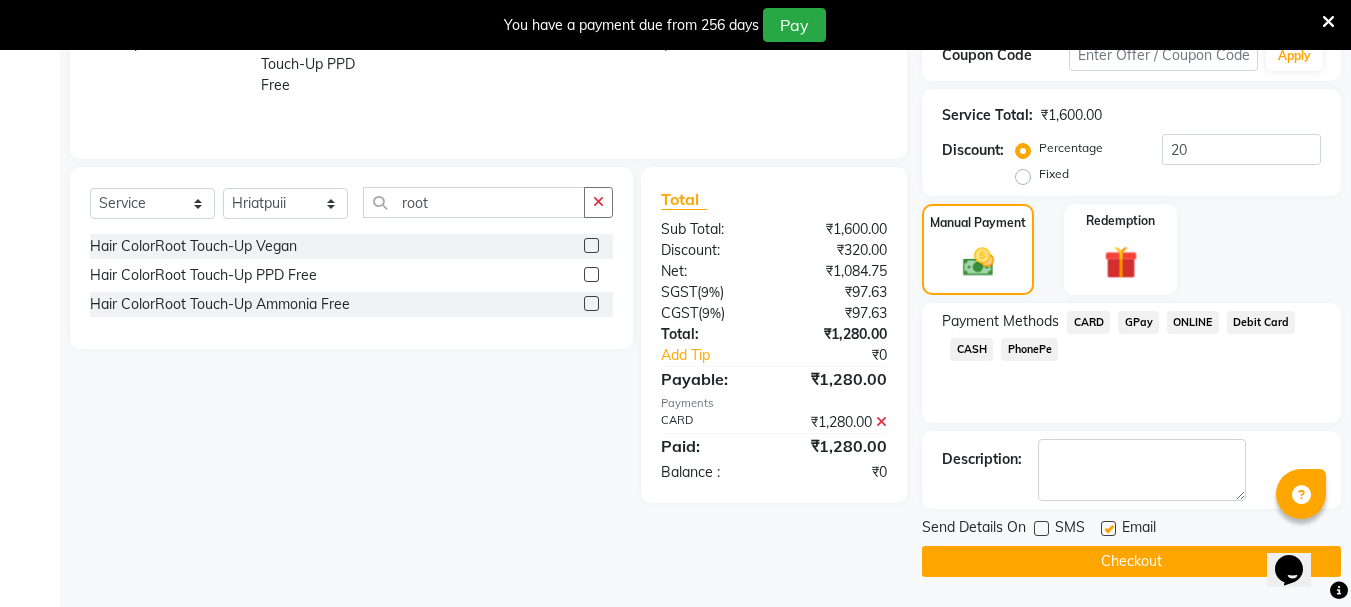 click 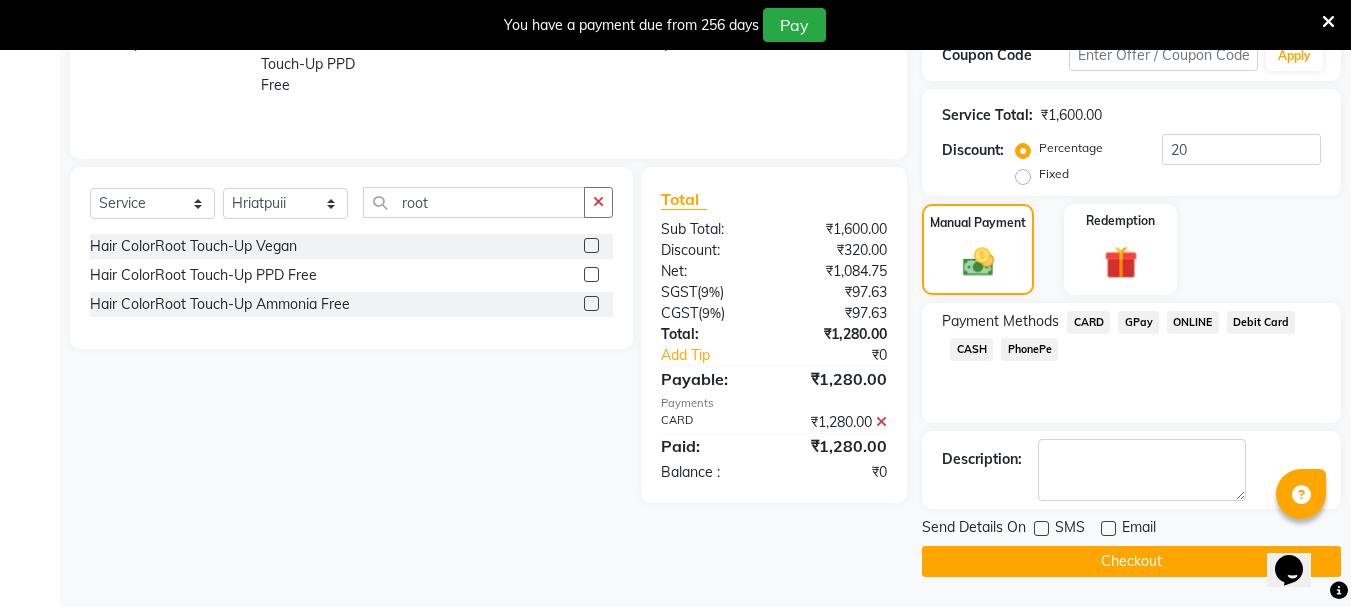 click 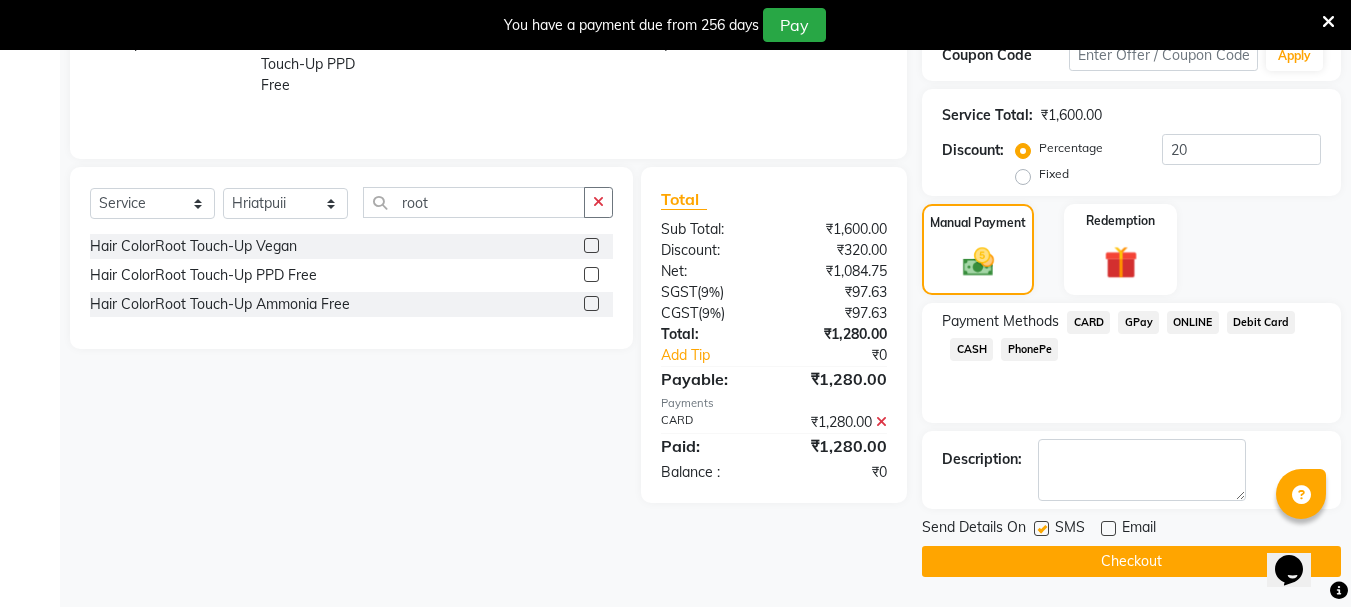 click 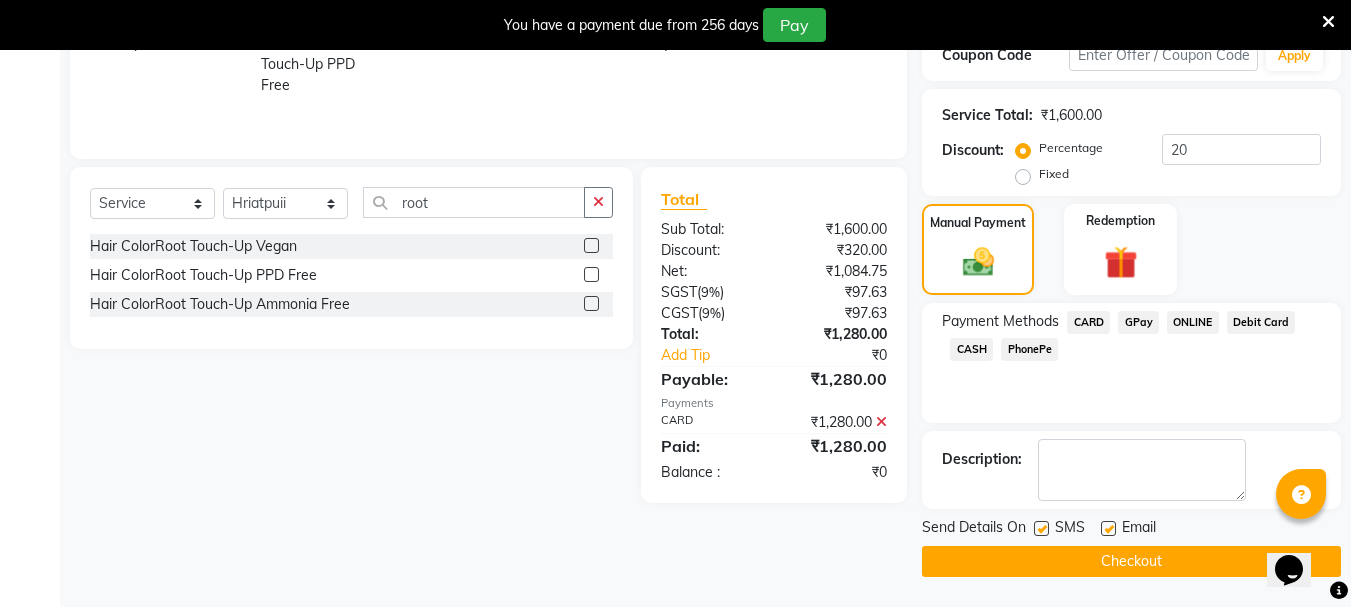 click on "Checkout" 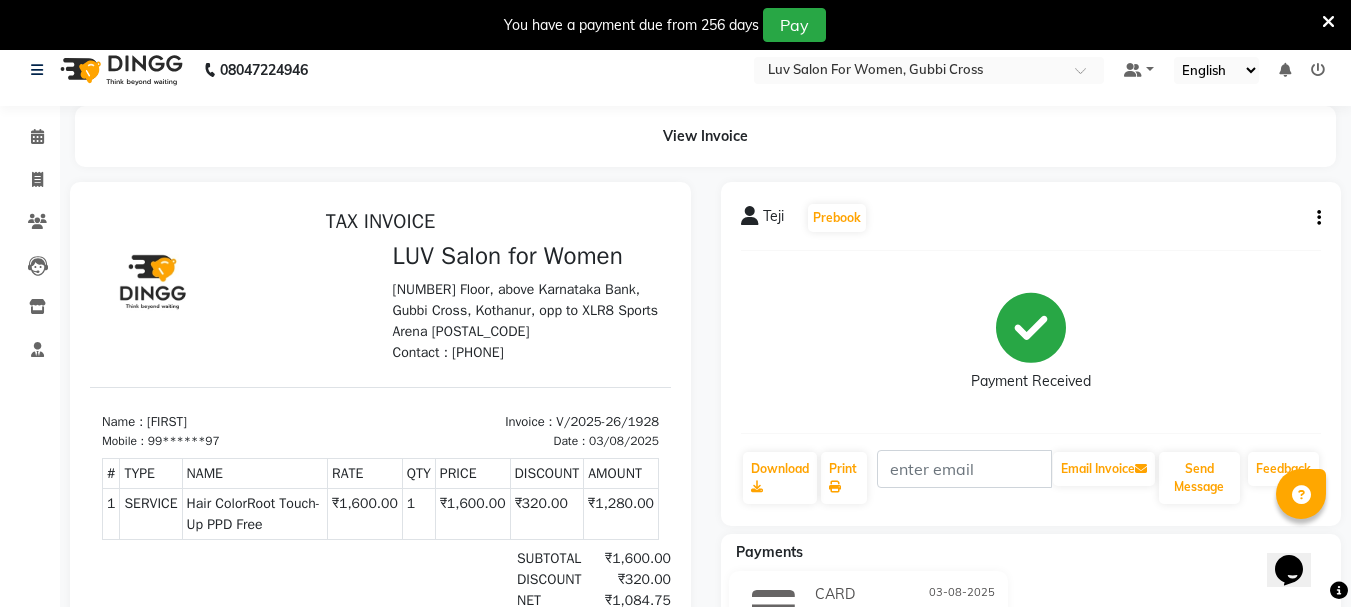 scroll, scrollTop: 0, scrollLeft: 0, axis: both 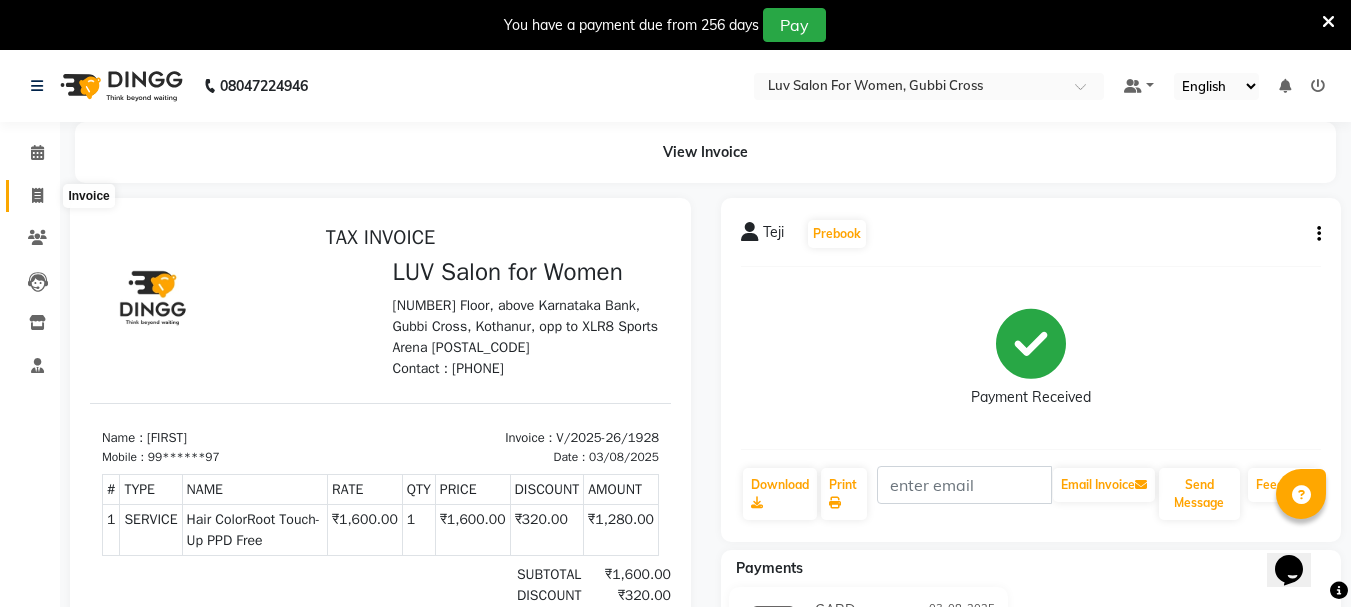 click 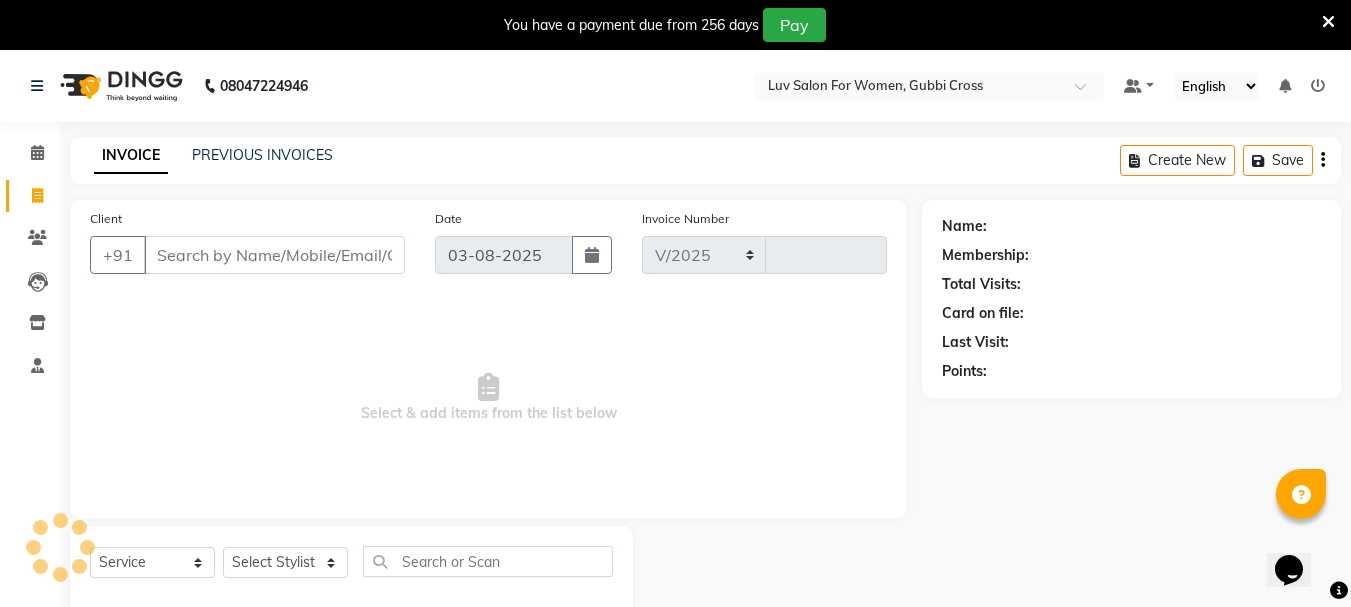 scroll, scrollTop: 50, scrollLeft: 0, axis: vertical 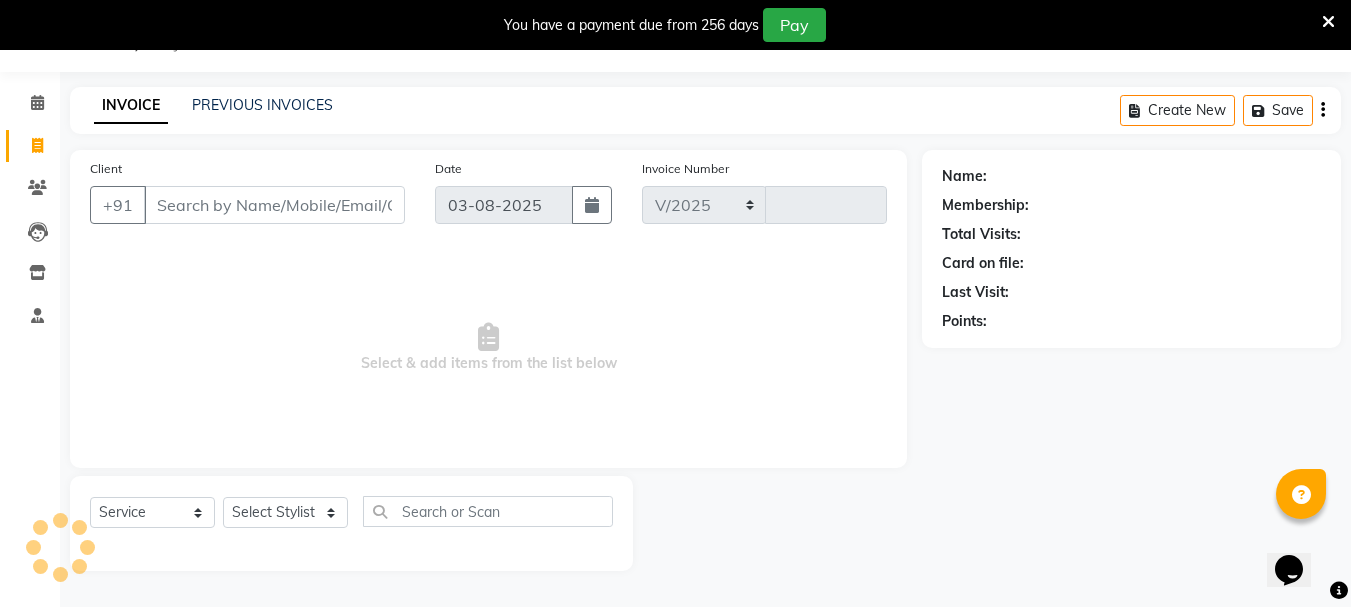 select on "7221" 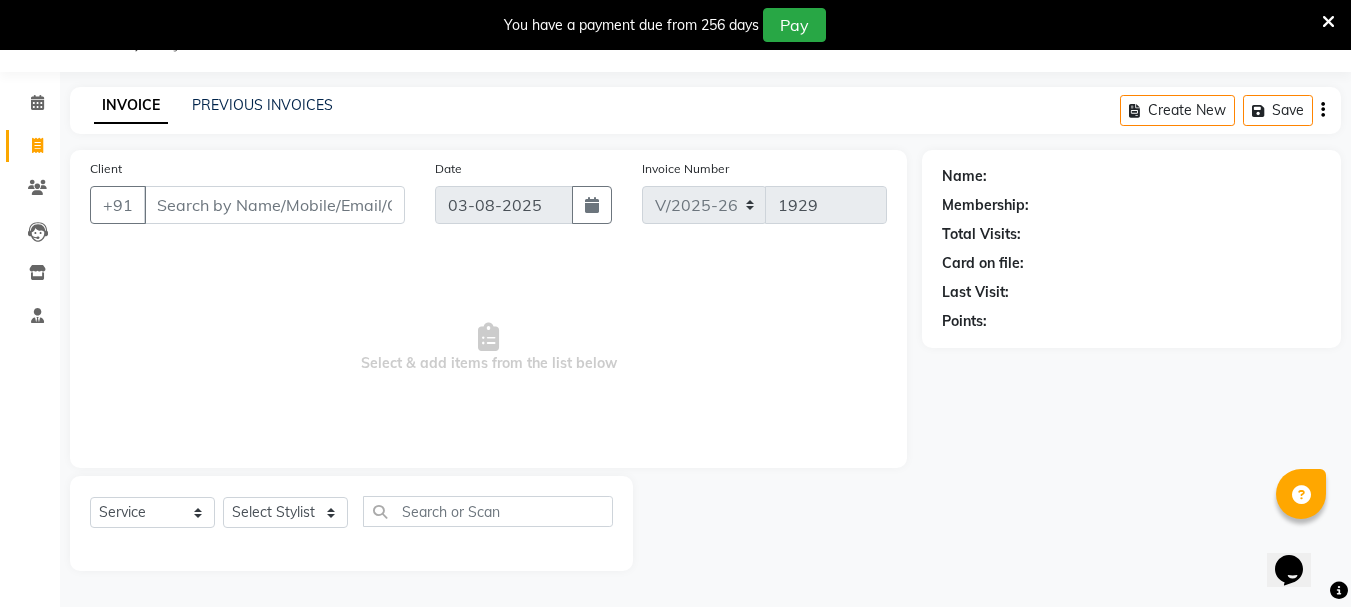 click on "Client" at bounding box center (274, 205) 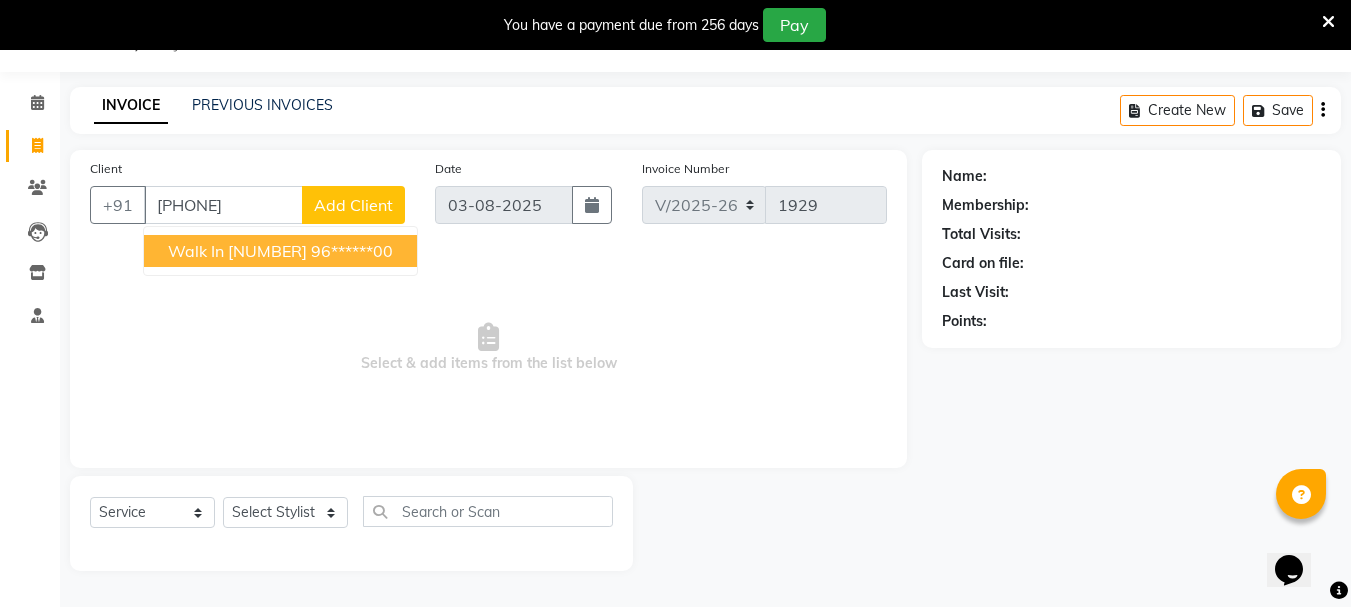 click on "walk in [NUMBER]" at bounding box center (237, 251) 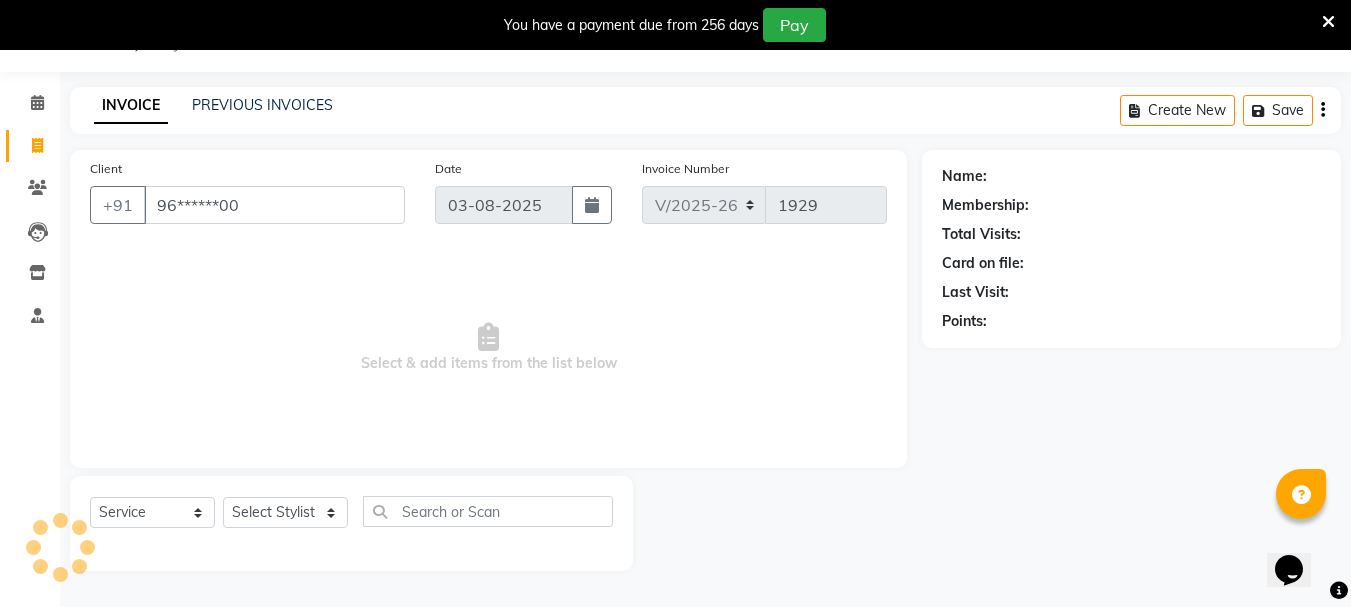 type on "96******00" 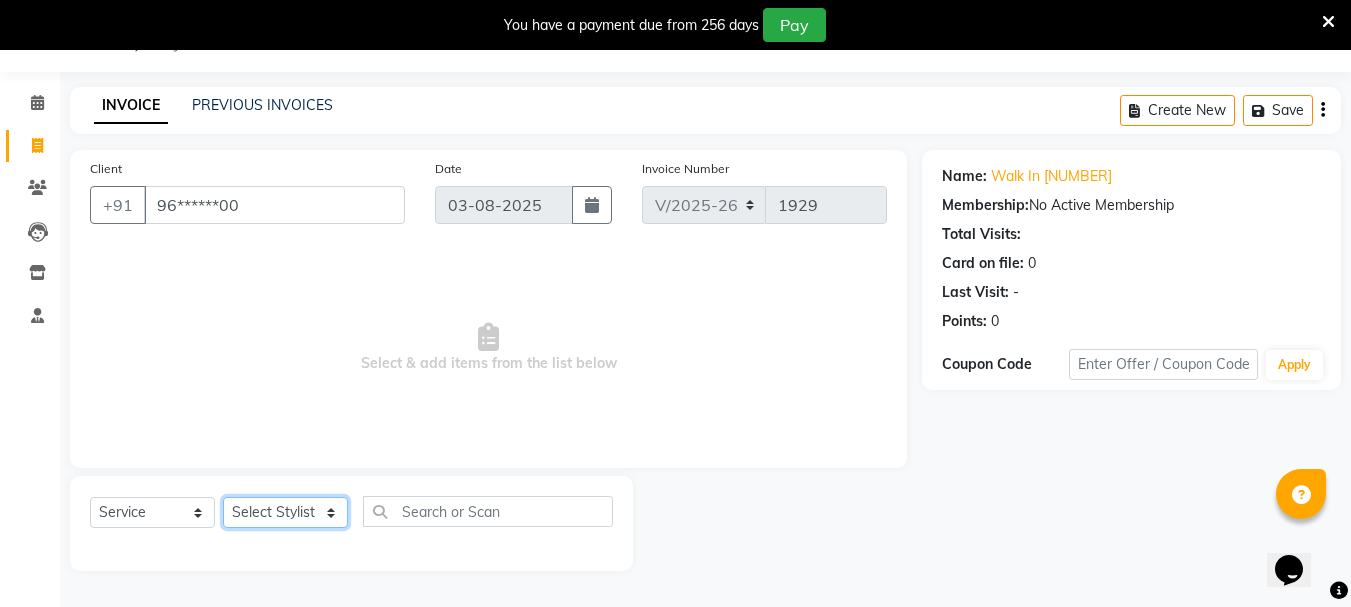 click on "Select Stylist [FIRST] [FIRST] [FIRST] [FIRST] [FIRST] [FIRST] [FIRST] [FIRST] [FIRST] [FIRST] [FIRST] [FIRST] [FIRST] [FIRST] [FIRST] [FIRST] [FIRST] [FIRST] [FIRST] [FIRST] [FIRST]" 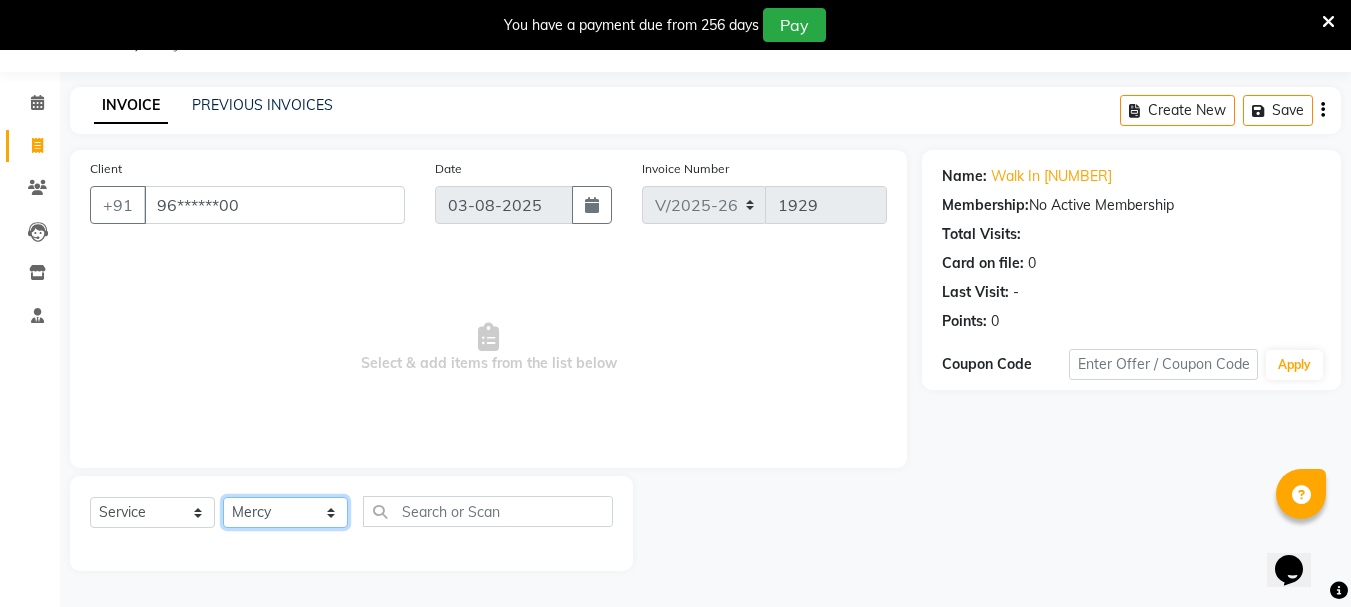 click on "Select Stylist [FIRST] [FIRST] [FIRST] [FIRST] [FIRST] [FIRST] [FIRST] [FIRST] [FIRST] [FIRST] [FIRST] [FIRST] [FIRST] [FIRST] [FIRST] [FIRST] [FIRST] [FIRST] [FIRST] [FIRST] [FIRST]" 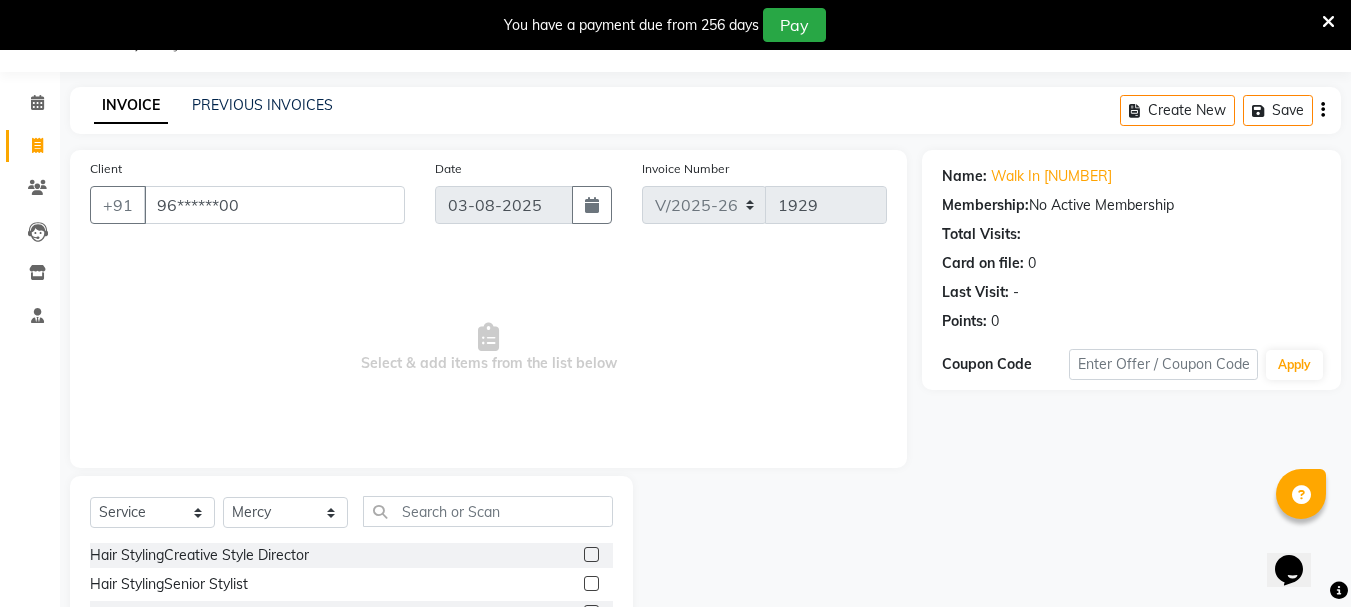 click 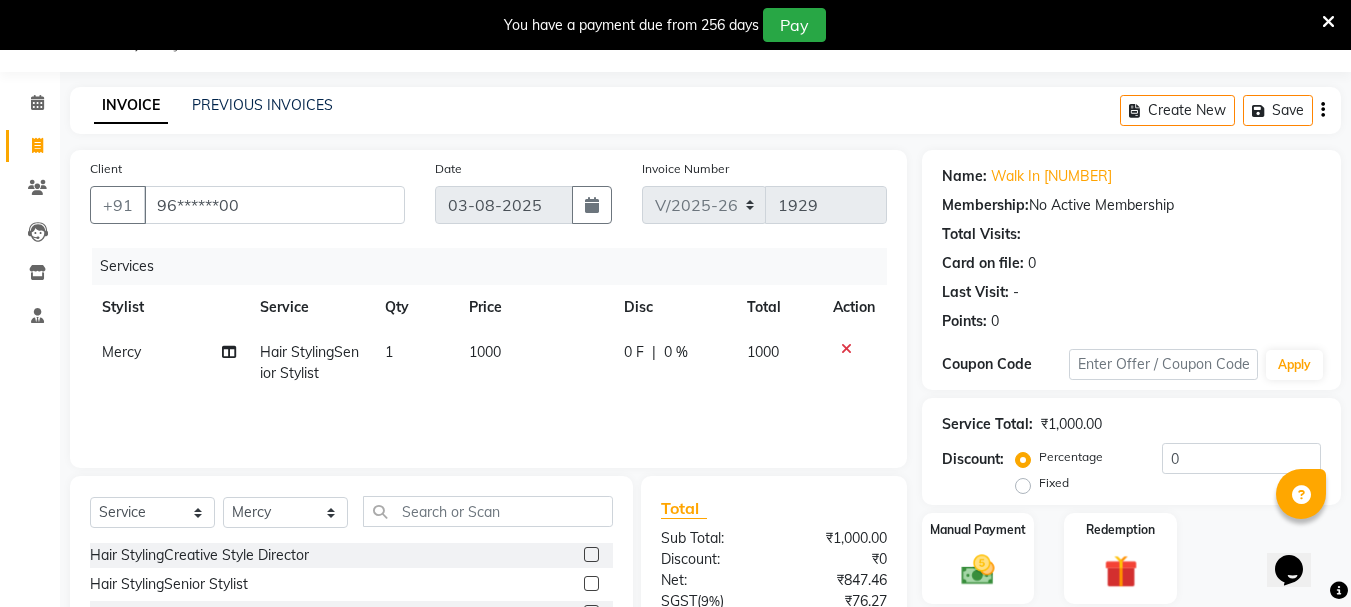 click 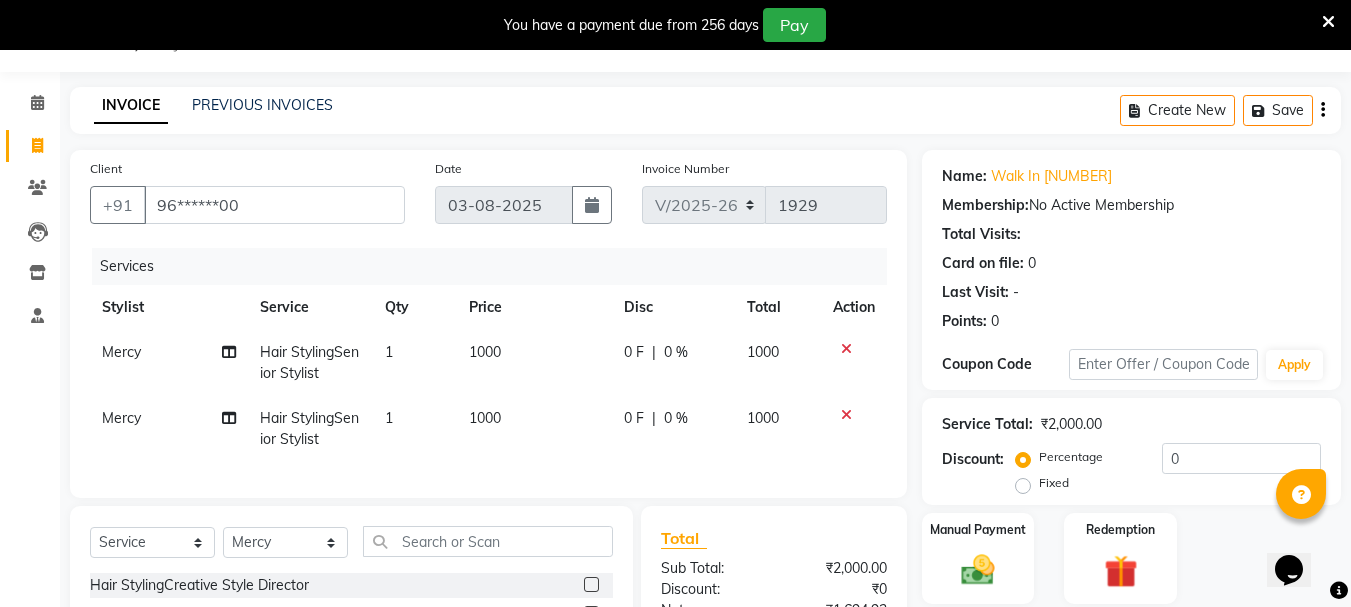 checkbox on "false" 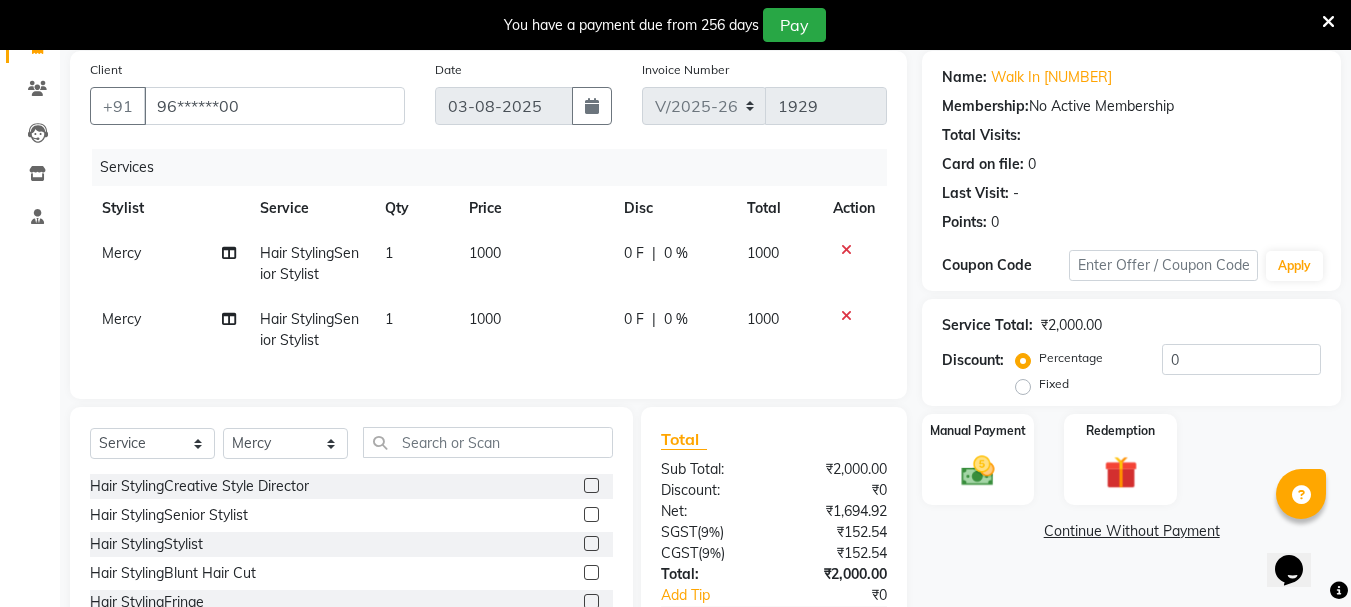 scroll, scrollTop: 150, scrollLeft: 0, axis: vertical 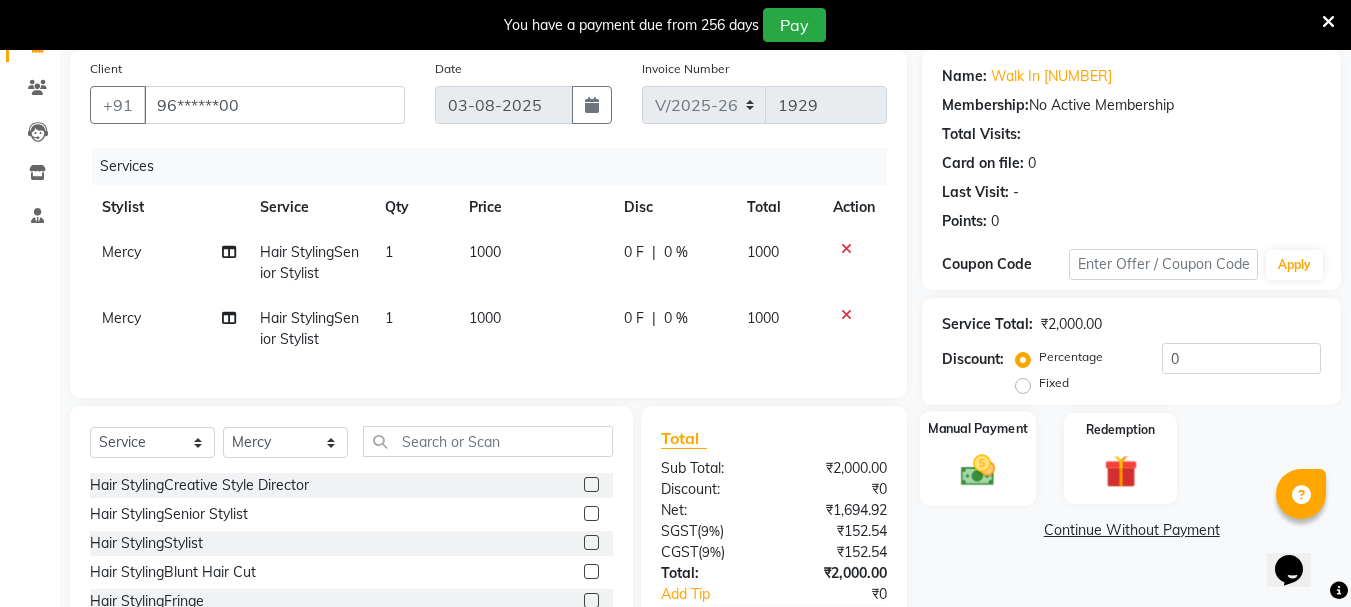 click 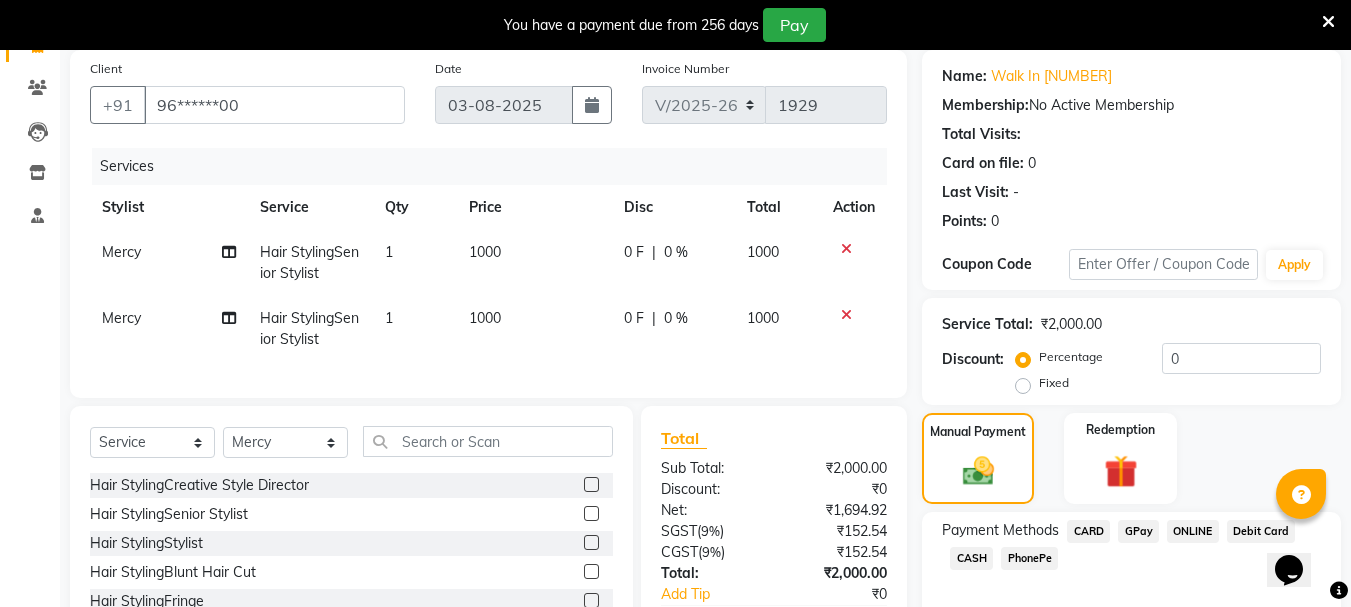 click on "PhonePe" 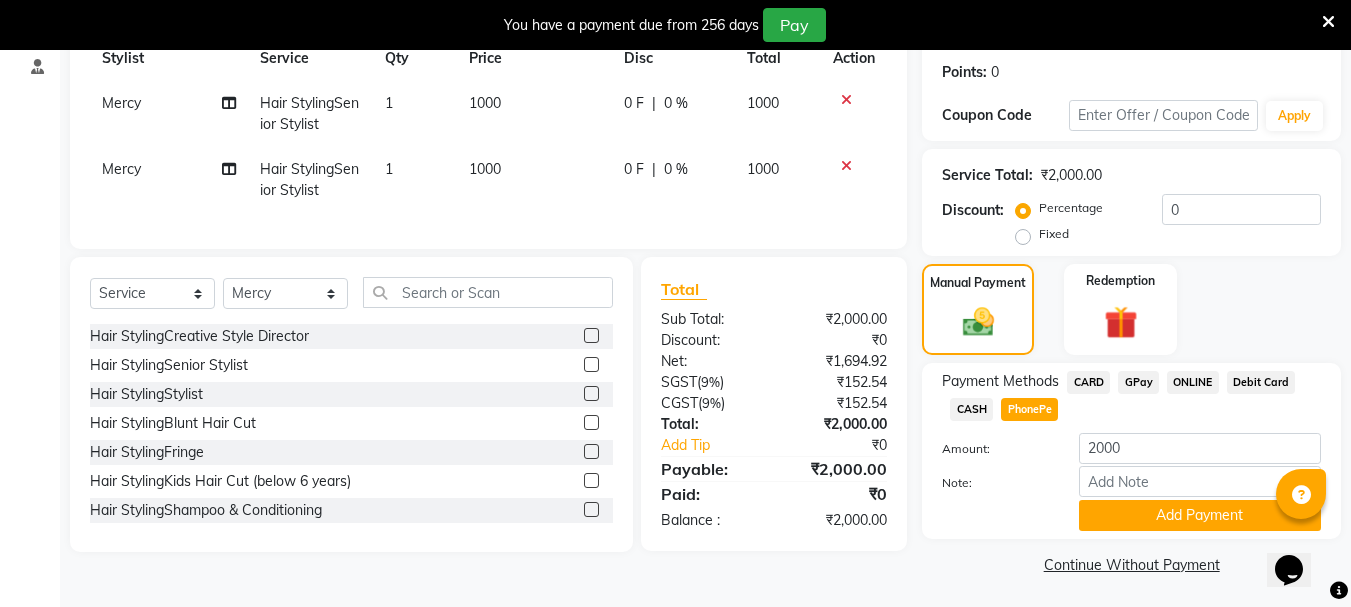 scroll, scrollTop: 302, scrollLeft: 0, axis: vertical 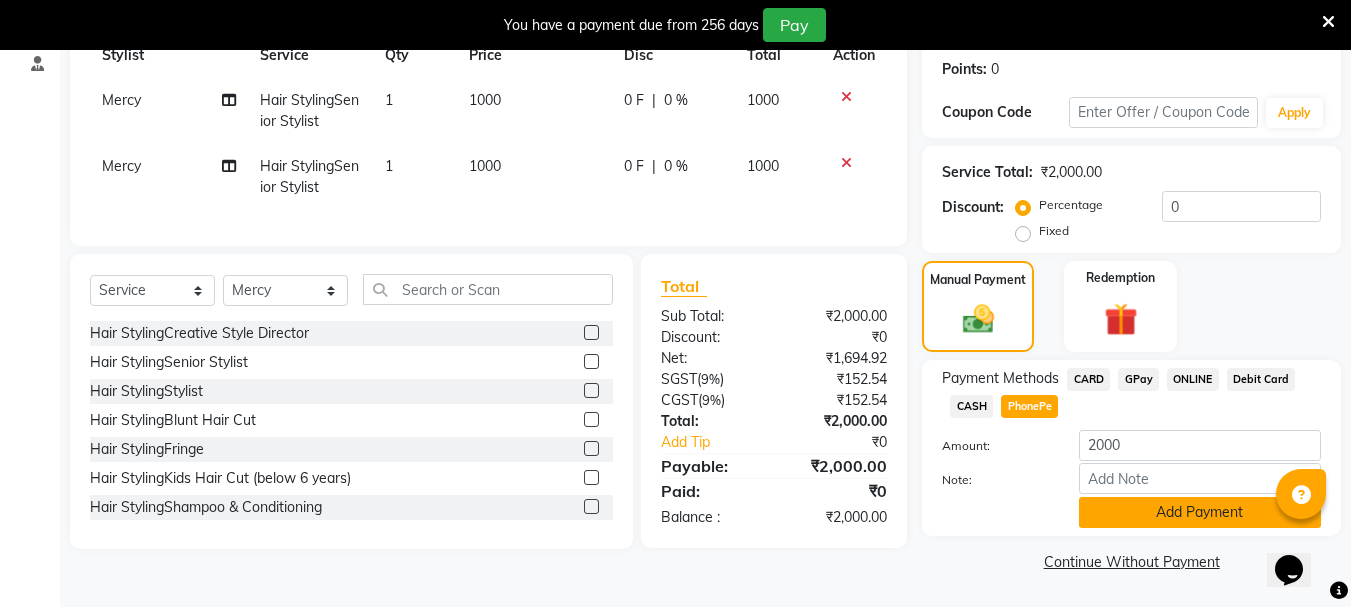 click on "Add Payment" 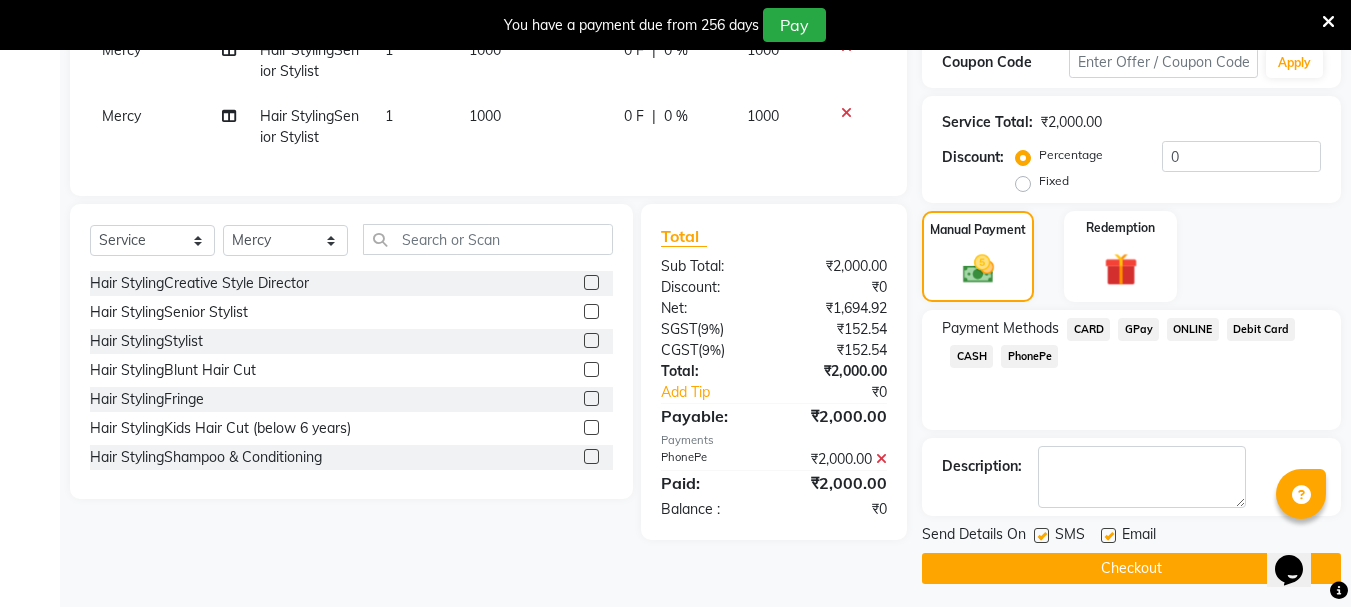 scroll, scrollTop: 359, scrollLeft: 0, axis: vertical 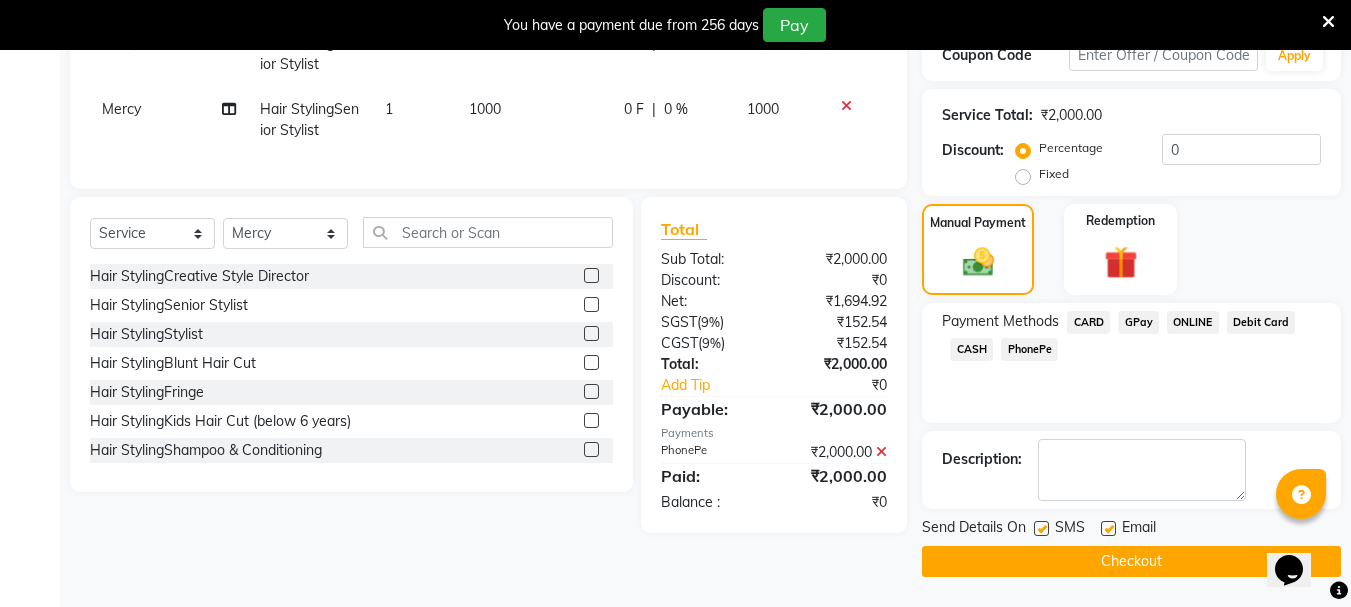 click on "Checkout" 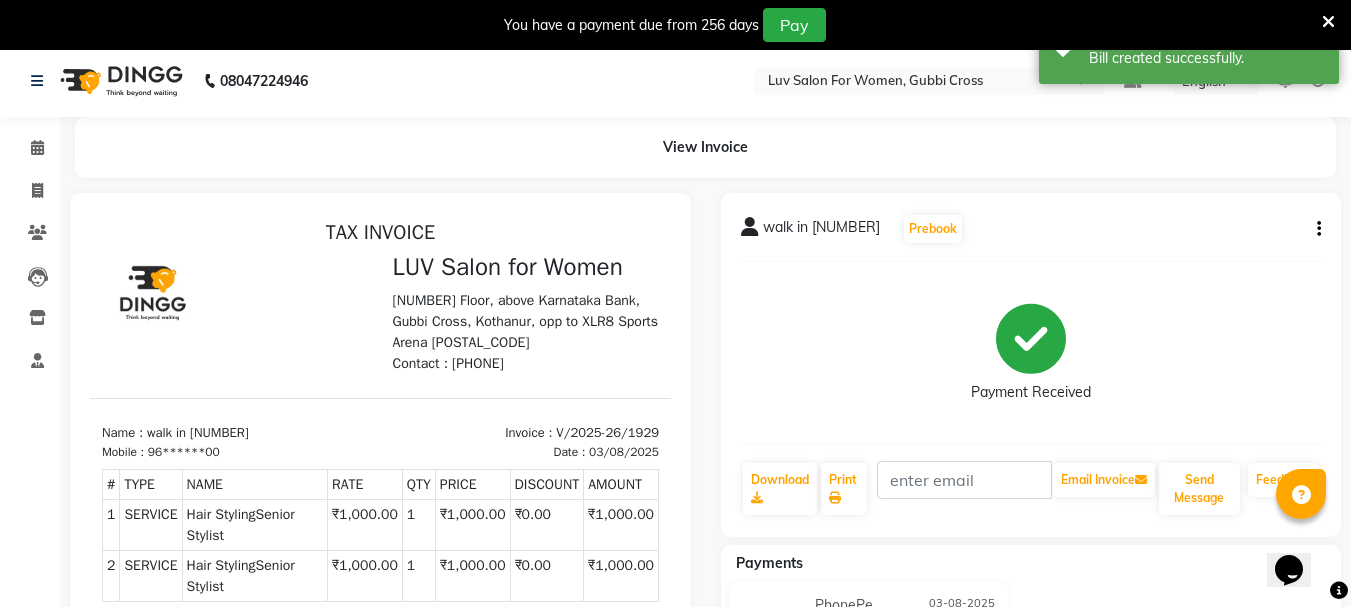 scroll, scrollTop: 0, scrollLeft: 0, axis: both 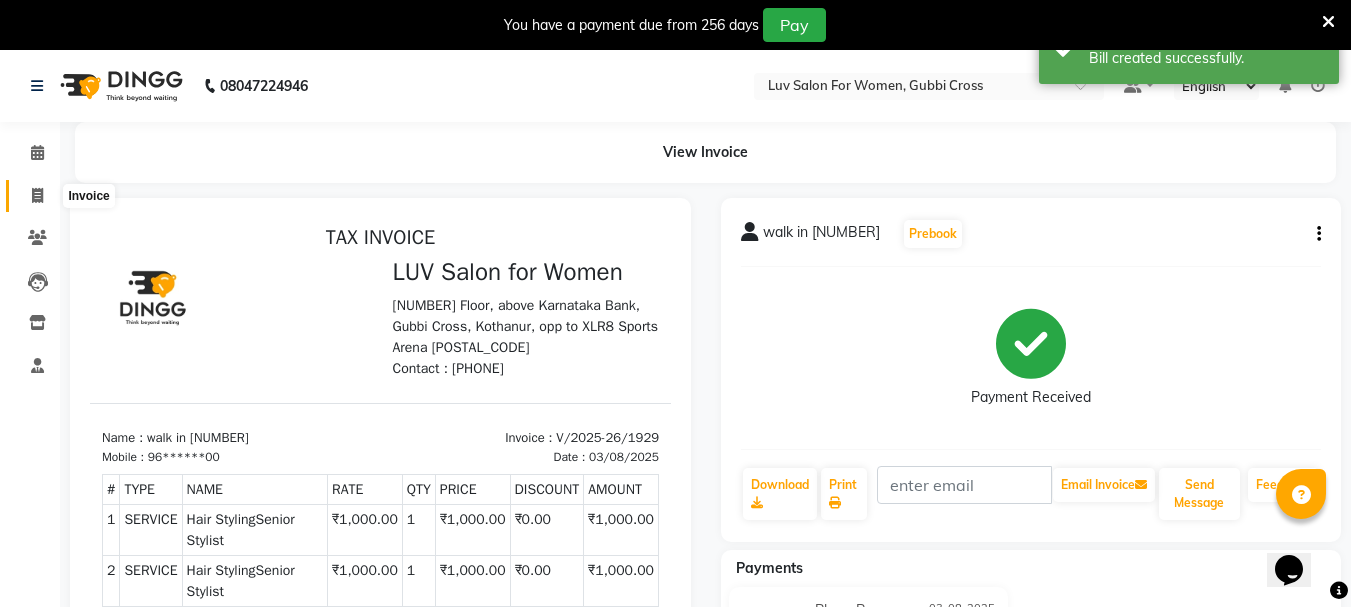 click 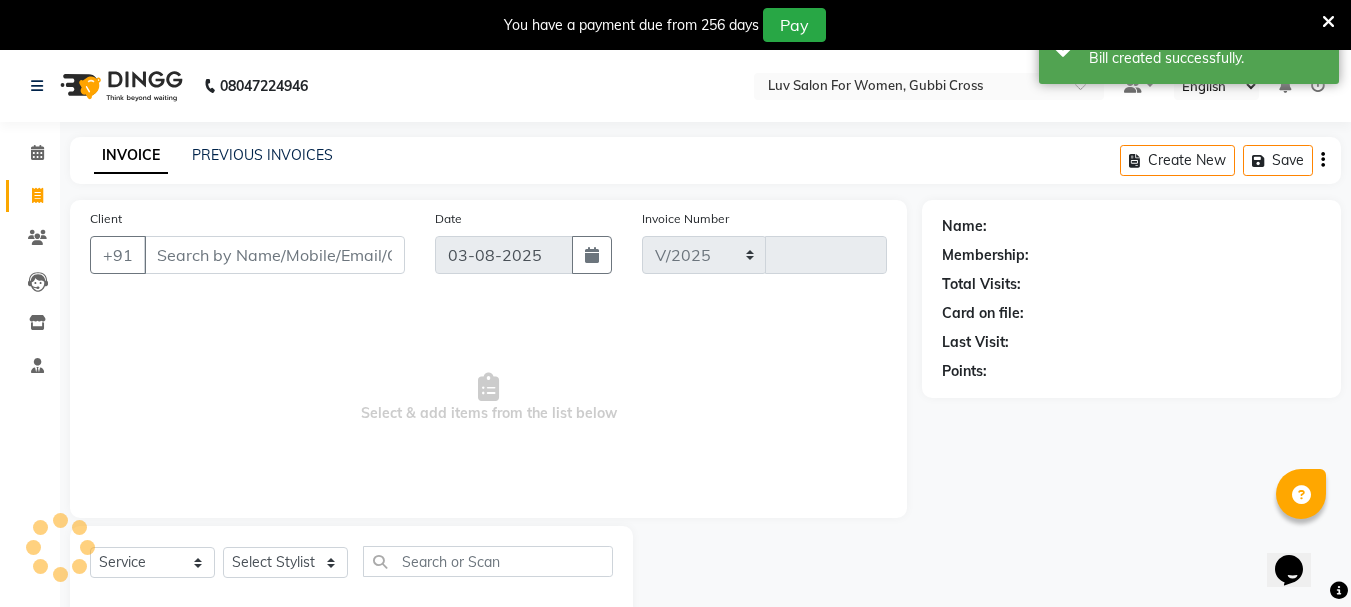 scroll, scrollTop: 50, scrollLeft: 0, axis: vertical 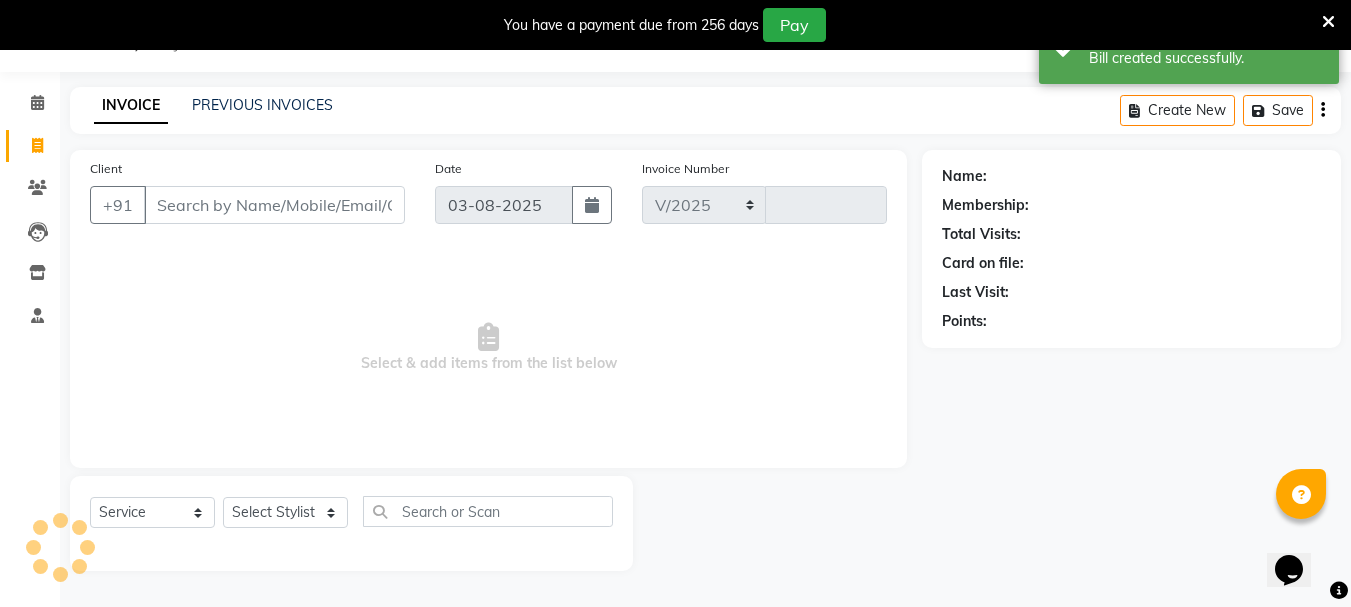 select on "7221" 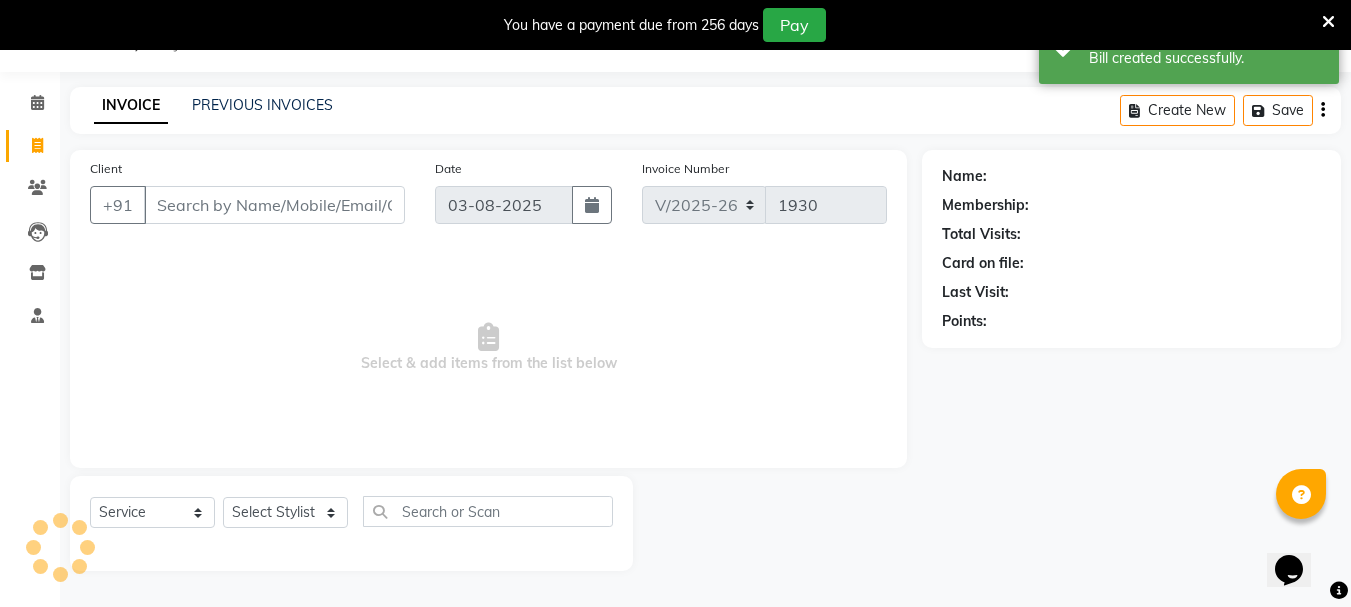 click on "Client" at bounding box center (274, 205) 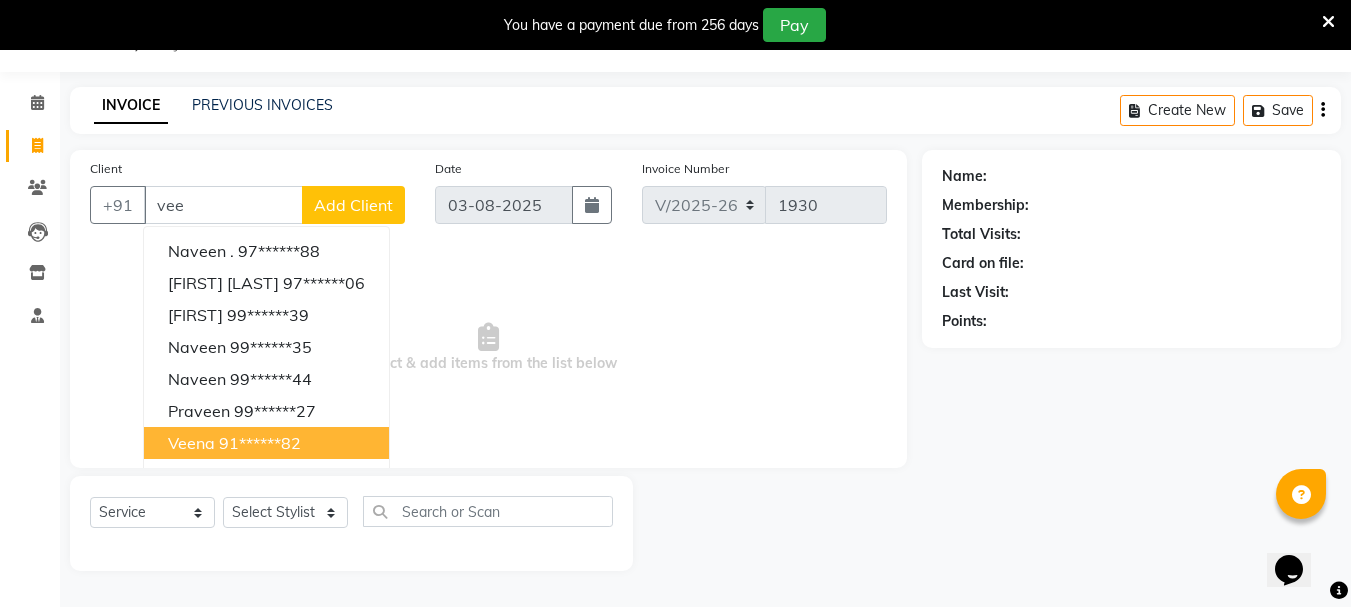 click on "Veena" at bounding box center [191, 443] 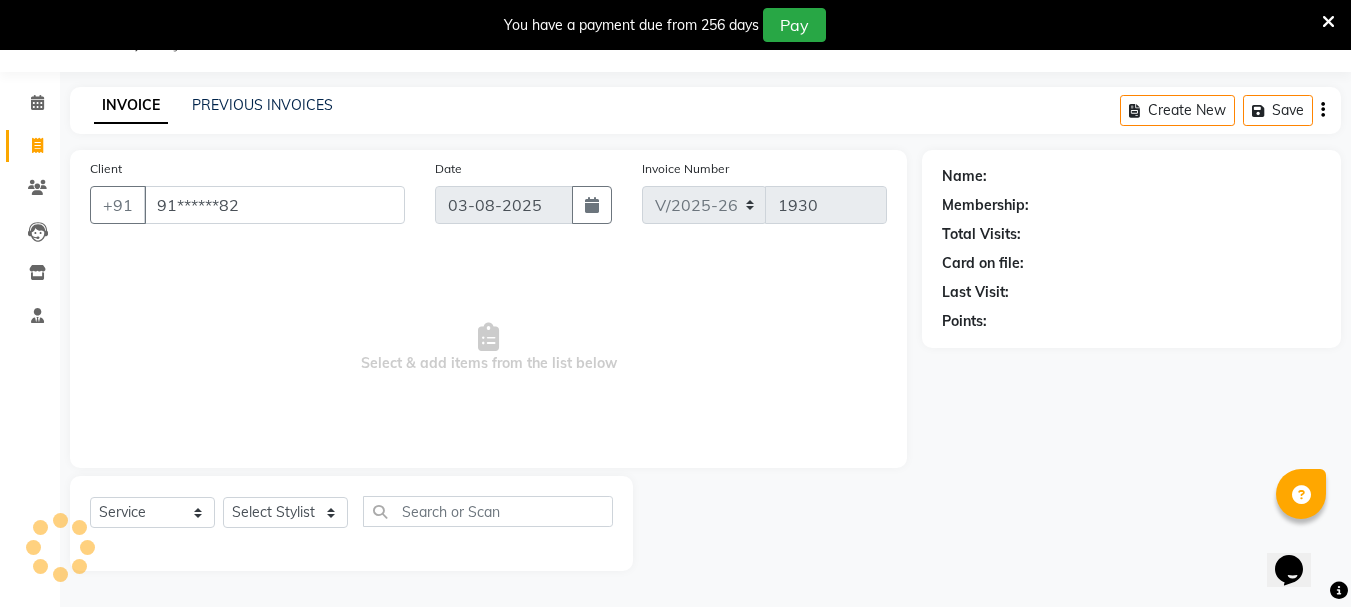 type on "91******82" 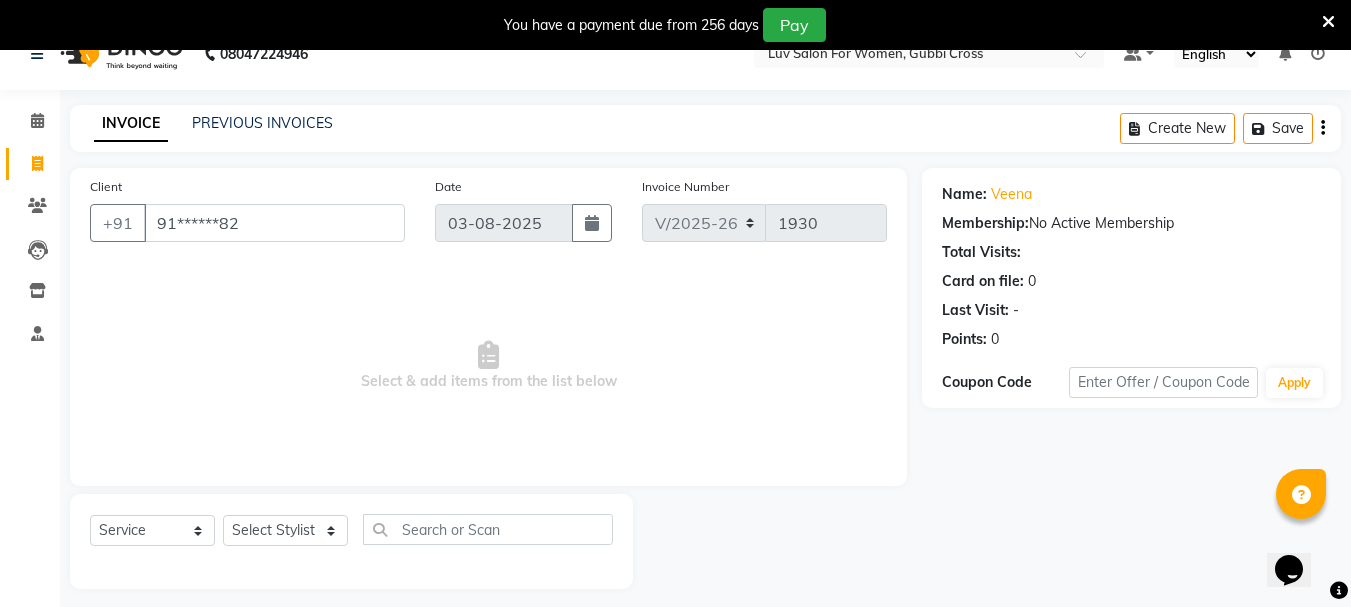 scroll, scrollTop: 50, scrollLeft: 0, axis: vertical 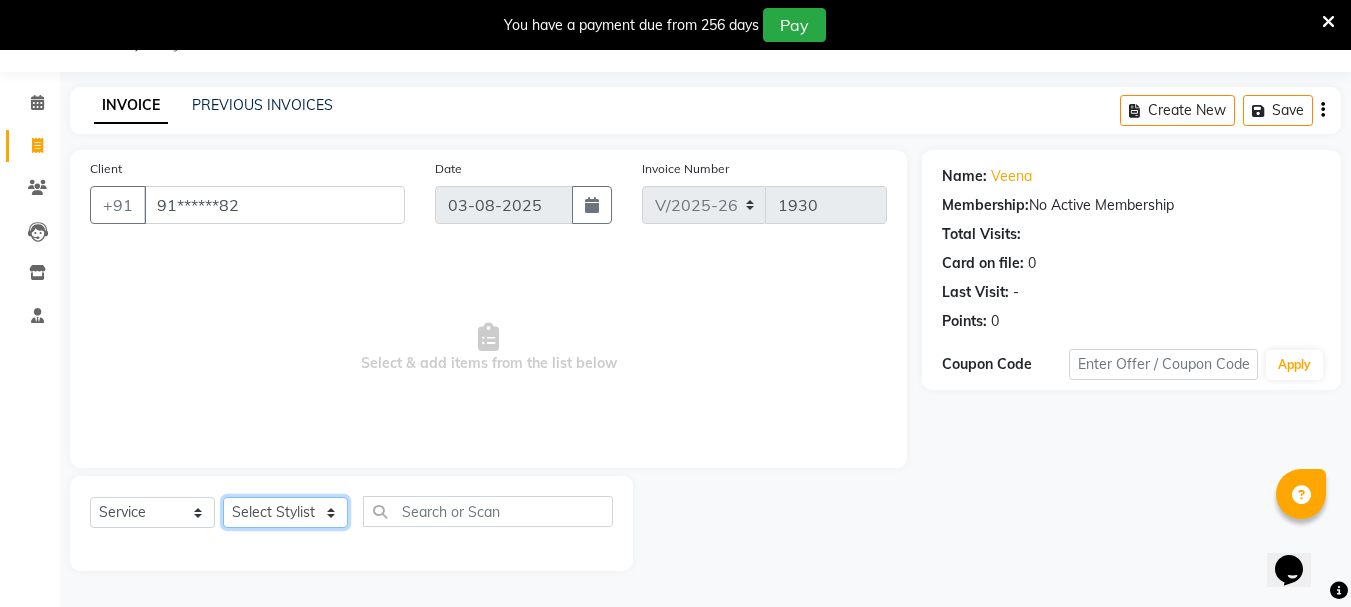 click on "Select Stylist [FIRST] [FIRST] [FIRST] [FIRST] [FIRST] [FIRST] [FIRST] [FIRST] [FIRST] [FIRST] [FIRST] [FIRST] [FIRST] [FIRST] [FIRST] [FIRST] [FIRST] [FIRST] [FIRST] [FIRST] [FIRST]" 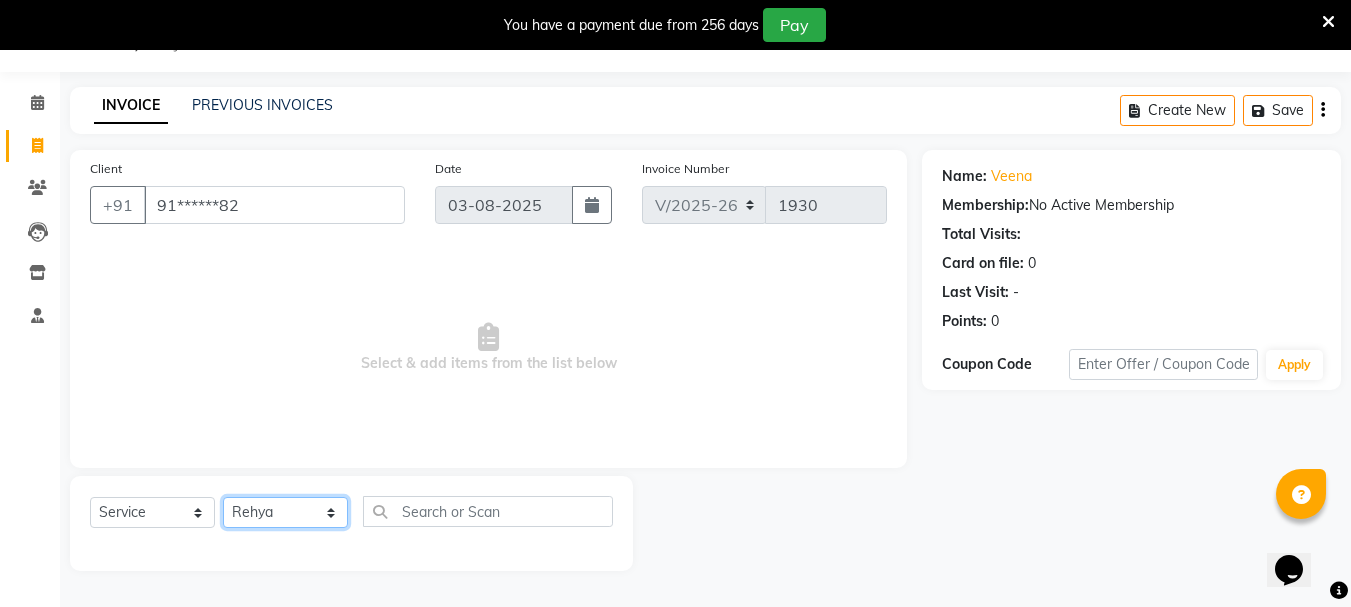 click on "Select Stylist [FIRST] [FIRST] [FIRST] [FIRST] [FIRST] [FIRST] [FIRST] [FIRST] [FIRST] [FIRST] [FIRST] [FIRST] [FIRST] [FIRST] [FIRST] [FIRST] [FIRST] [FIRST] [FIRST] [FIRST] [FIRST]" 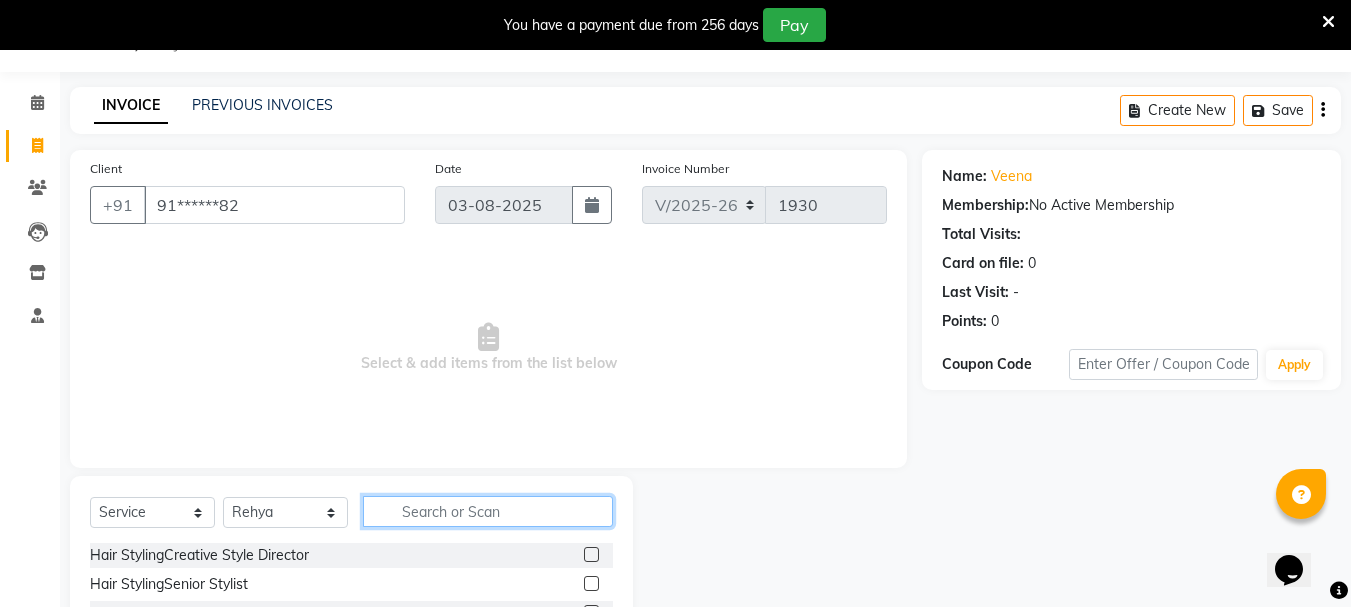 click 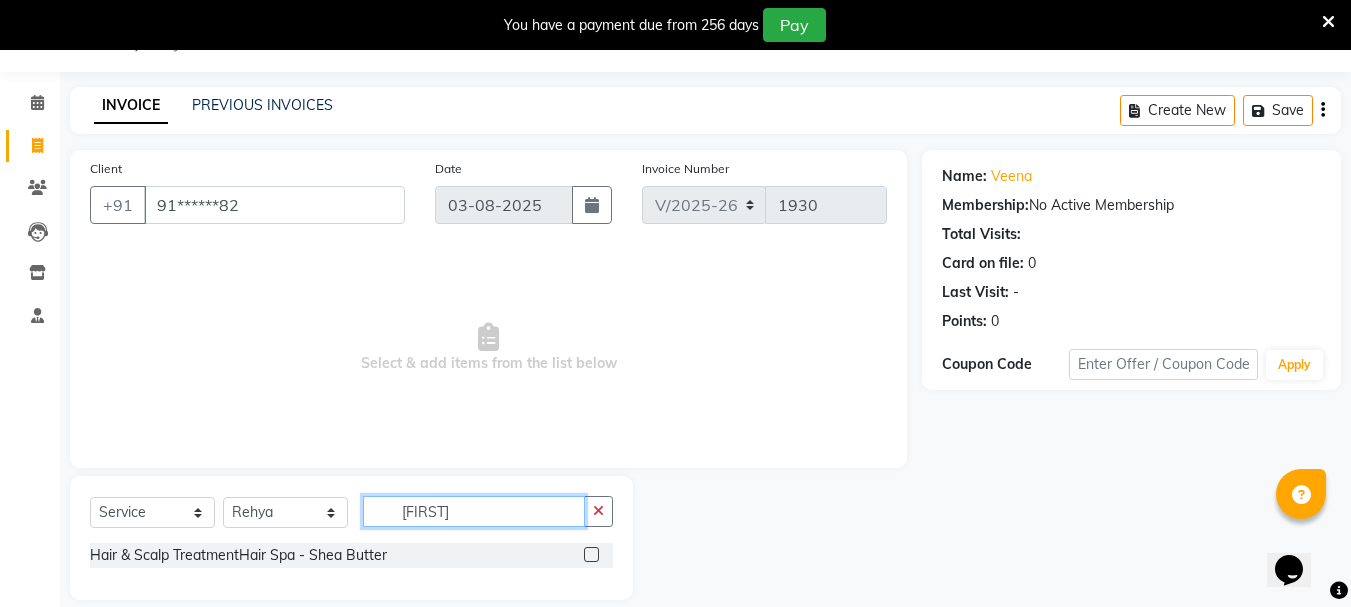 type on "[FIRST]" 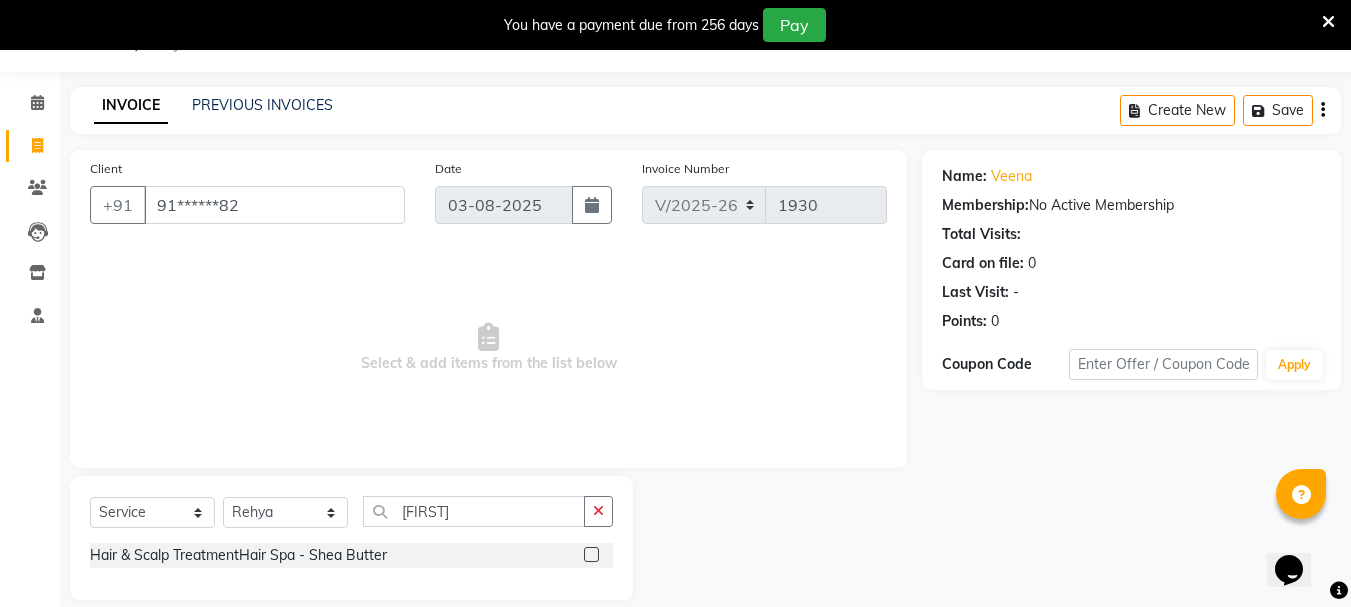 click 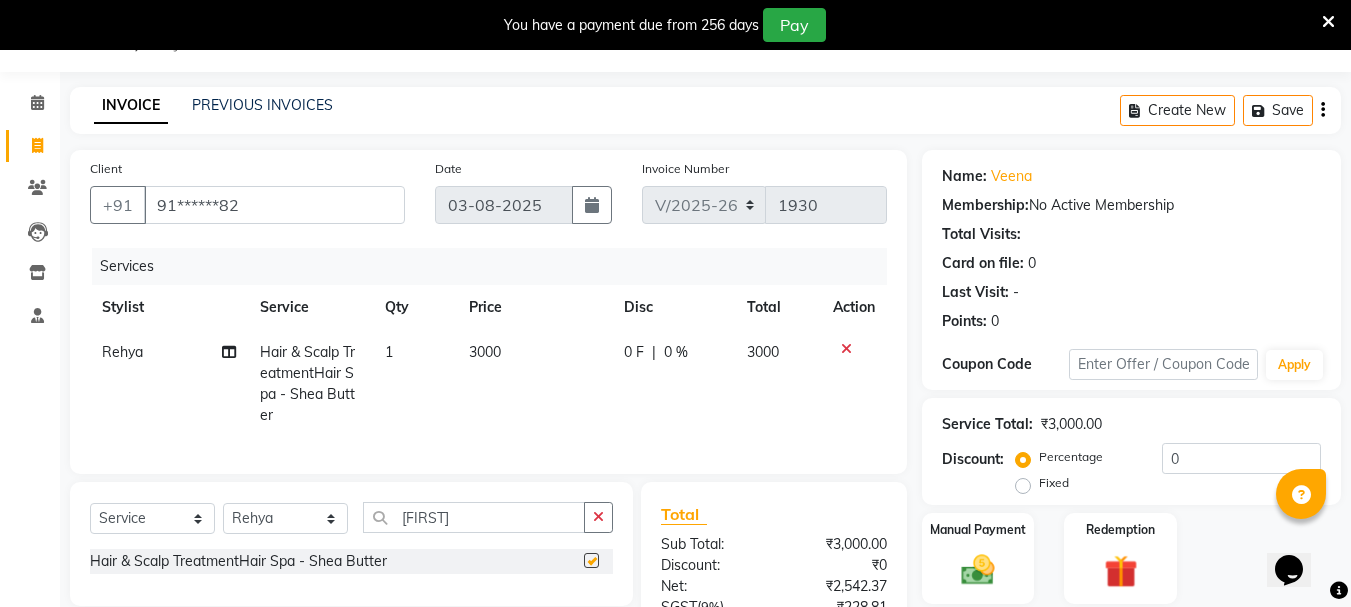 checkbox on "false" 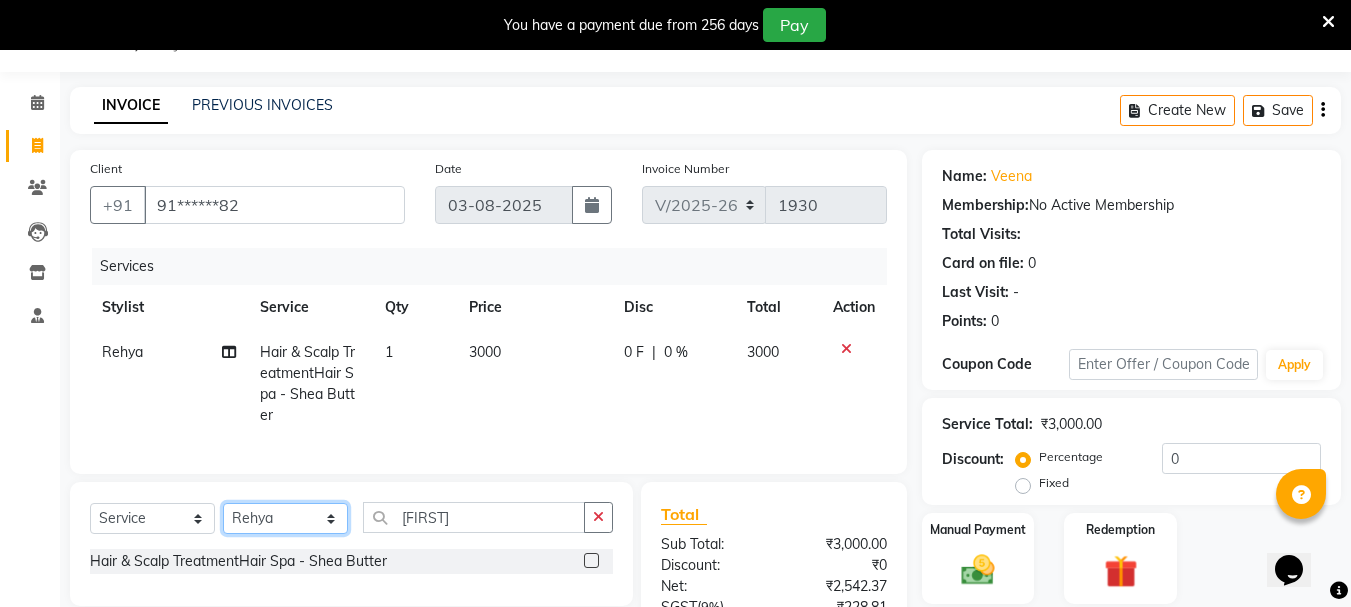 click on "Select Stylist [FIRST] [FIRST] [FIRST] [FIRST] [FIRST] [FIRST] [FIRST] [FIRST] [FIRST] [FIRST] [FIRST] [FIRST] [FIRST] [FIRST] [FIRST] [FIRST] [FIRST] [FIRST] [FIRST] [FIRST] [FIRST]" 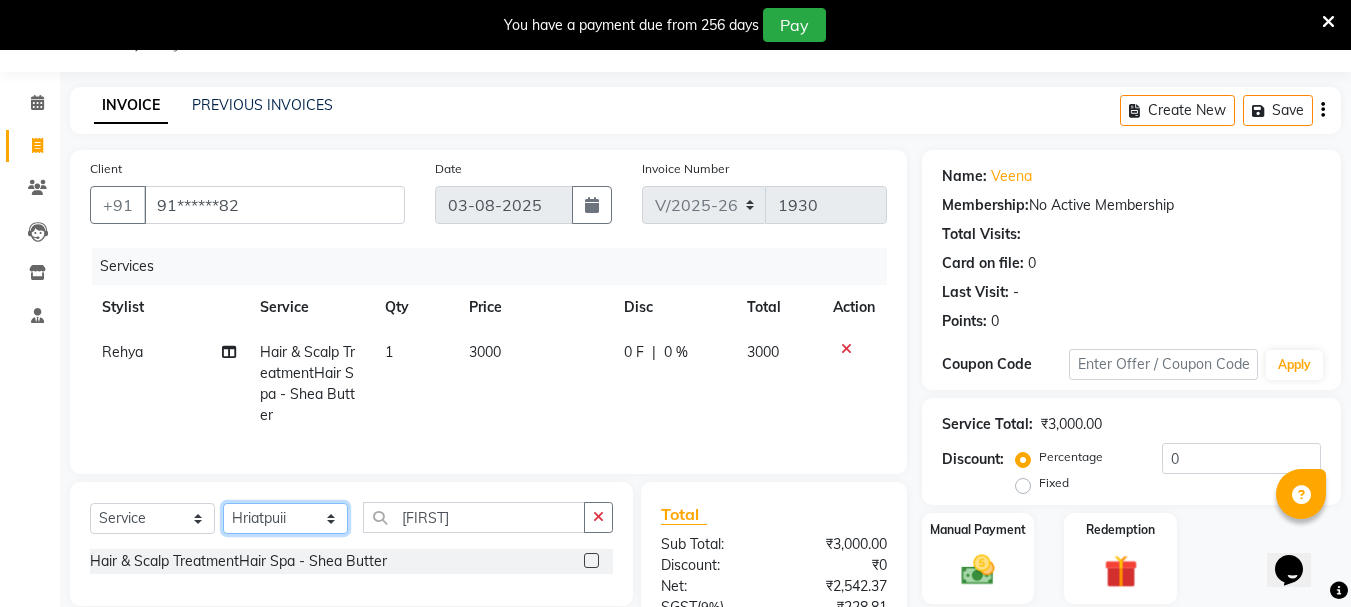 click on "Select Stylist [FIRST] [FIRST] [FIRST] [FIRST] [FIRST] [FIRST] [FIRST] [FIRST] [FIRST] [FIRST] [FIRST] [FIRST] [FIRST] [FIRST] [FIRST] [FIRST] [FIRST] [FIRST] [FIRST] [FIRST] [FIRST]" 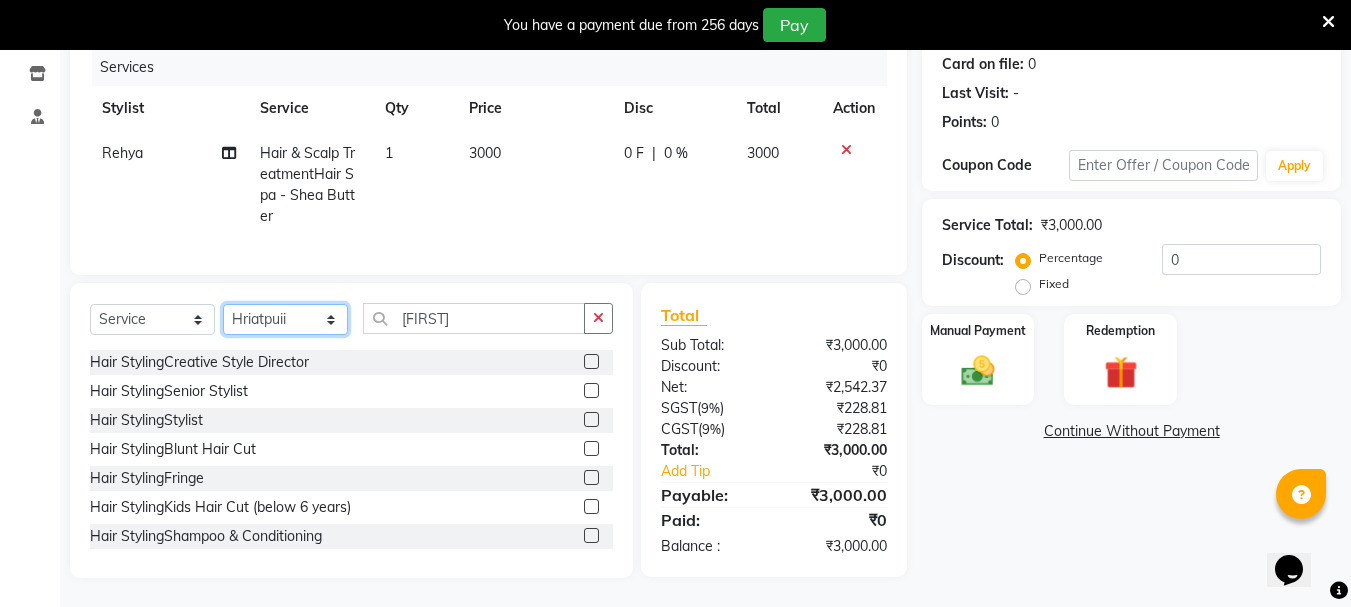 scroll, scrollTop: 250, scrollLeft: 0, axis: vertical 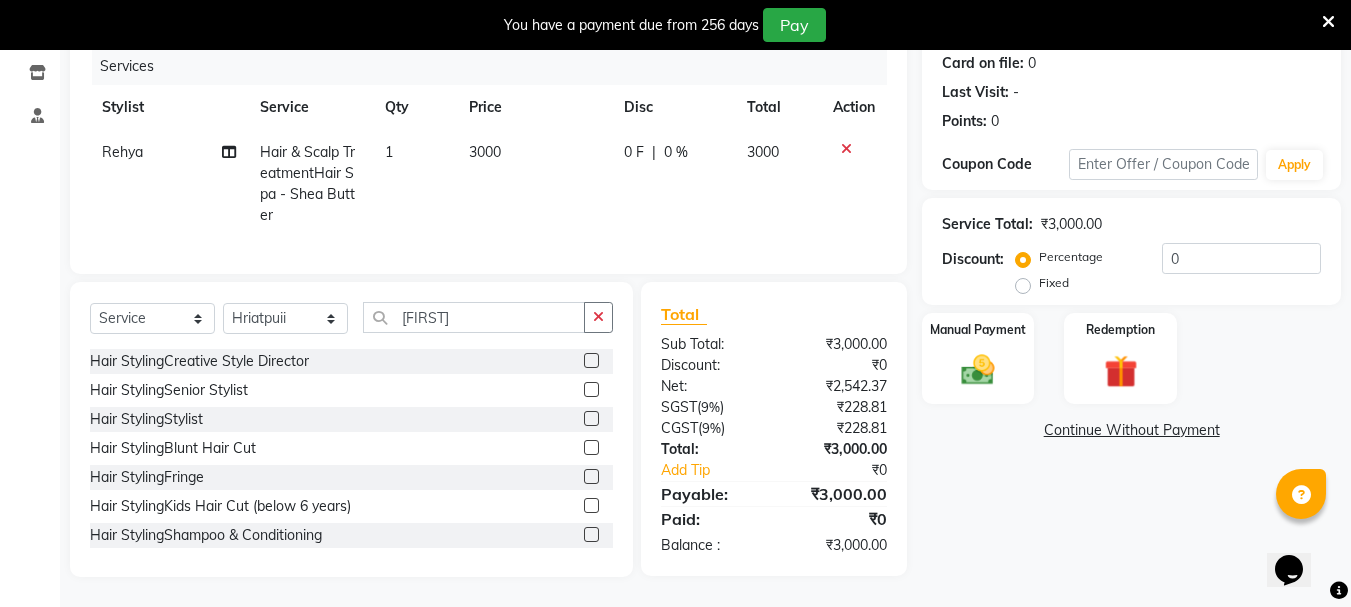 click 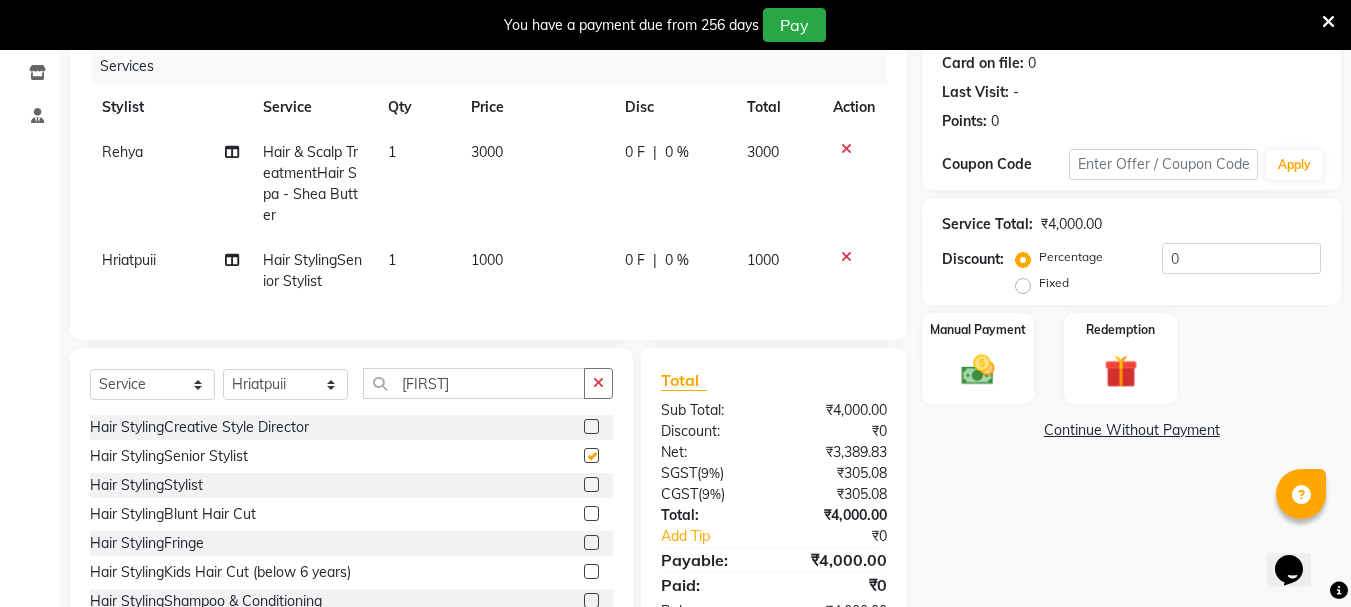 checkbox on "false" 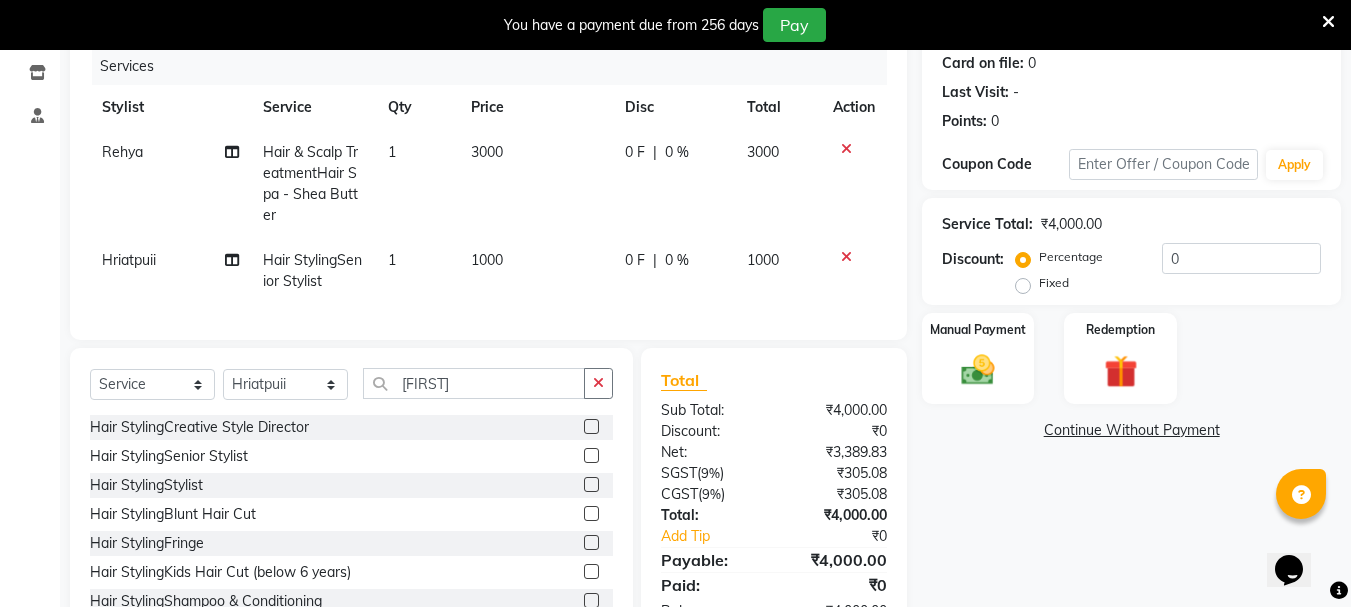 click 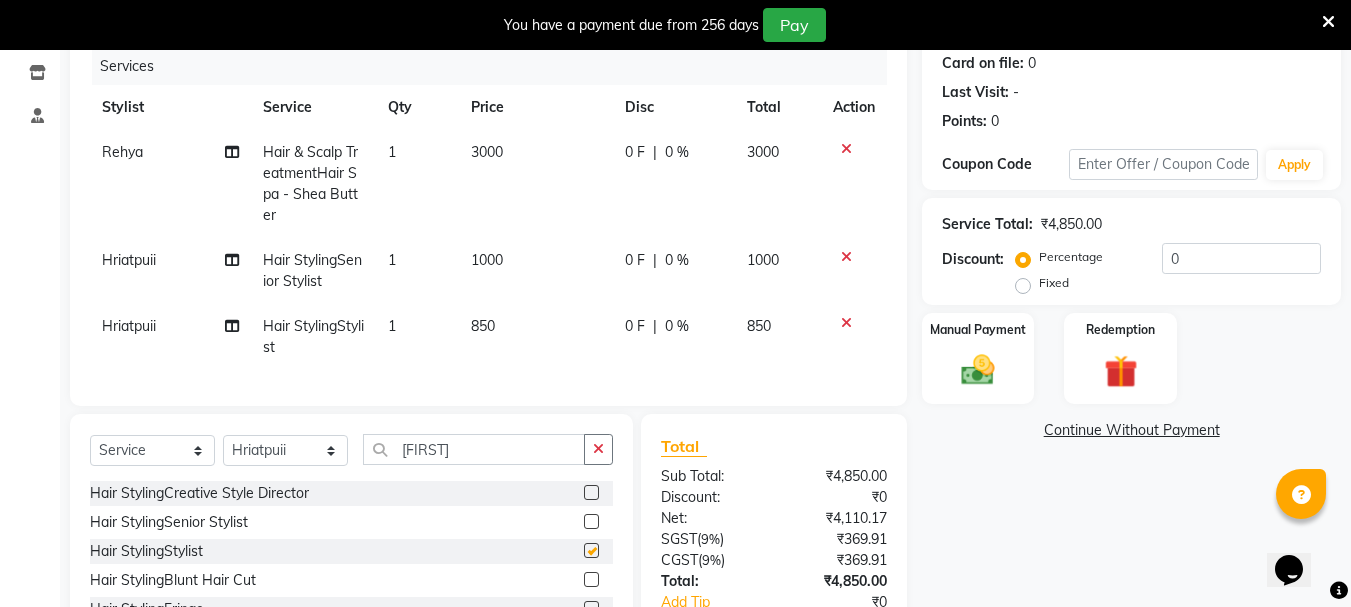 checkbox on "false" 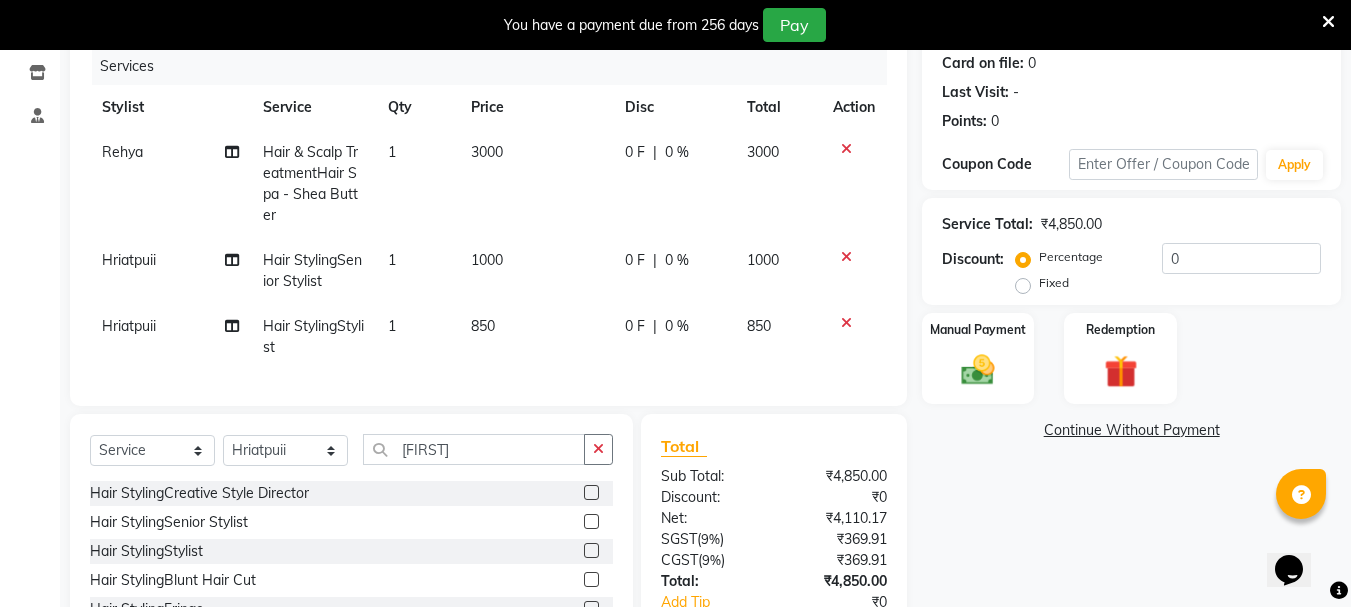 click on "3000" 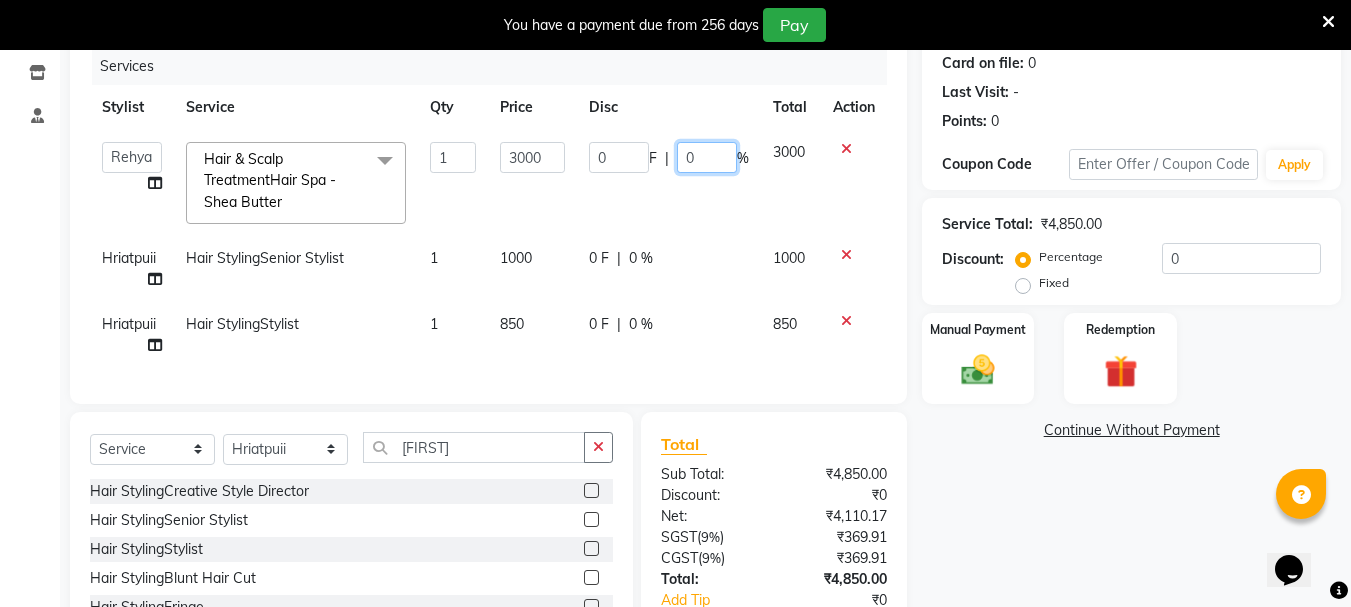 click on "0" 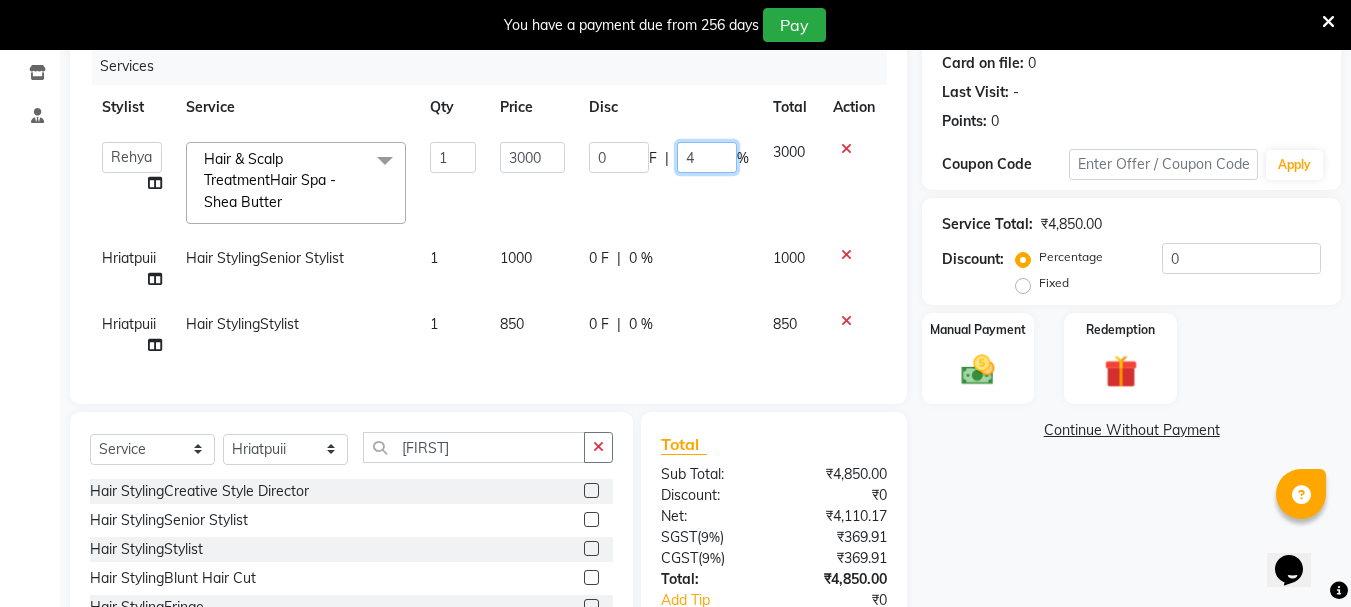 type on "40" 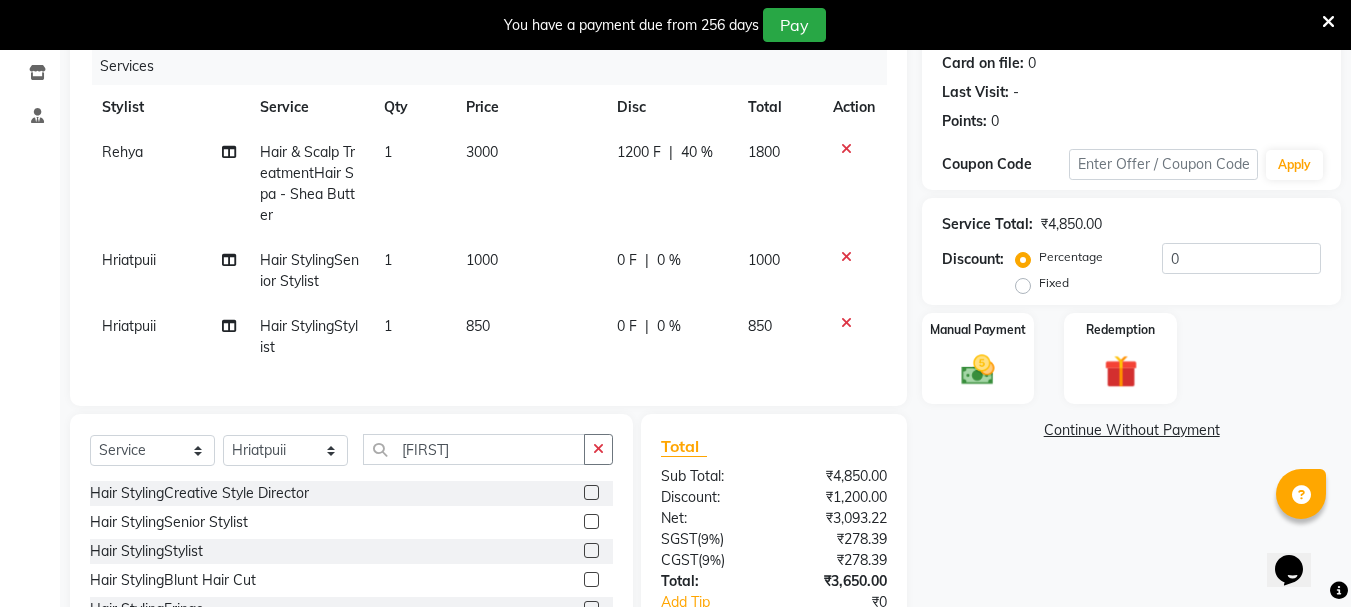 click on "Rehya Hair & Scalp TreatmentHair Spa - Shea Butter 1 [CURRENCY][AMOUNT] [CURRENCY][AMOUNT] F | [PERCENT] [CURRENCY][AMOUNT] Hriatpuii Hair StylingSenior Stylist 1 [CURRENCY][AMOUNT] F | [PERCENT] [CURRENCY][AMOUNT] Hriatpuii Hair StylingStylist 1 [CURRENCY][AMOUNT] F | [PERCENT] [CURRENCY][AMOUNT]" 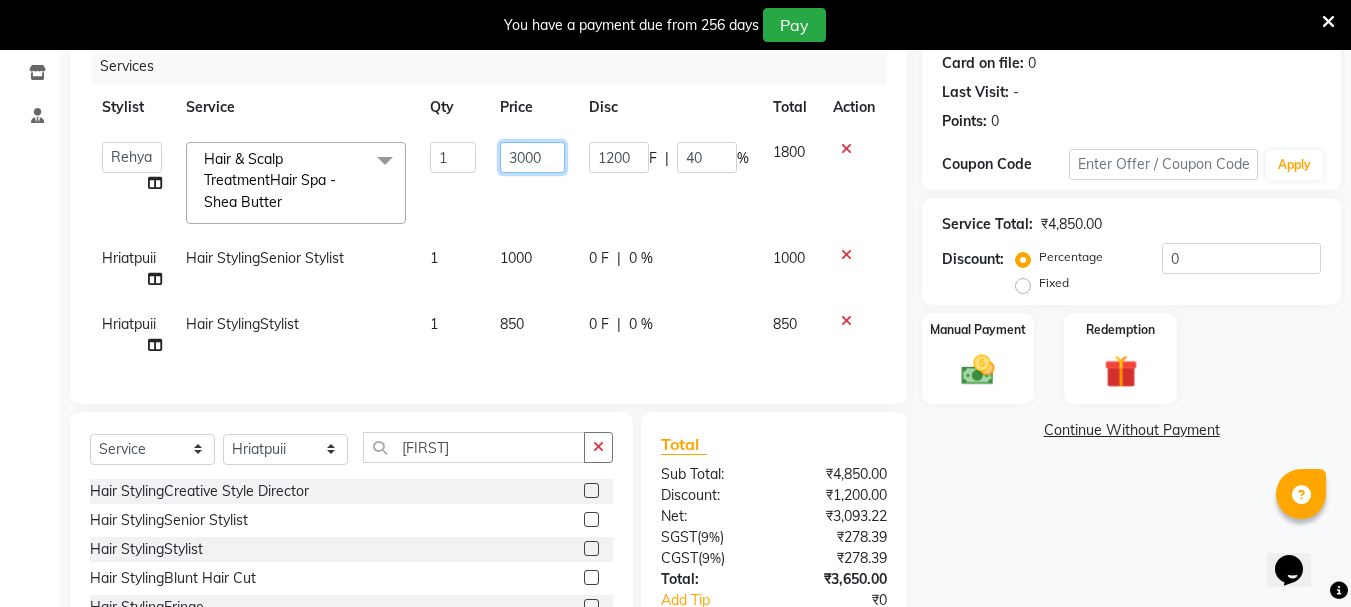 click on "3000" 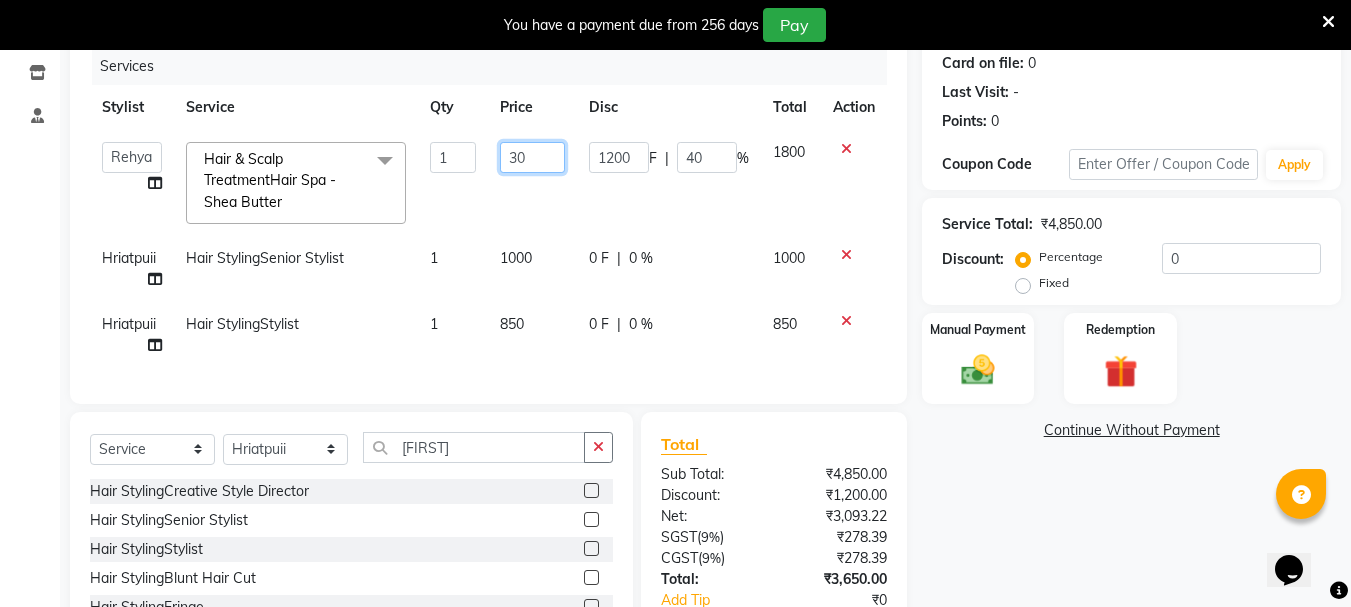 type on "3" 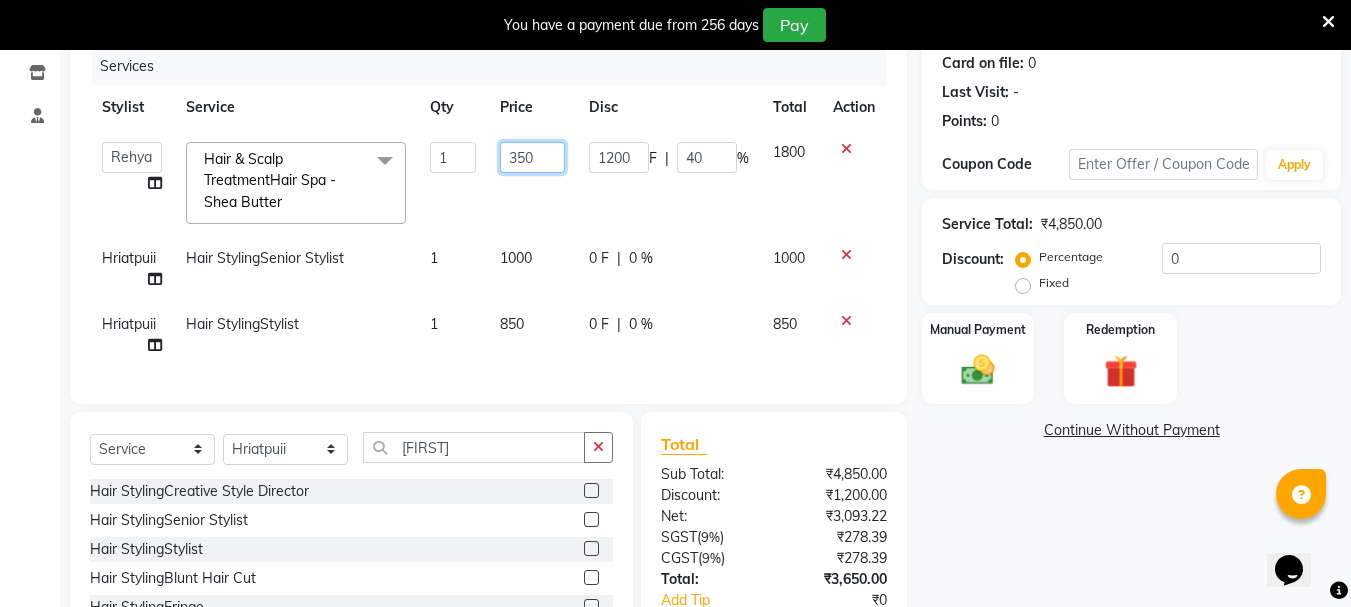 type on "3500" 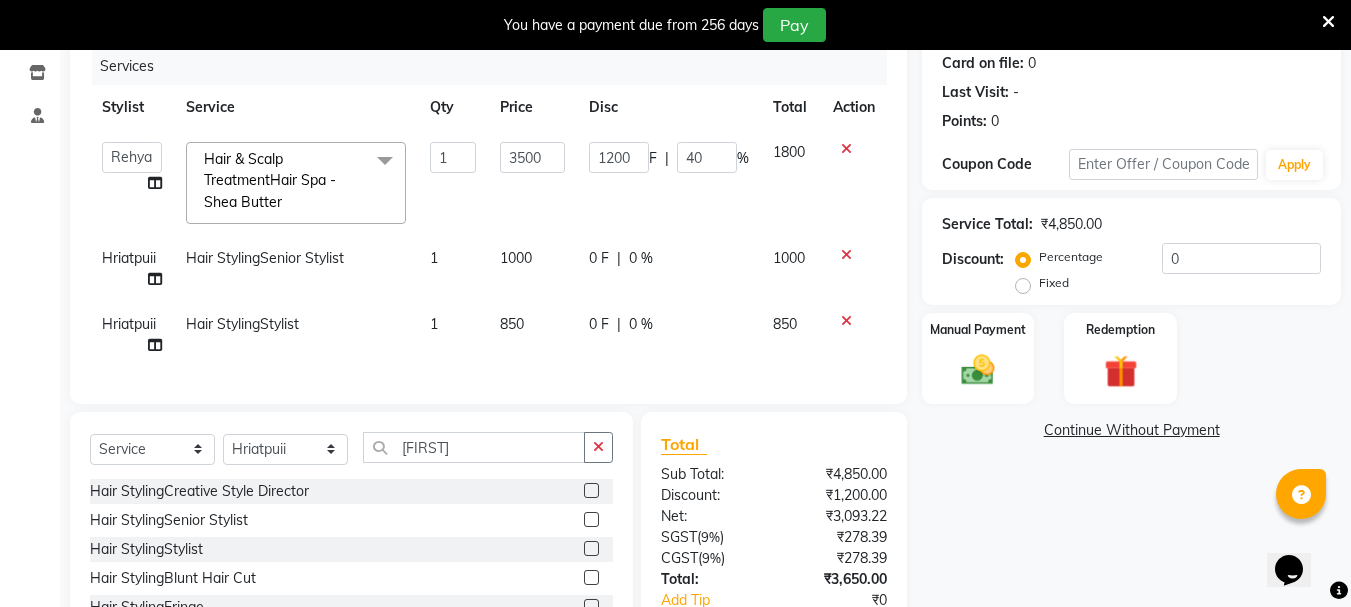 click on "Name: [FIRST]  Membership:  No Active Membership  Total Visits:   Card on file:  0 Last Visit:   - Points:   0  Coupon Code Apply Service Total:  [CURRENCY][AMOUNT]  Discount:  Percentage   Fixed  0 Manual Payment Redemption  Continue Without Payment" 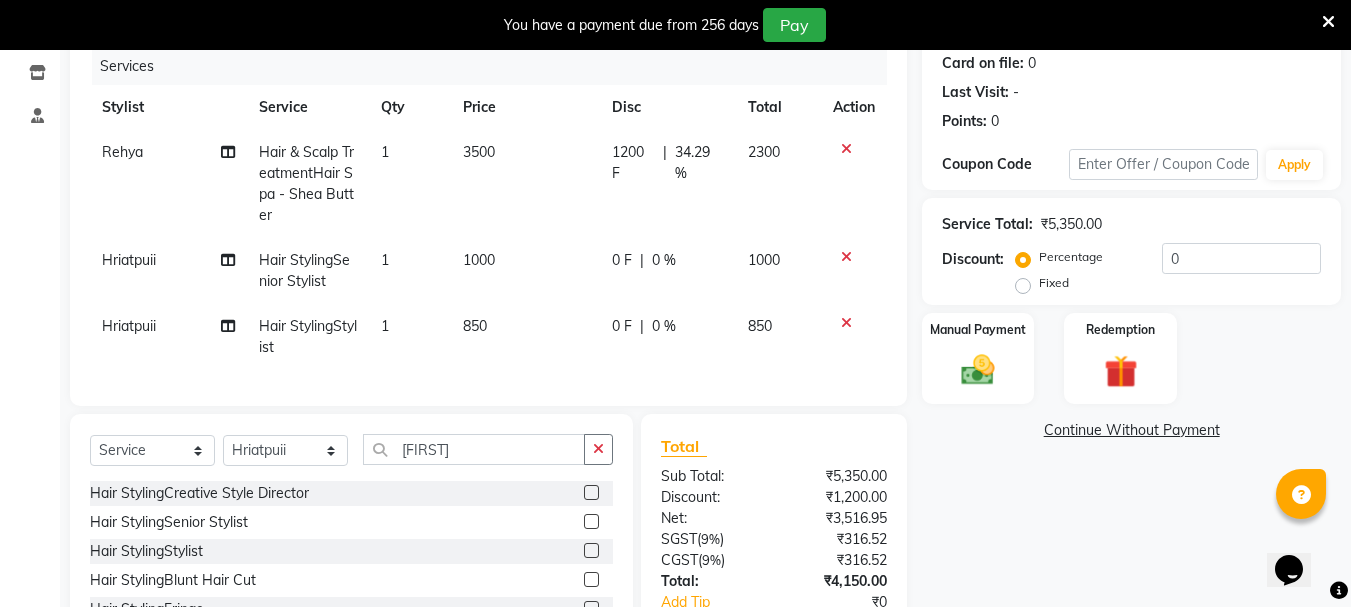 click on "[NUMBER] F | [PERCENT]" 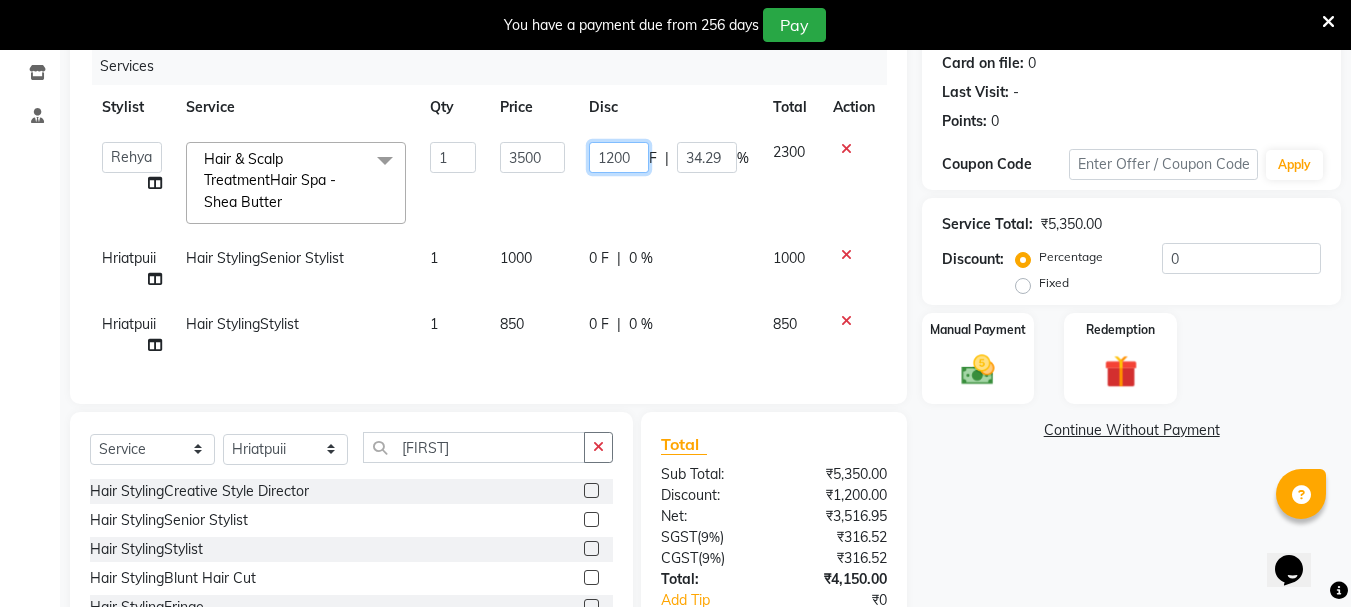 click on "1200" 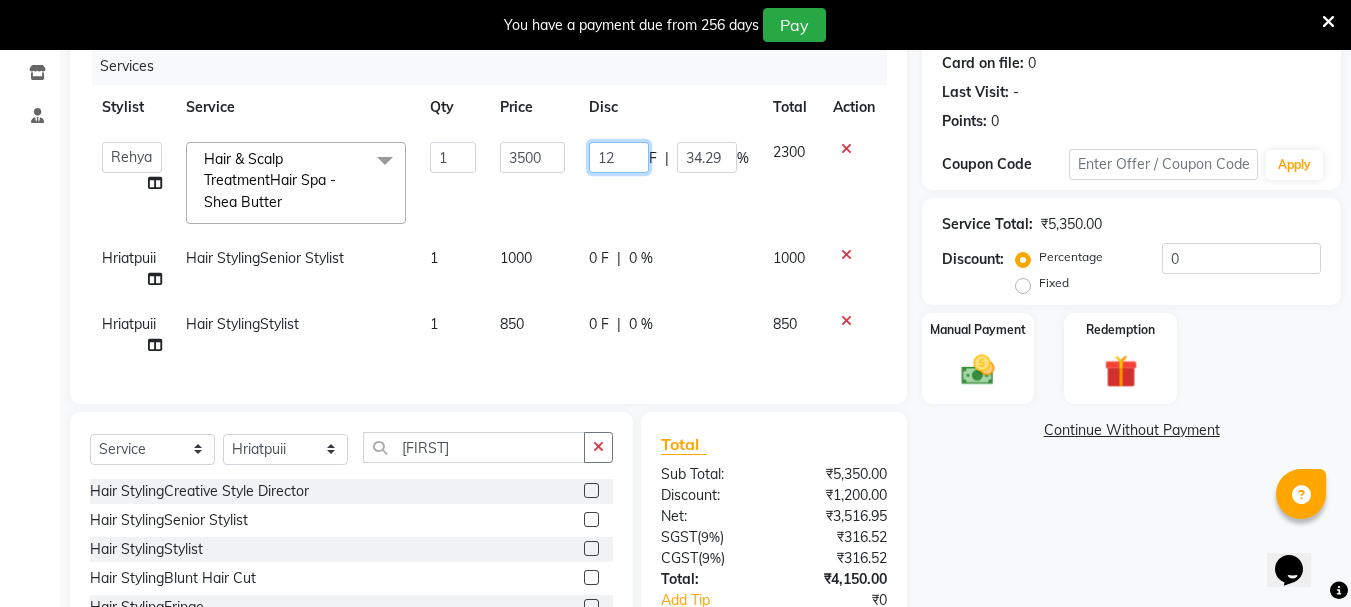 type on "1" 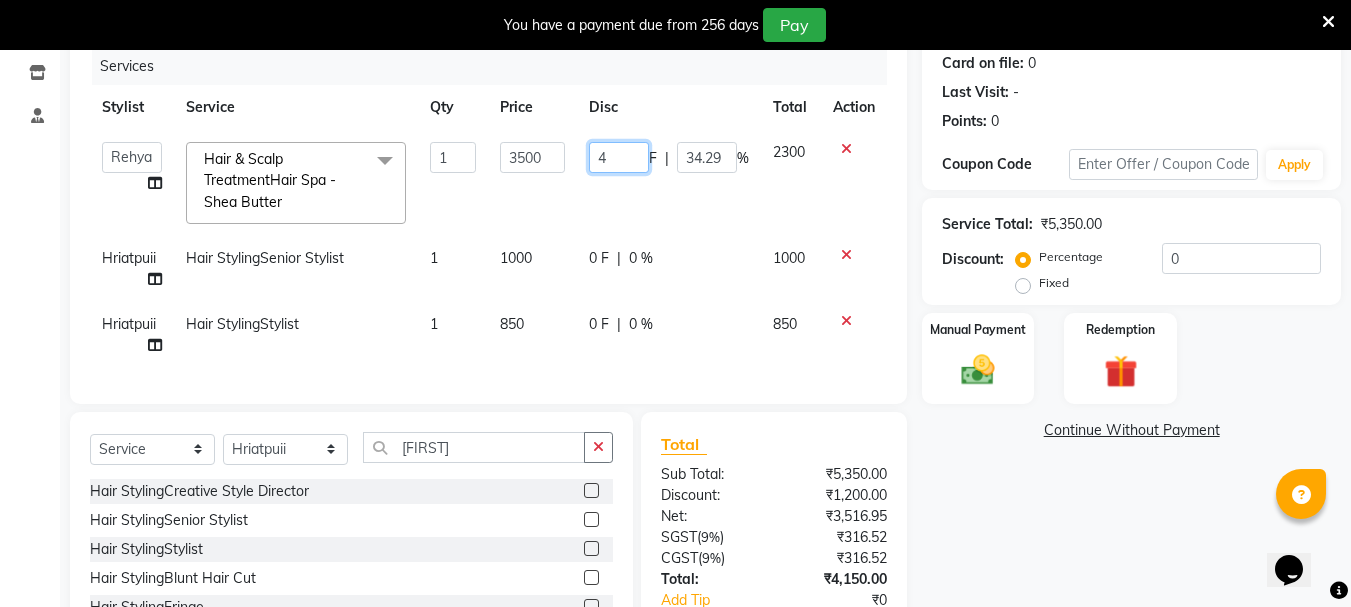 type on "40" 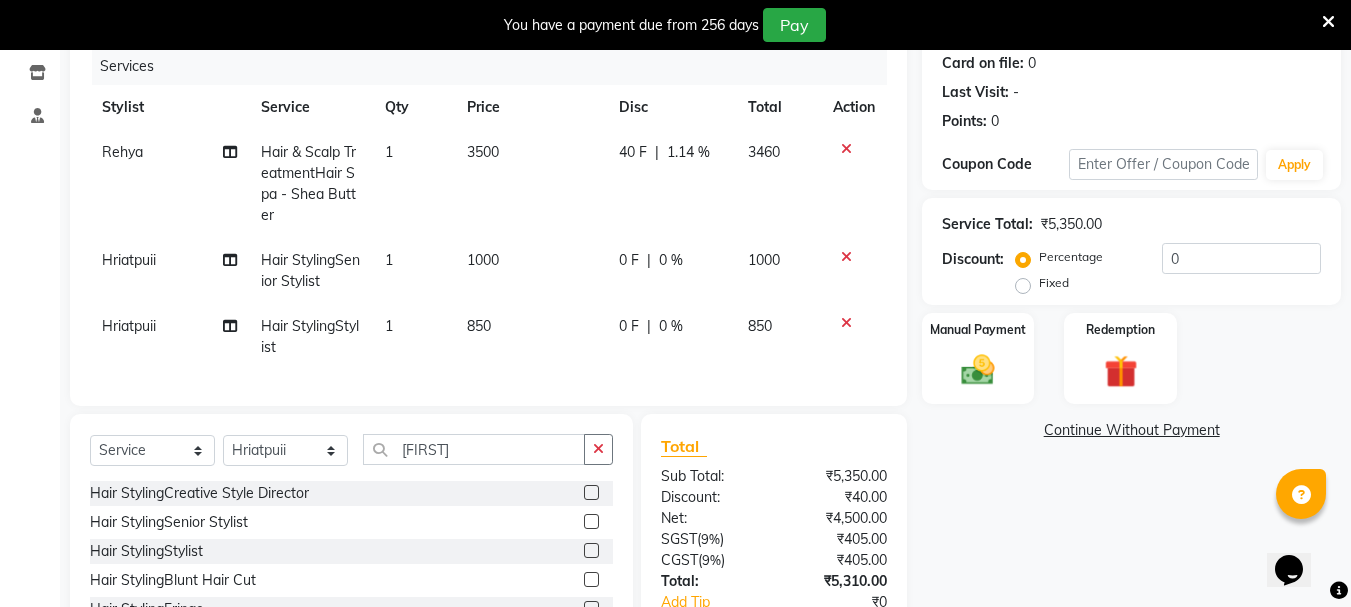 click on "[NUMBER] F | [PERCENT]" 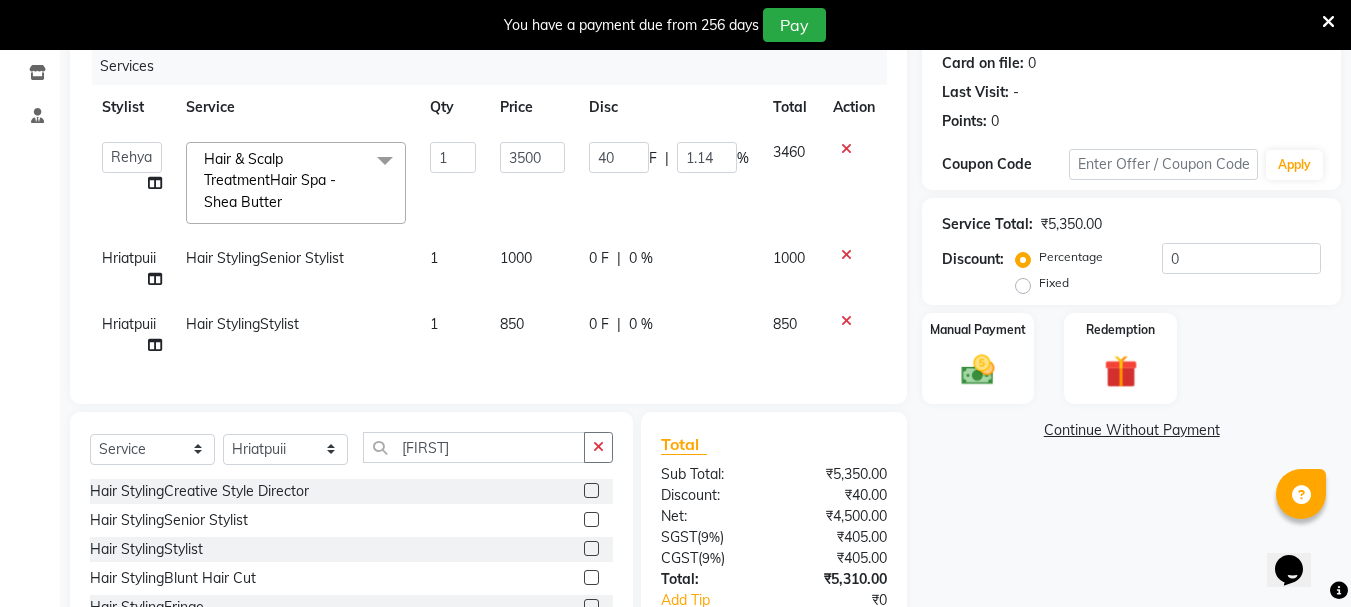 click 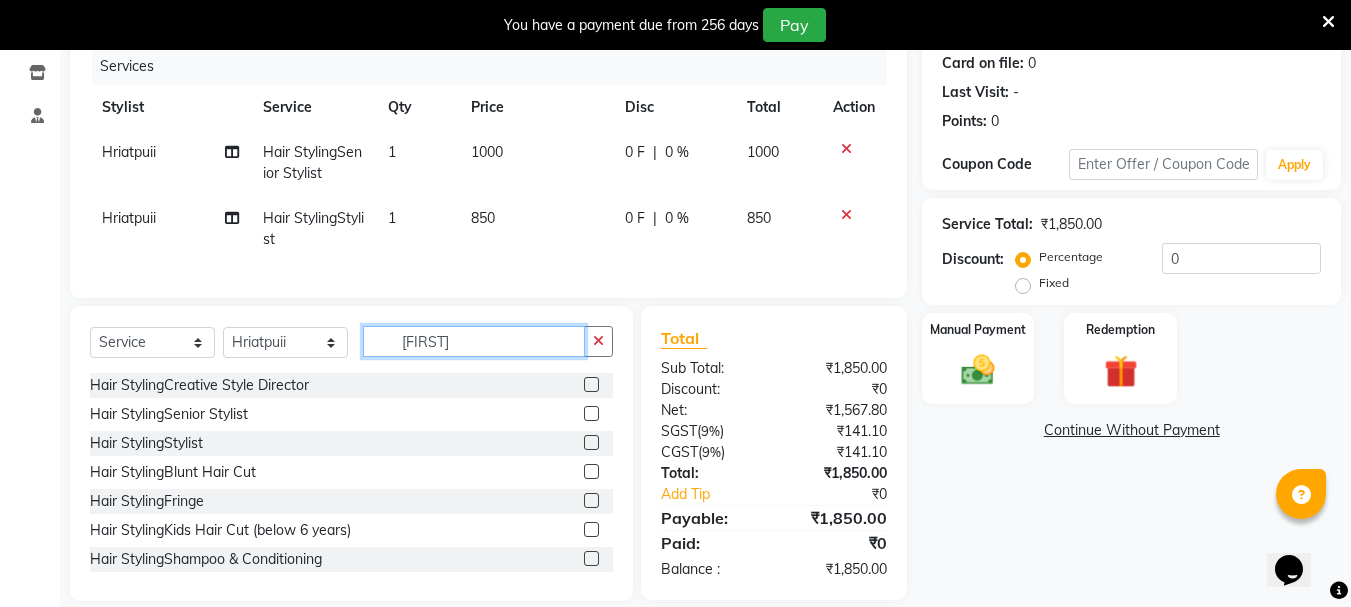 click on "[FIRST]" 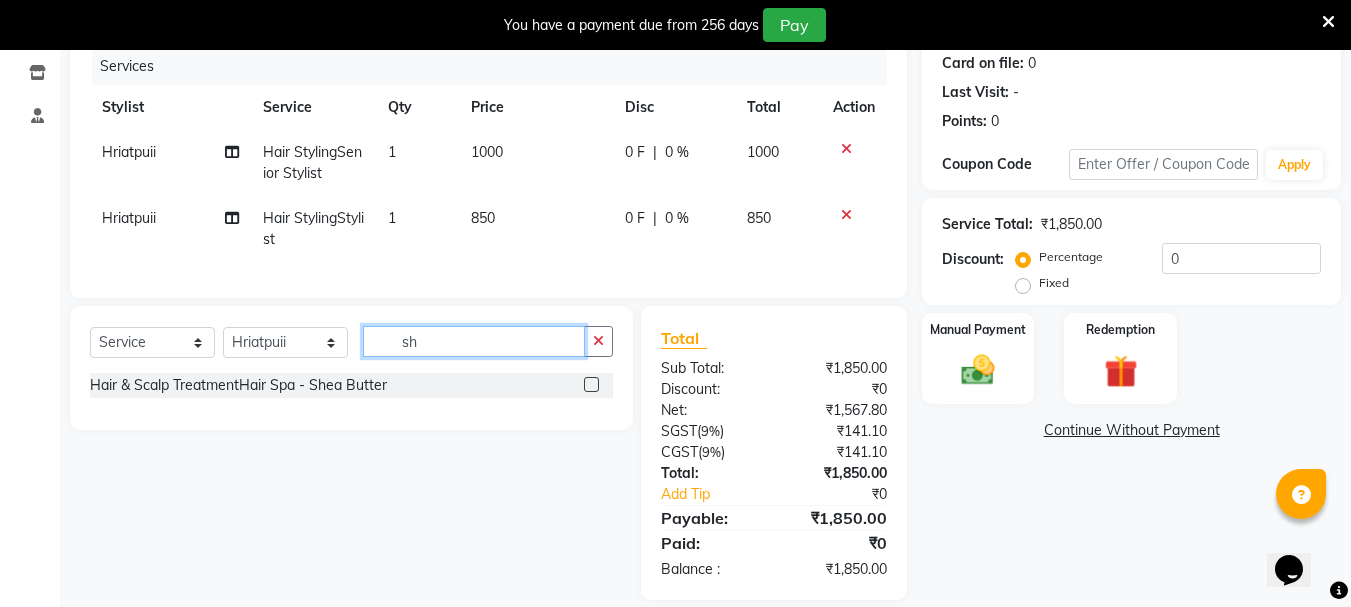 type on "s" 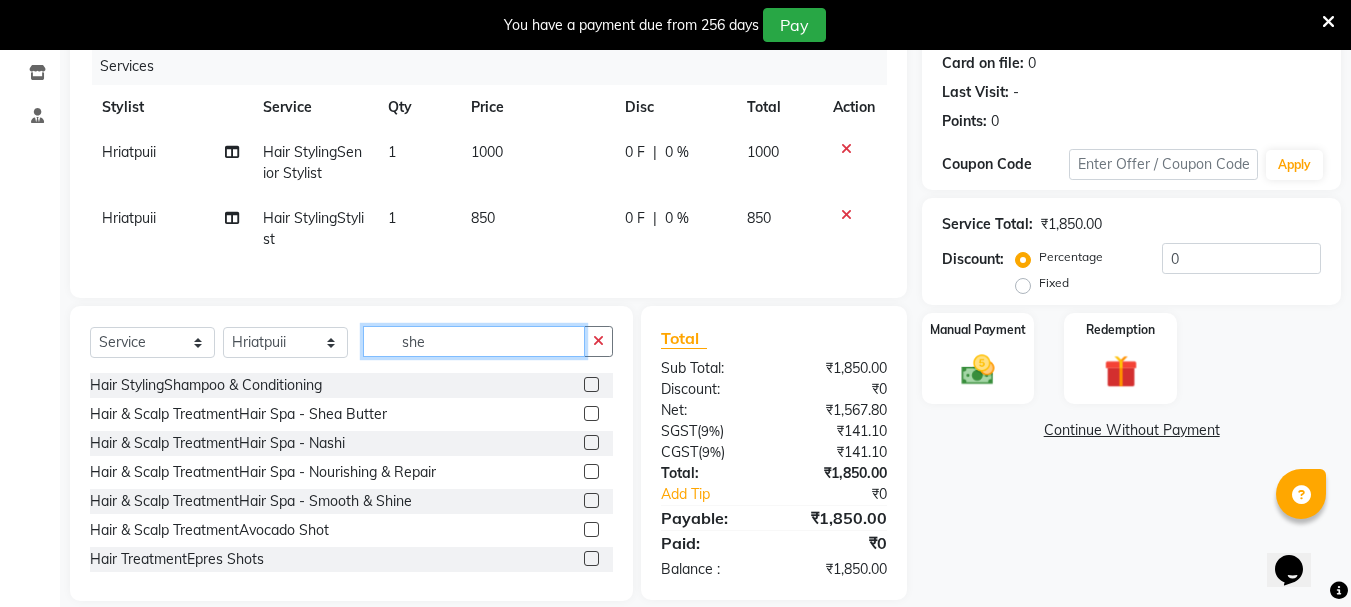 type on "[FIRST]" 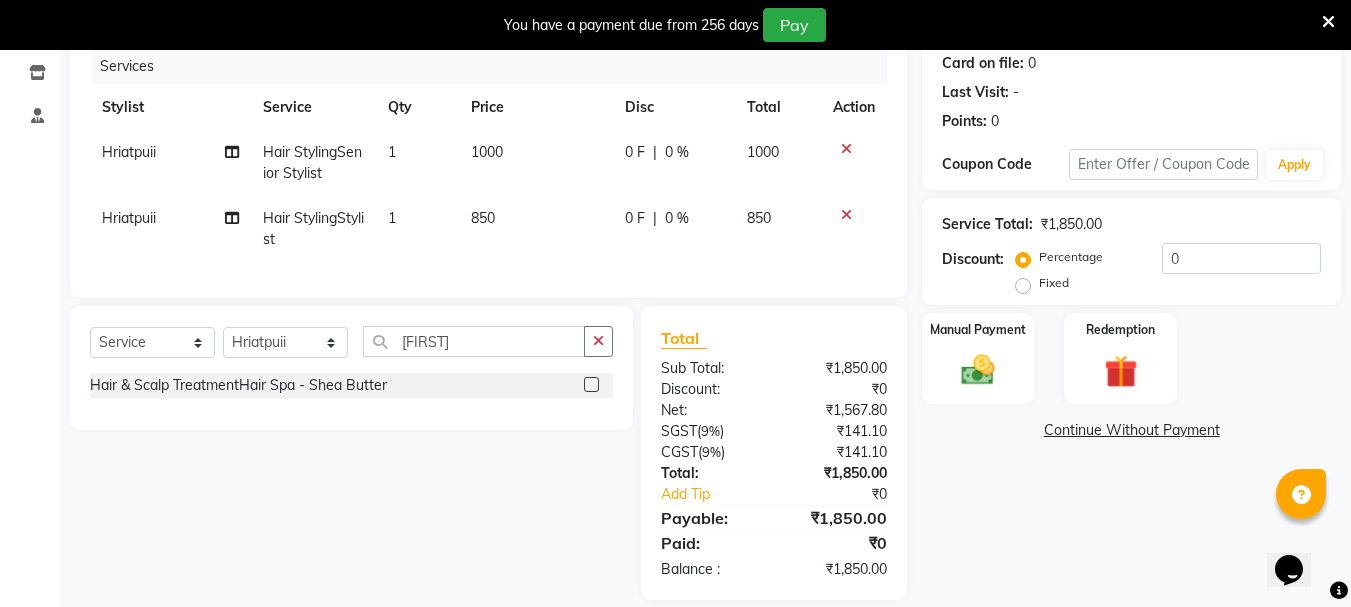 click 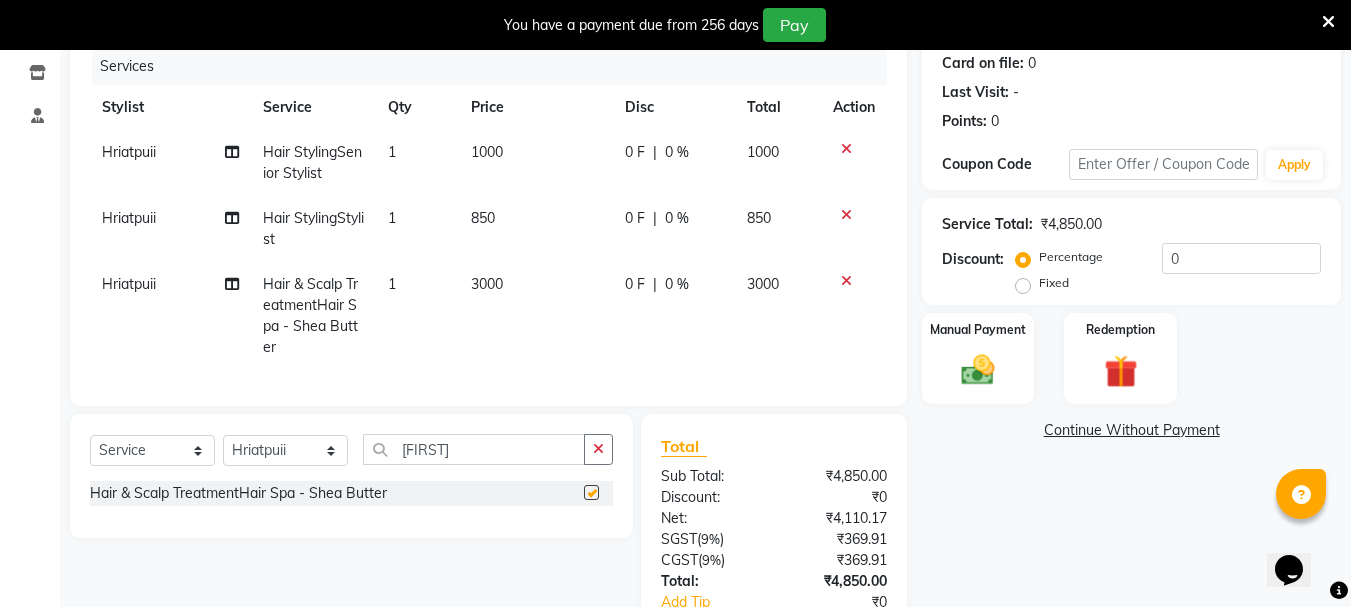checkbox on "false" 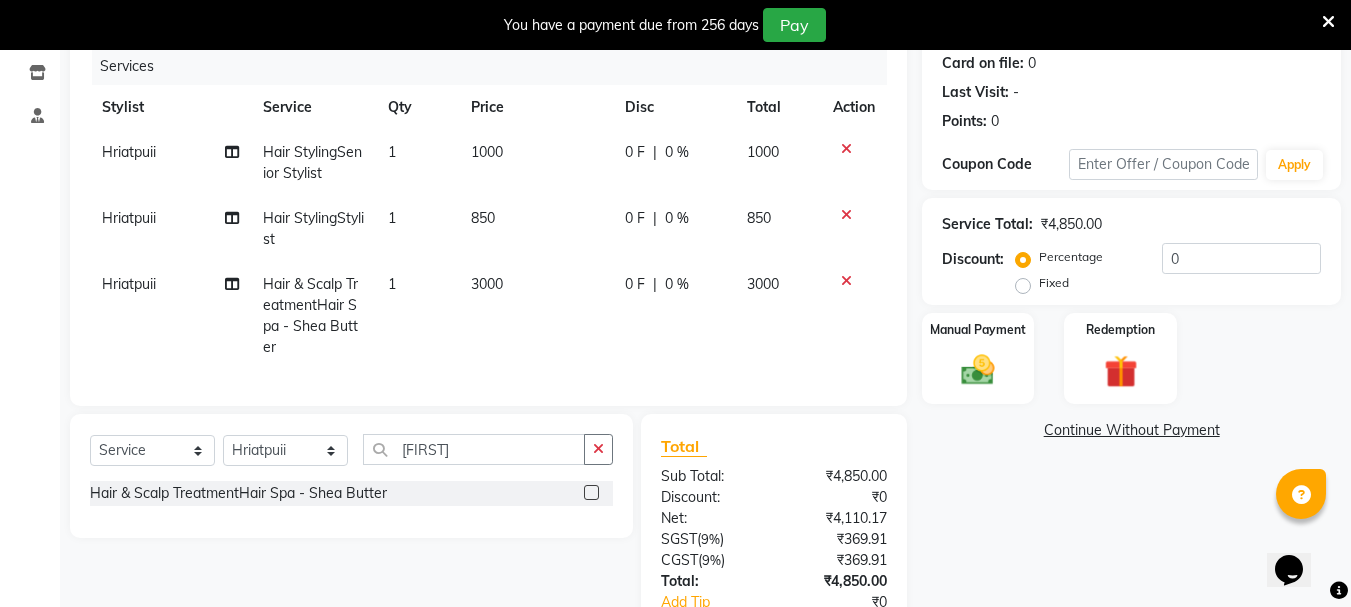 click on "3000" 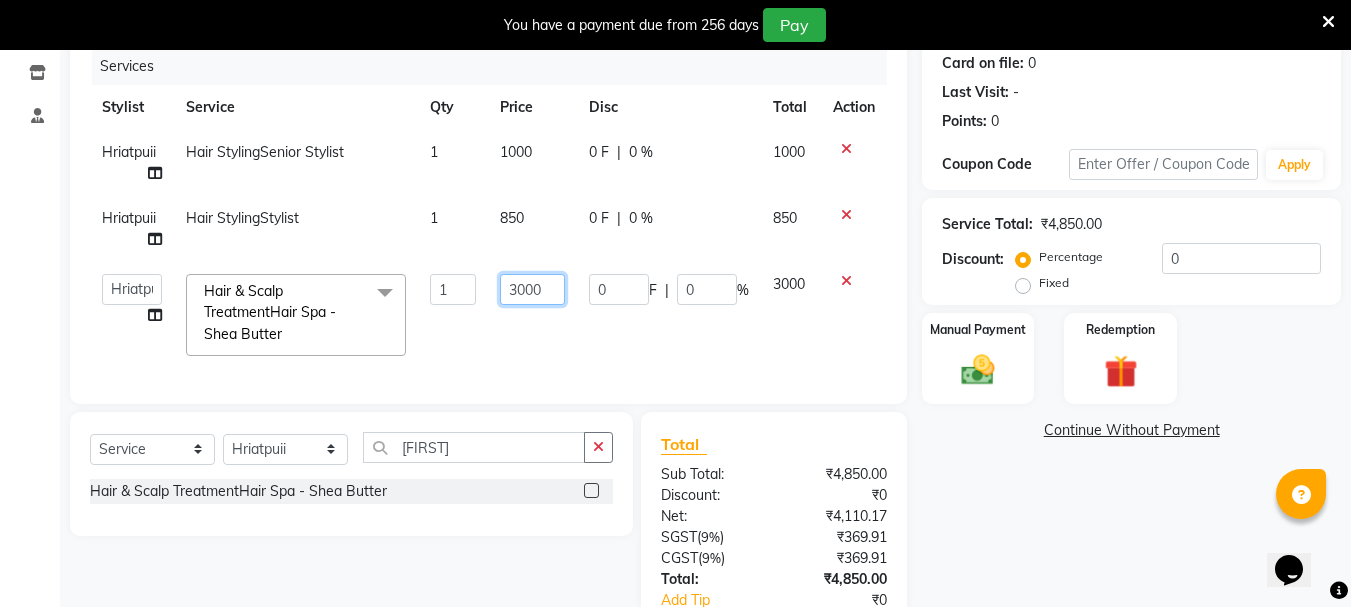 click on "3000" 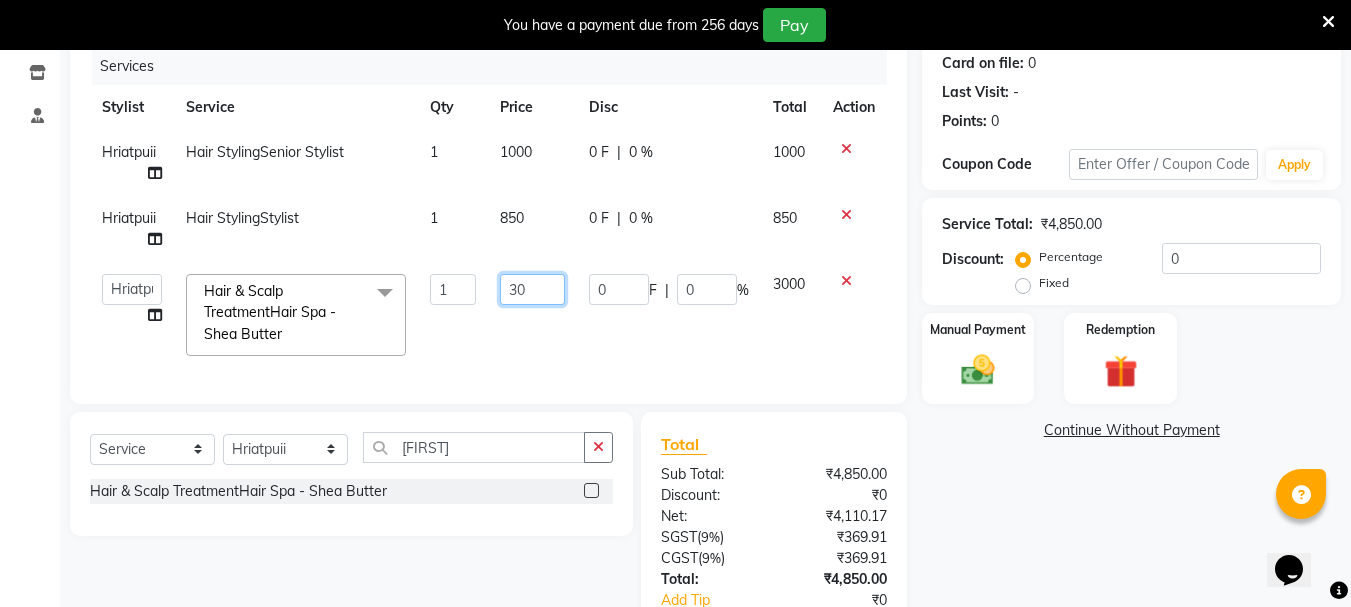 type on "3" 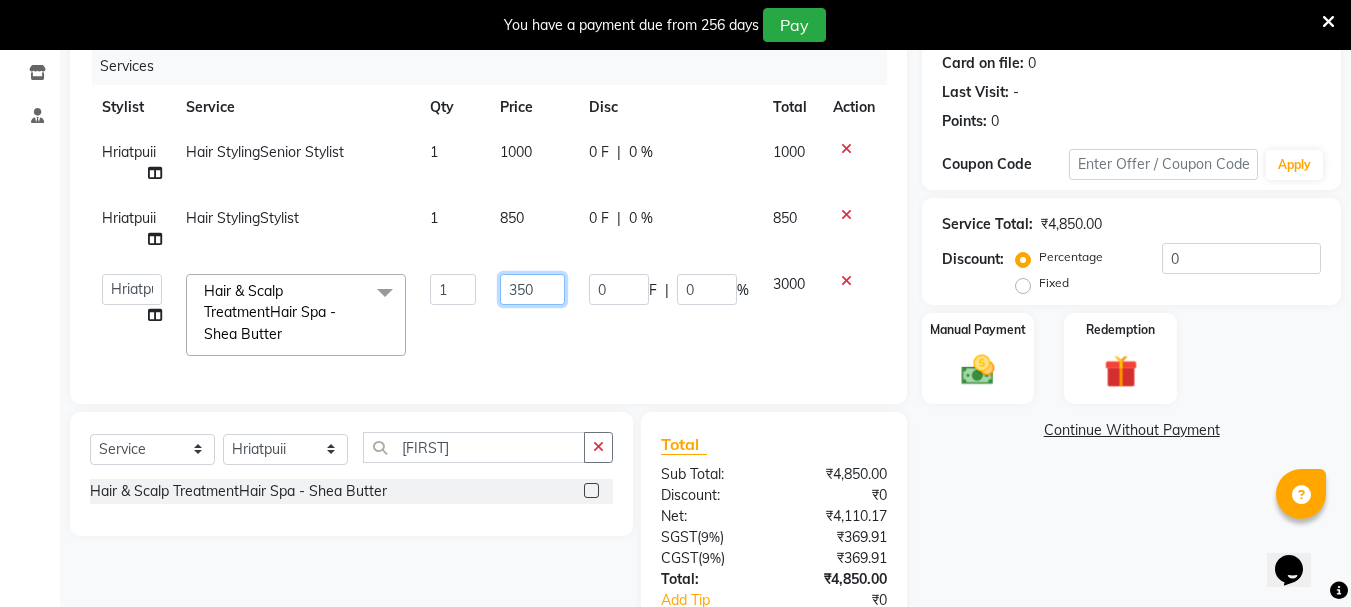 type on "3500" 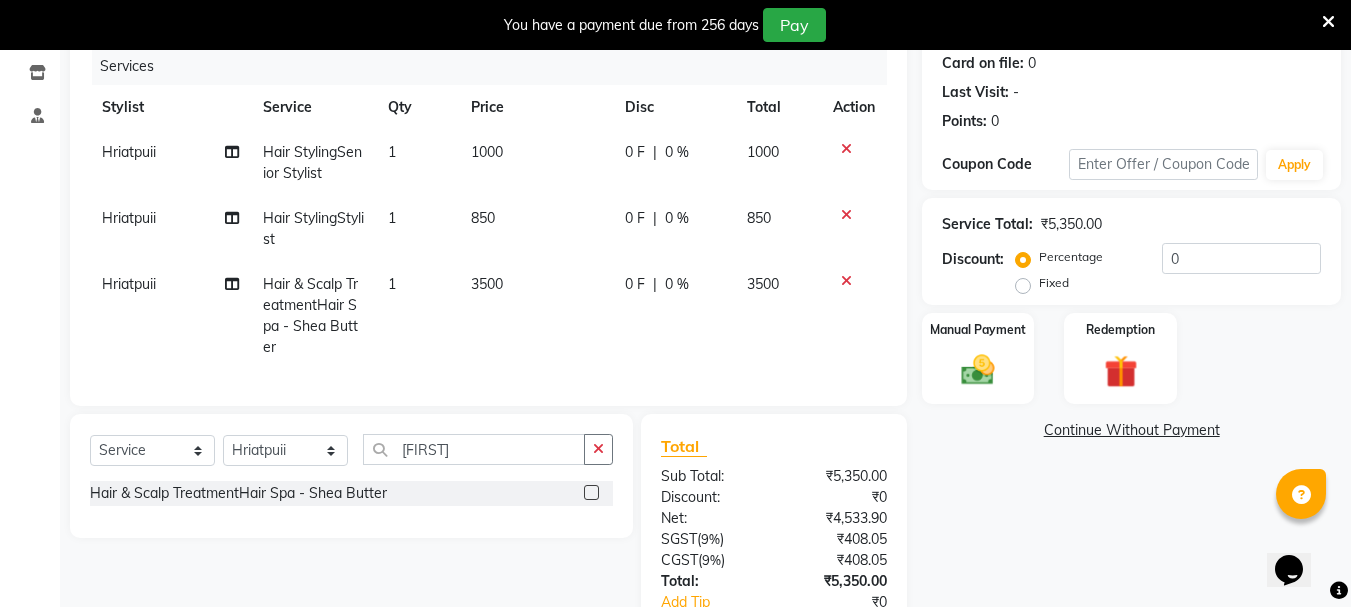 click on "0 F | 0 %" 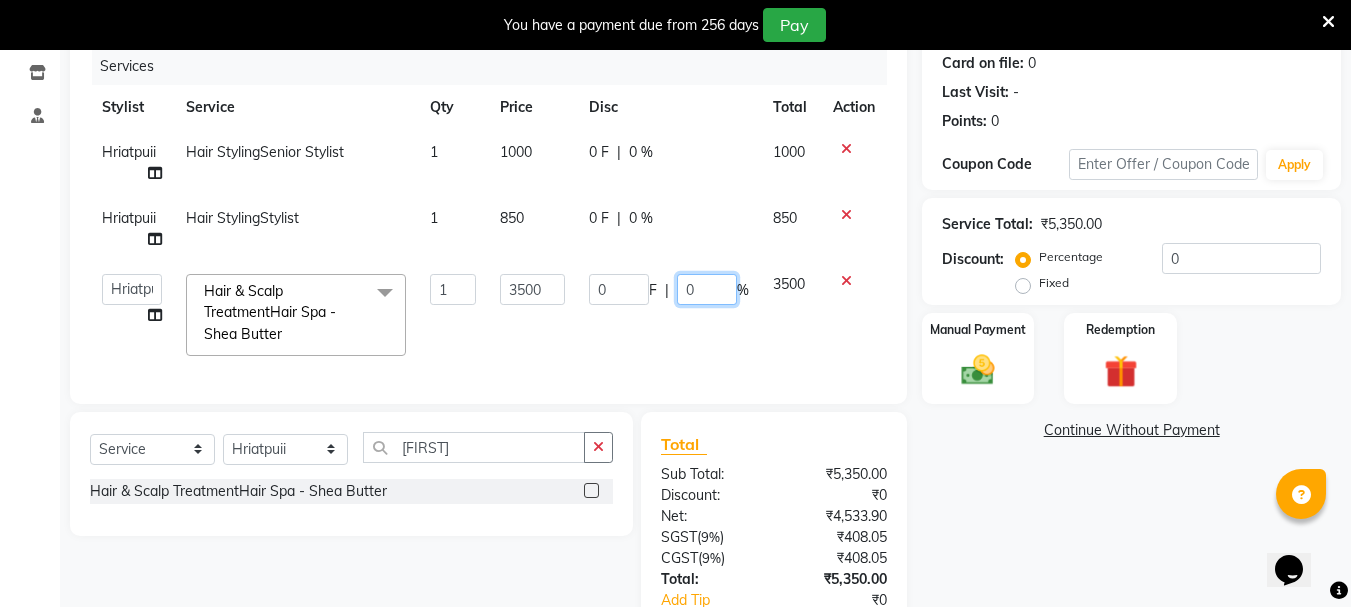 click on "0" 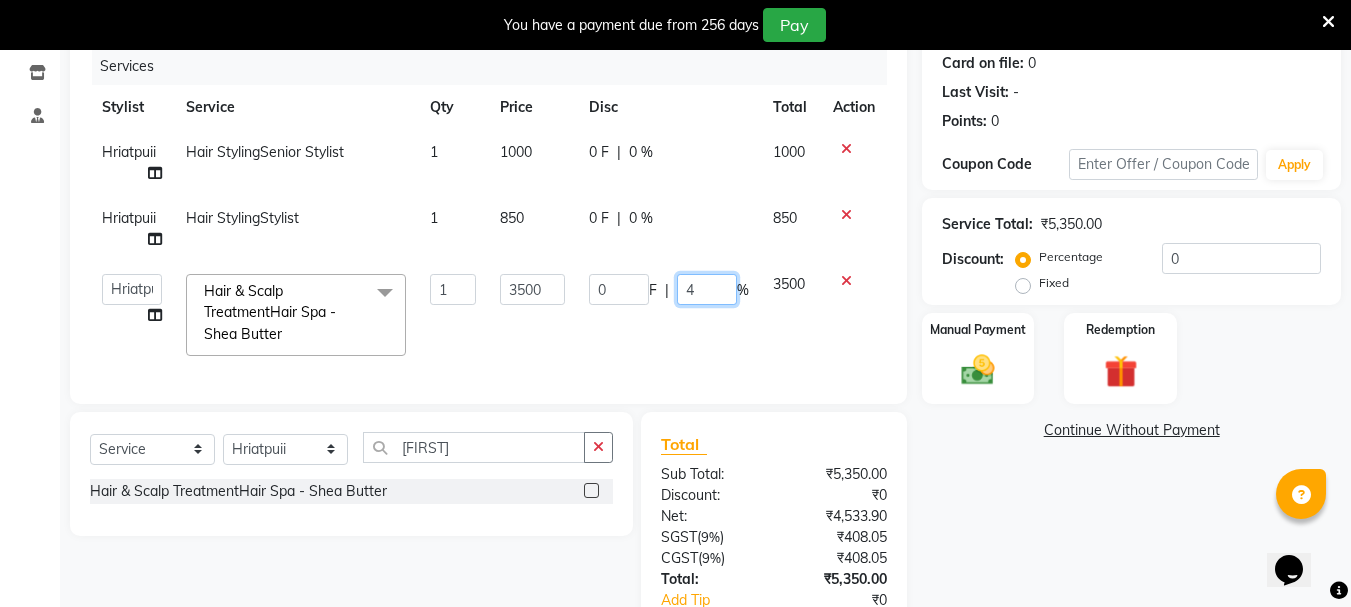 type on "40" 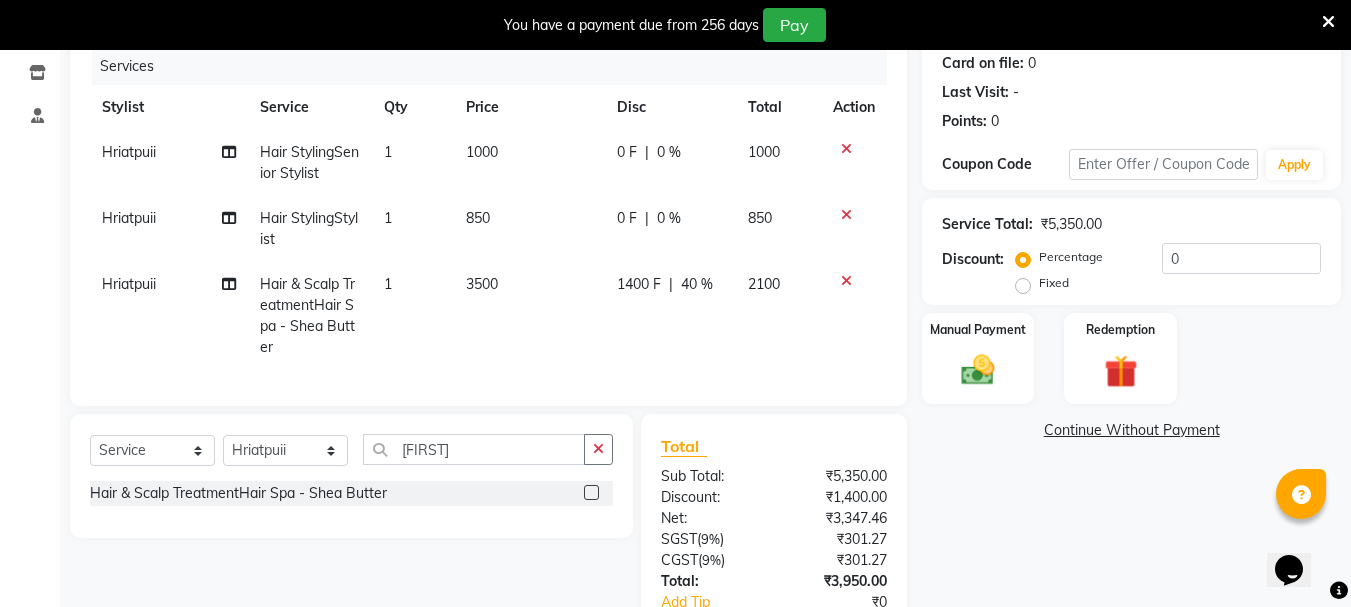 click on "[NUMBER] F | [PERCENT]" 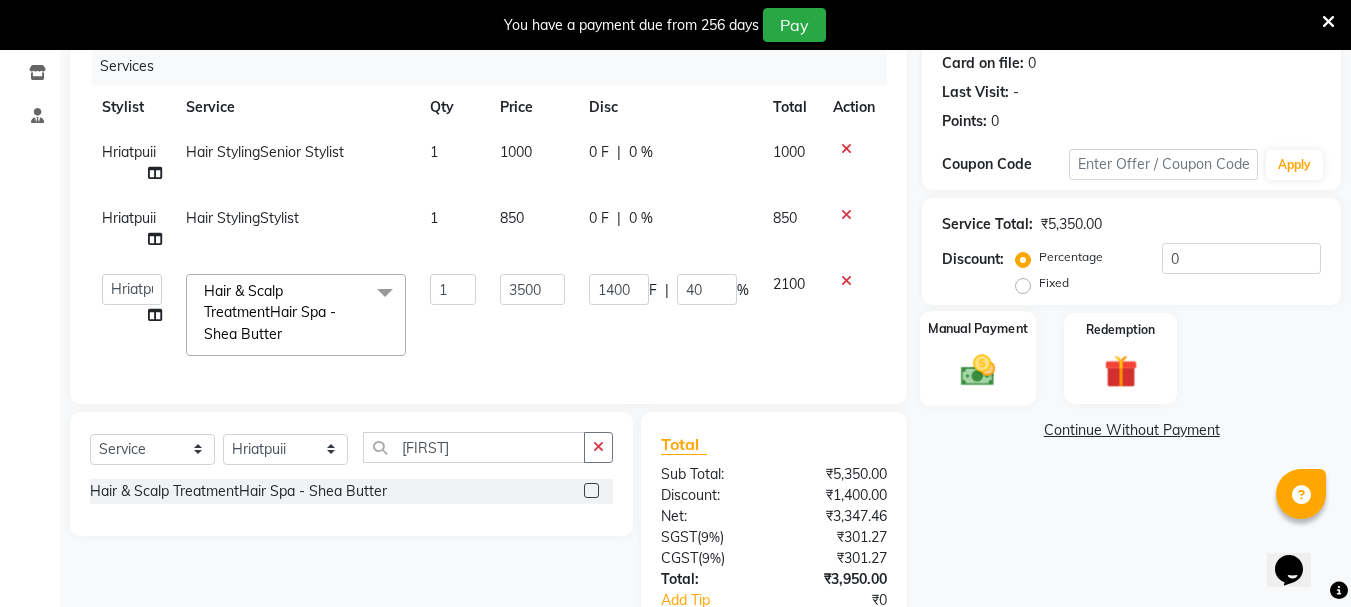 click 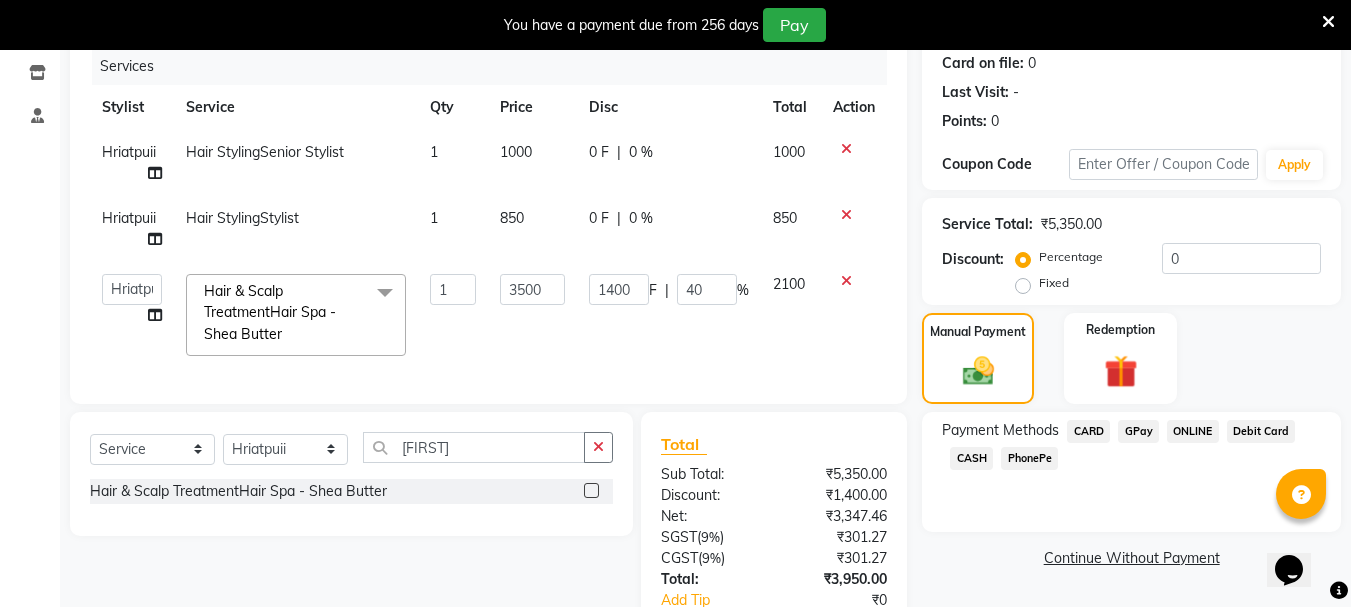 click on "CARD" 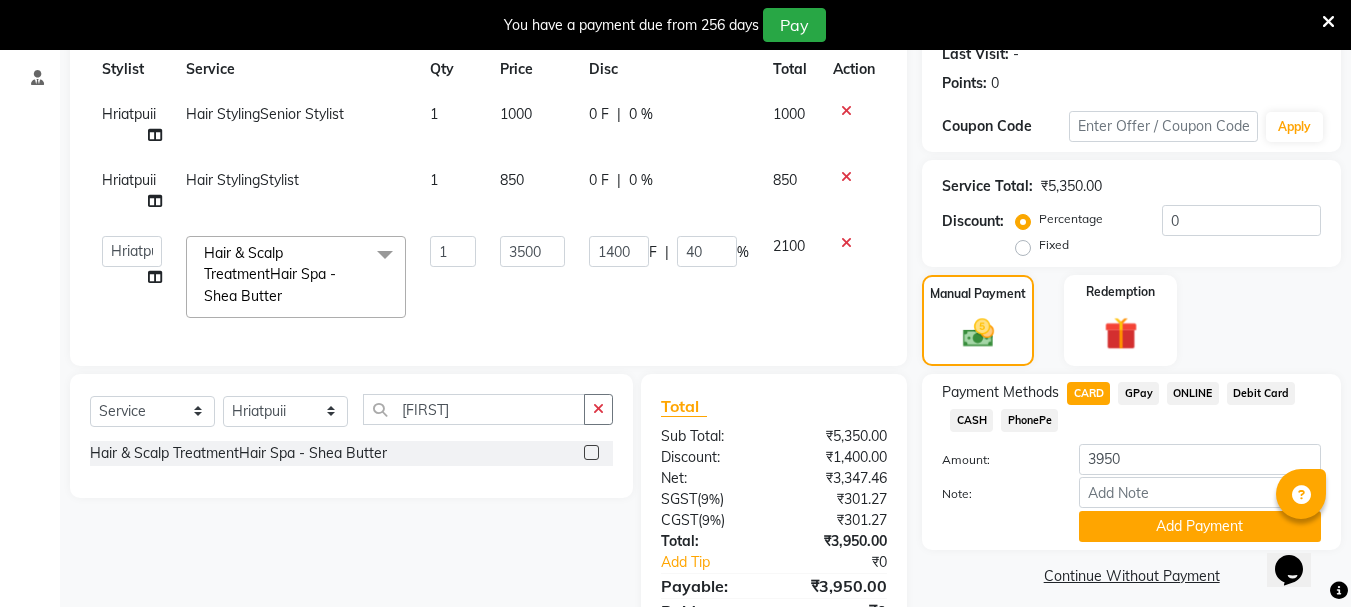 scroll, scrollTop: 394, scrollLeft: 0, axis: vertical 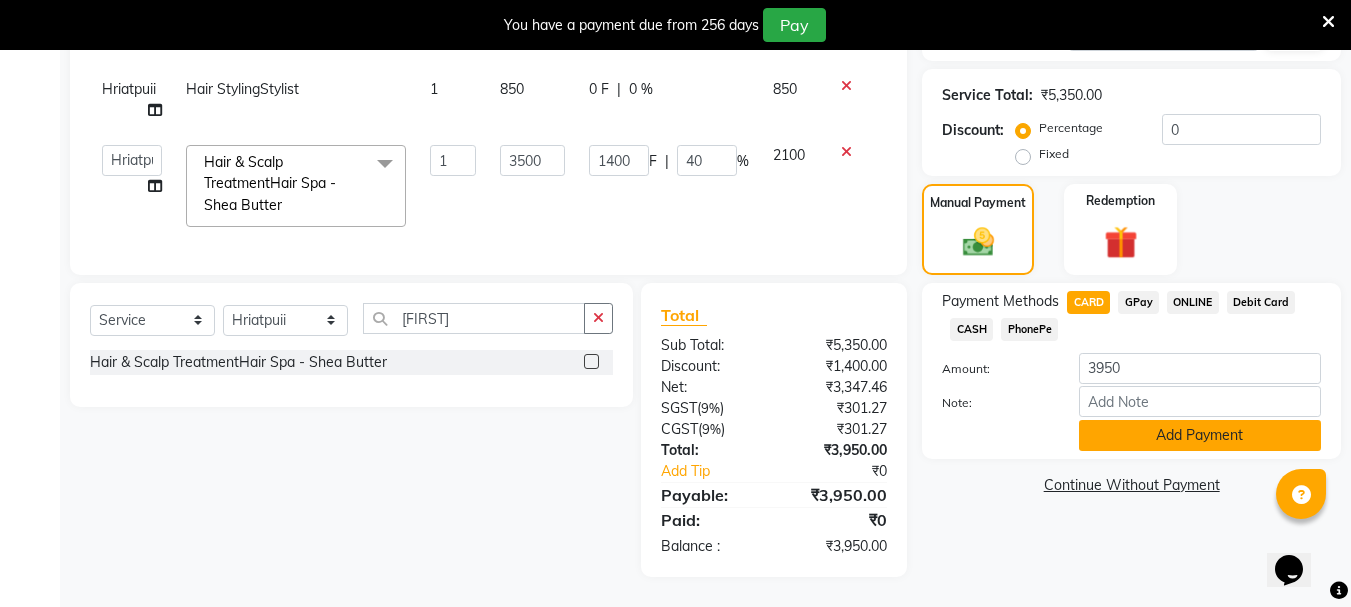 click on "Add Payment" 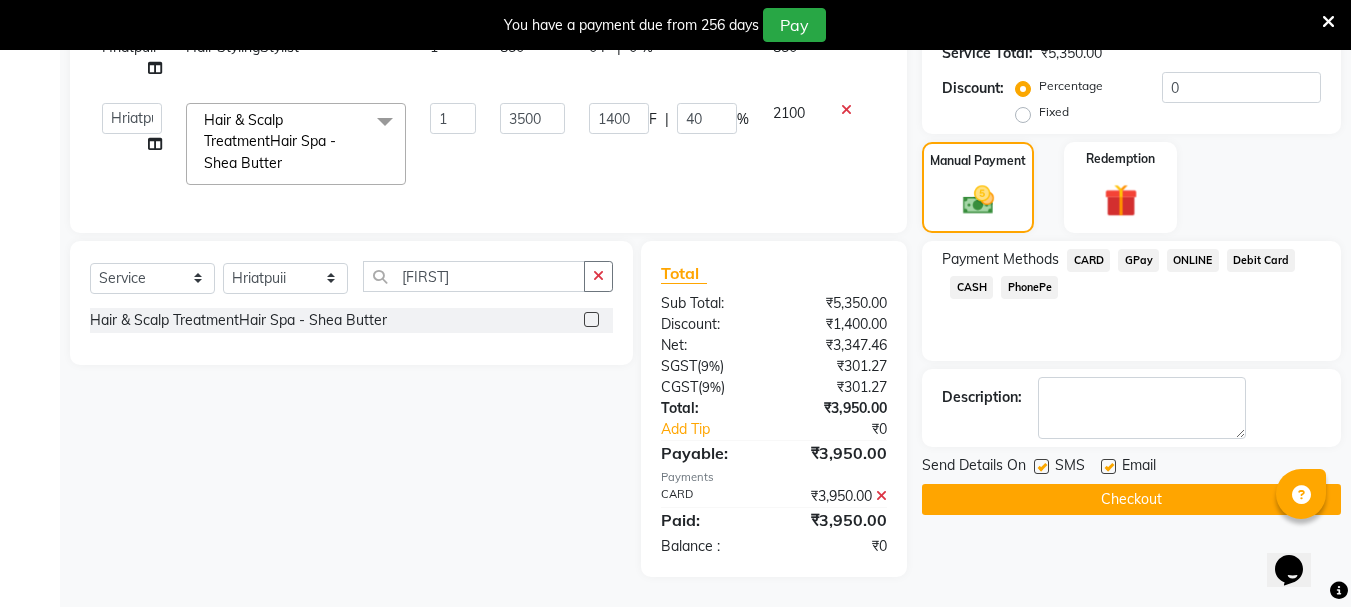 scroll, scrollTop: 436, scrollLeft: 0, axis: vertical 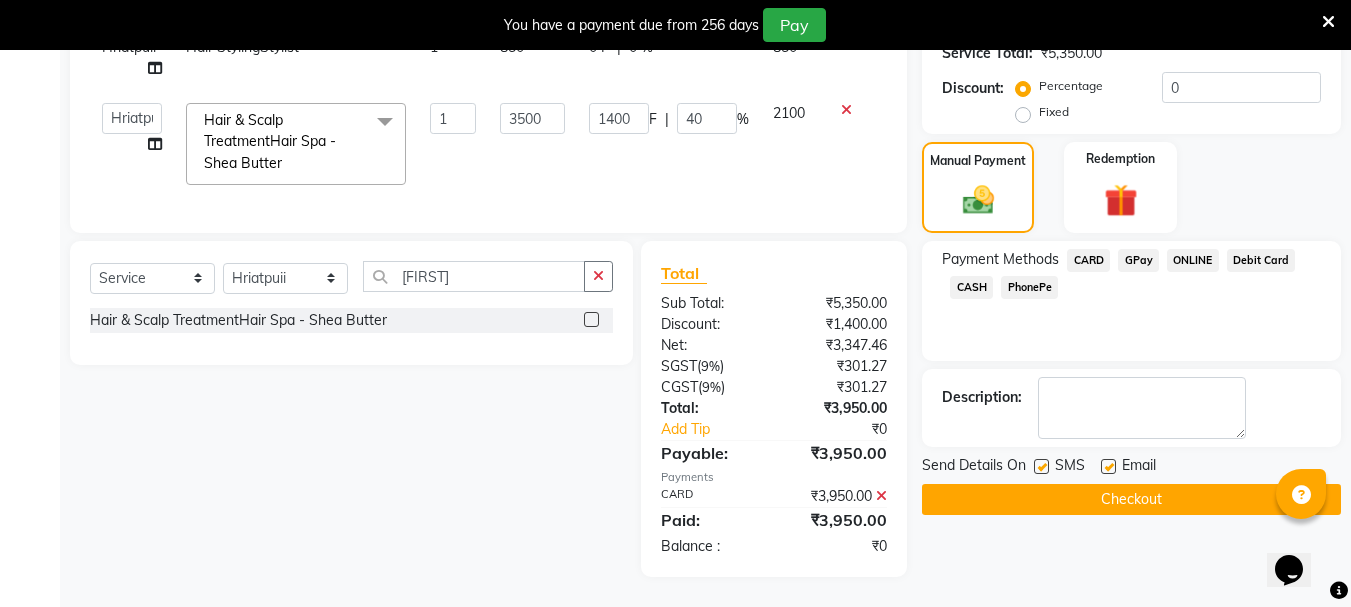 click 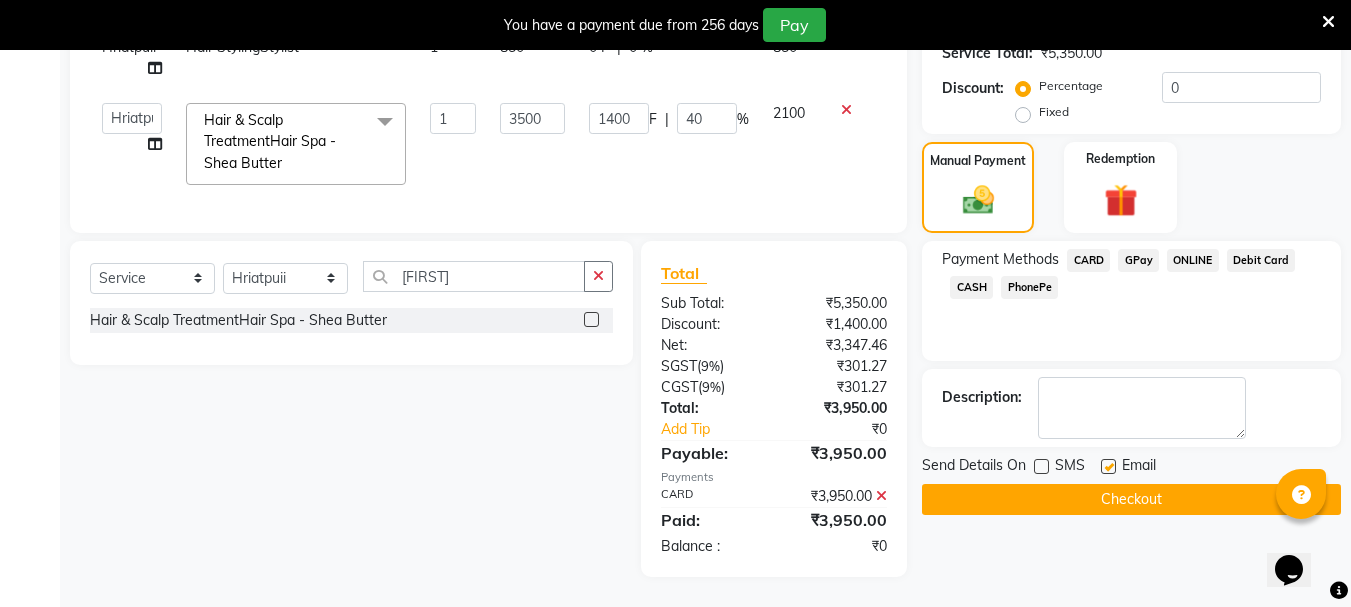 click 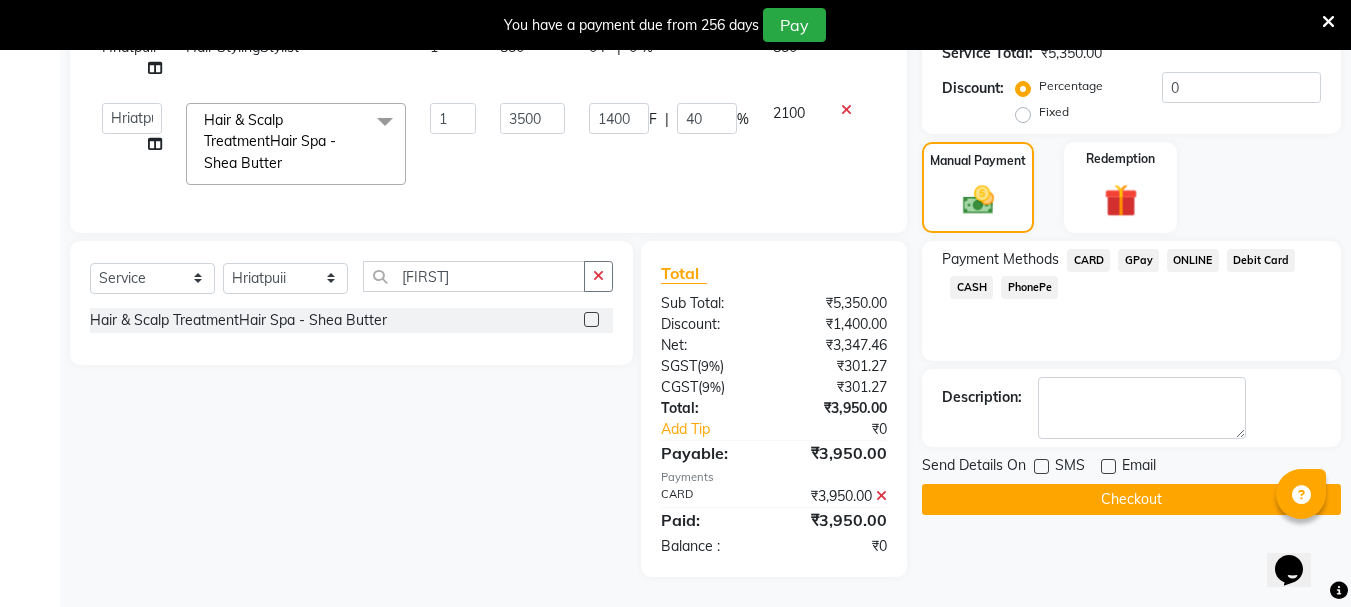 click on "Checkout" 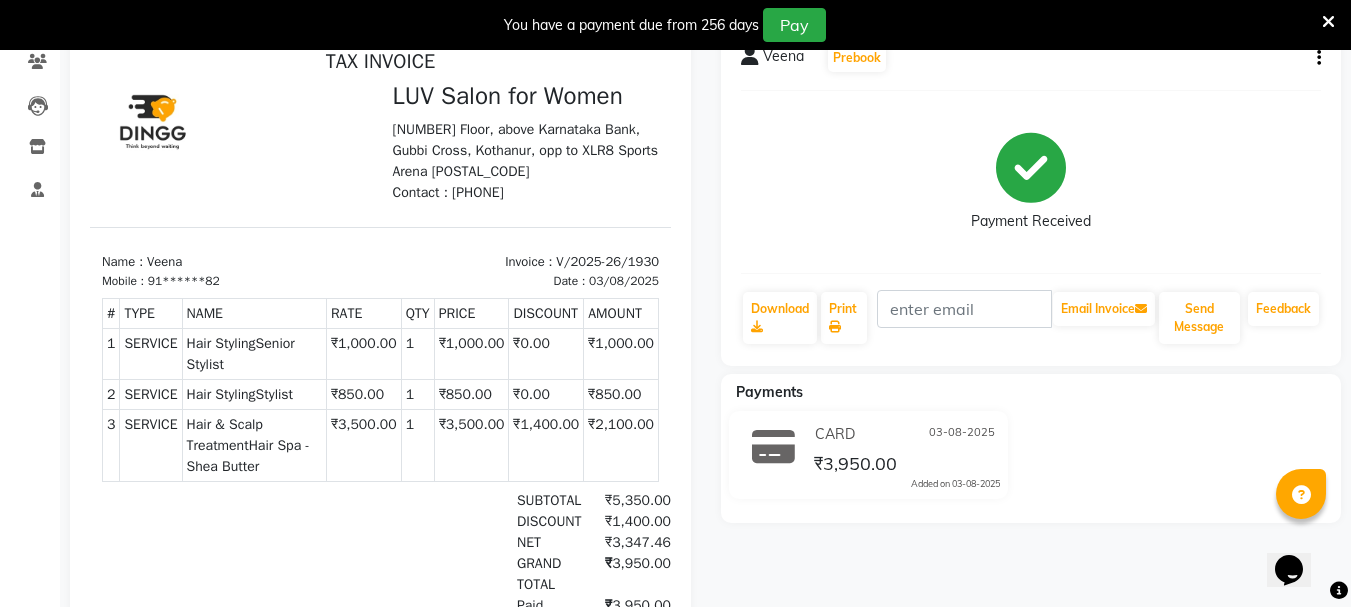 scroll, scrollTop: 0, scrollLeft: 0, axis: both 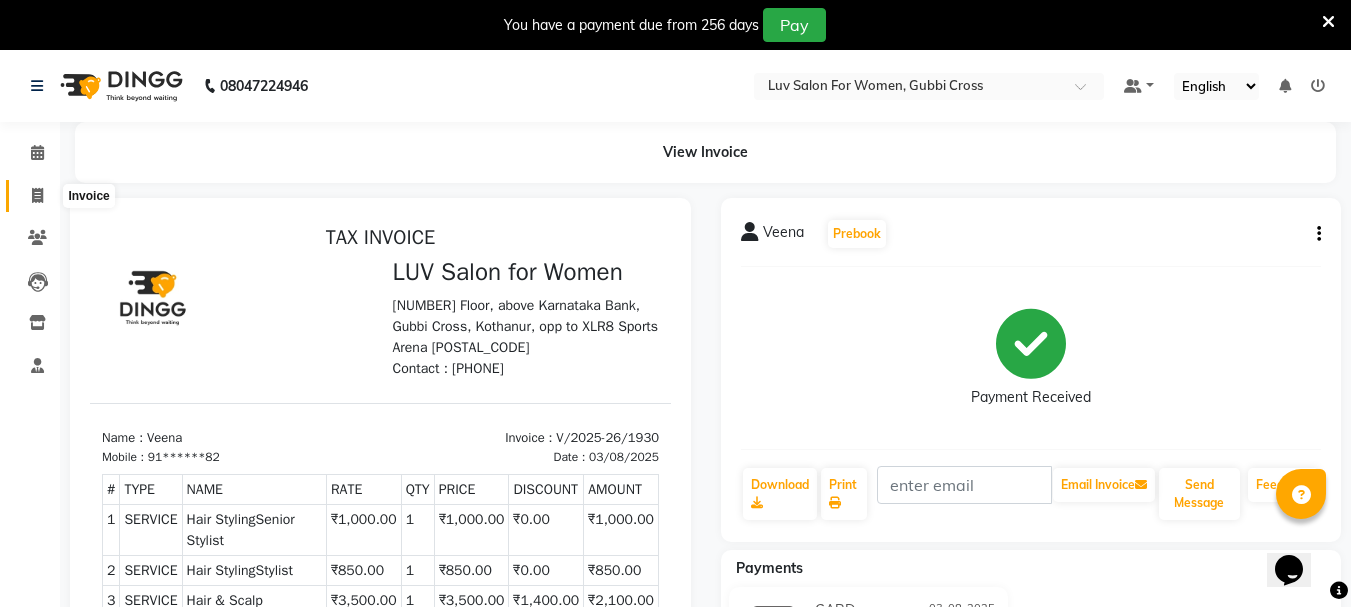 click 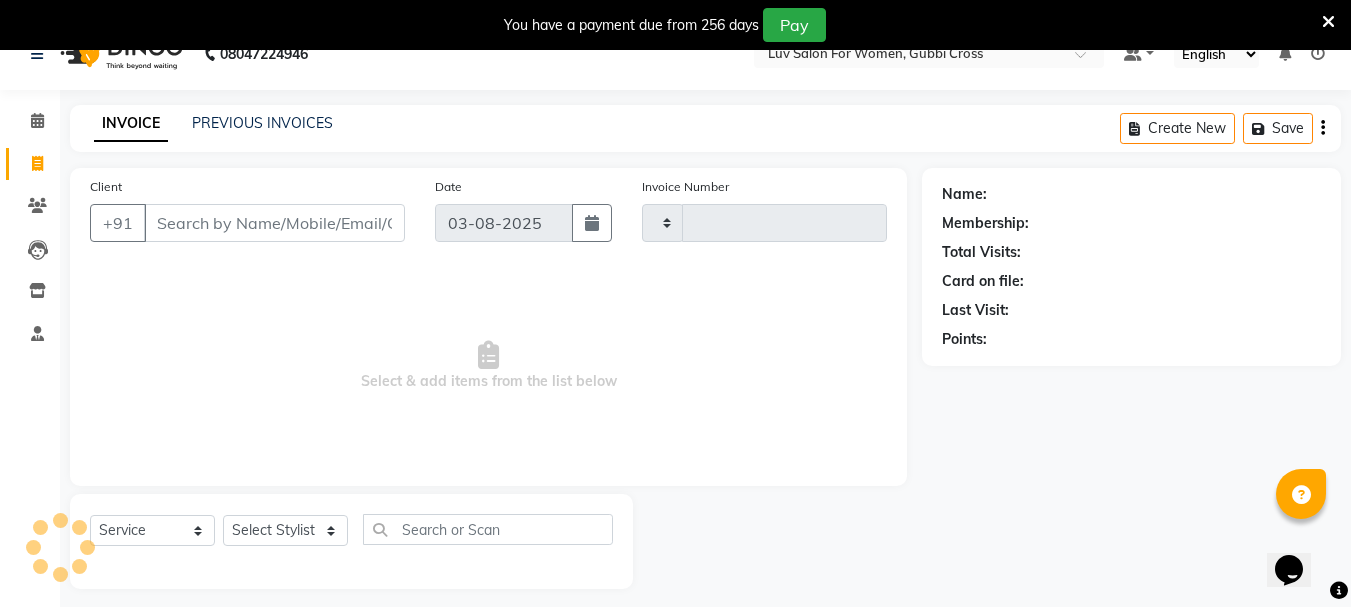 type on "1931" 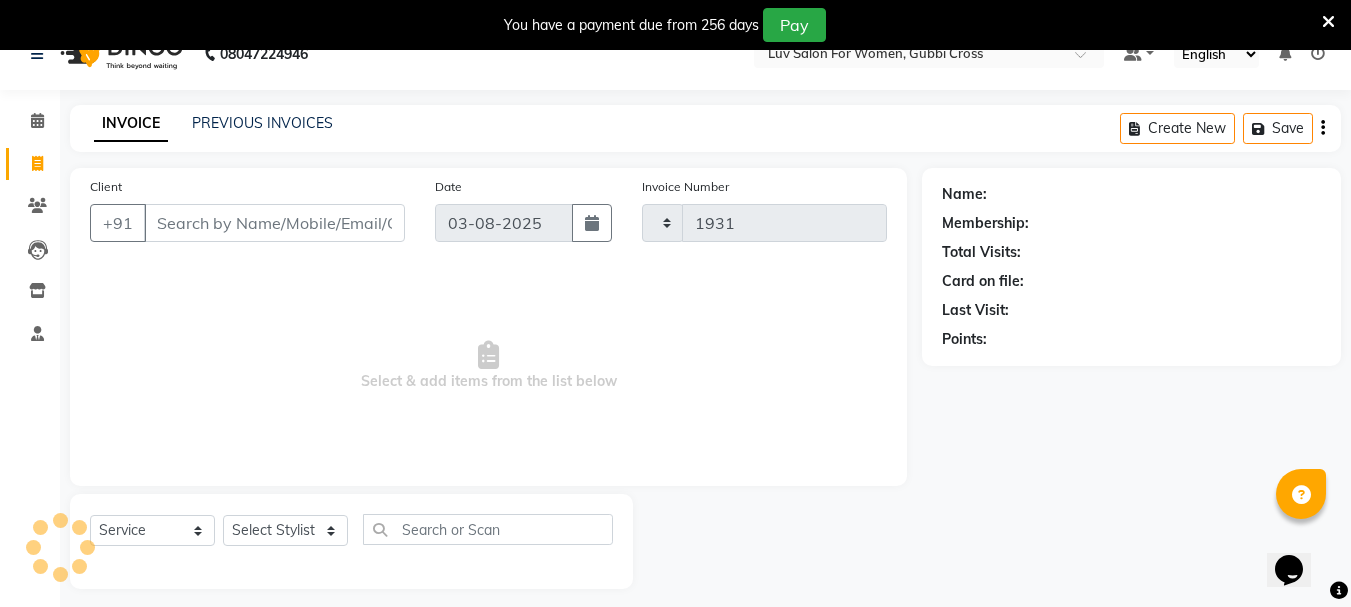 select on "7221" 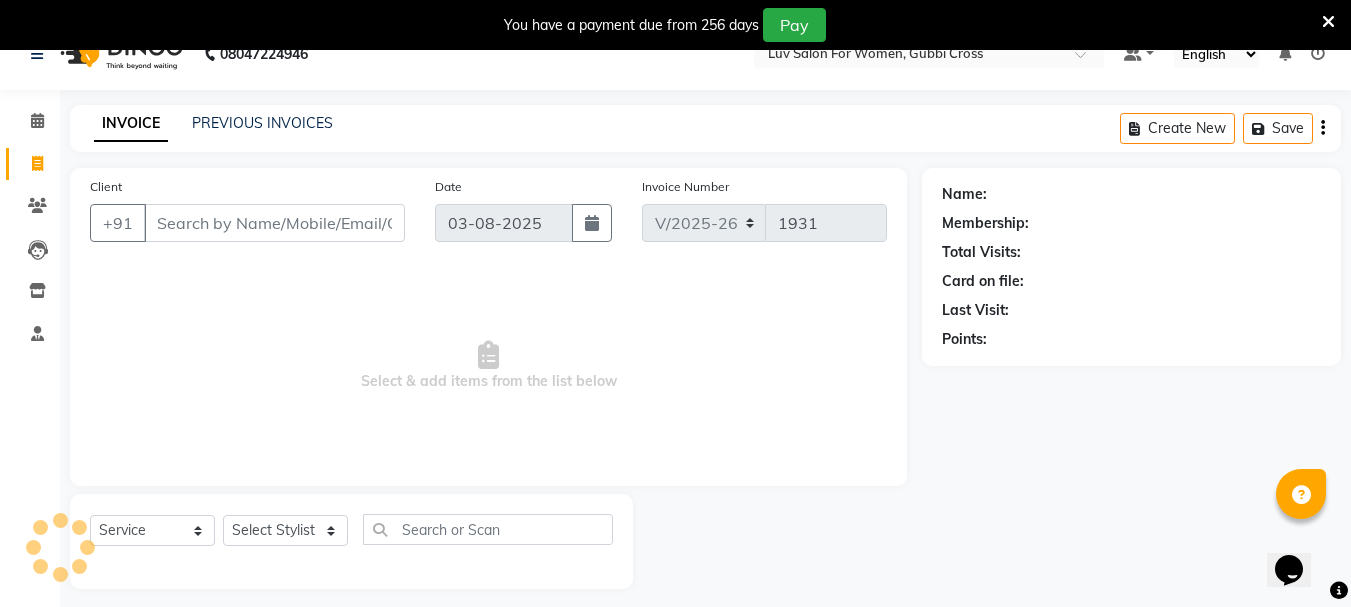 scroll, scrollTop: 50, scrollLeft: 0, axis: vertical 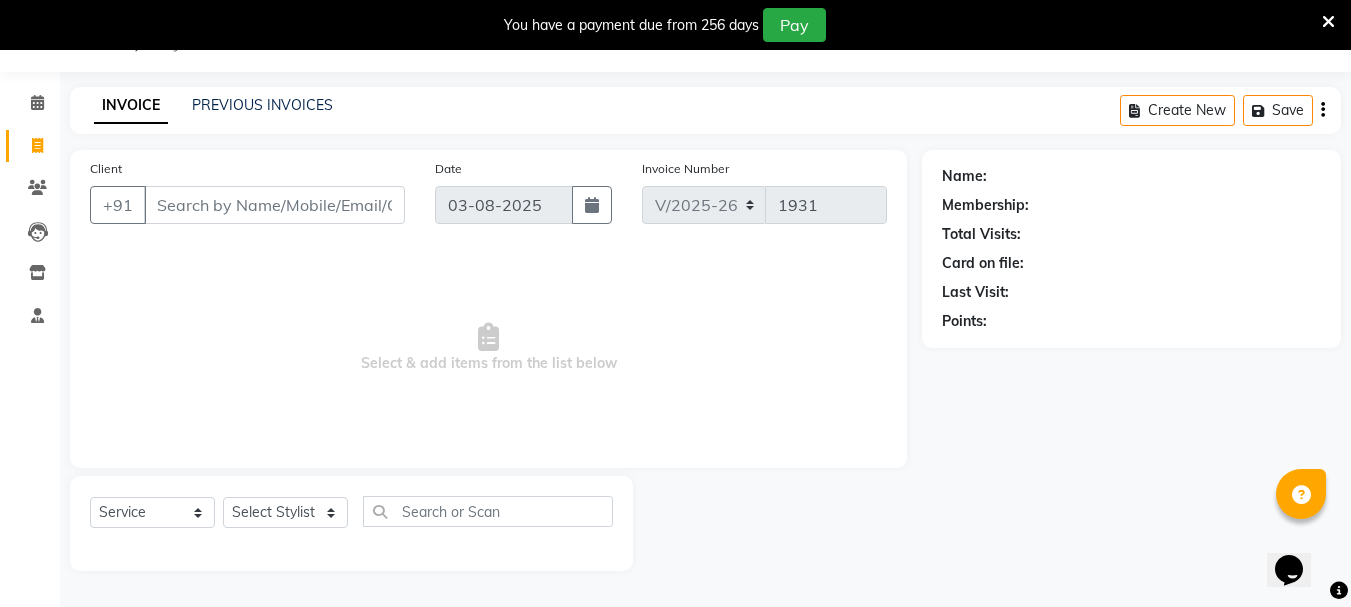 click on "Client" at bounding box center [274, 205] 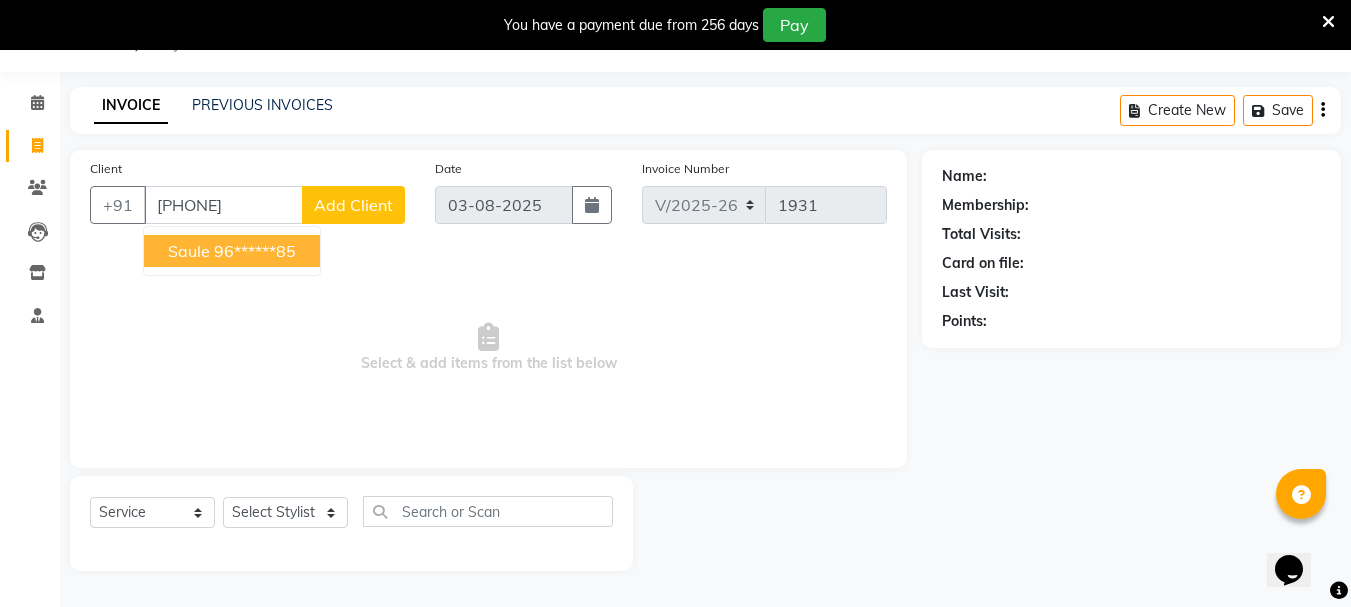 click on "96******85" at bounding box center [255, 251] 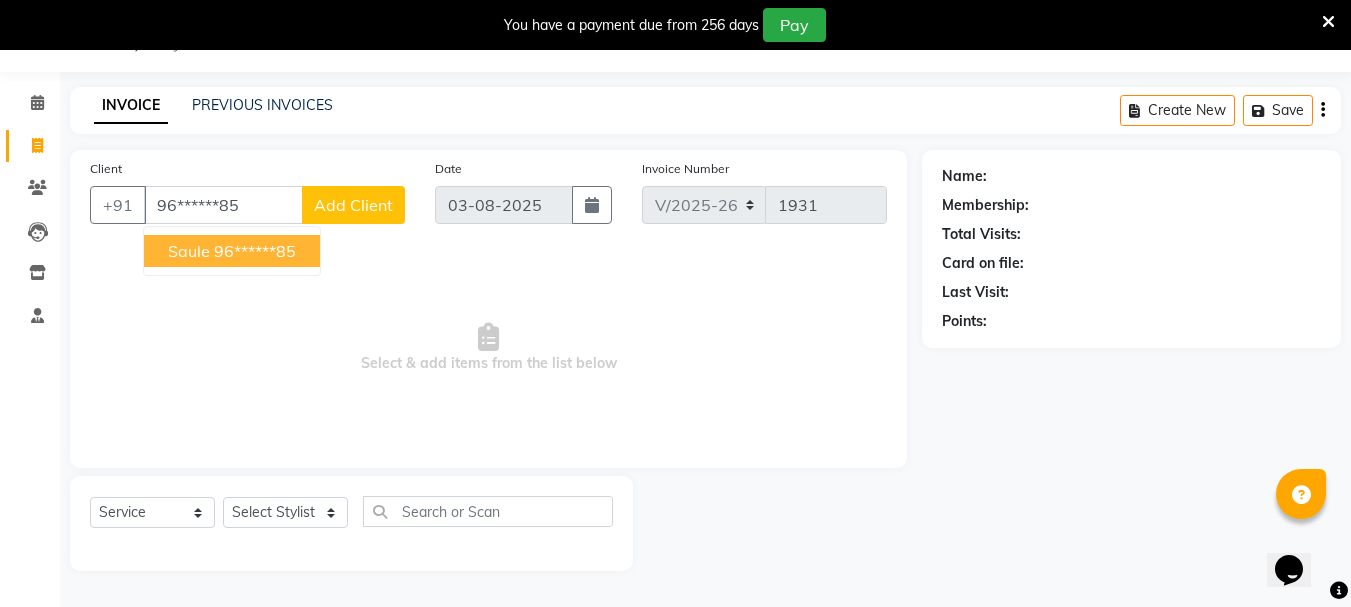 type on "96******85" 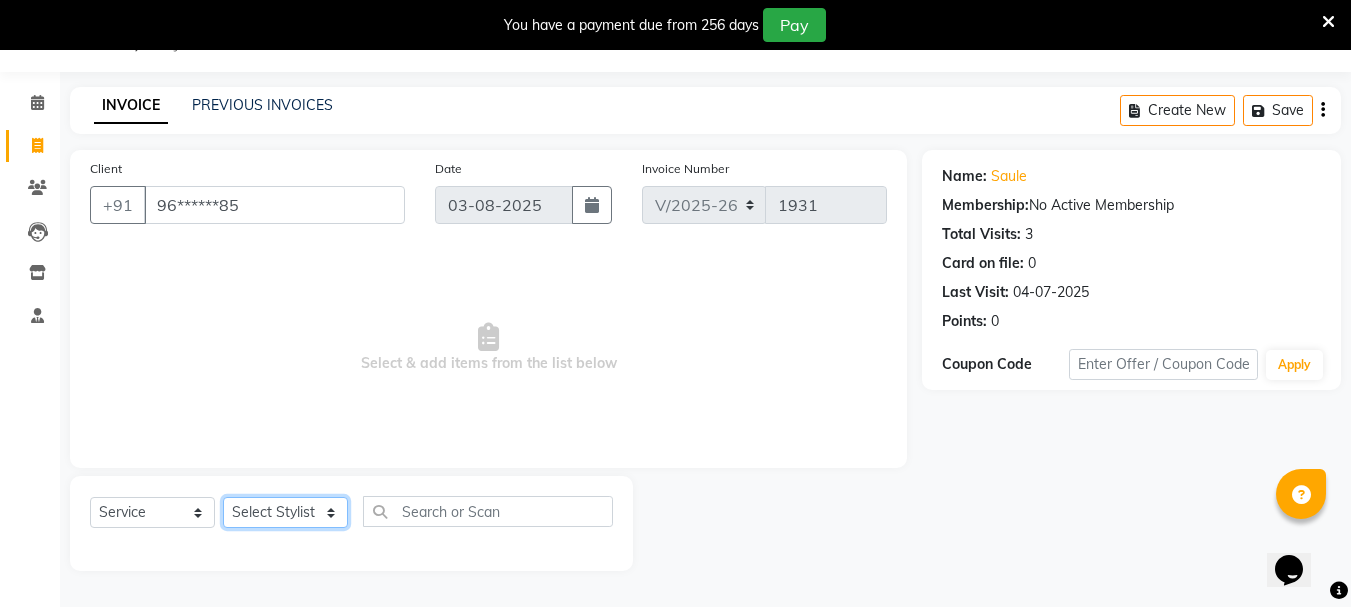 click on "Select Stylist [FIRST] [FIRST] [FIRST] [FIRST] [FIRST] [FIRST] [FIRST] [FIRST] [FIRST] [FIRST] [FIRST] [FIRST] [FIRST] [FIRST] [FIRST] [FIRST] [FIRST] [FIRST] [FIRST] [FIRST] [FIRST]" 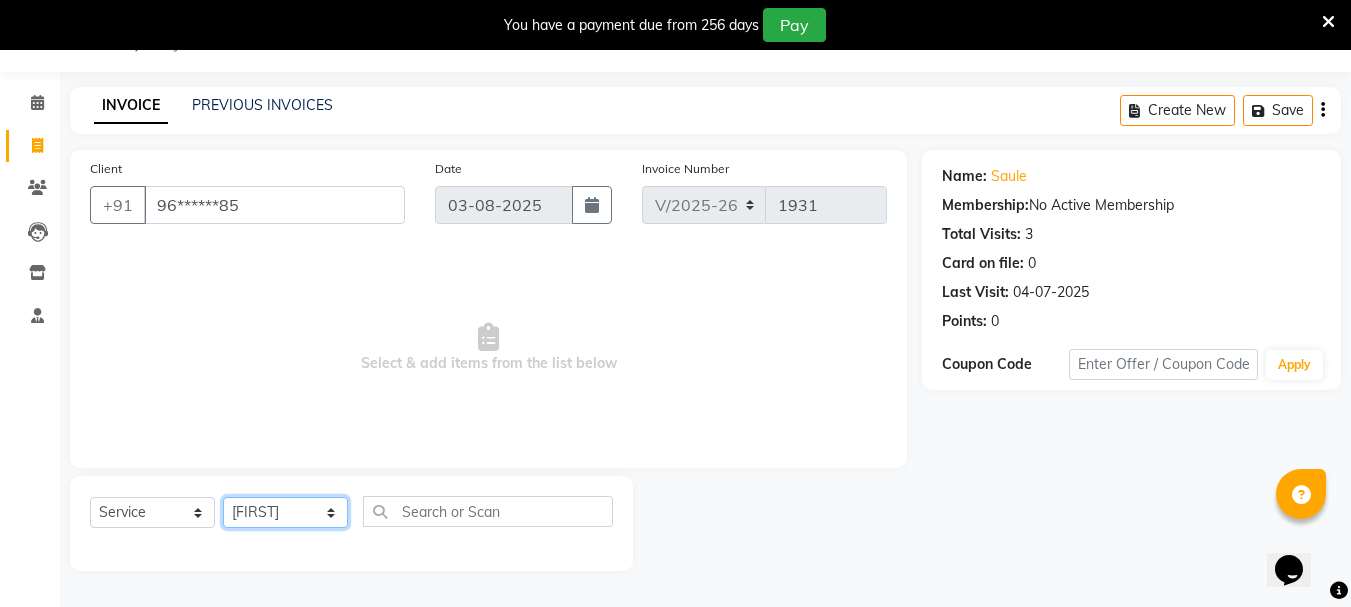 click on "Select Stylist [FIRST] [FIRST] [FIRST] [FIRST] [FIRST] [FIRST] [FIRST] [FIRST] [FIRST] [FIRST] [FIRST] [FIRST] [FIRST] [FIRST] [FIRST] [FIRST] [FIRST] [FIRST] [FIRST] [FIRST] [FIRST]" 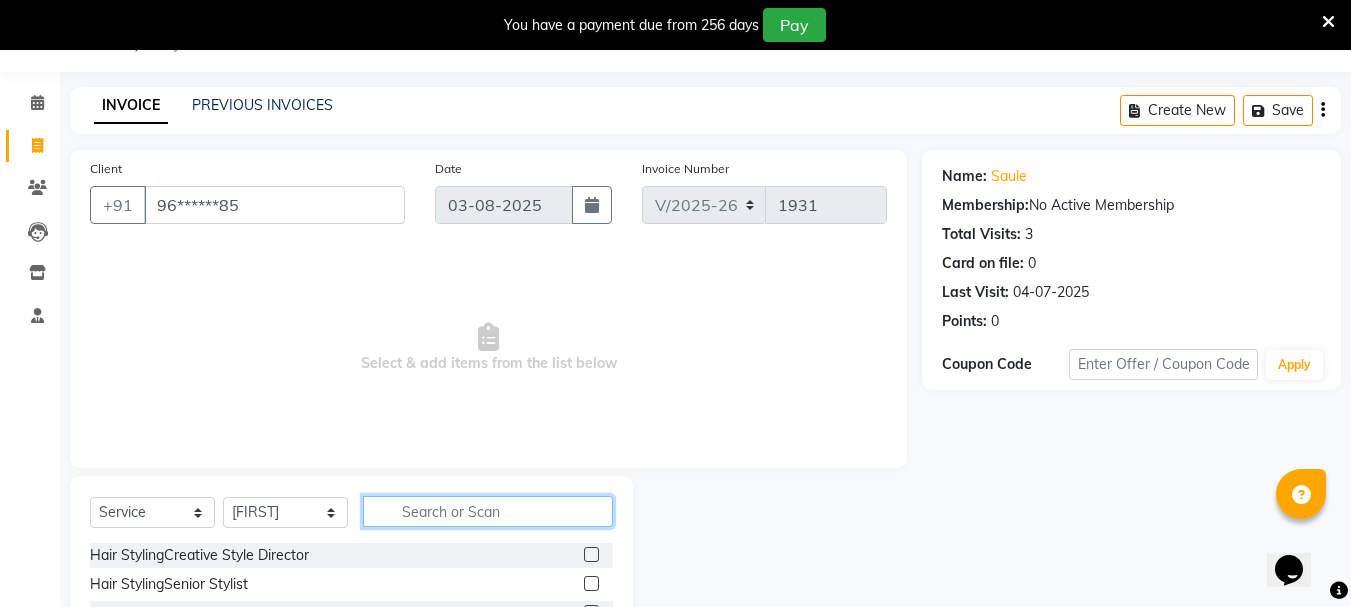 click 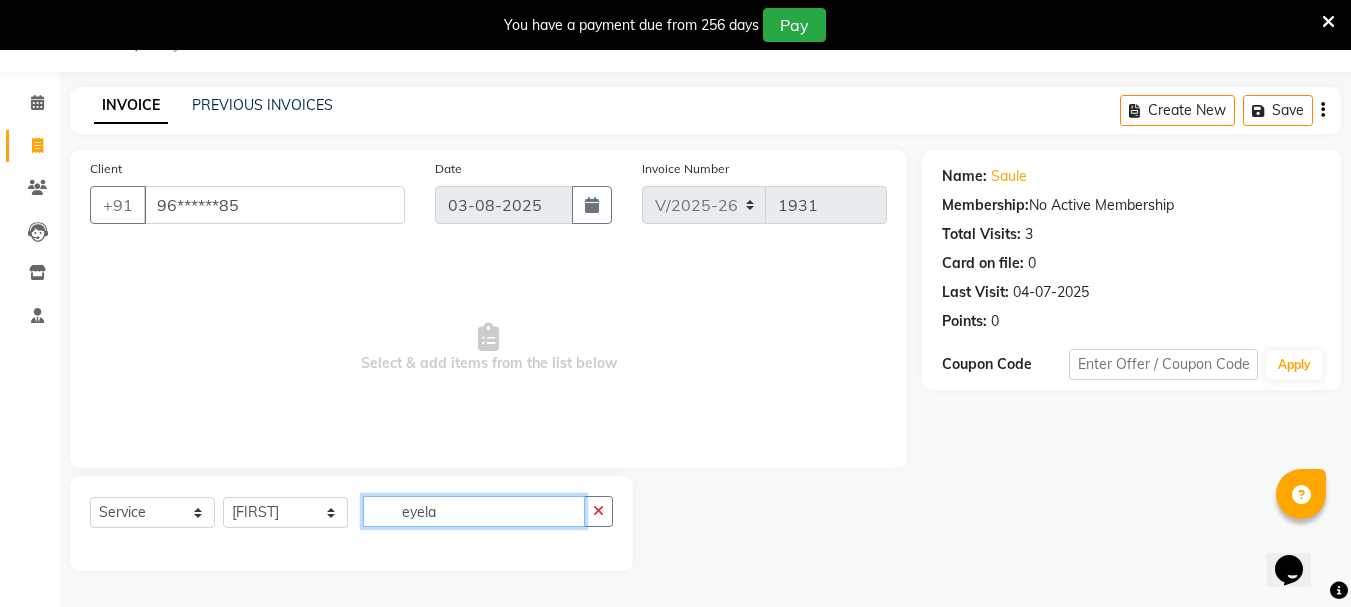 click on "eyela" 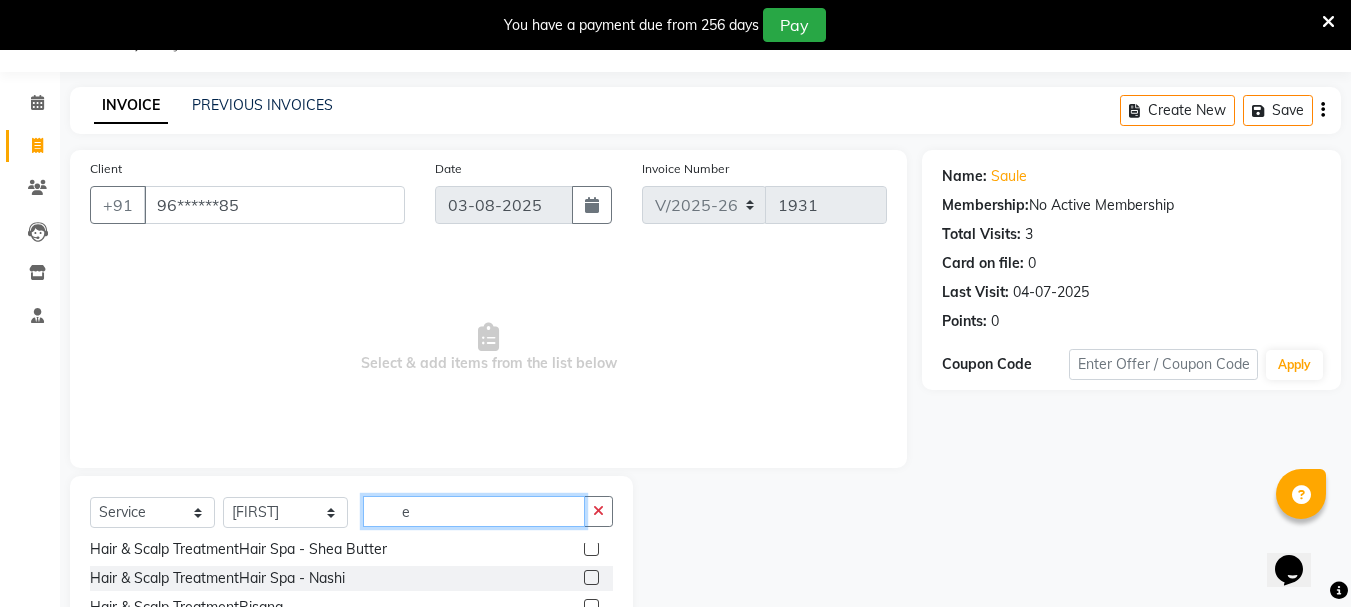 scroll, scrollTop: 400, scrollLeft: 0, axis: vertical 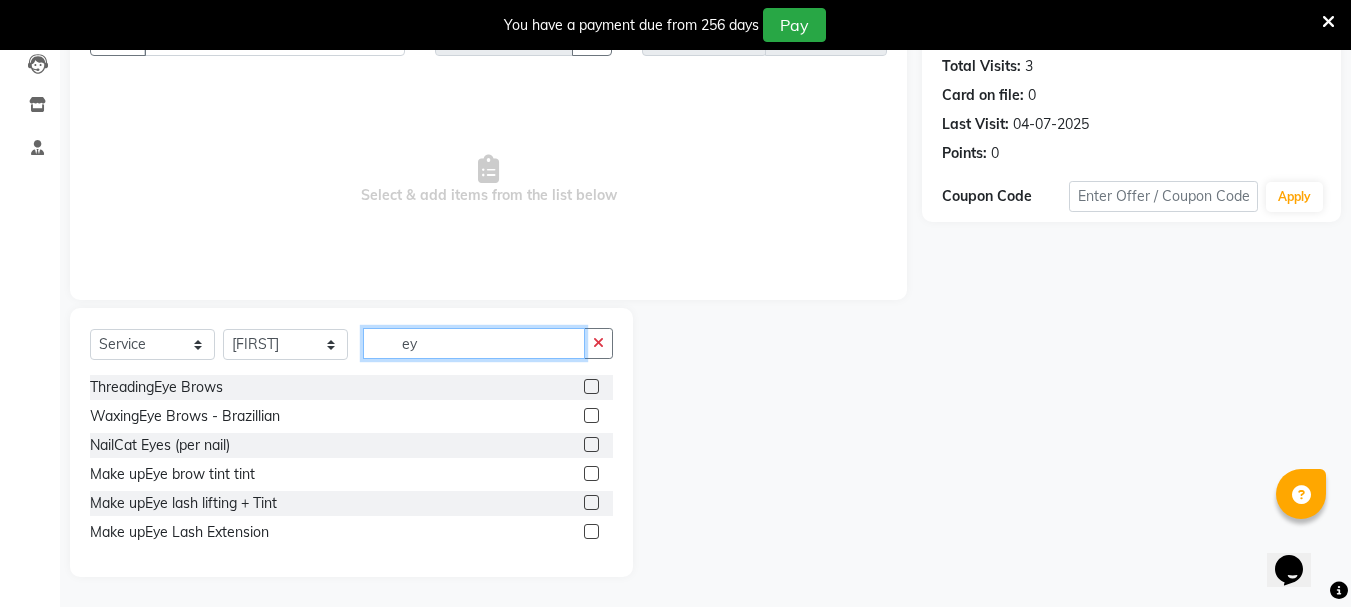 type on "ey" 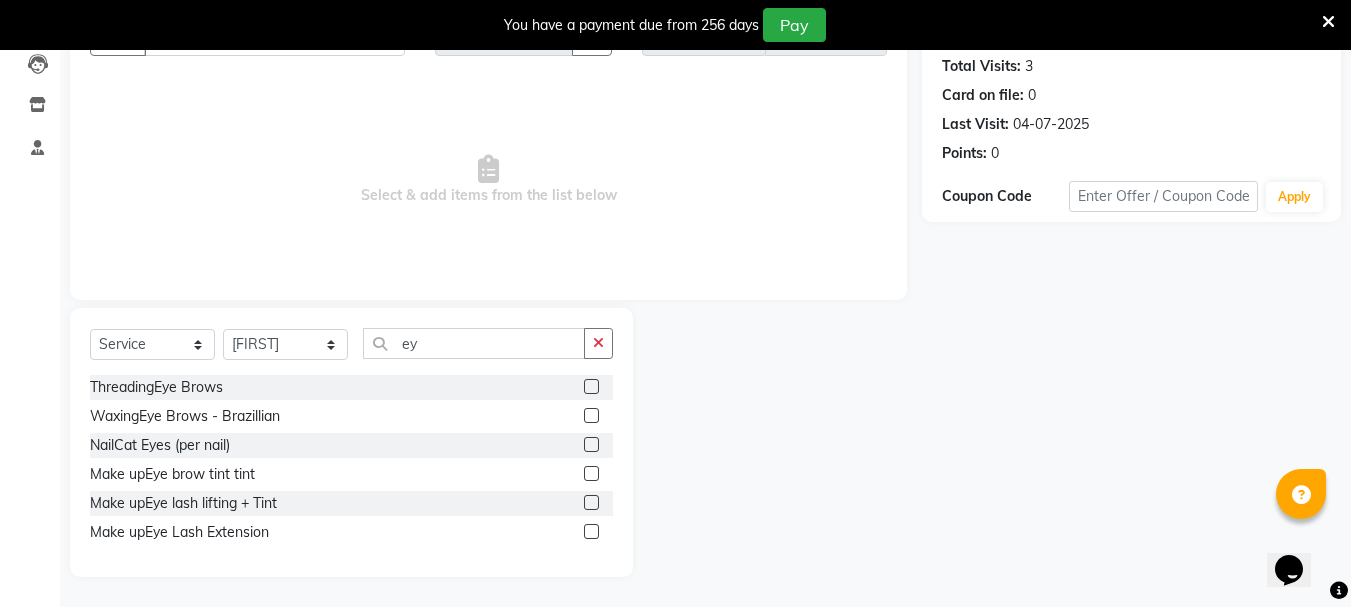 click 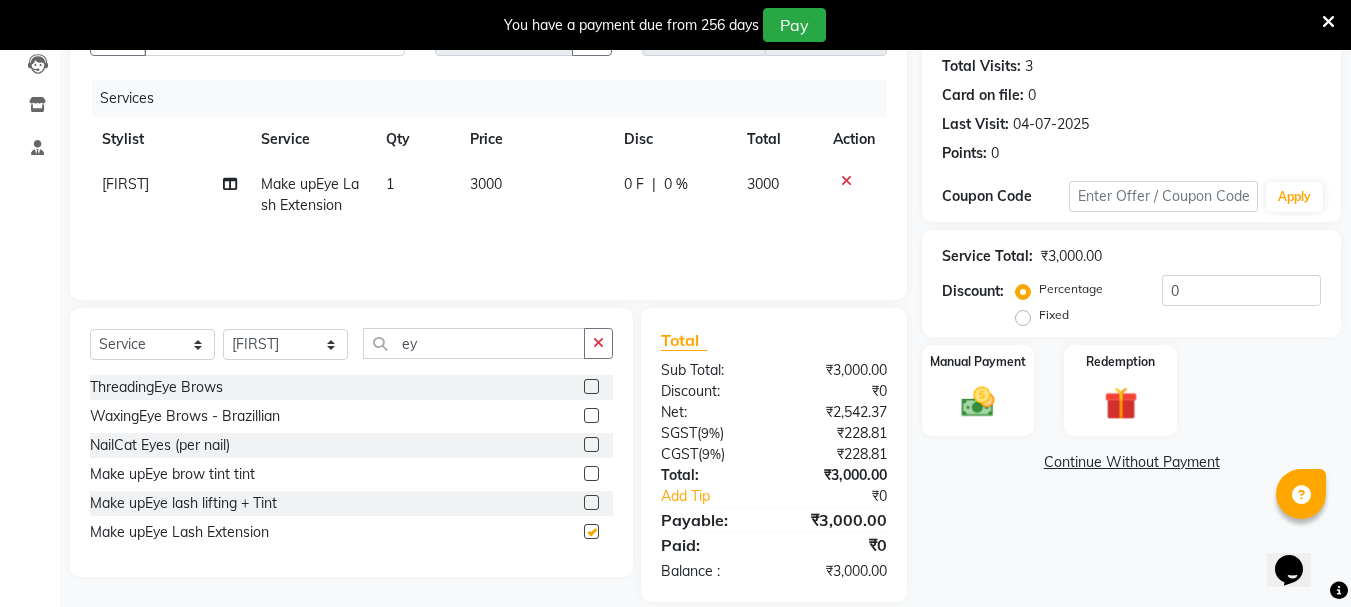 checkbox on "false" 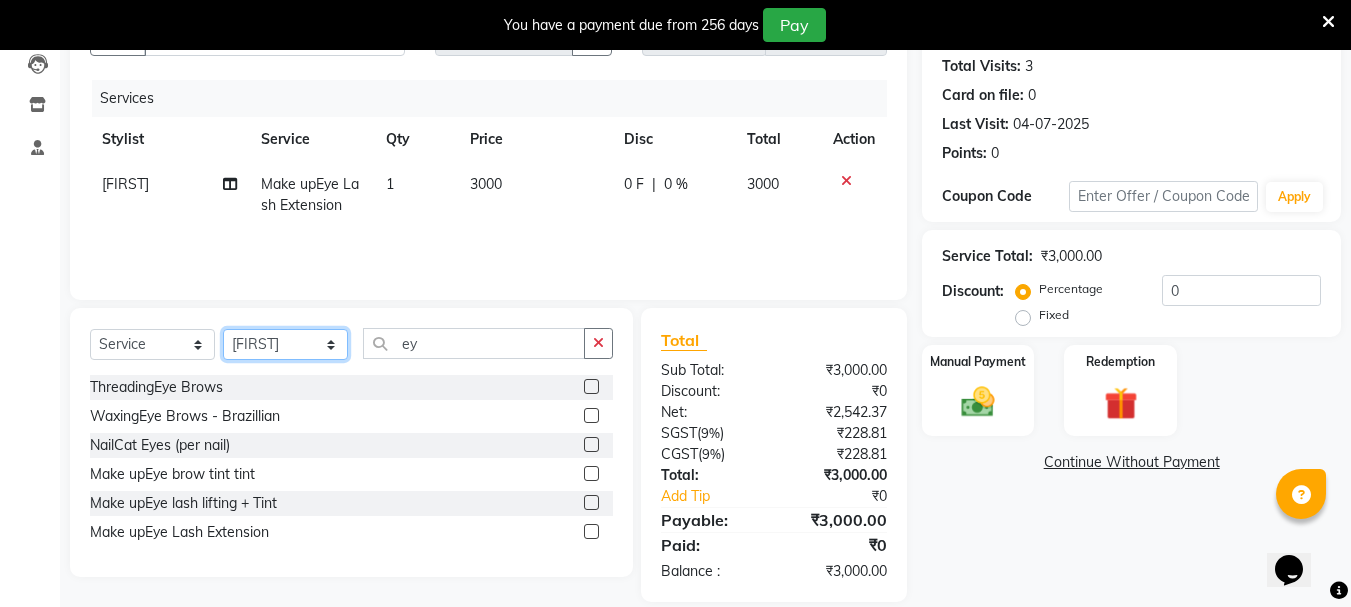 click on "Select Stylist [FIRST] [FIRST] [FIRST] [FIRST] [FIRST] [FIRST] [FIRST] [FIRST] [FIRST] [FIRST] [FIRST] [FIRST] [FIRST] [FIRST] [FIRST] [FIRST] [FIRST] [FIRST] [FIRST] [FIRST] [FIRST]" 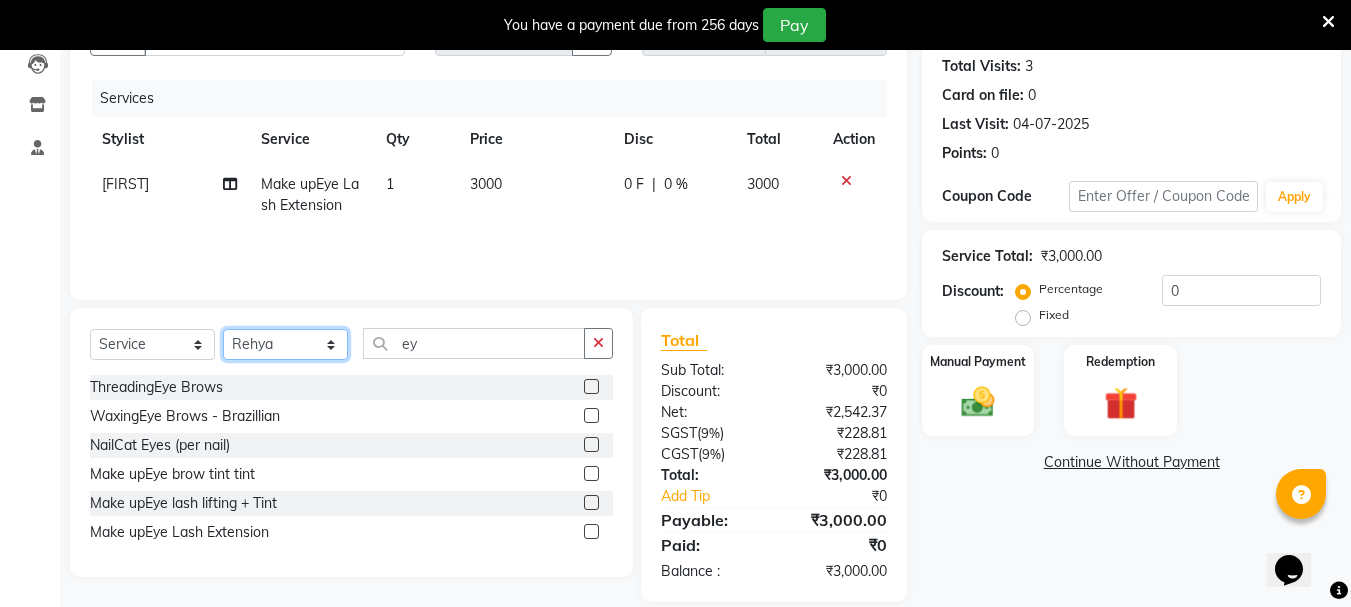 click on "Select Stylist [FIRST] [FIRST] [FIRST] [FIRST] [FIRST] [FIRST] [FIRST] [FIRST] [FIRST] [FIRST] [FIRST] [FIRST] [FIRST] [FIRST] [FIRST] [FIRST] [FIRST] [FIRST] [FIRST] [FIRST] [FIRST]" 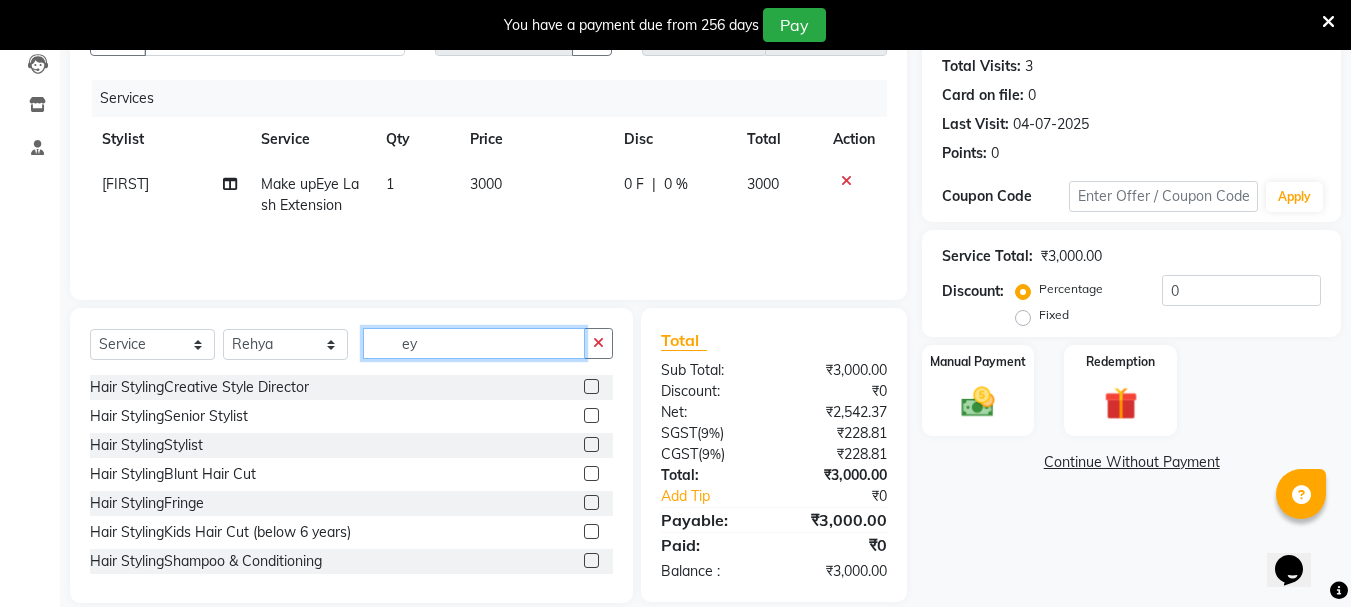 click on "ey" 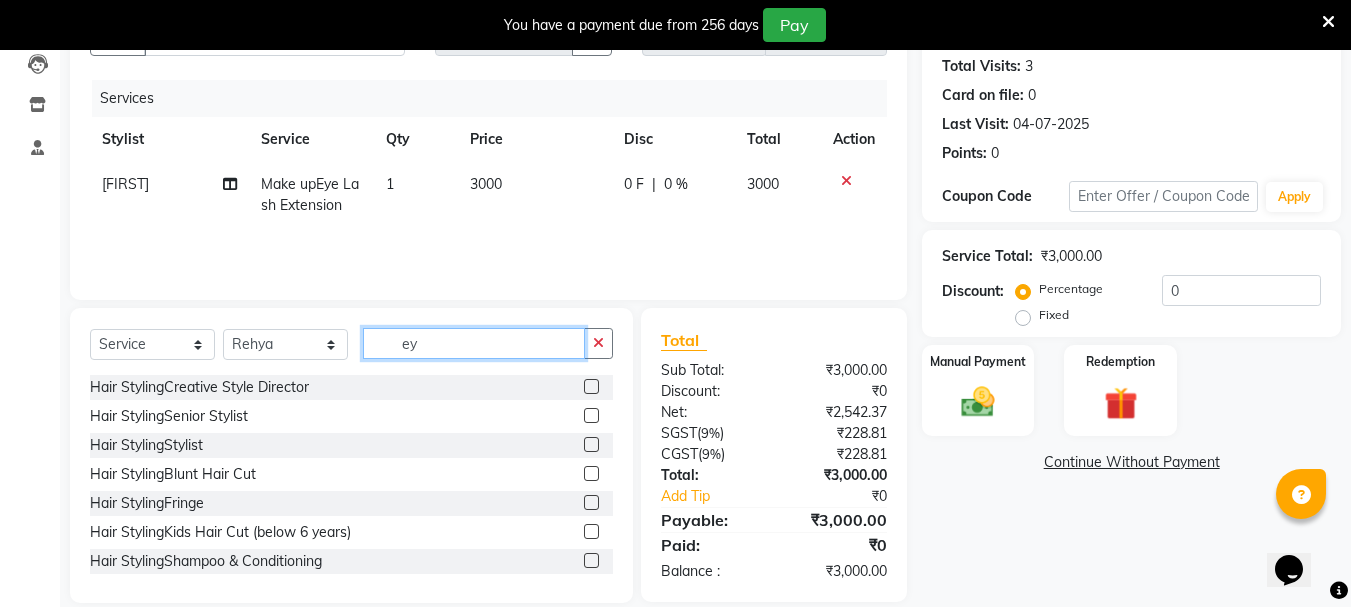 type on "e" 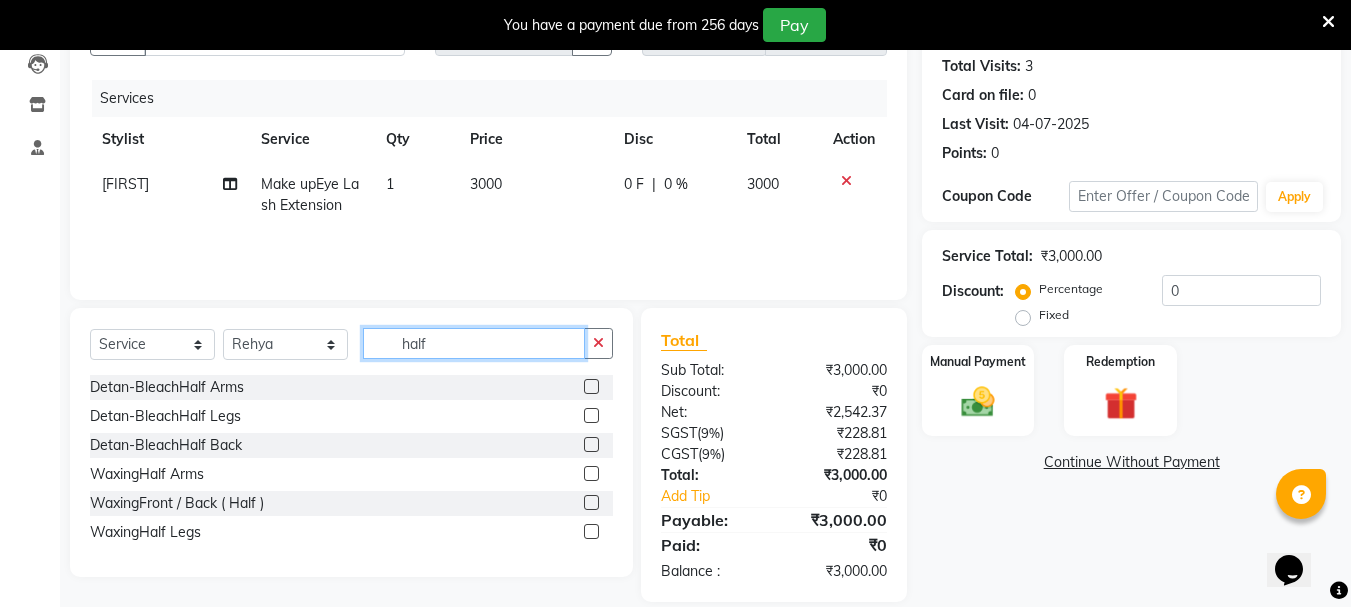 type on "half" 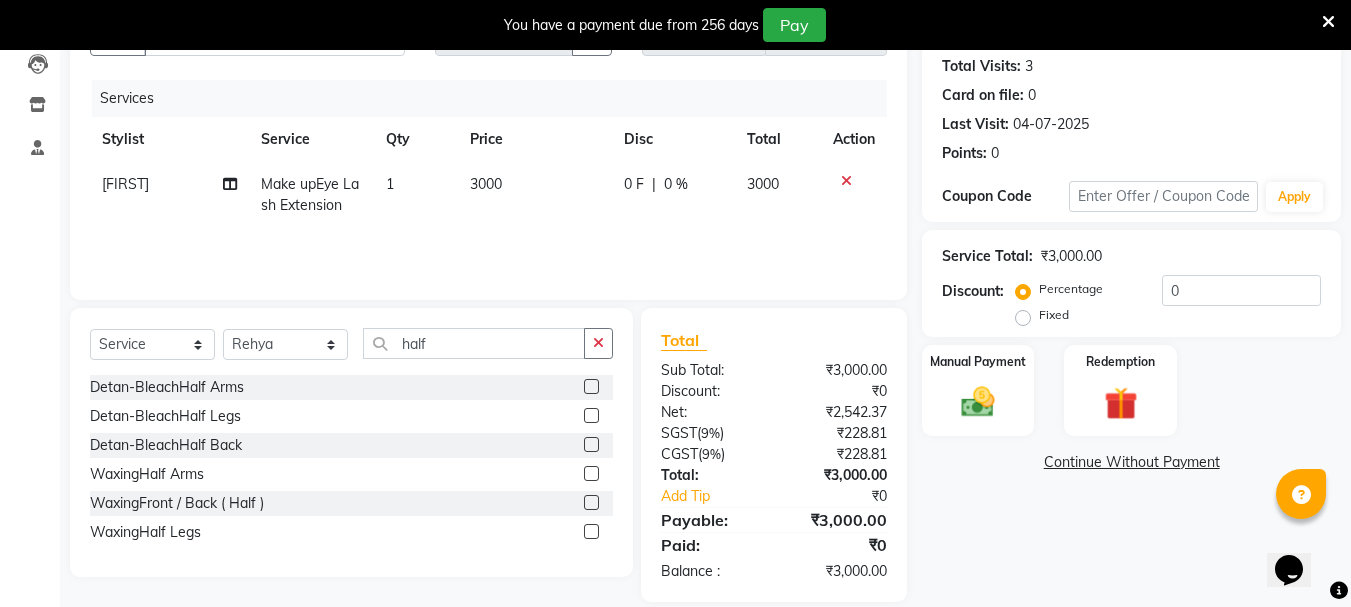 click 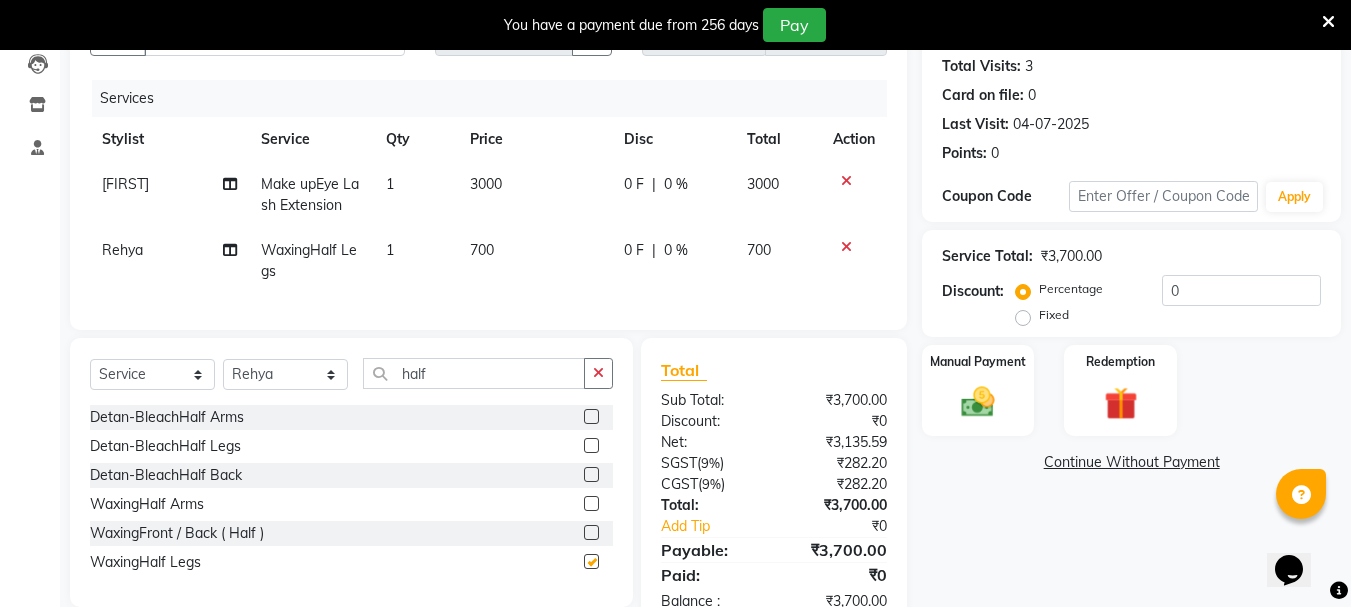 checkbox on "false" 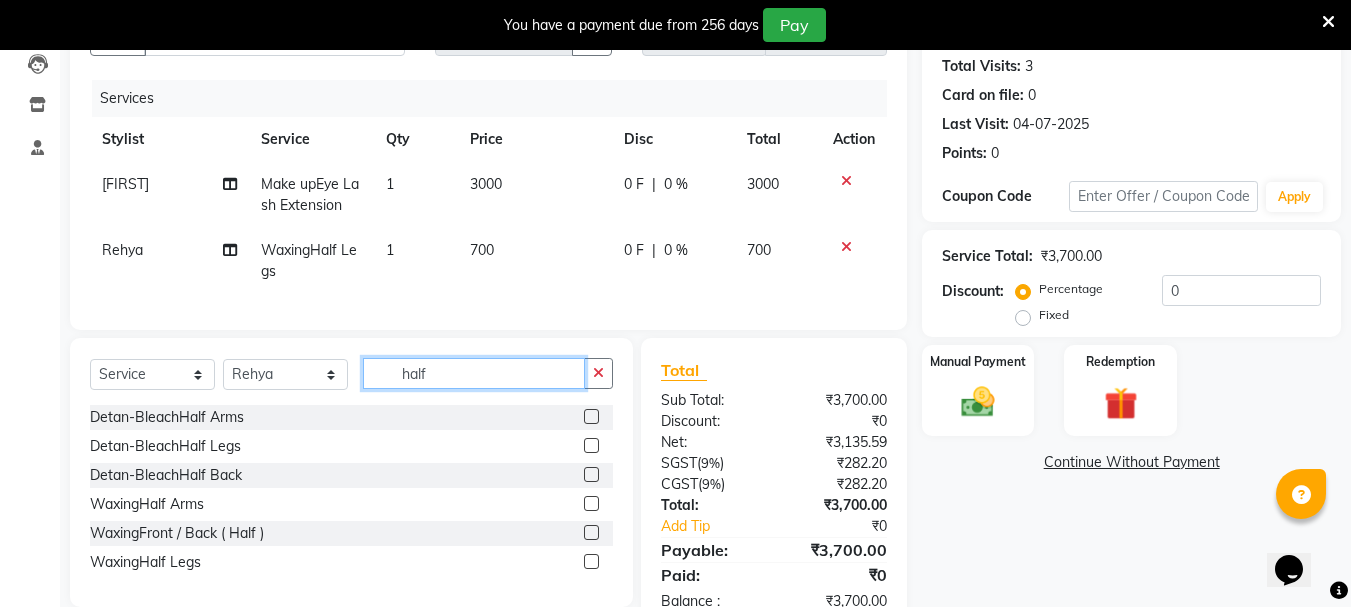 click on "half" 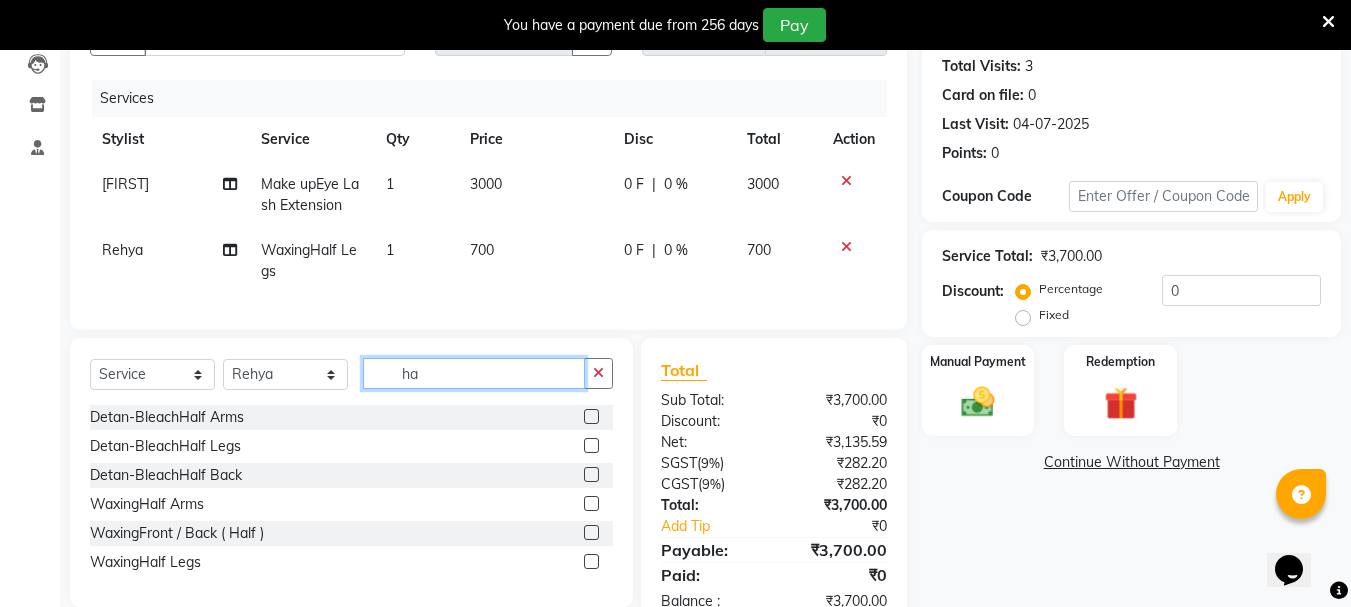 type on "h" 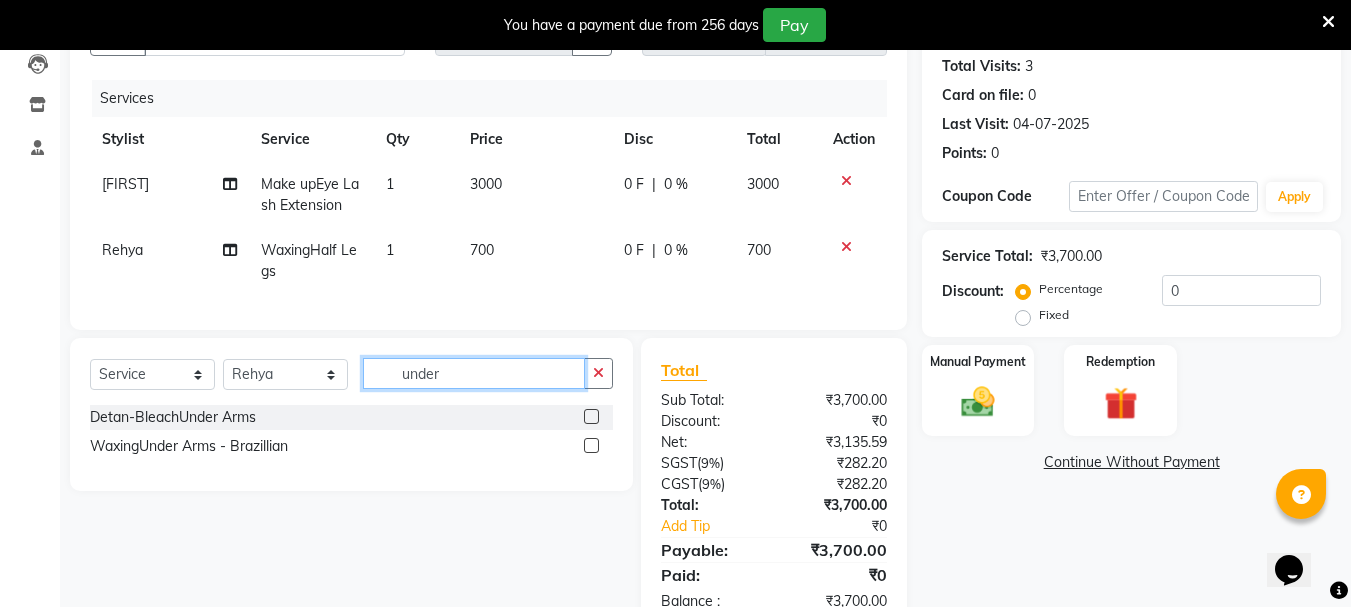 type on "under" 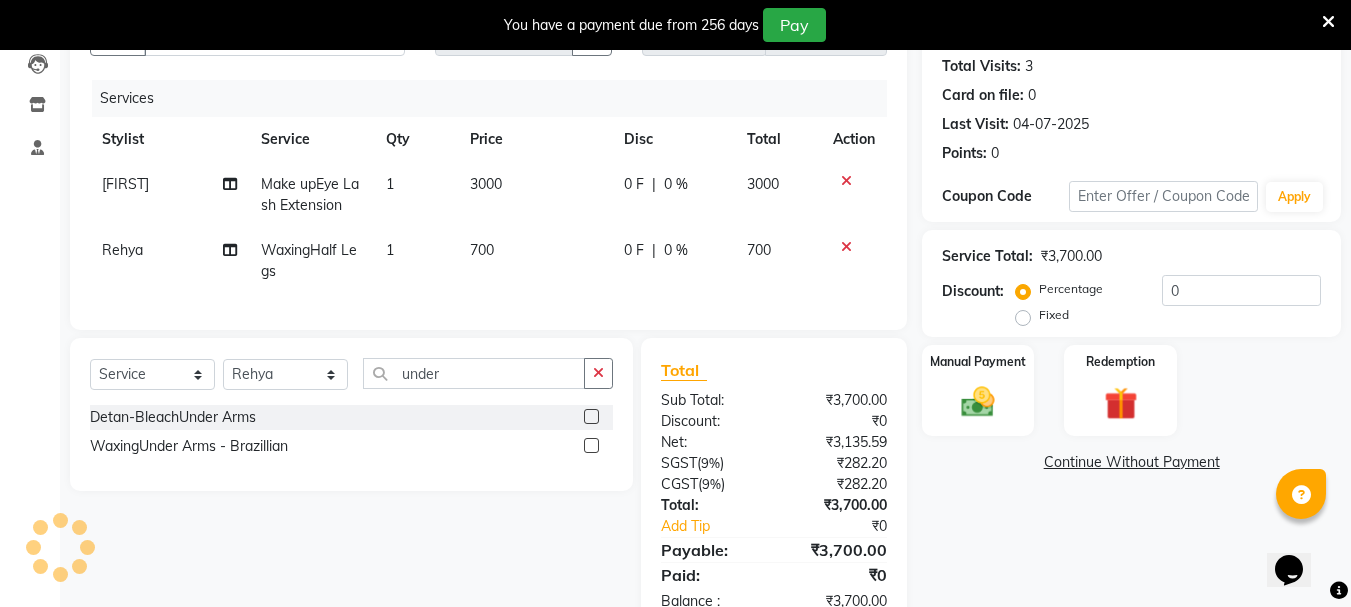 click 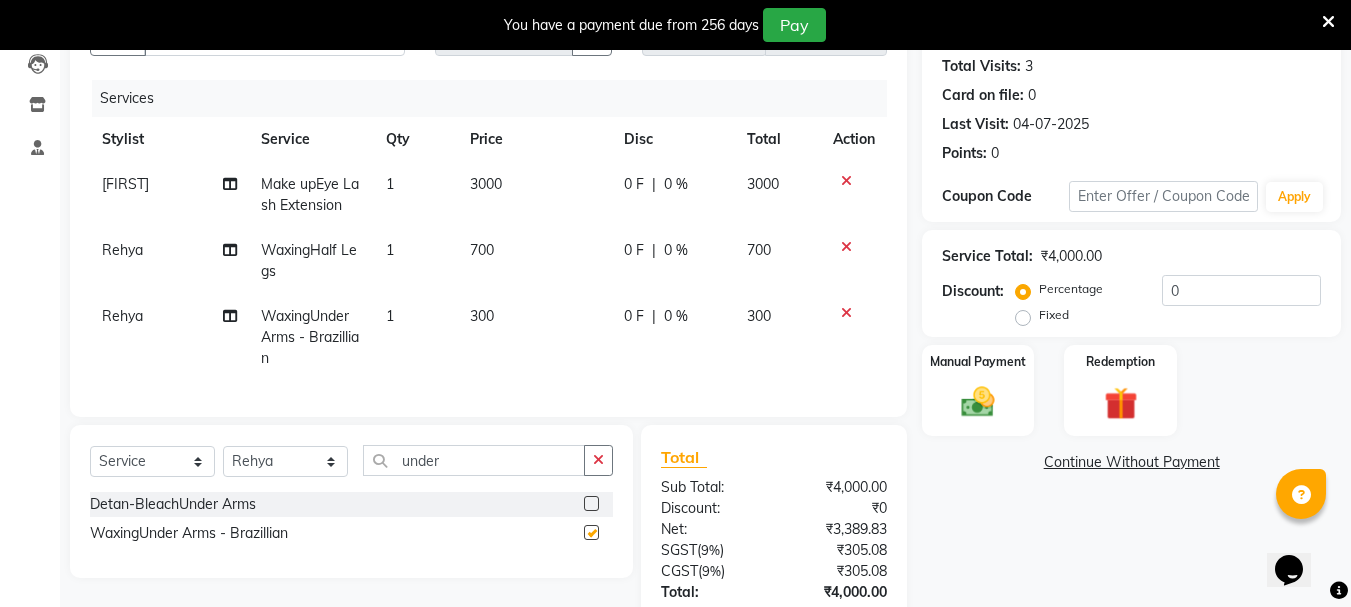 checkbox on "false" 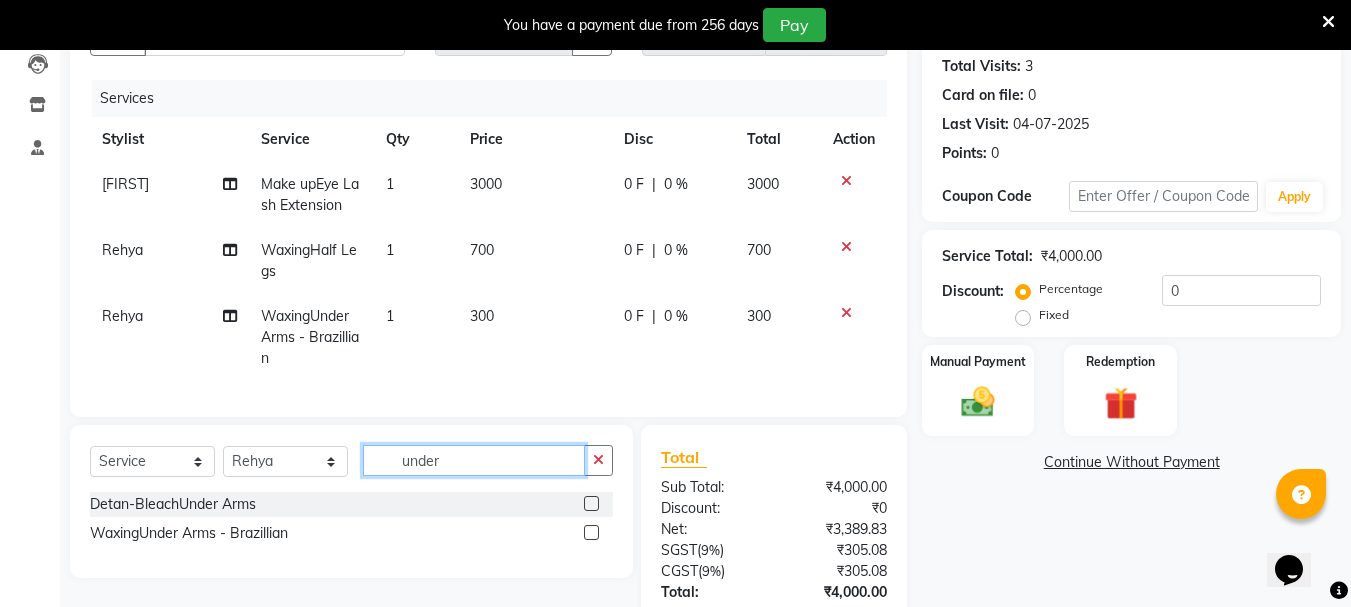 click on "under" 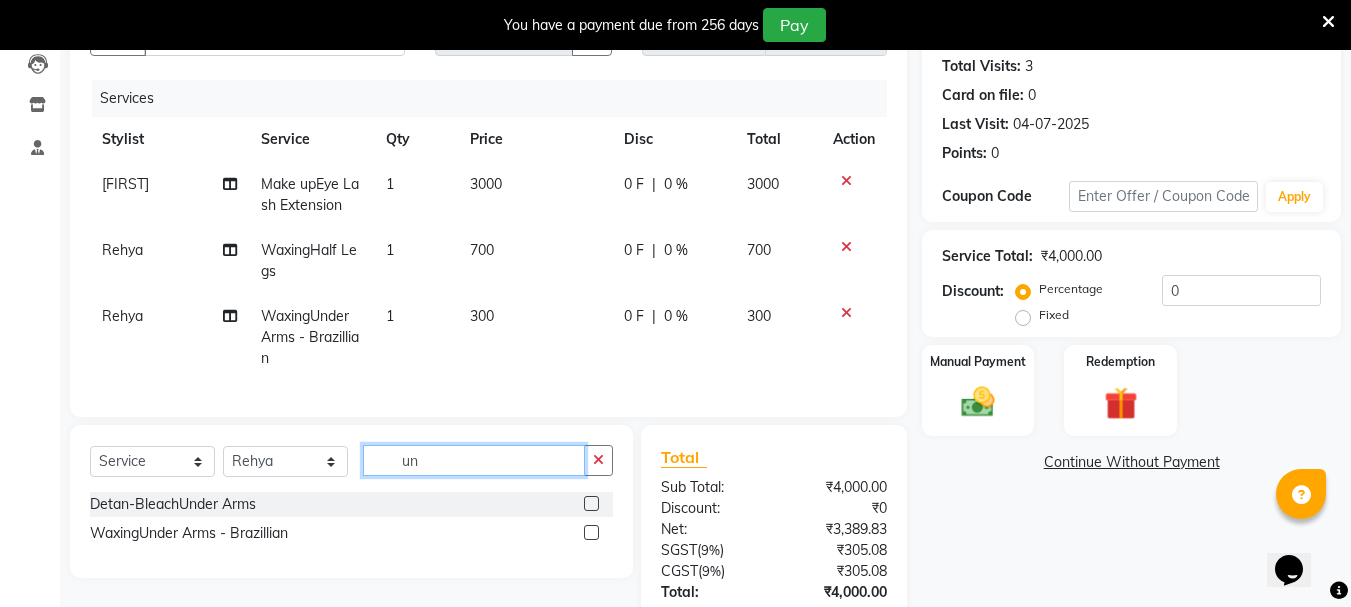 type on "u" 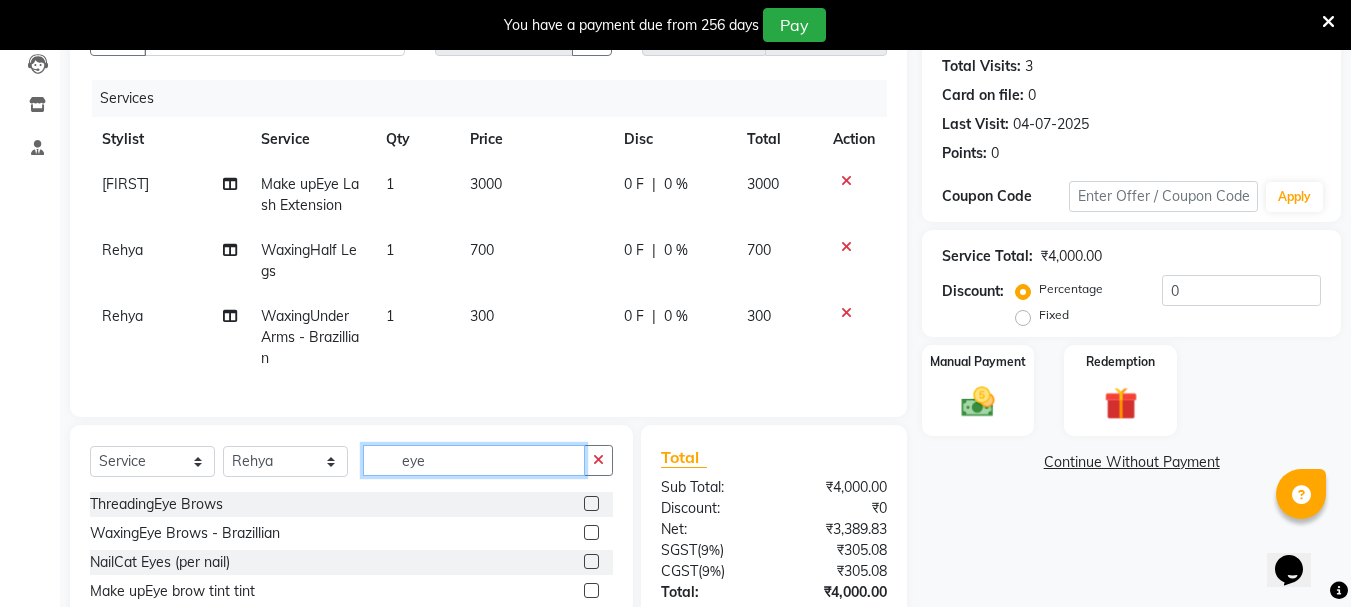 type on "eye" 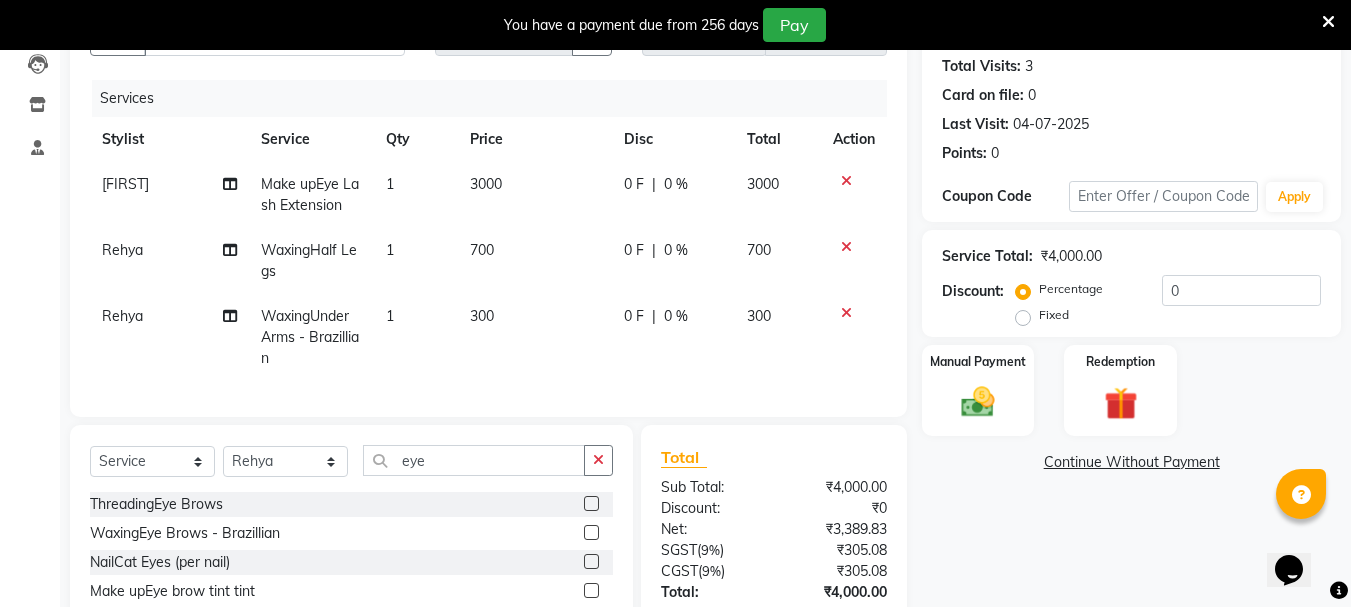 click 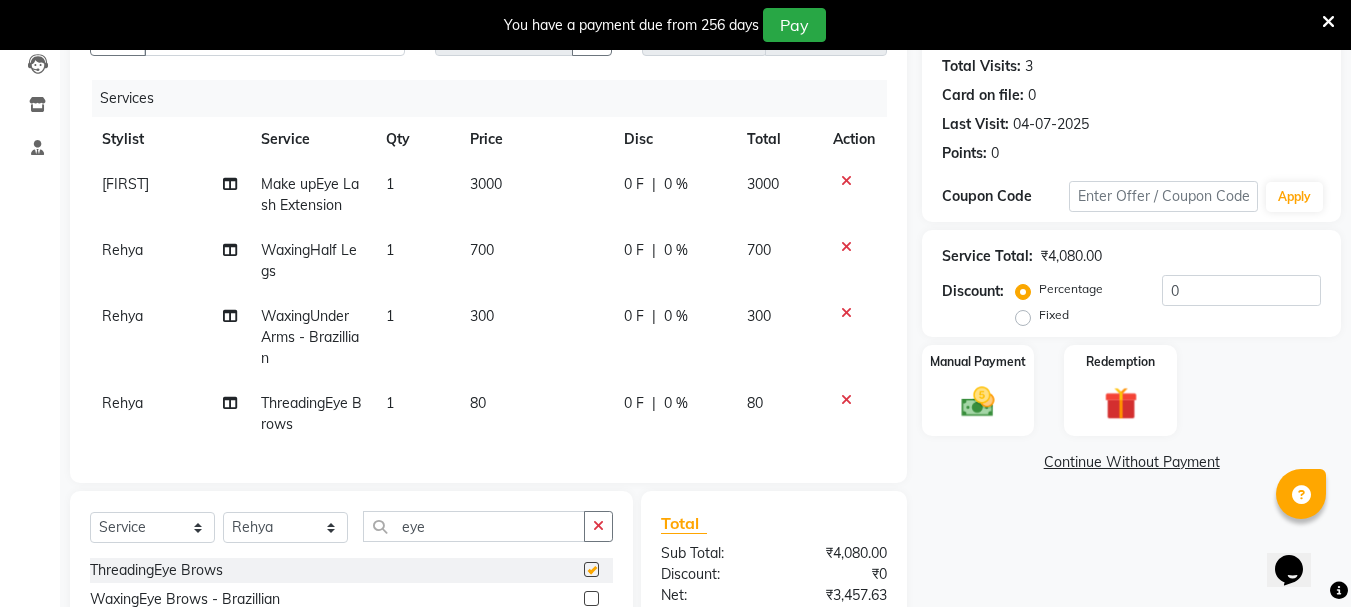 checkbox on "false" 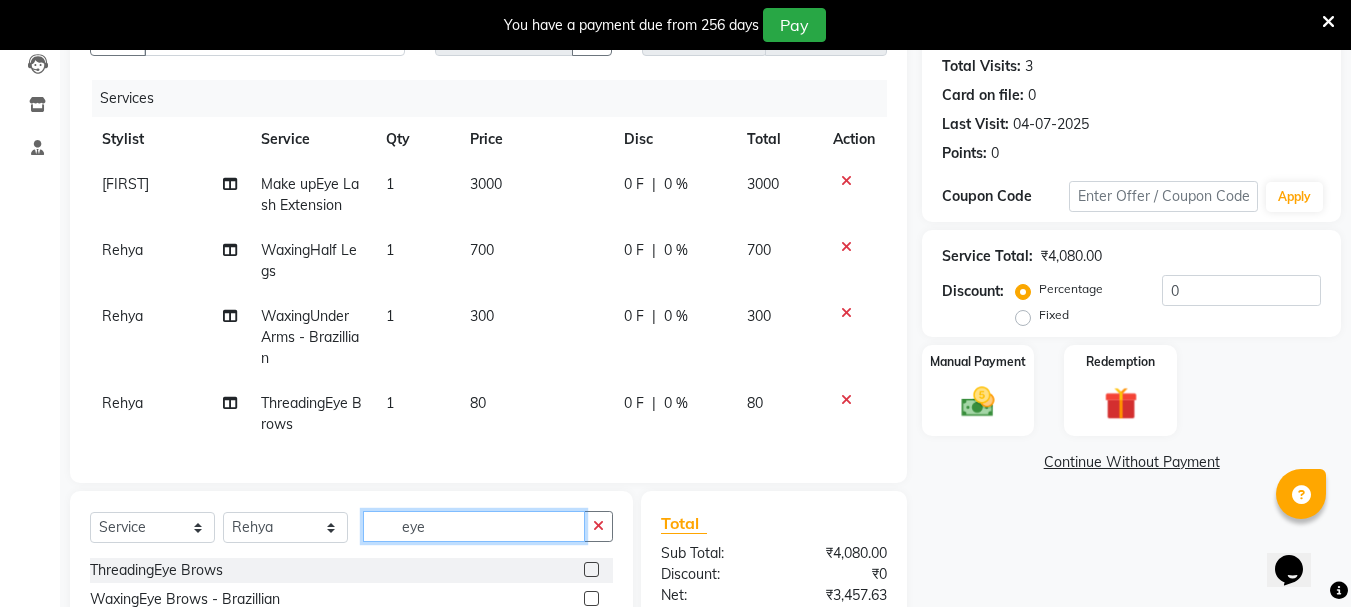 click on "eye" 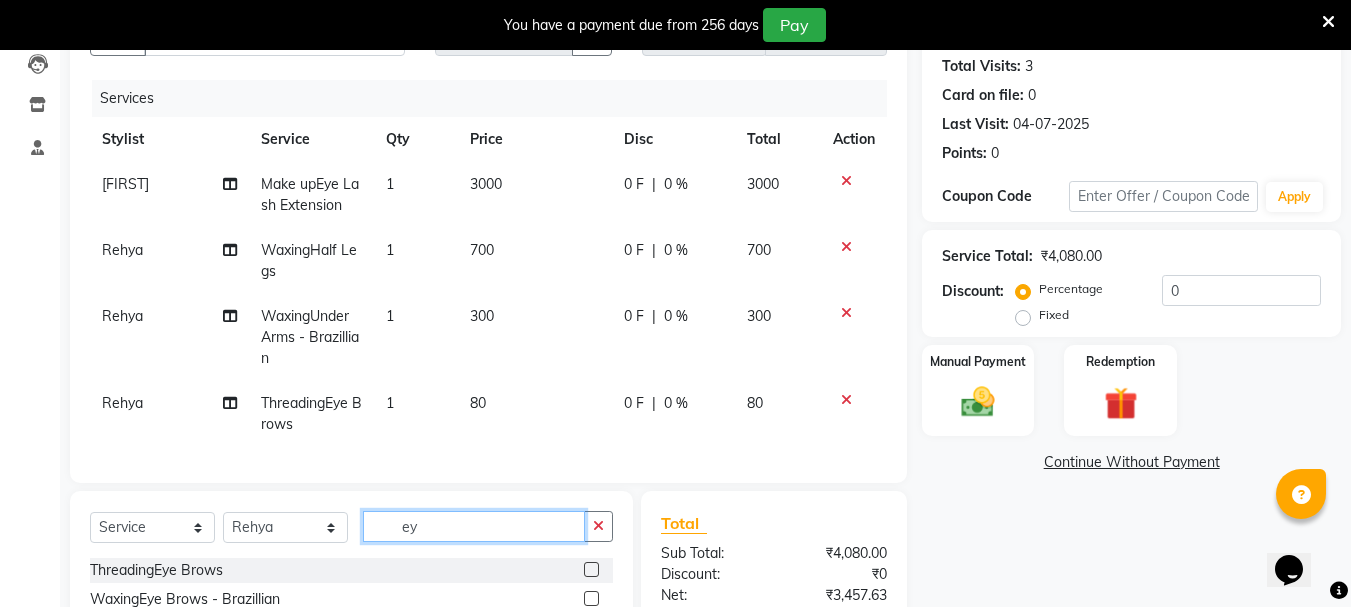 type on "e" 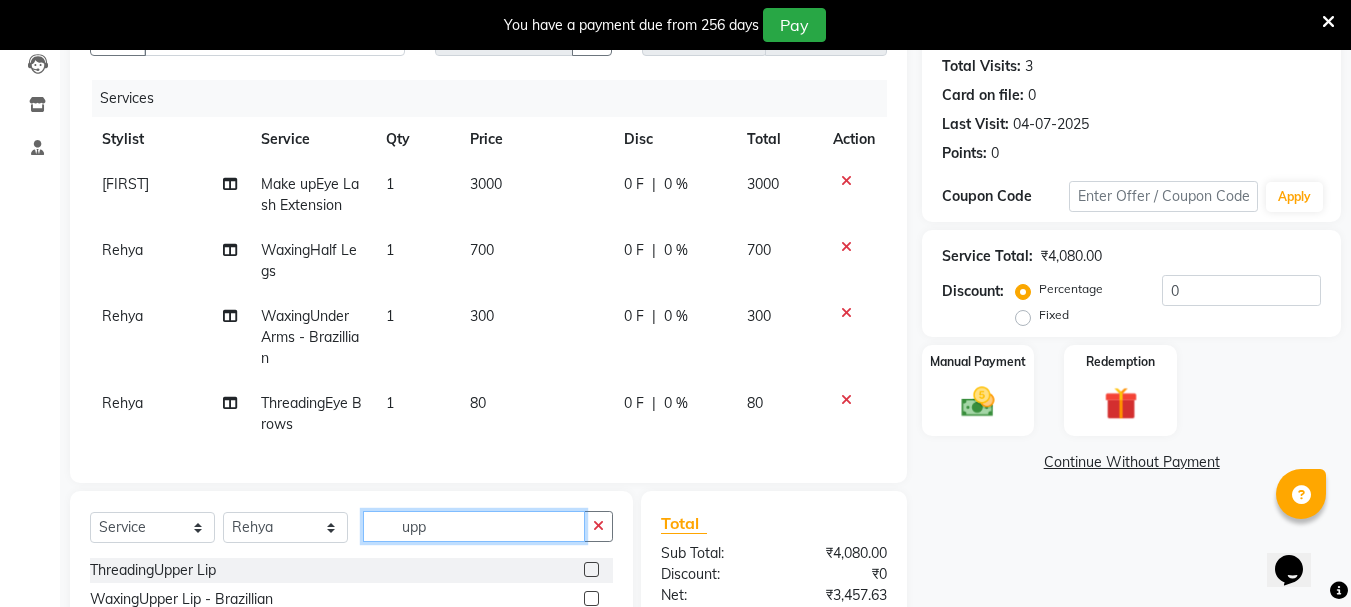 type on "upp" 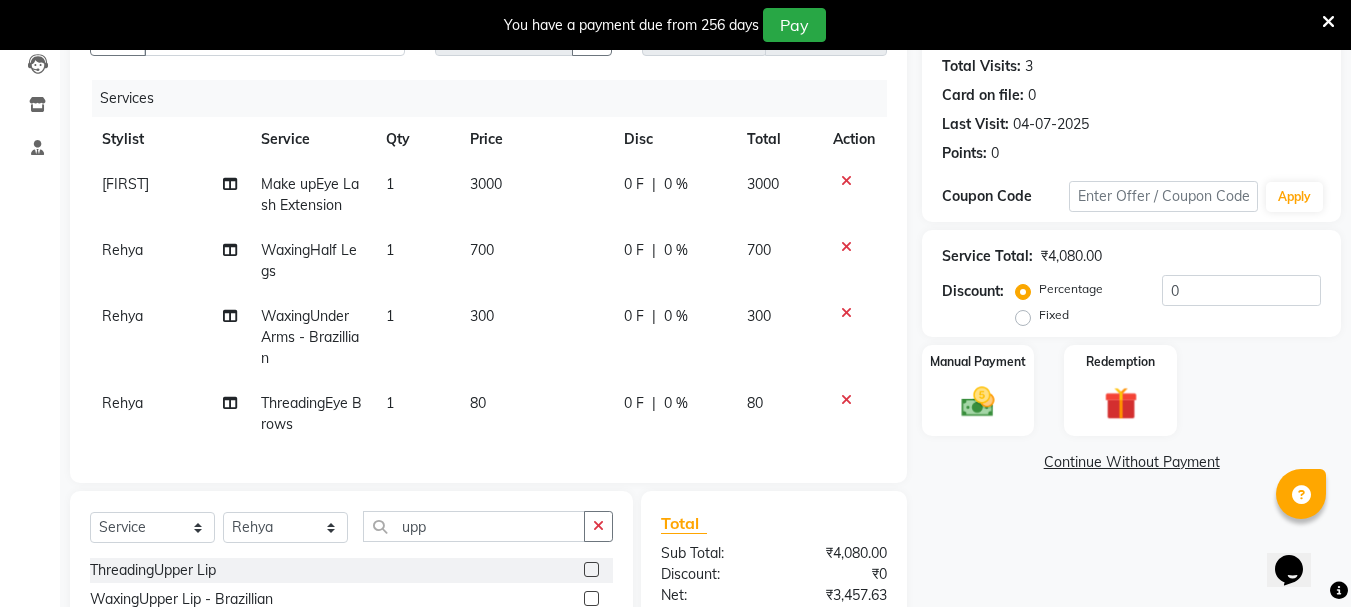 click 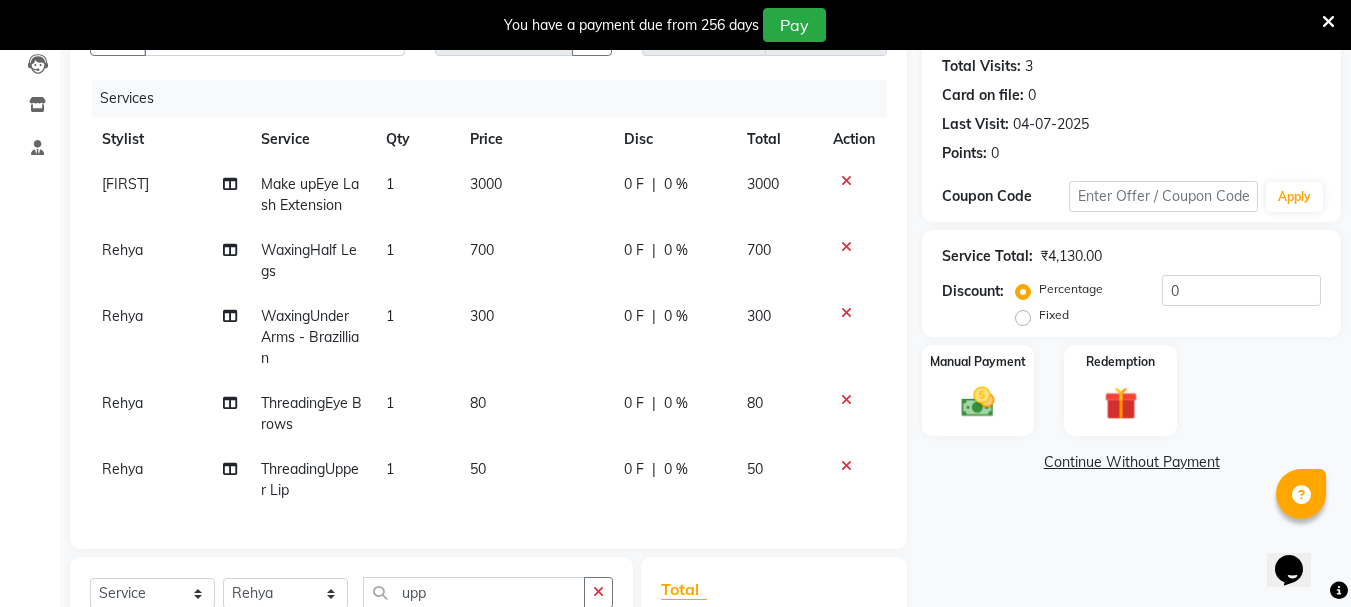 checkbox on "false" 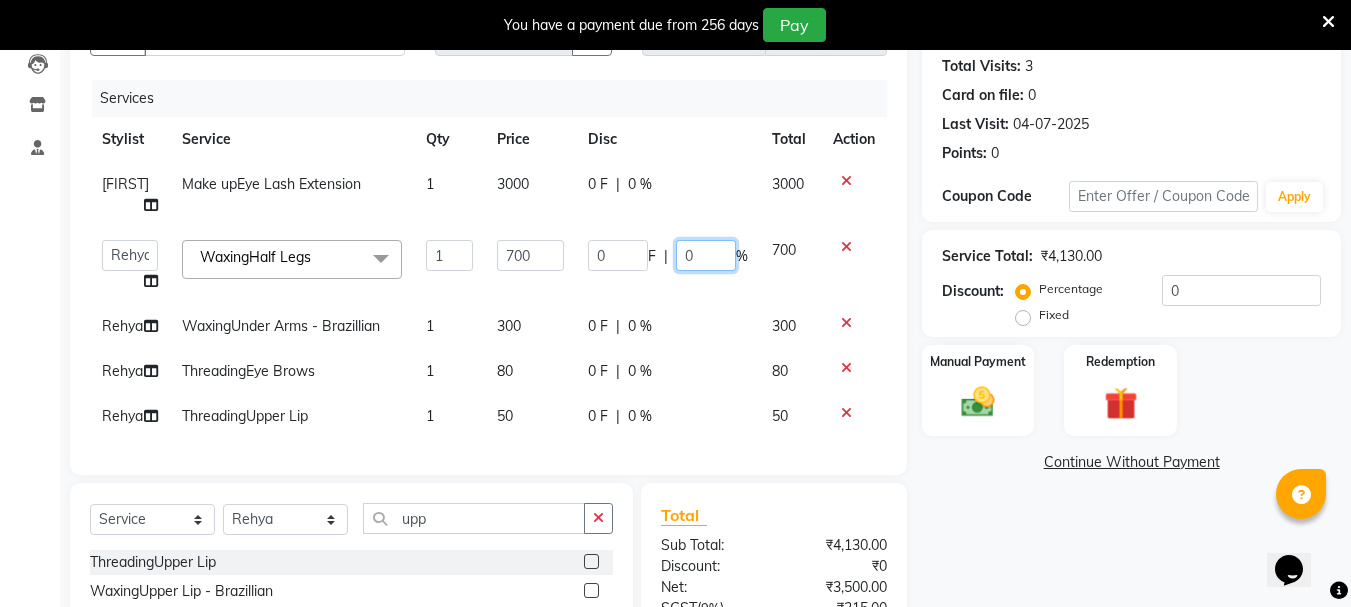 click on "0" 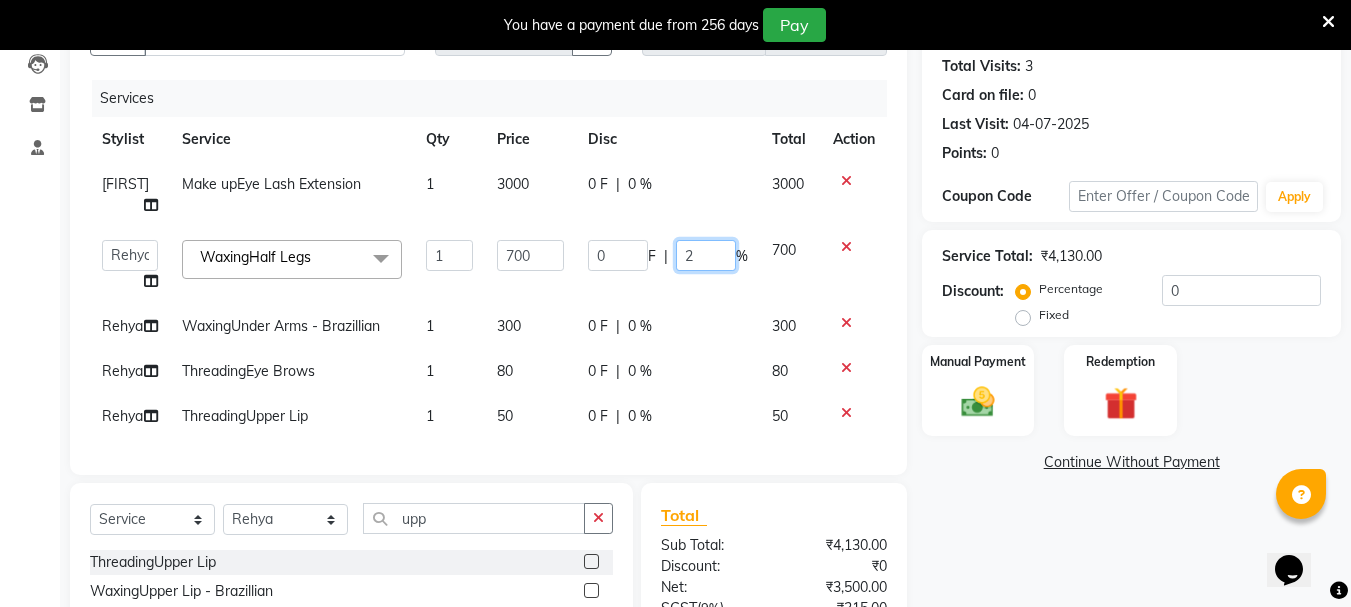 type on "20" 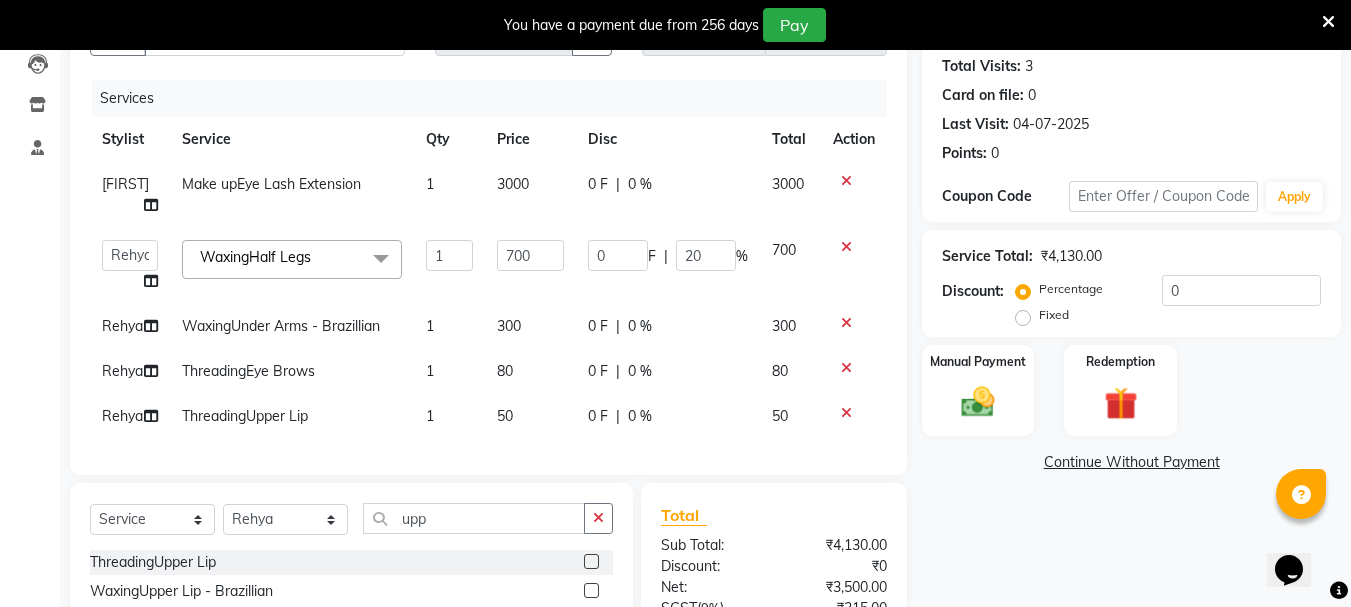 click on "0 F | 0 %" 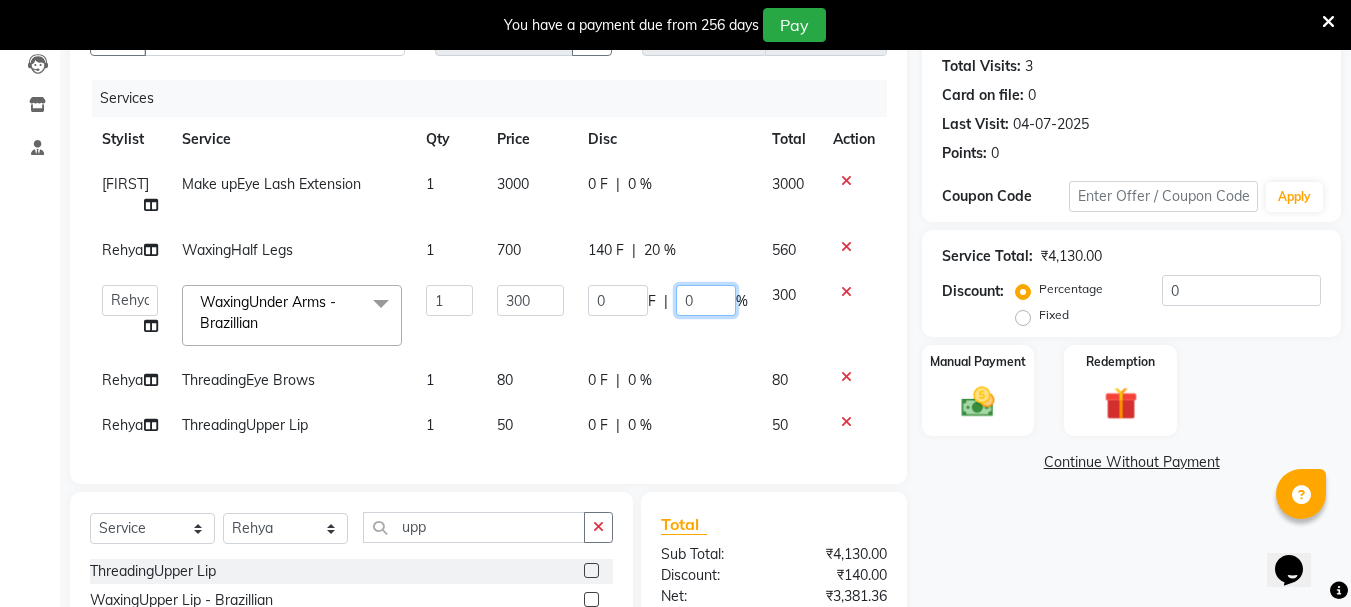 click on "0" 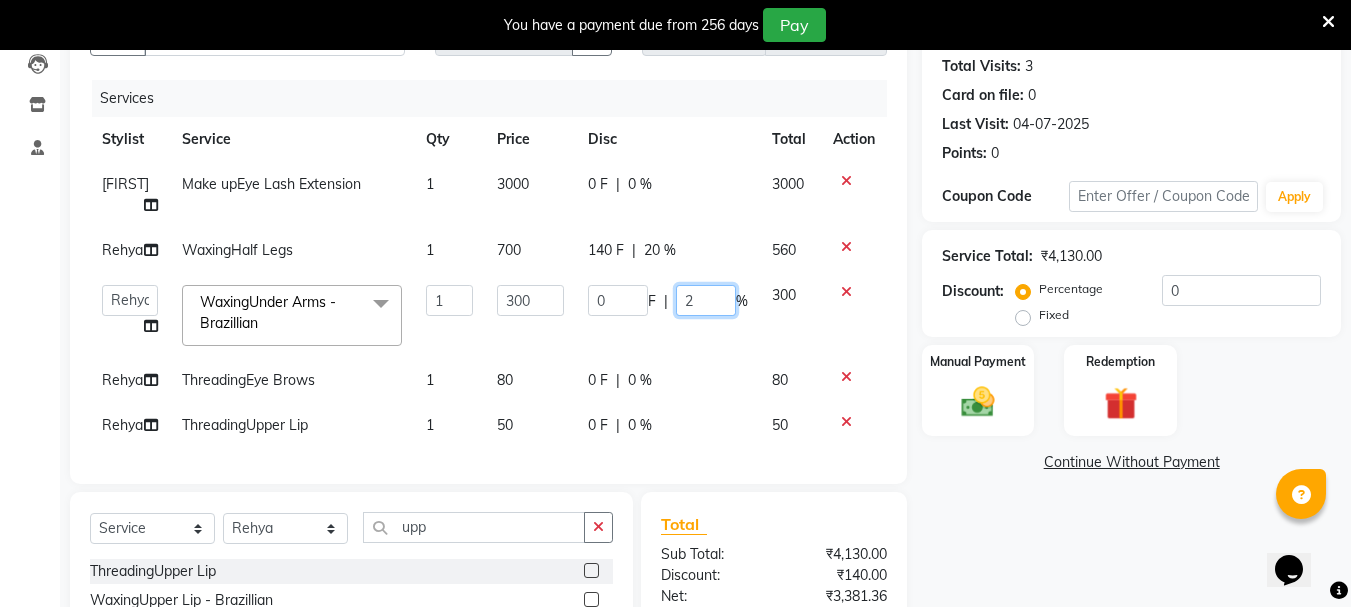 type on "20" 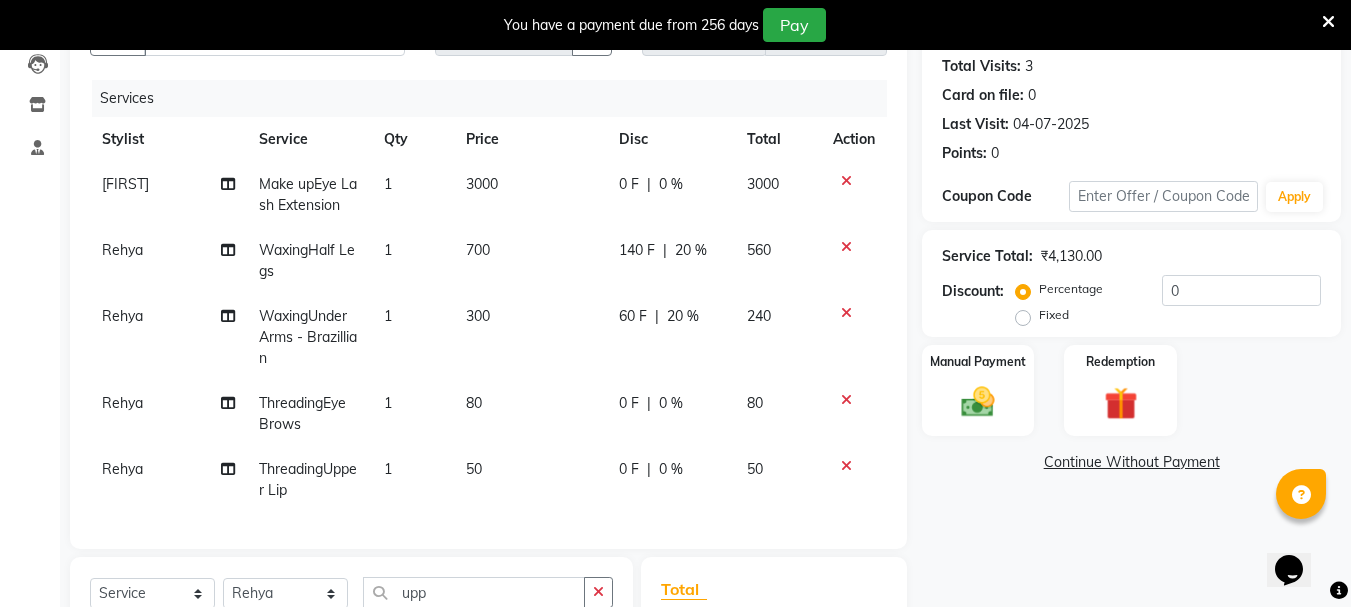 click on "0 F | 0 %" 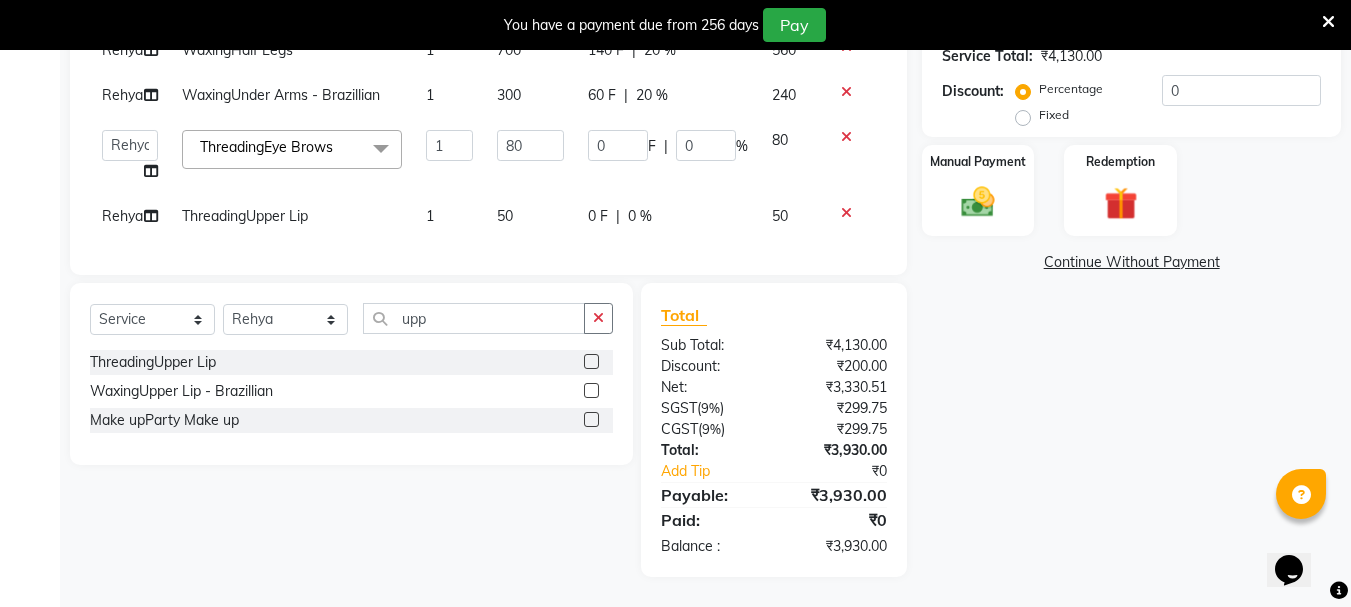 scroll, scrollTop: 475, scrollLeft: 0, axis: vertical 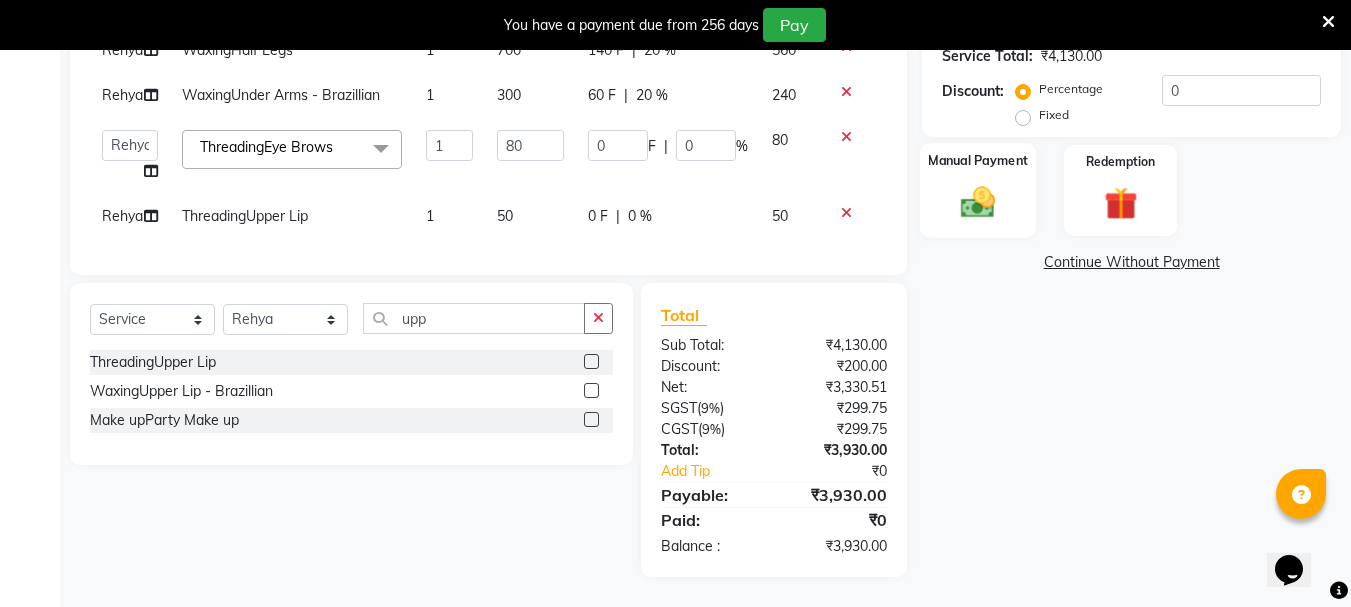click 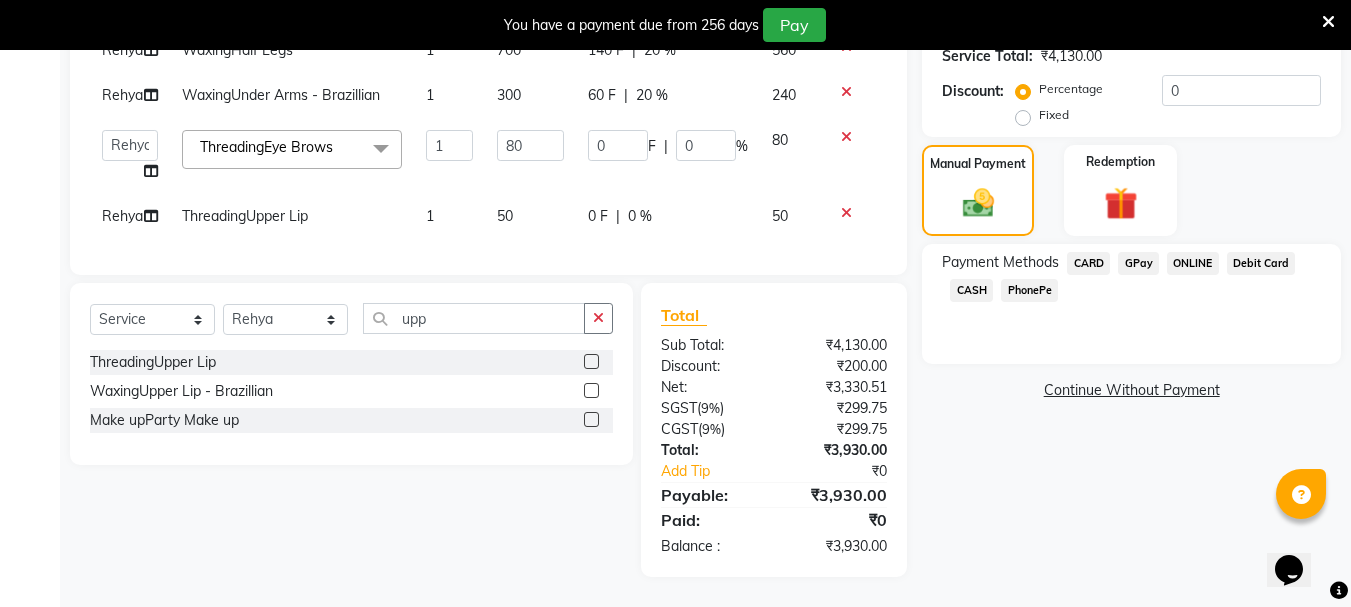 click on "CARD" 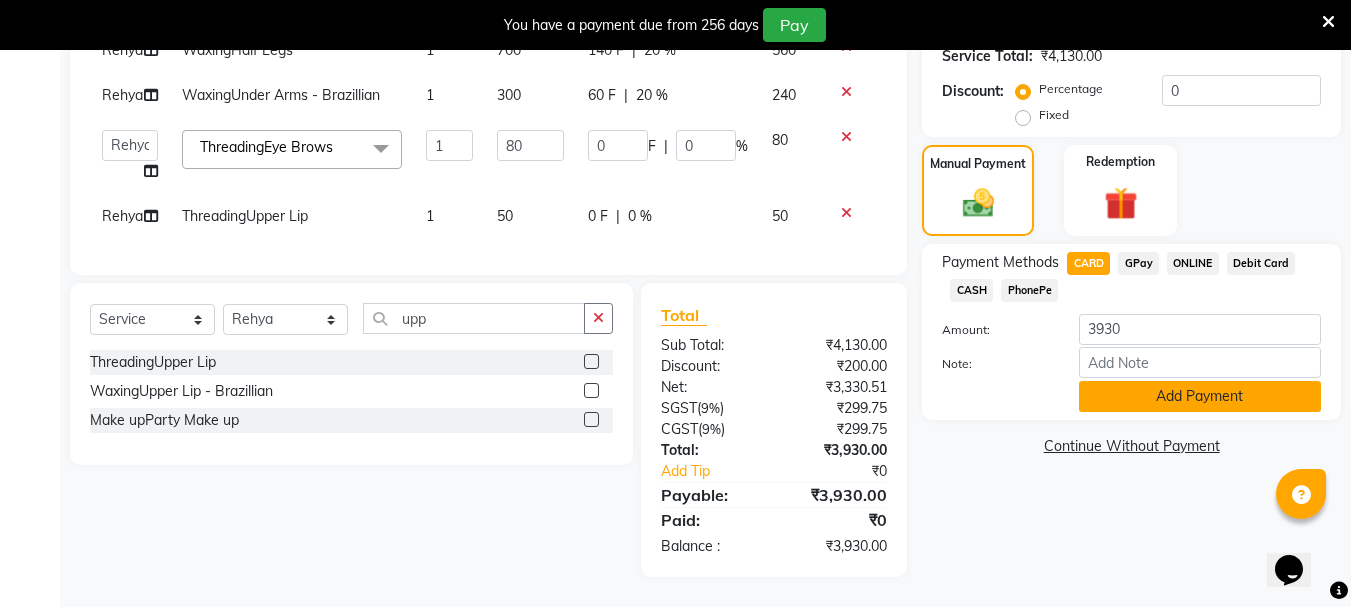 click on "Add Payment" 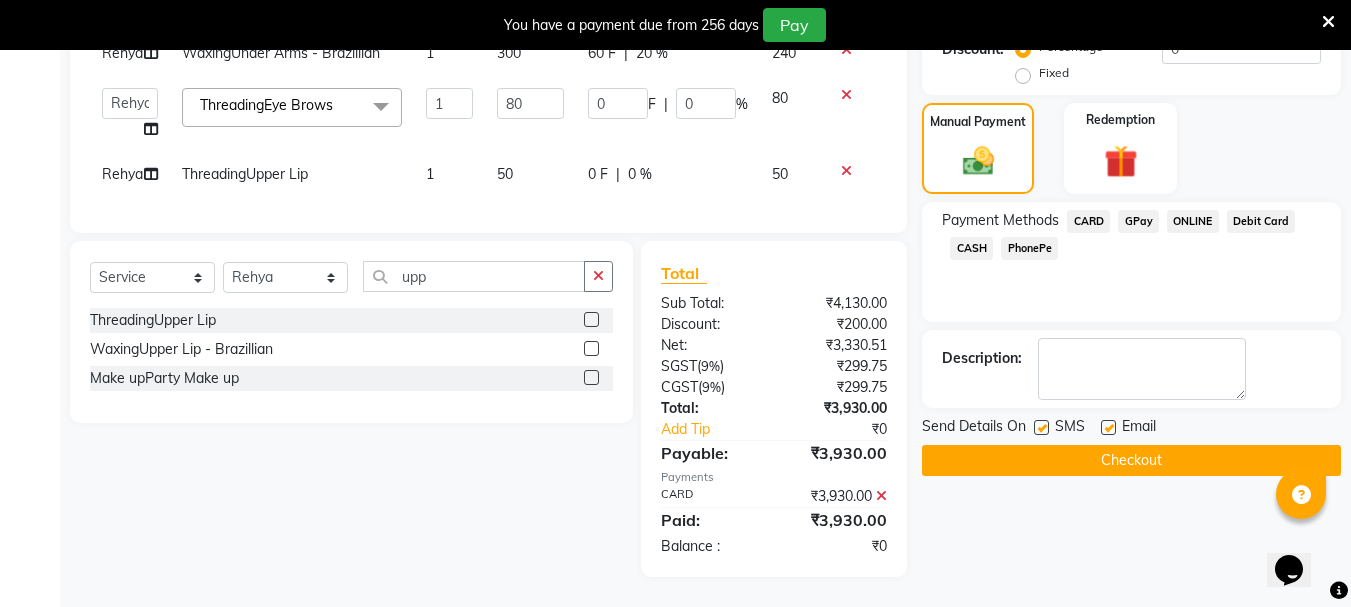 click on "Checkout" 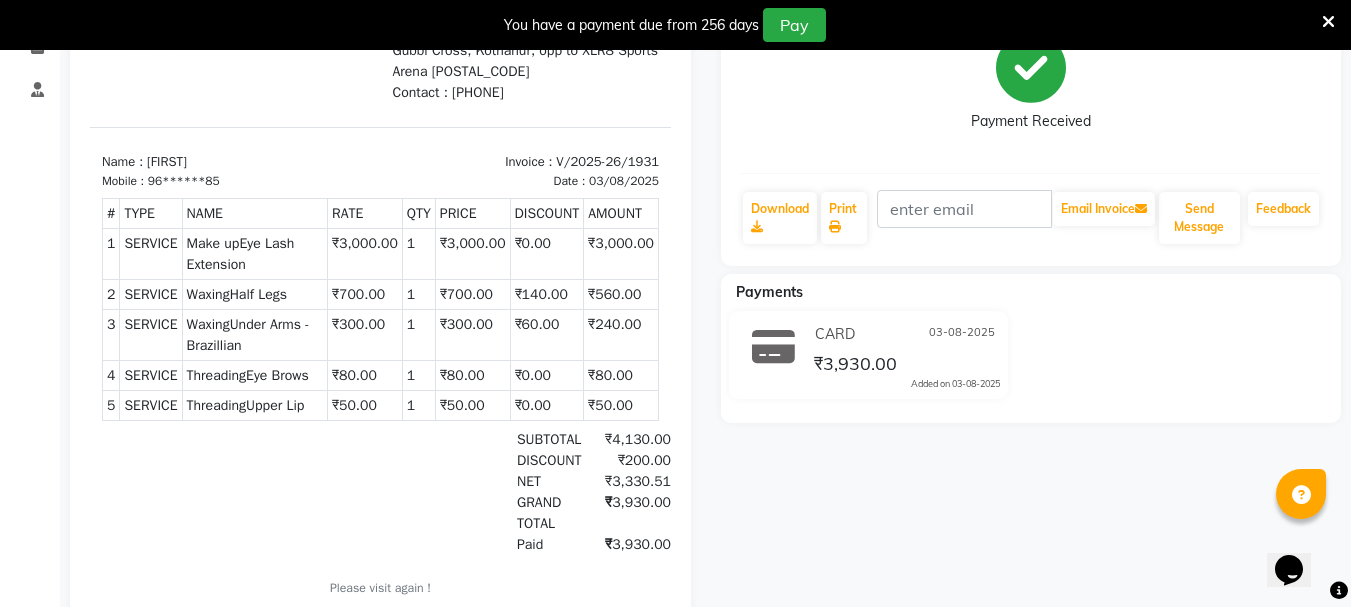 scroll, scrollTop: 0, scrollLeft: 0, axis: both 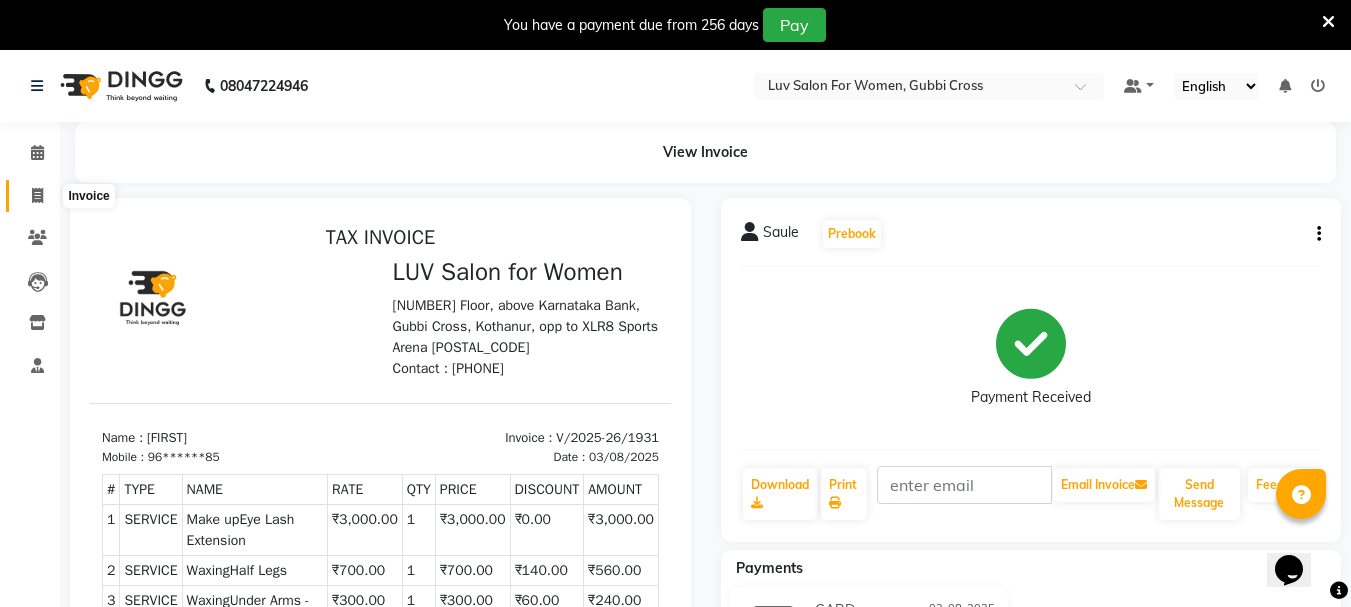 click 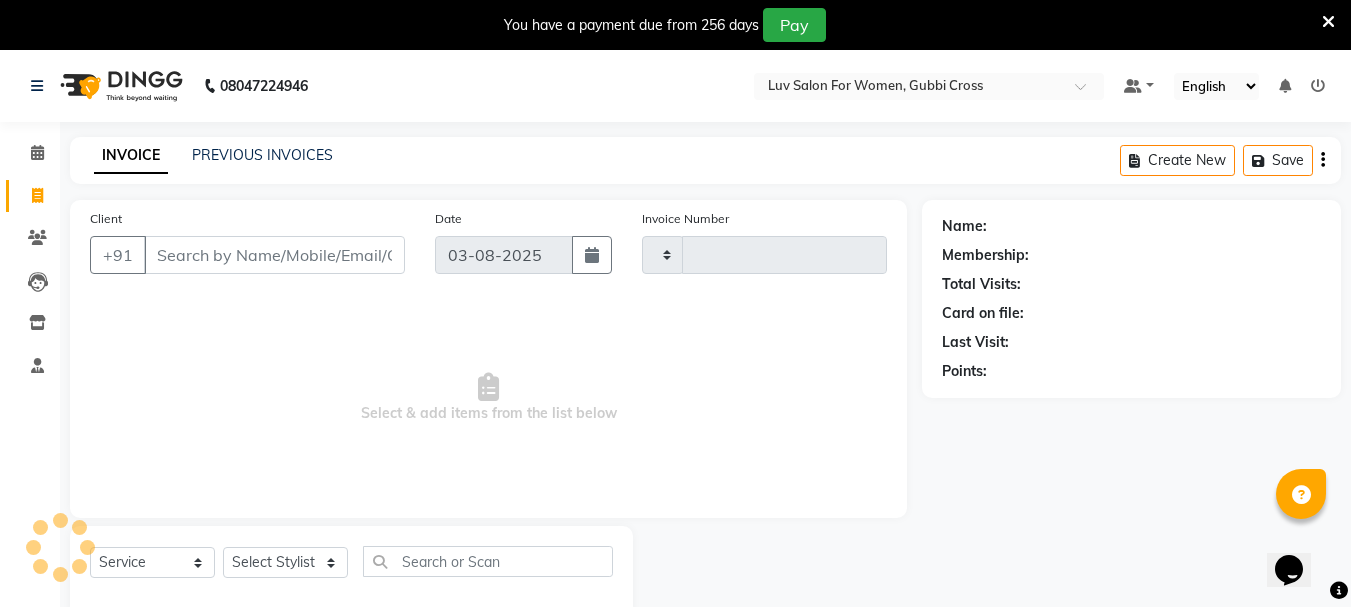 scroll, scrollTop: 50, scrollLeft: 0, axis: vertical 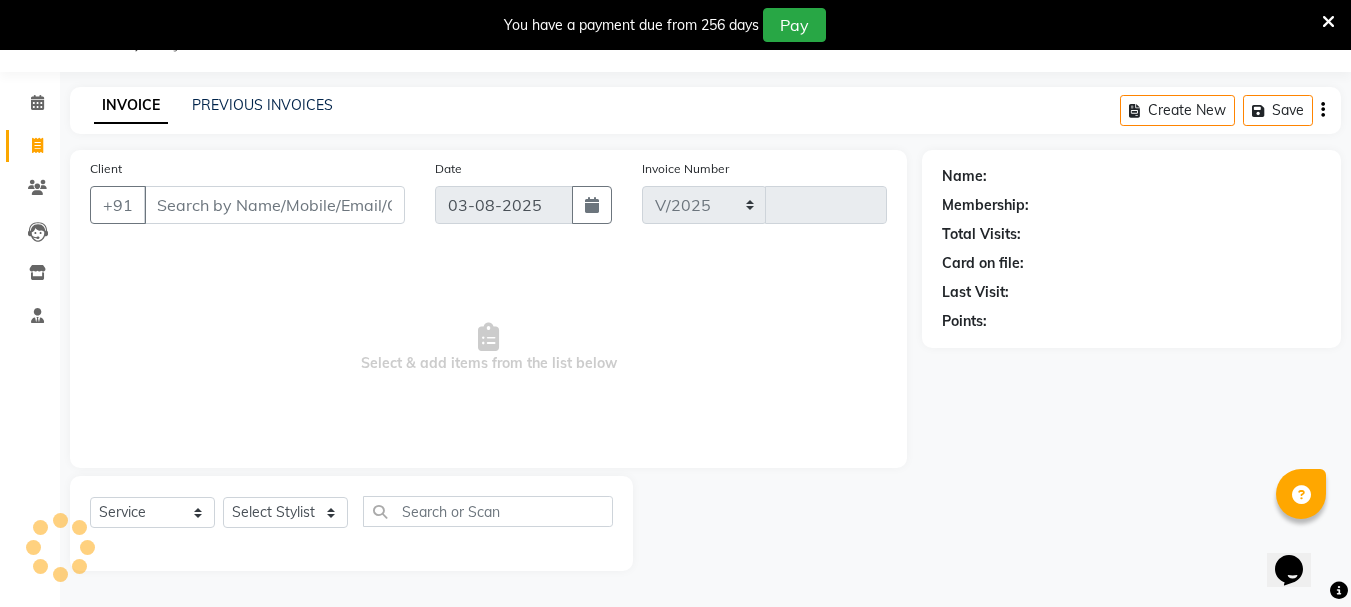 select on "7221" 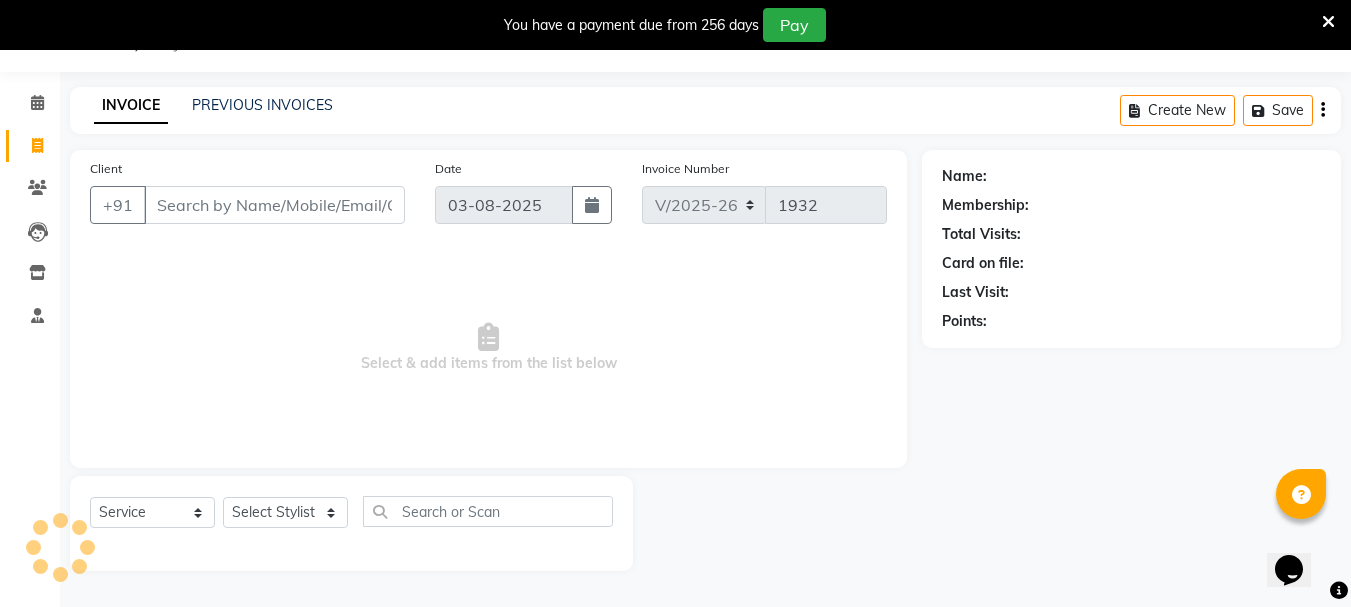click on "Client" at bounding box center (274, 205) 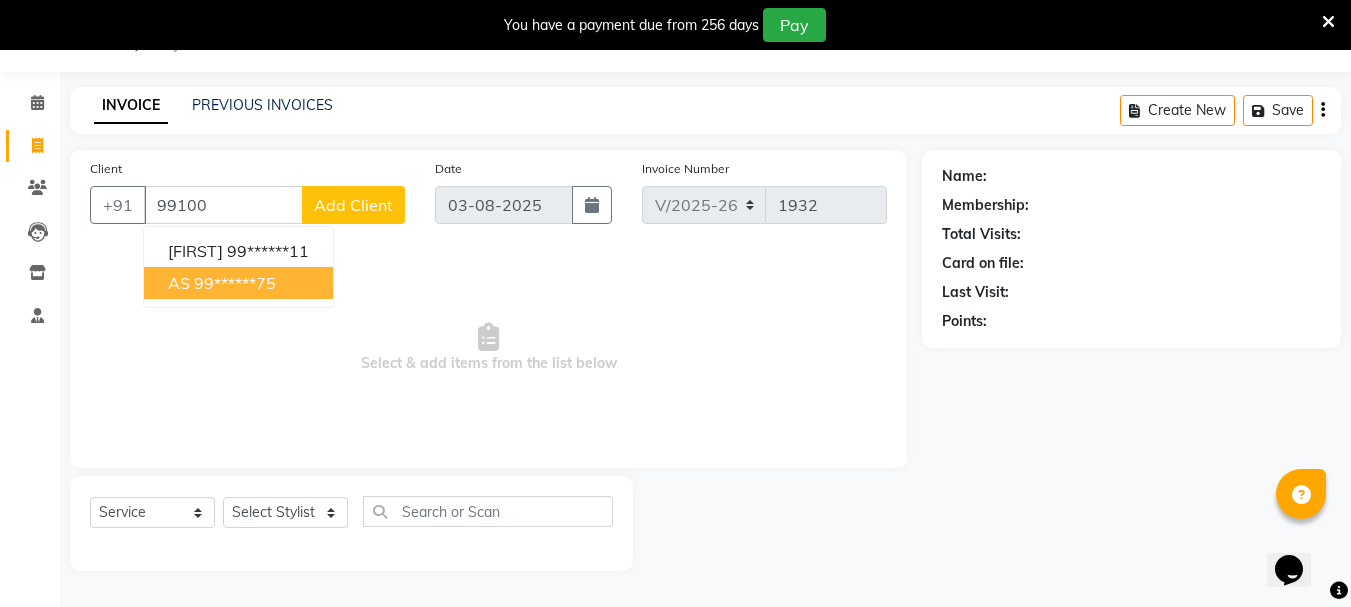 click on "[INITIALS] [PHONE]" at bounding box center (238, 283) 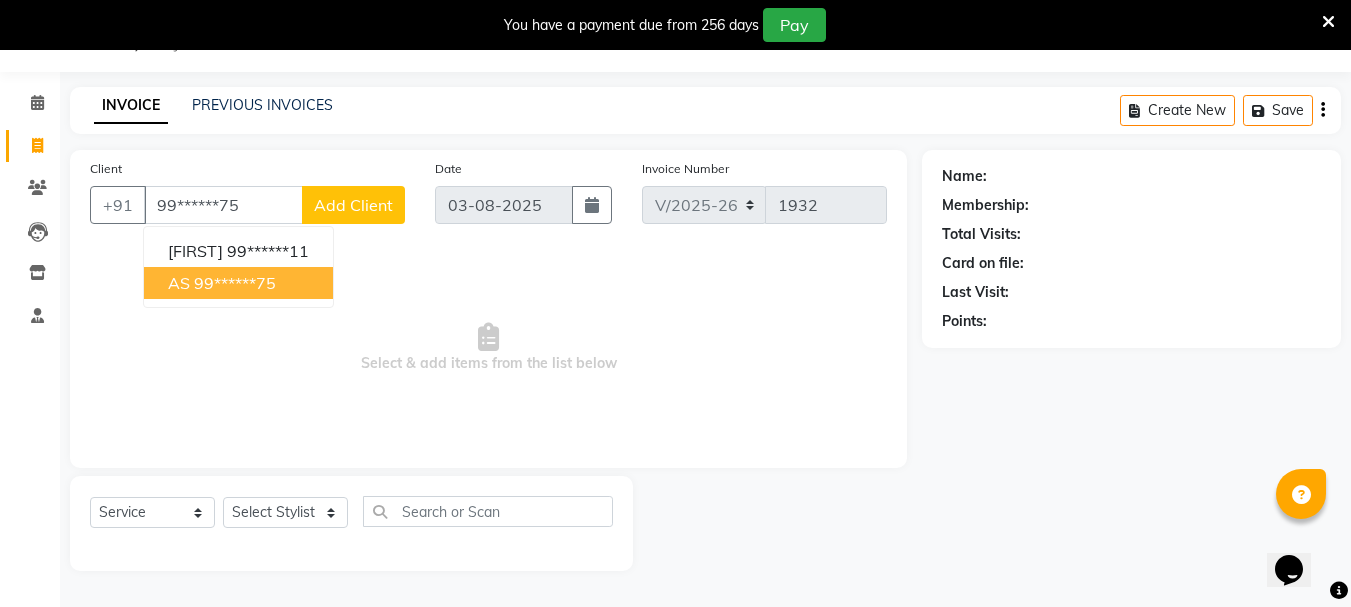 type on "99******75" 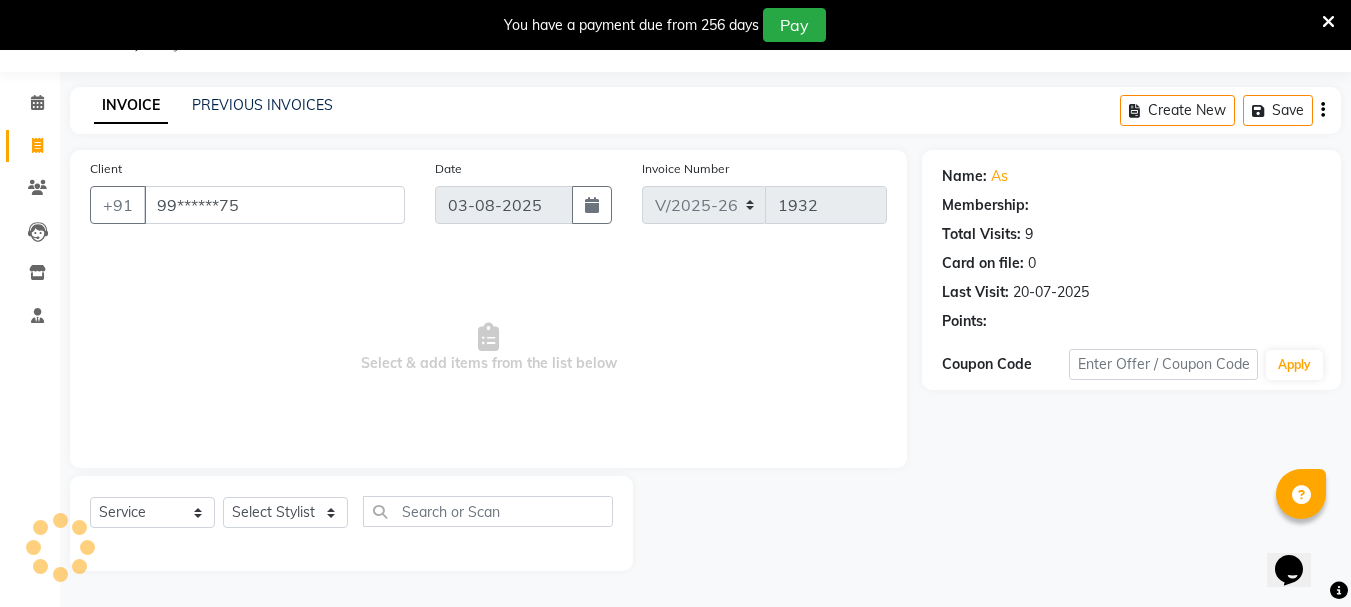 select on "1: Object" 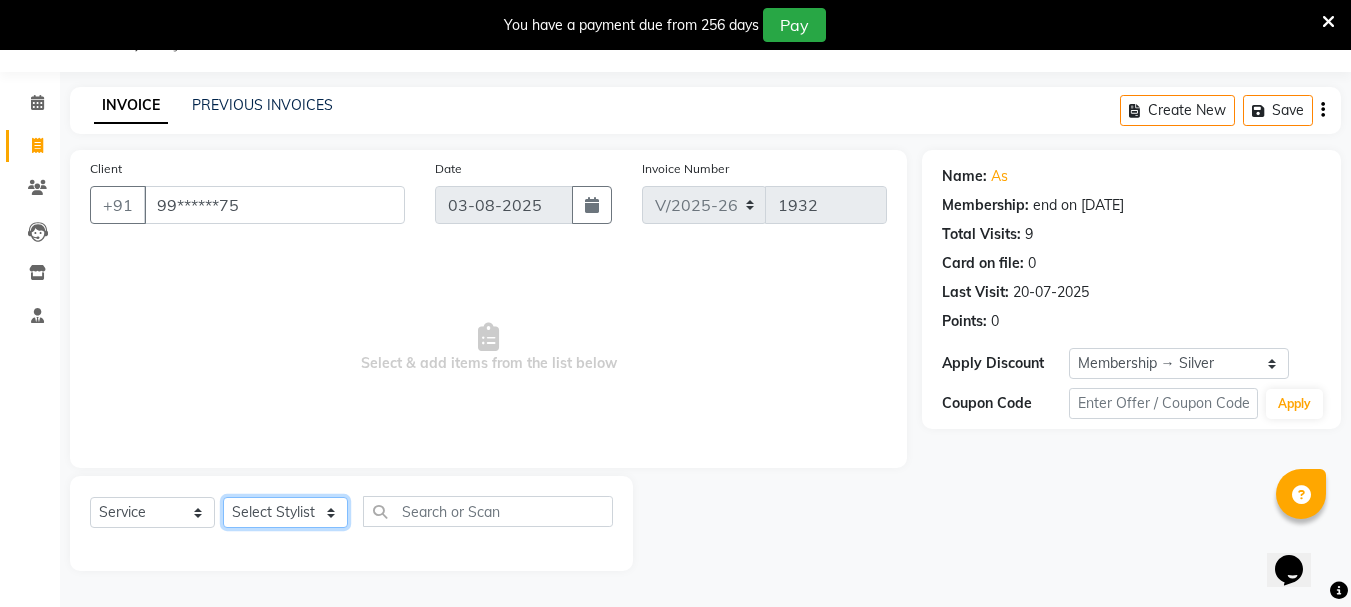 click on "Select Stylist [FIRST] [FIRST] [FIRST] [FIRST] [FIRST] [FIRST] [FIRST] [FIRST] [FIRST] [FIRST] [FIRST] [FIRST] [FIRST] [FIRST] [FIRST] [FIRST] [FIRST] [FIRST] [FIRST] [FIRST] [FIRST]" 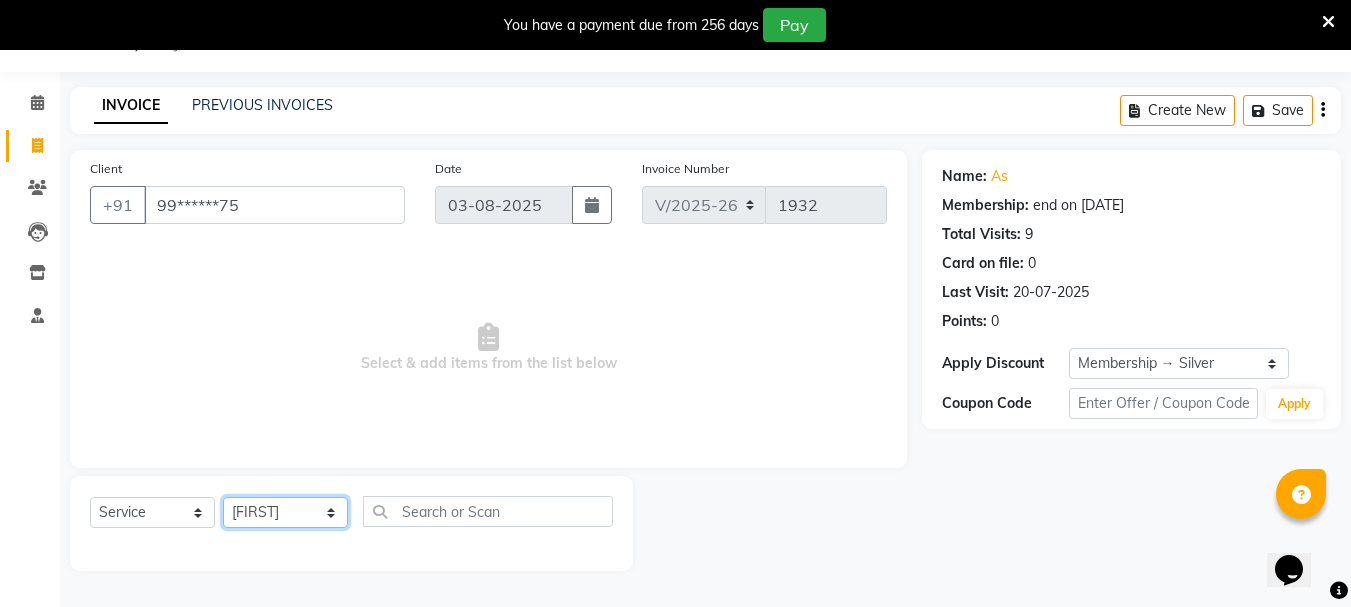 click on "Select Stylist [FIRST] [FIRST] [FIRST] [FIRST] [FIRST] [FIRST] [FIRST] [FIRST] [FIRST] [FIRST] [FIRST] [FIRST] [FIRST] [FIRST] [FIRST] [FIRST] [FIRST] [FIRST] [FIRST] [FIRST] [FIRST]" 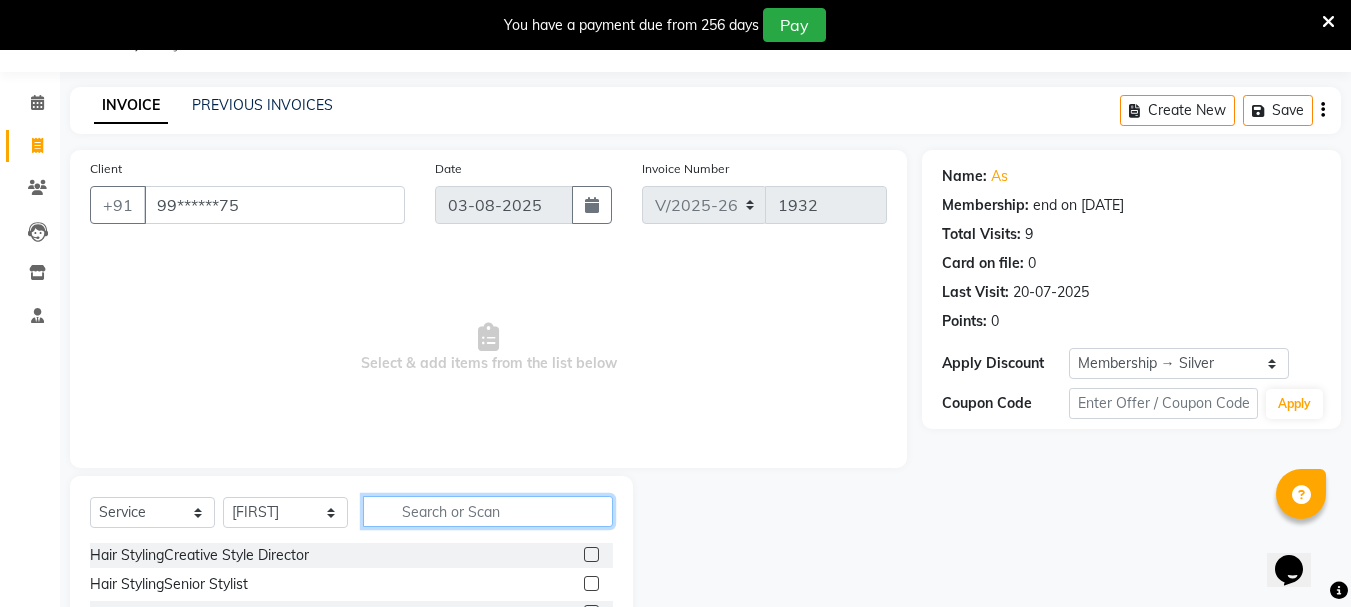 drag, startPoint x: 515, startPoint y: 510, endPoint x: 526, endPoint y: 509, distance: 11.045361 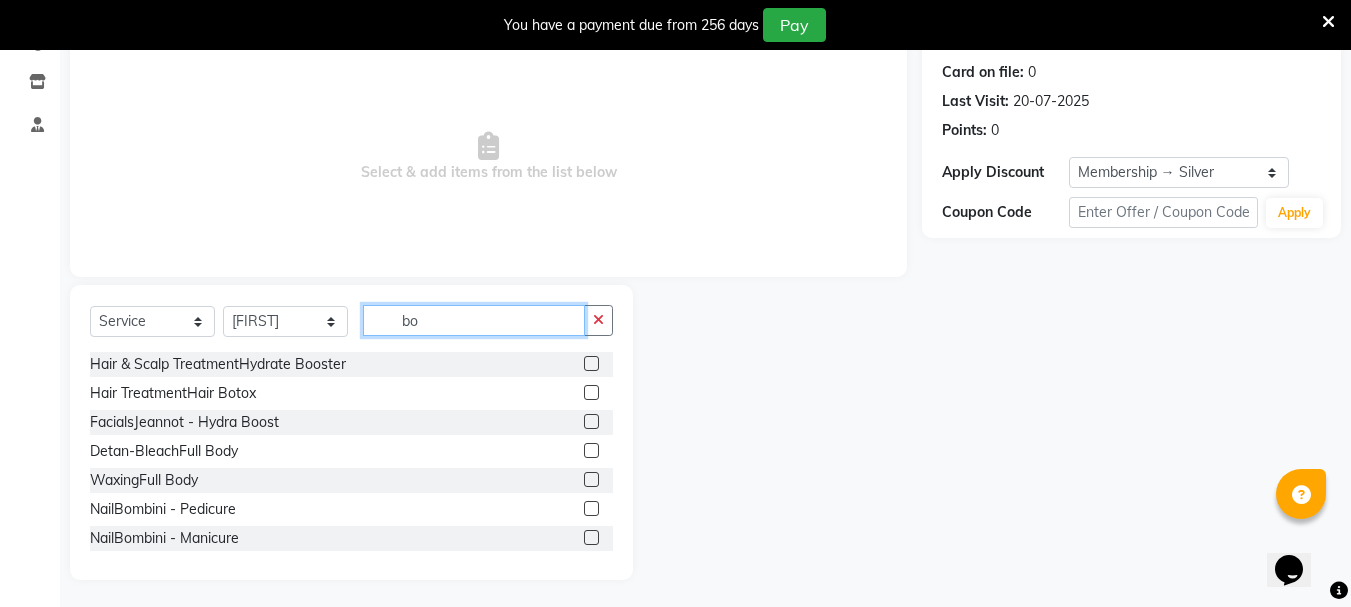 scroll, scrollTop: 244, scrollLeft: 0, axis: vertical 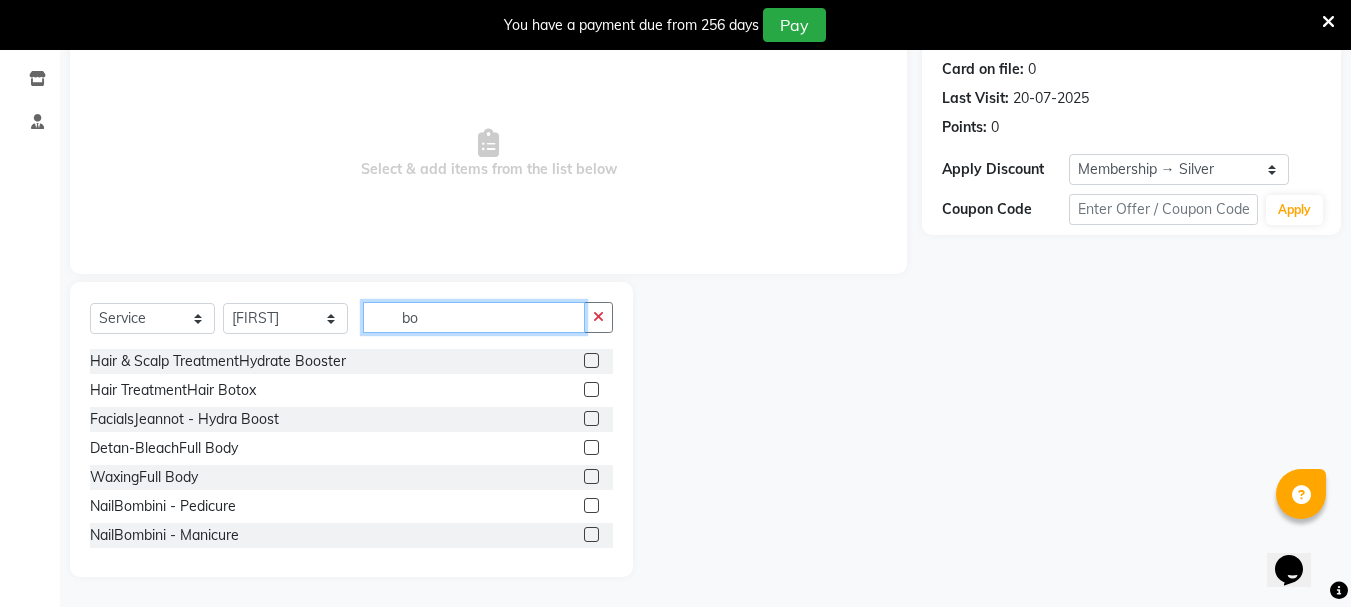 type on "bo" 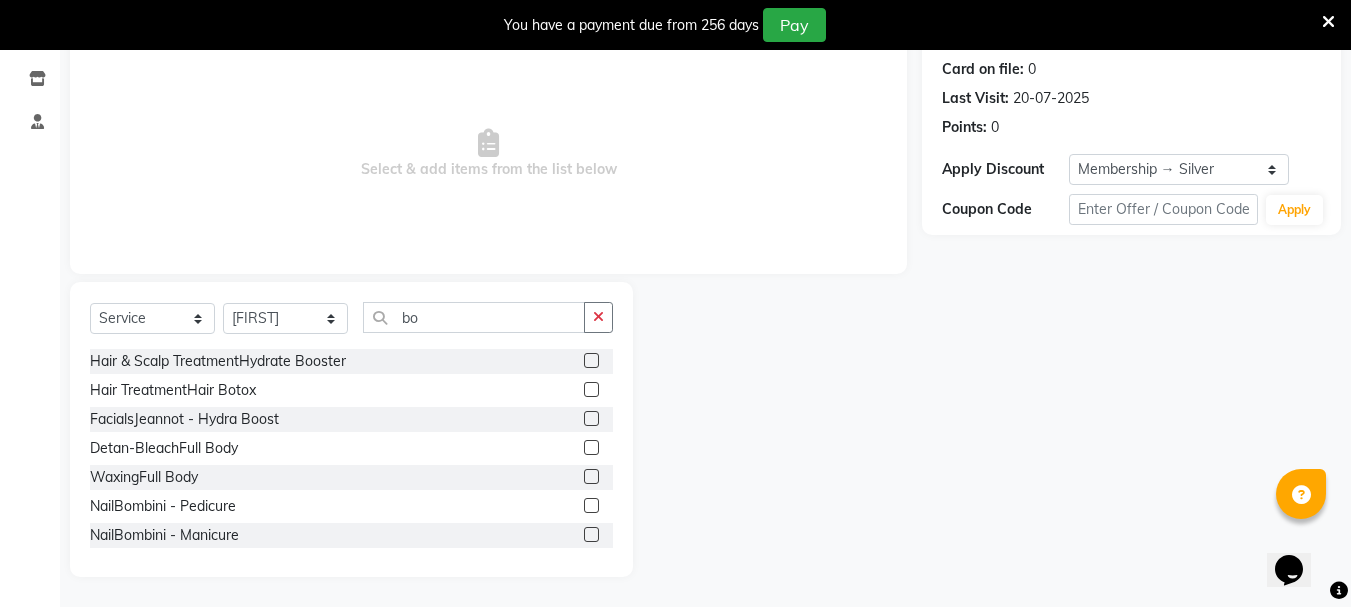 click 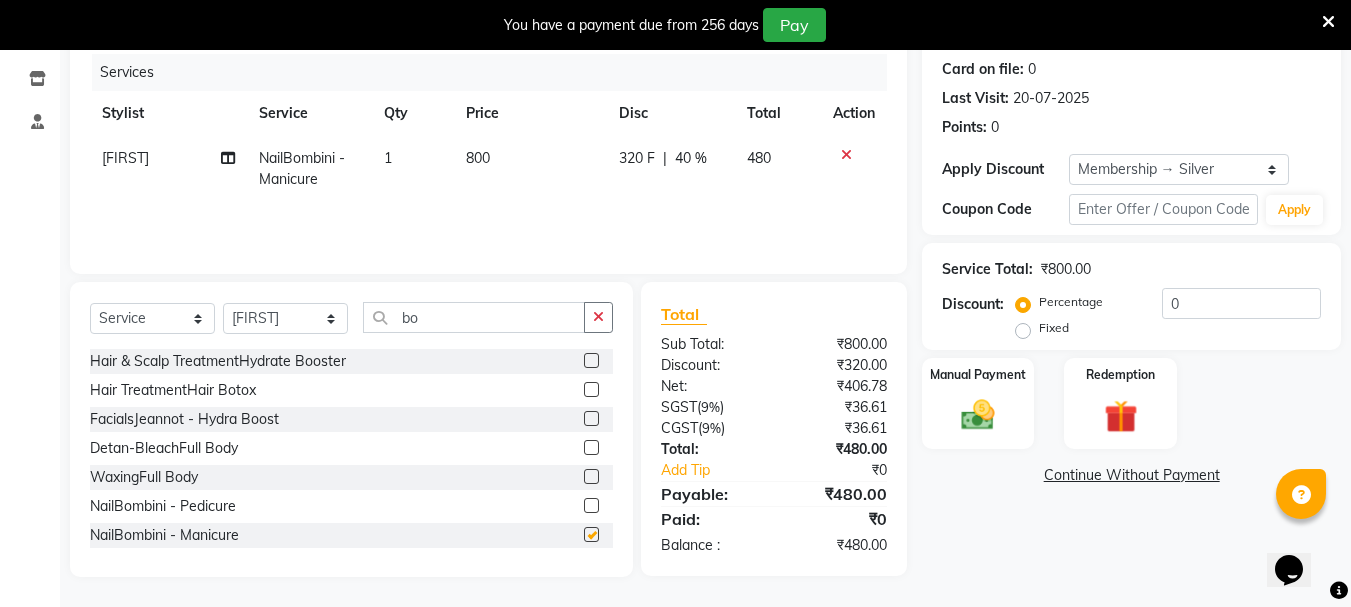 checkbox on "false" 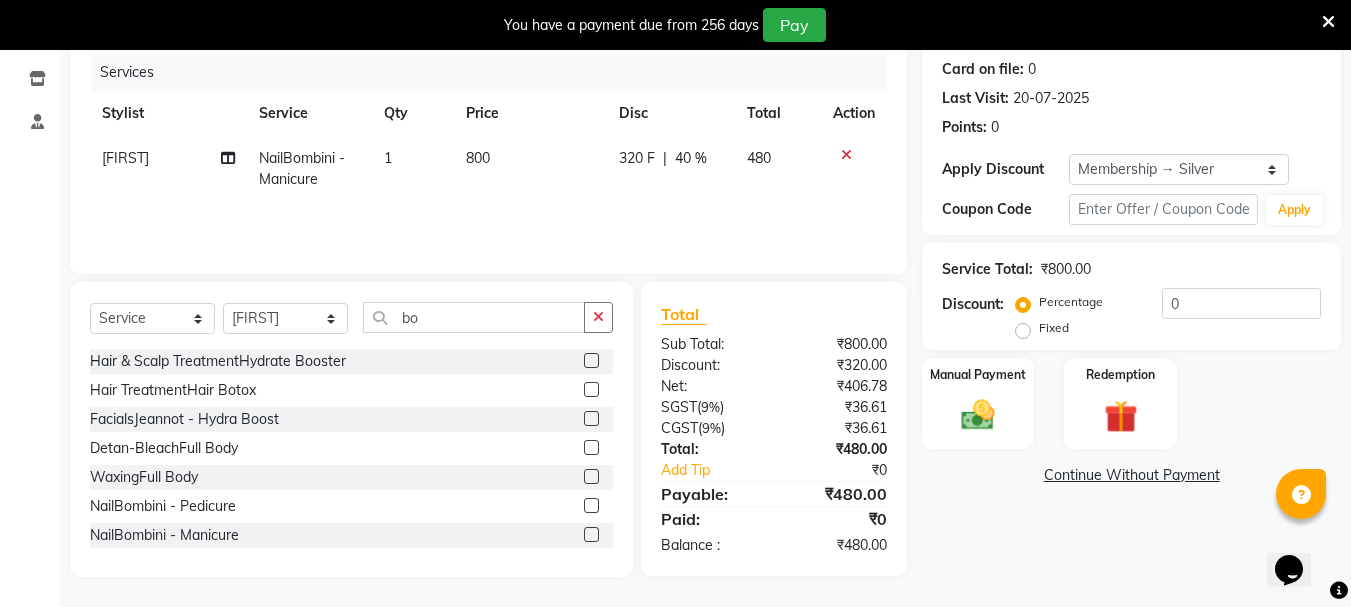 click on "800" 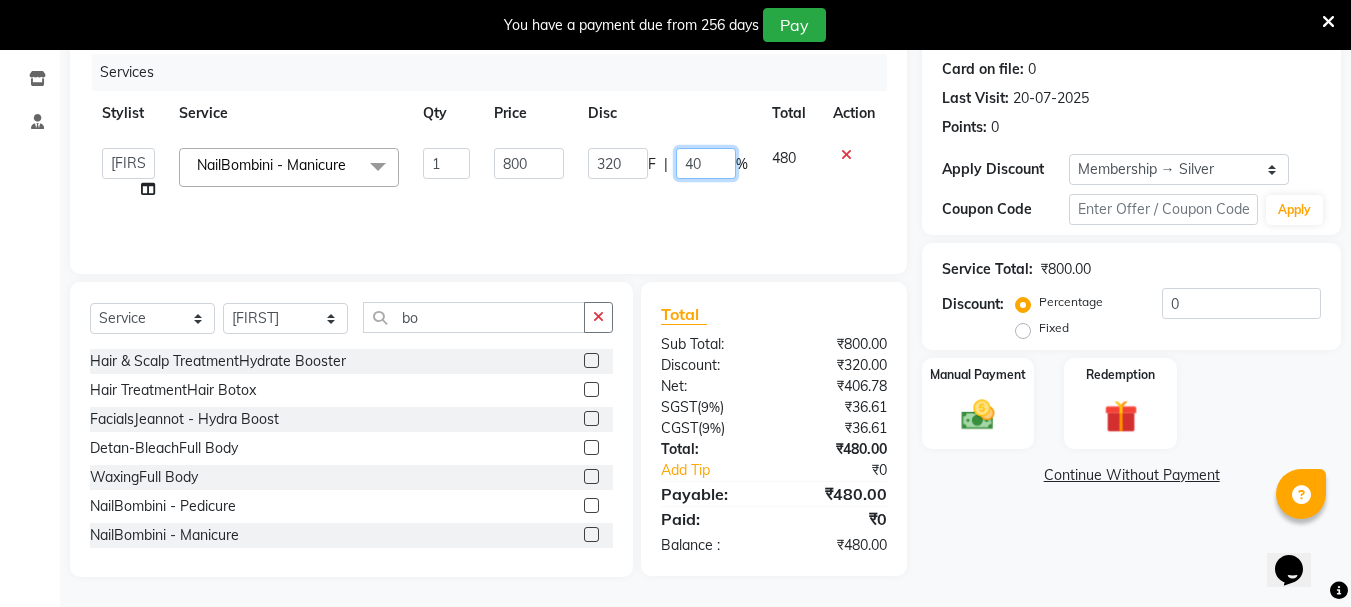 click on "40" 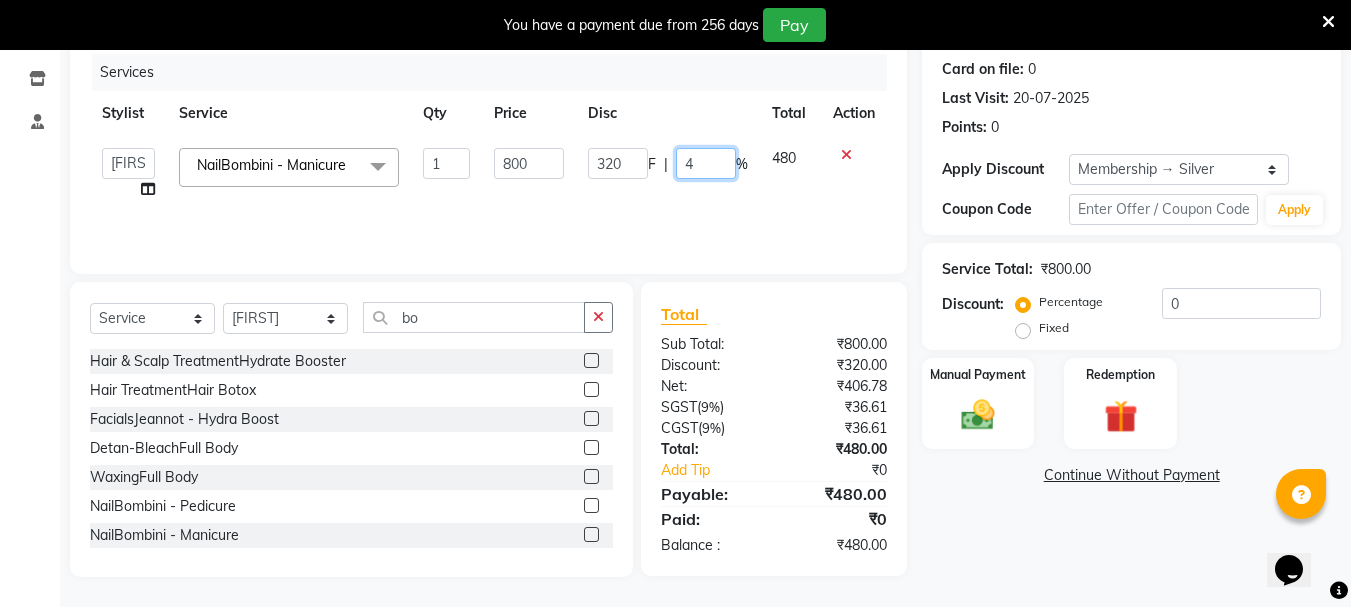 type 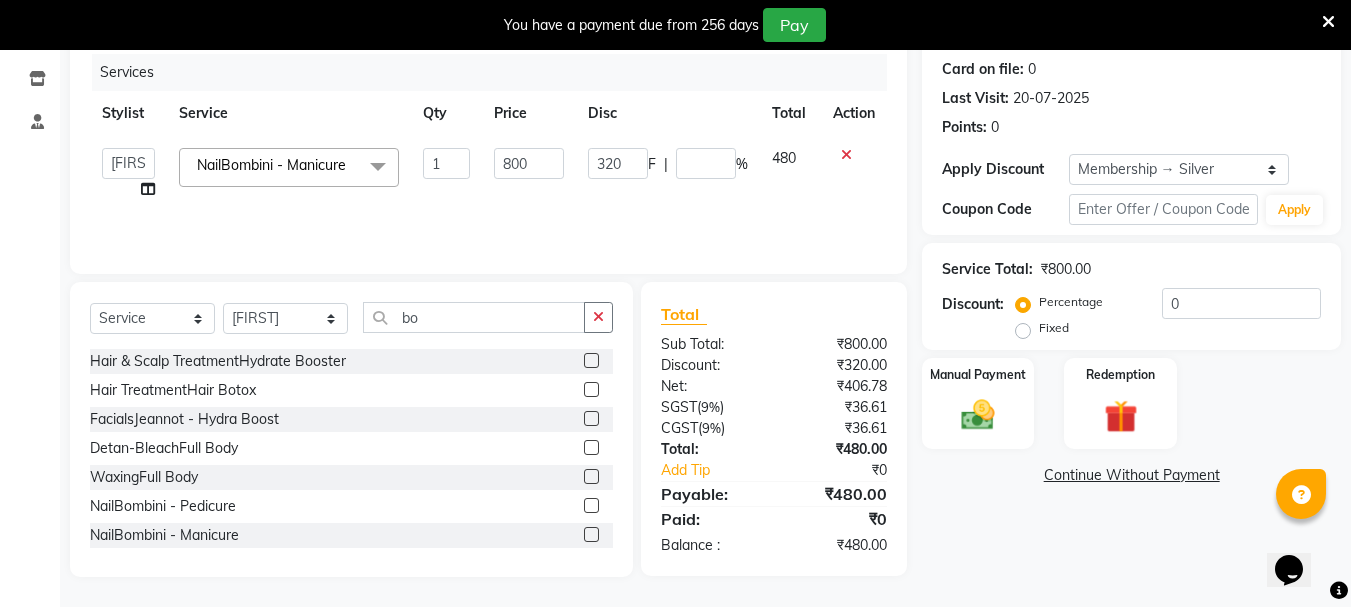 click on "[NUMBER] F | [PERCENT]" 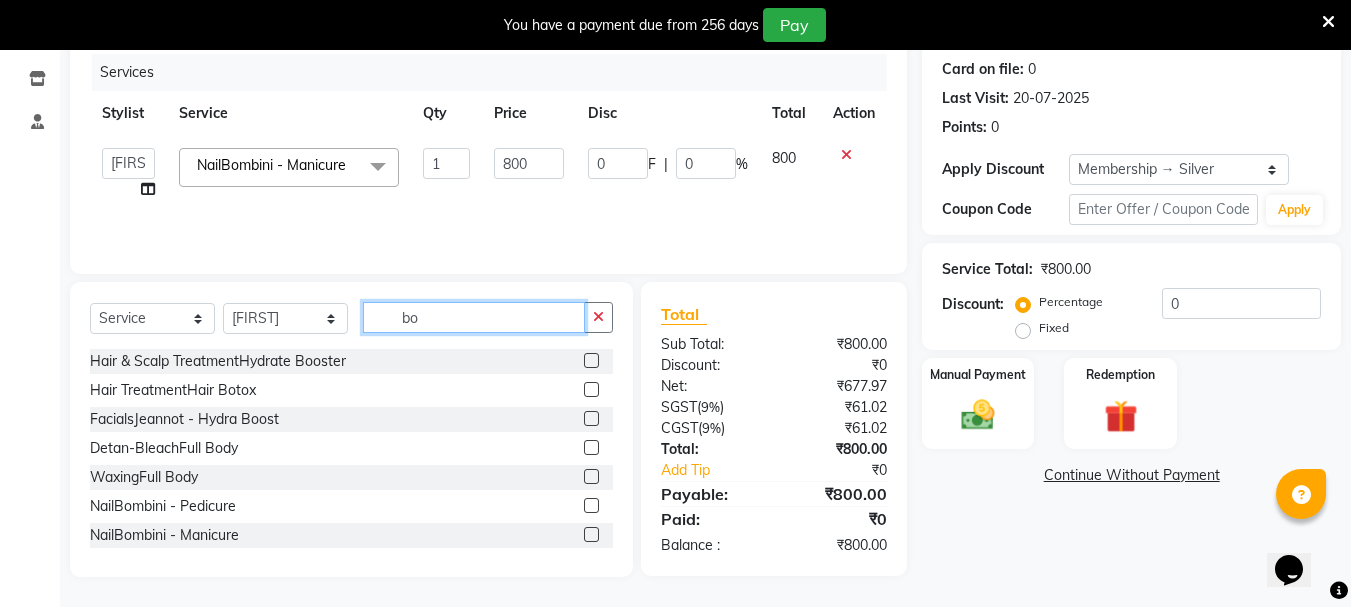 click on "bo" 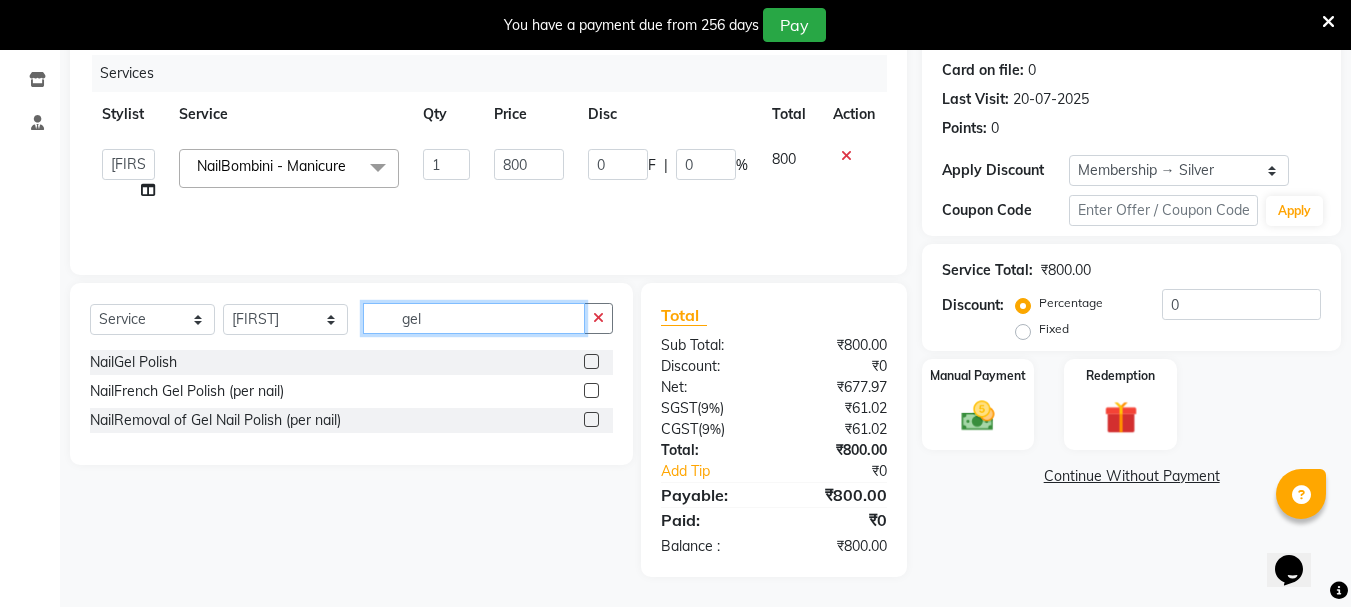 scroll, scrollTop: 243, scrollLeft: 0, axis: vertical 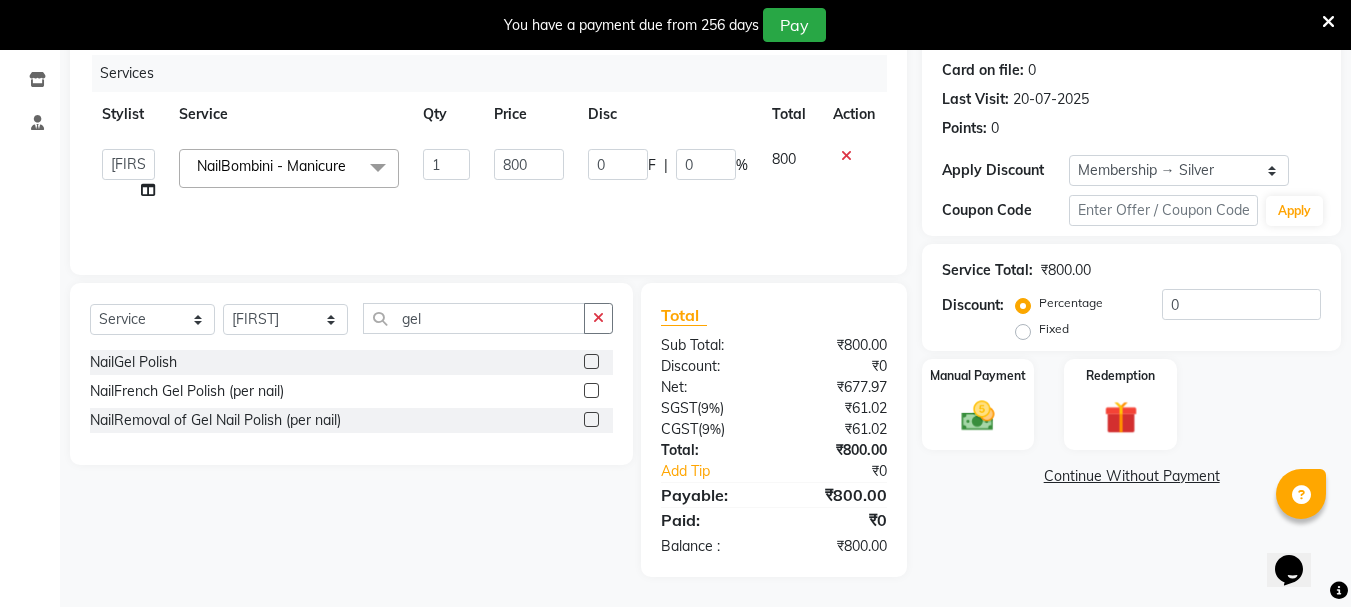 click 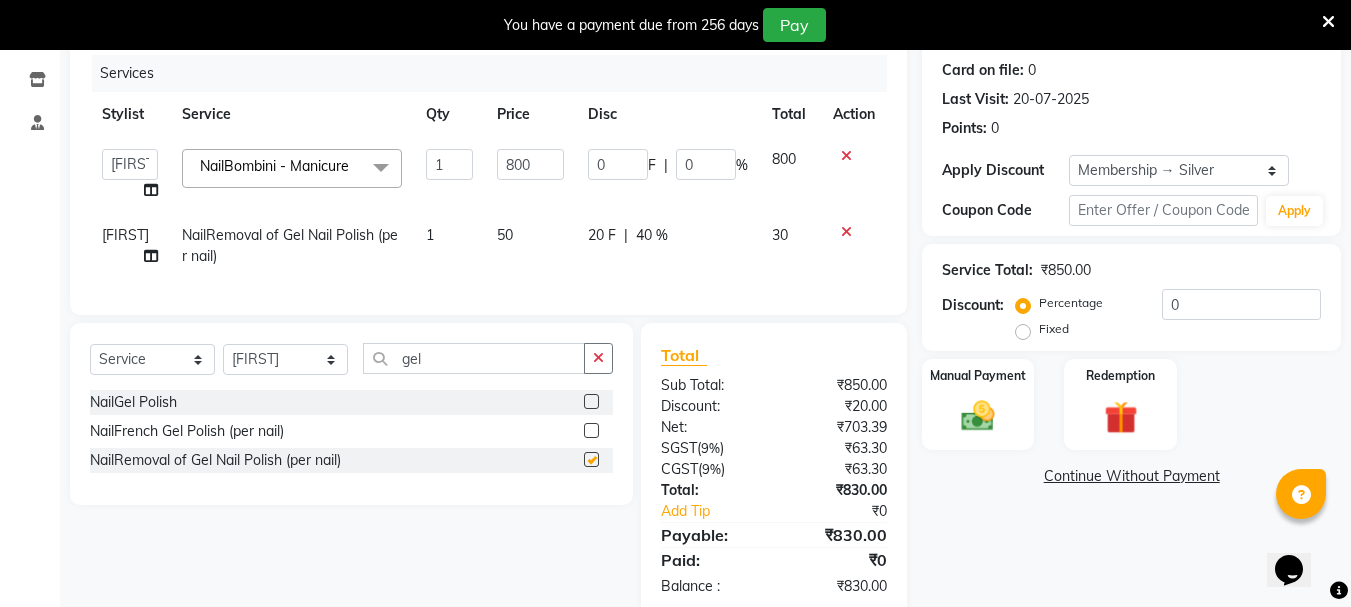 checkbox on "false" 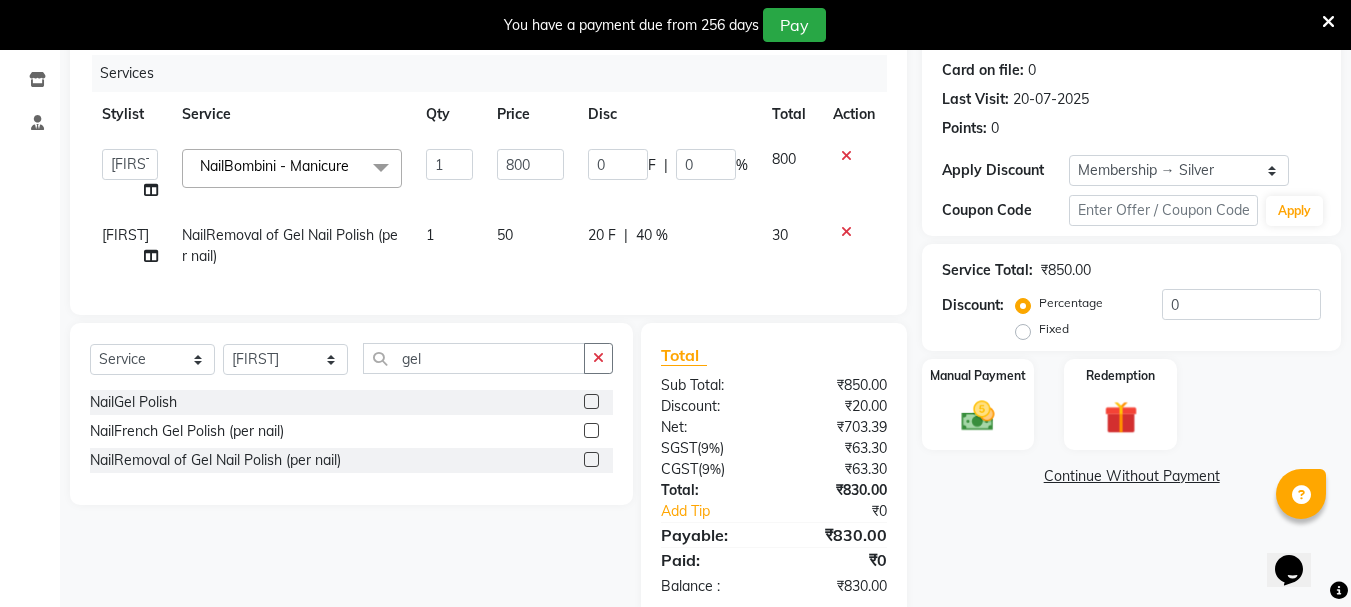 click on "1" 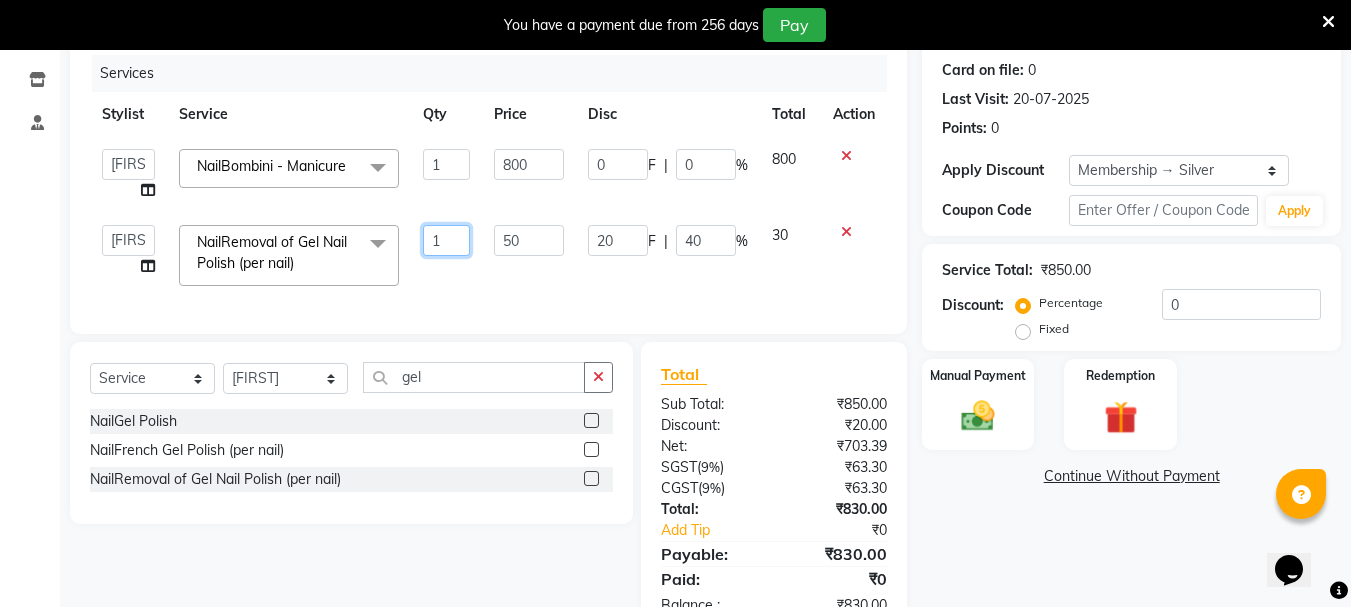 click on "1" 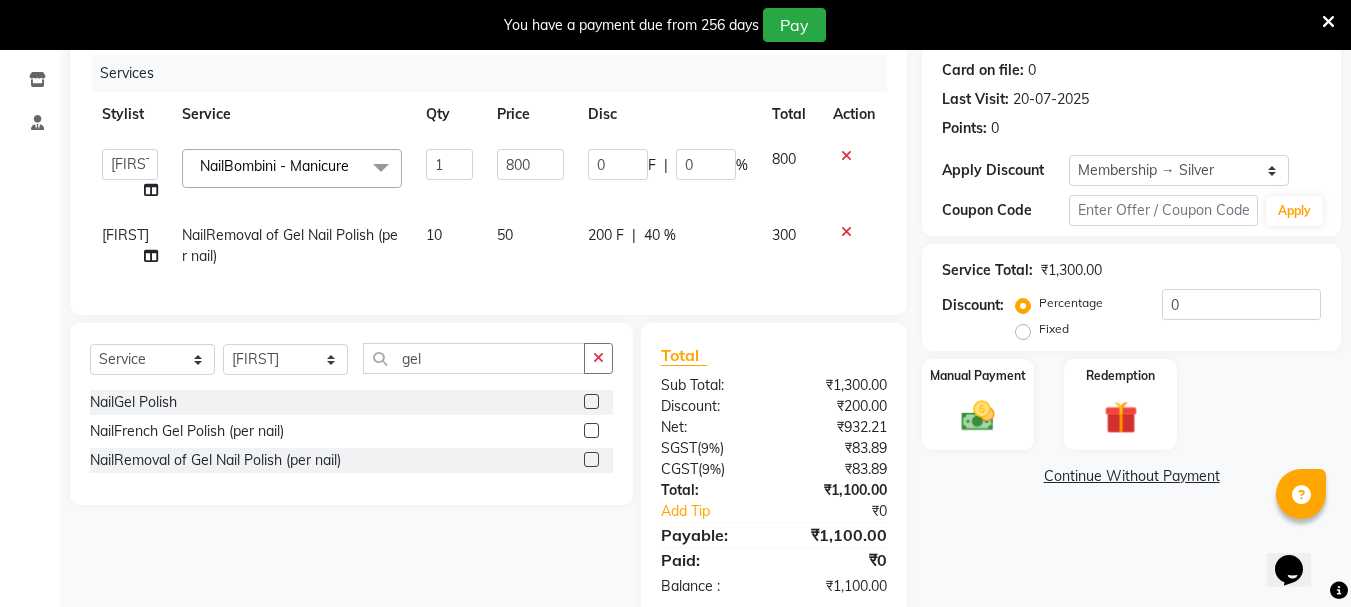 click on "50" 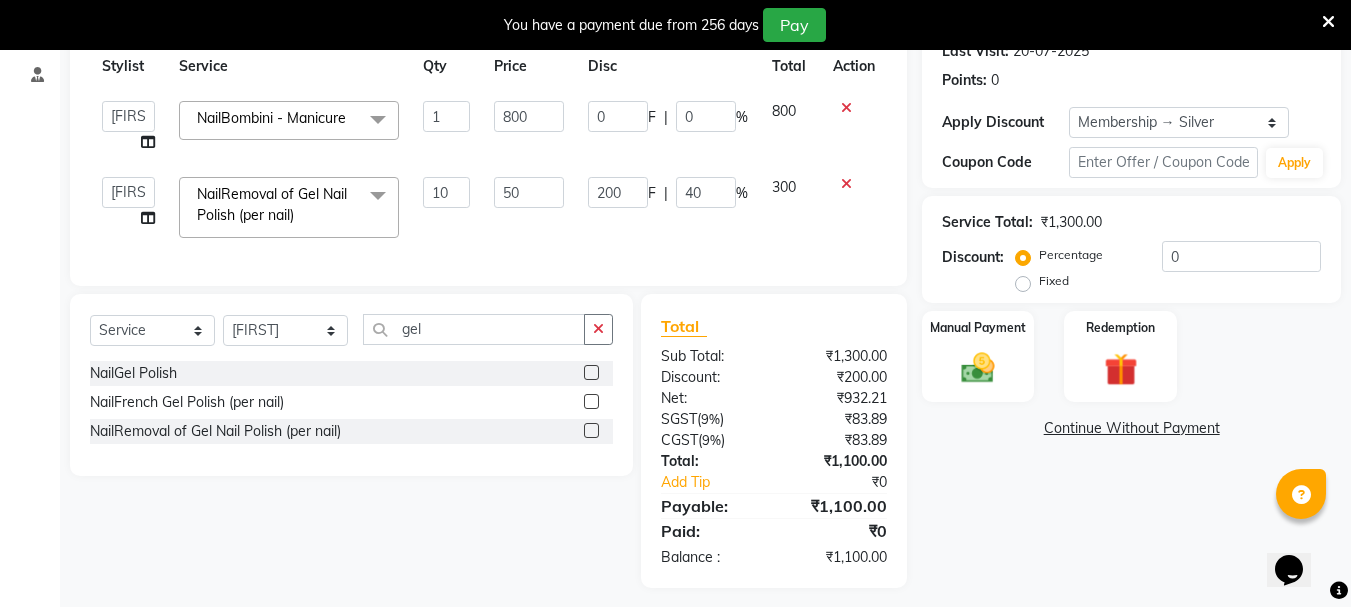 scroll, scrollTop: 317, scrollLeft: 0, axis: vertical 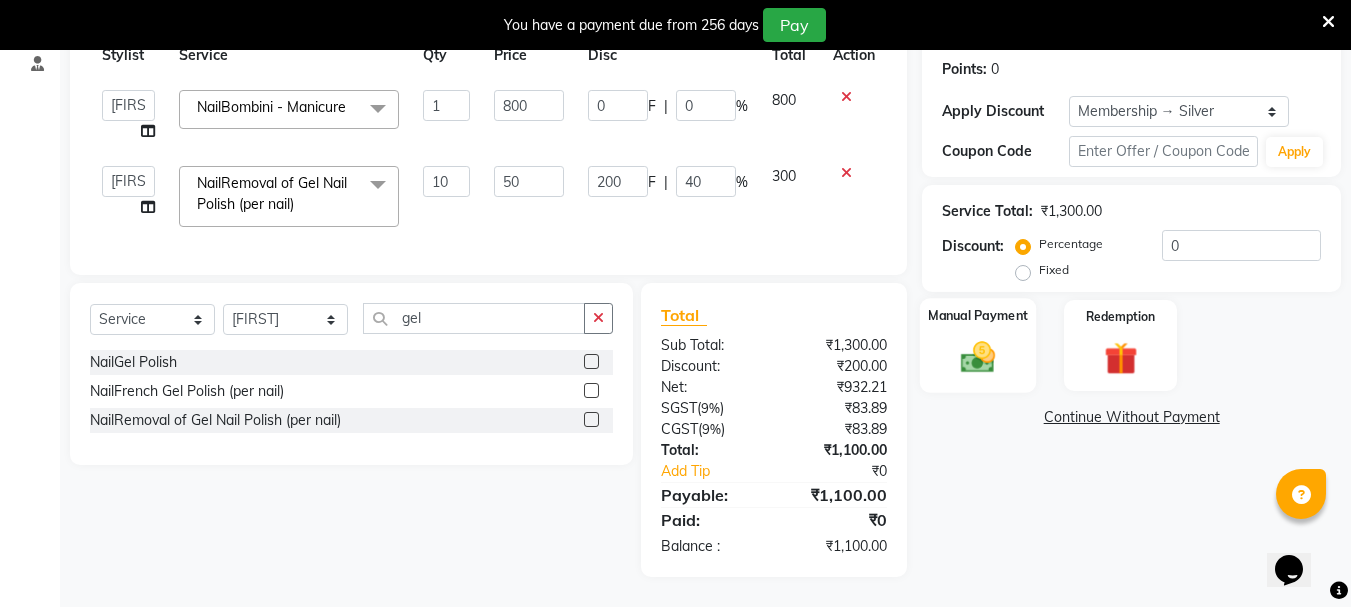 click 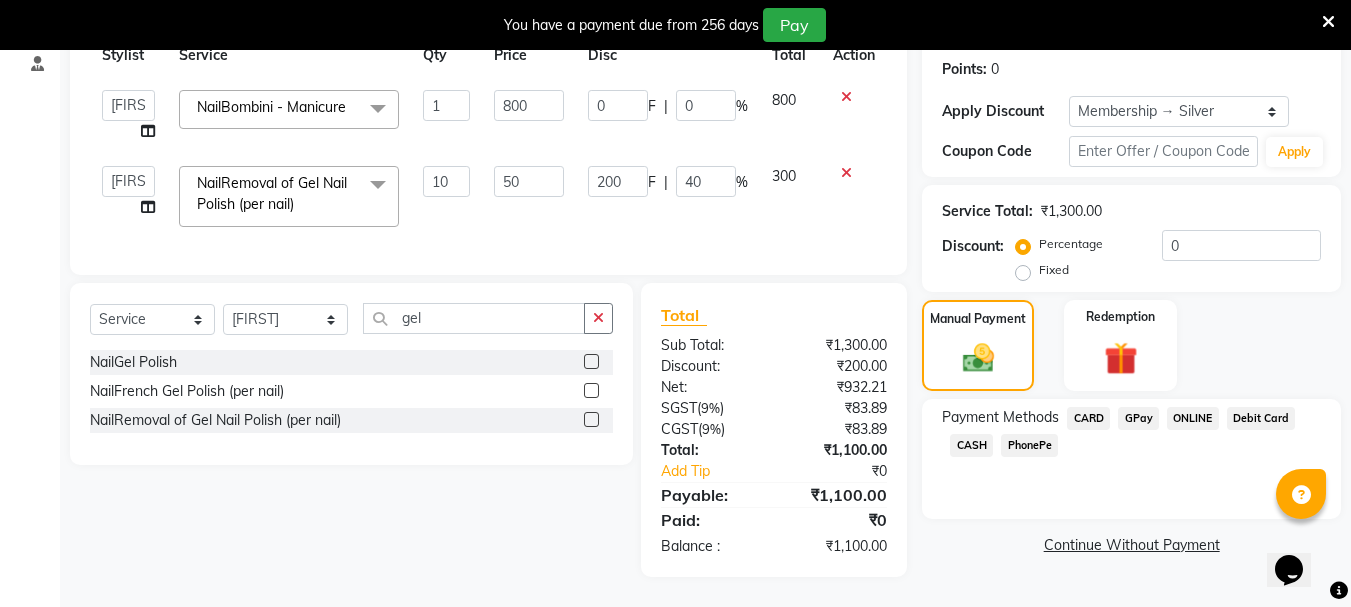 click on "CARD" 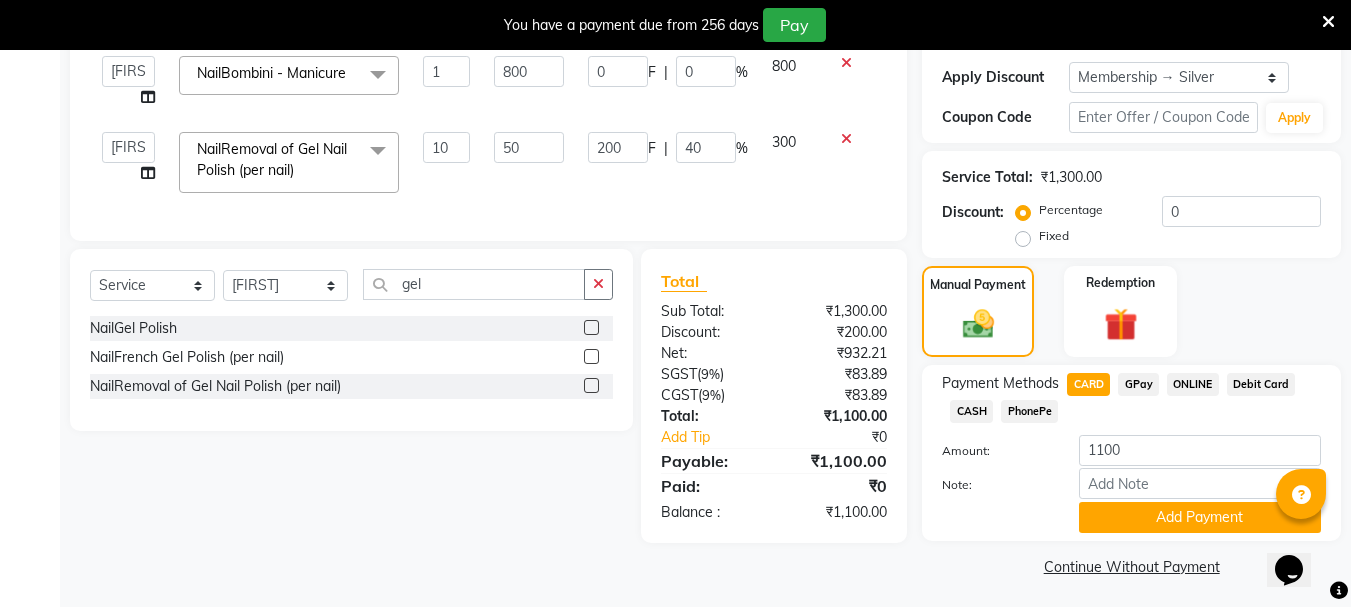 scroll, scrollTop: 341, scrollLeft: 0, axis: vertical 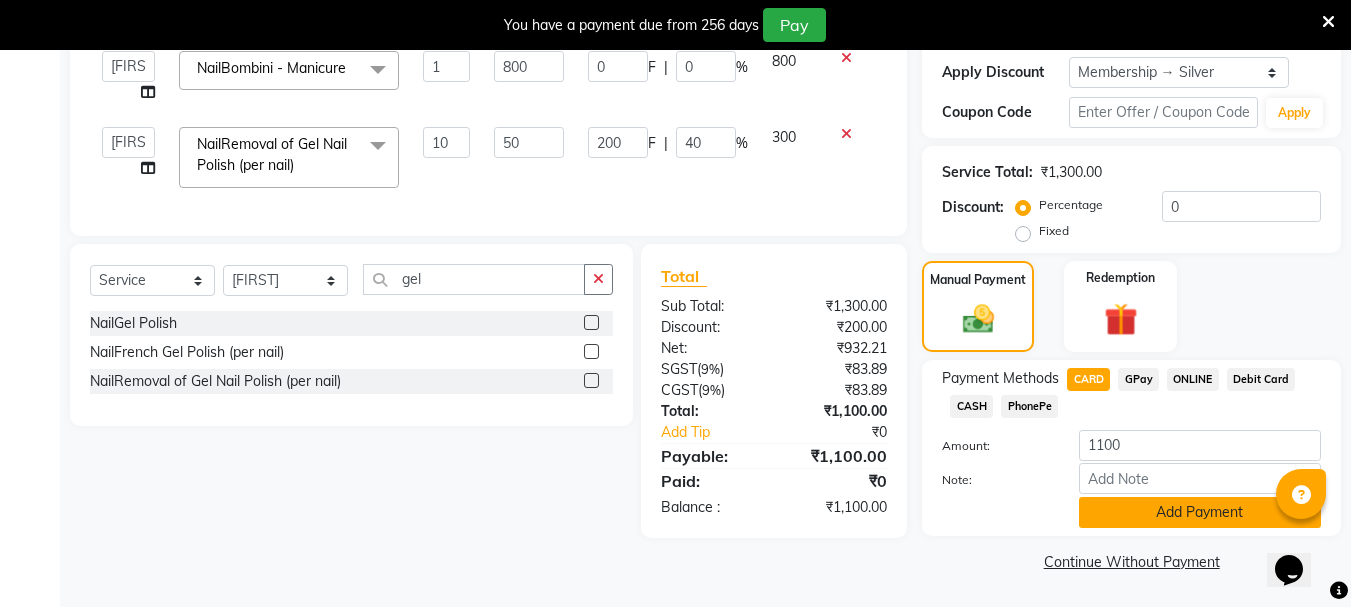 click on "Add Payment" 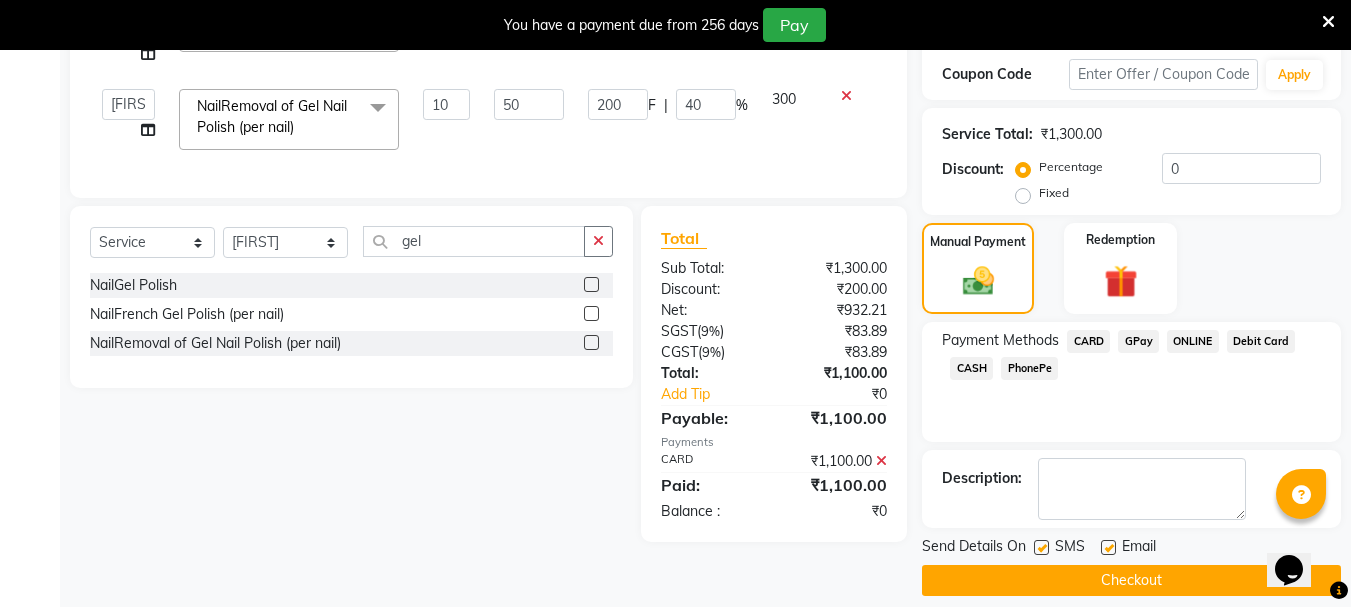 scroll, scrollTop: 398, scrollLeft: 0, axis: vertical 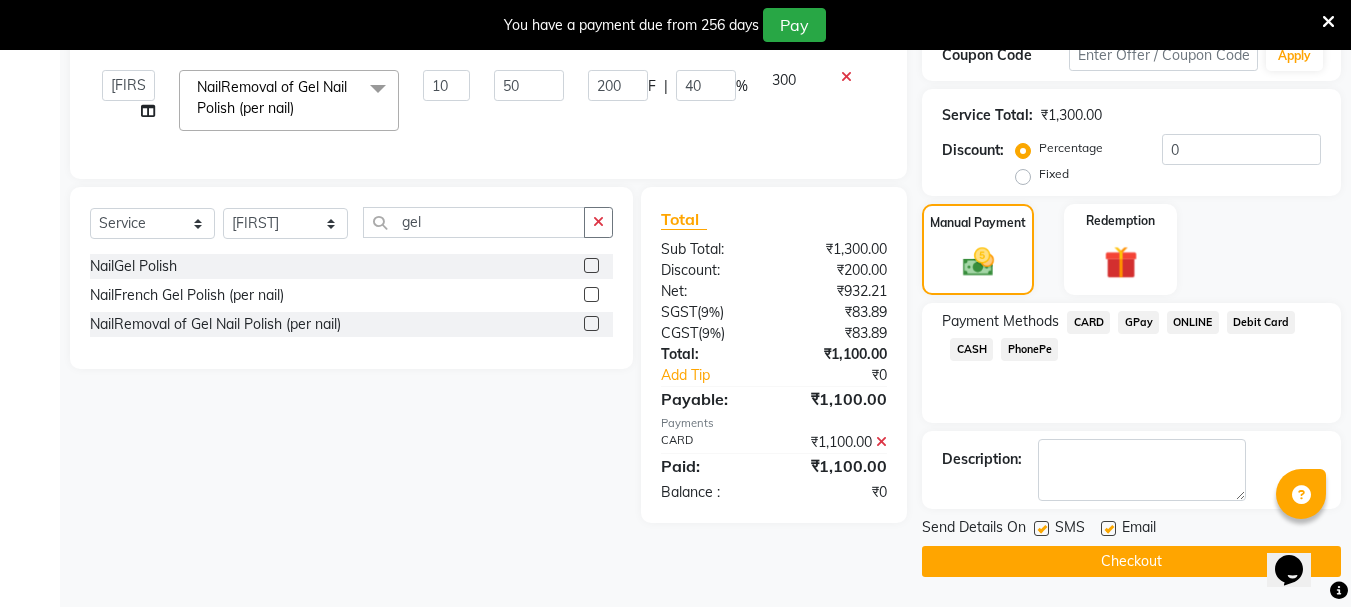 click on "Checkout" 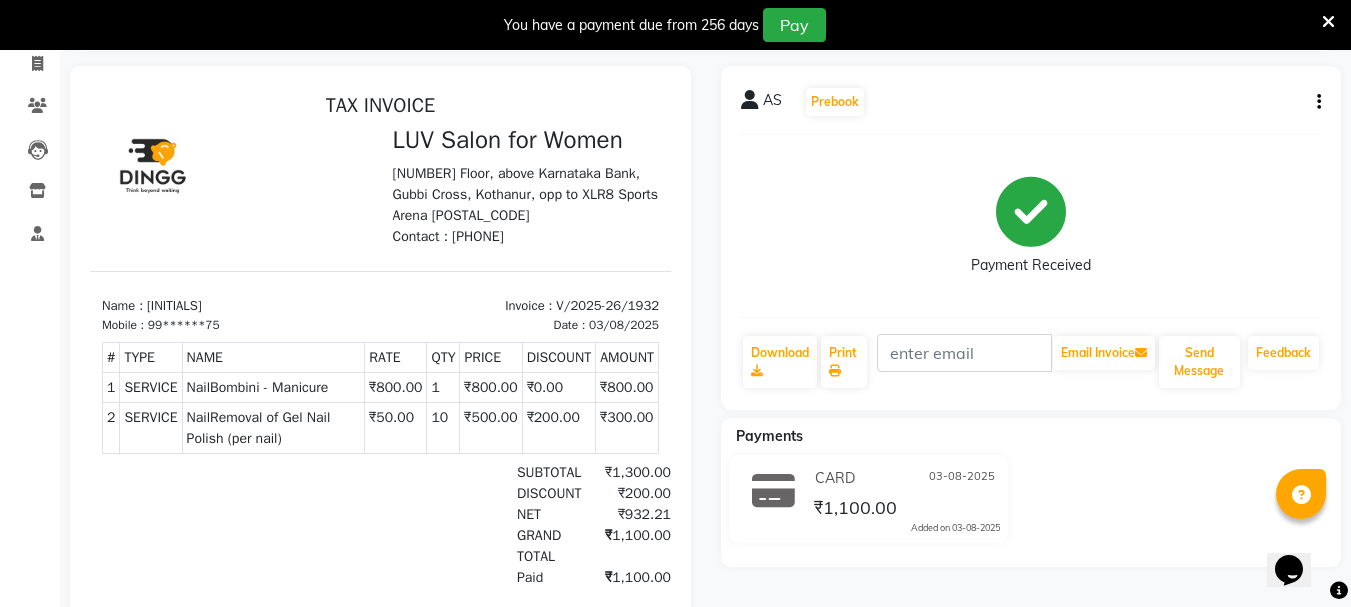 scroll, scrollTop: 0, scrollLeft: 0, axis: both 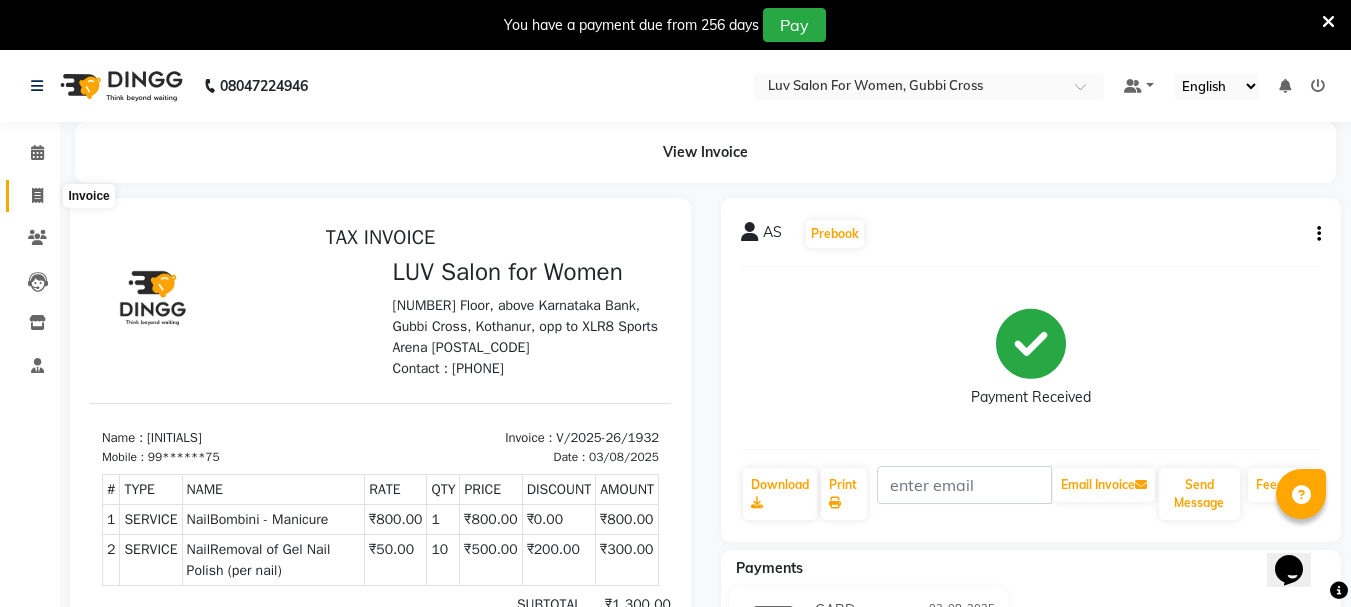 click 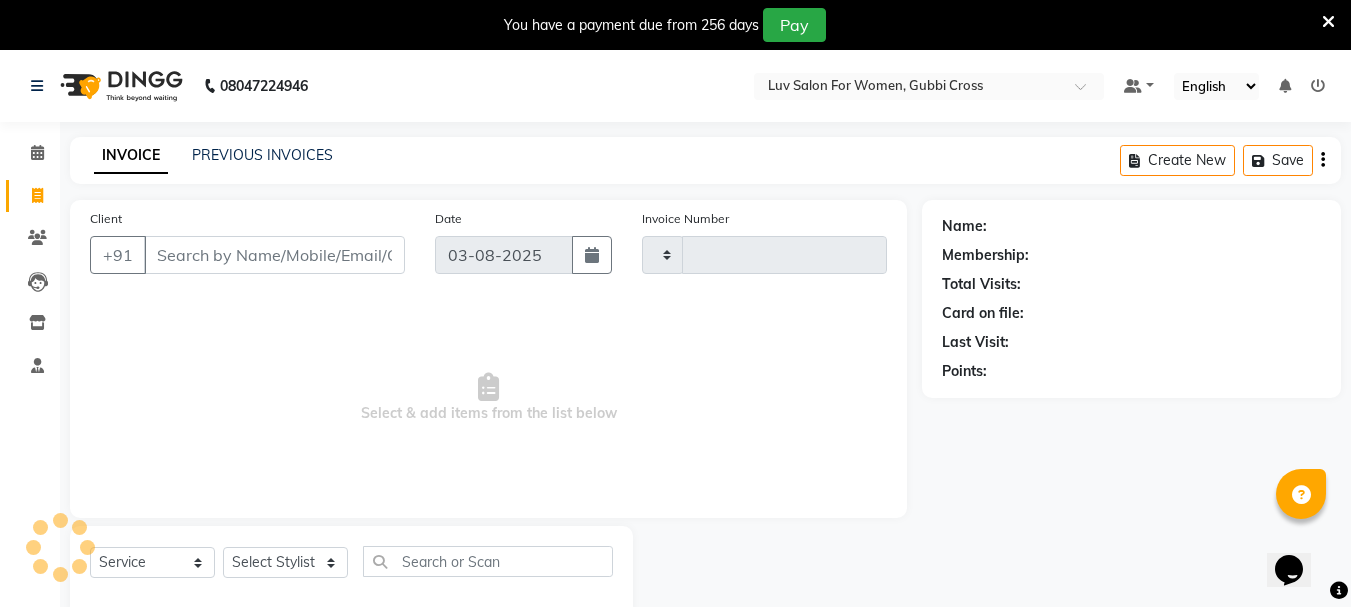 type on "1933" 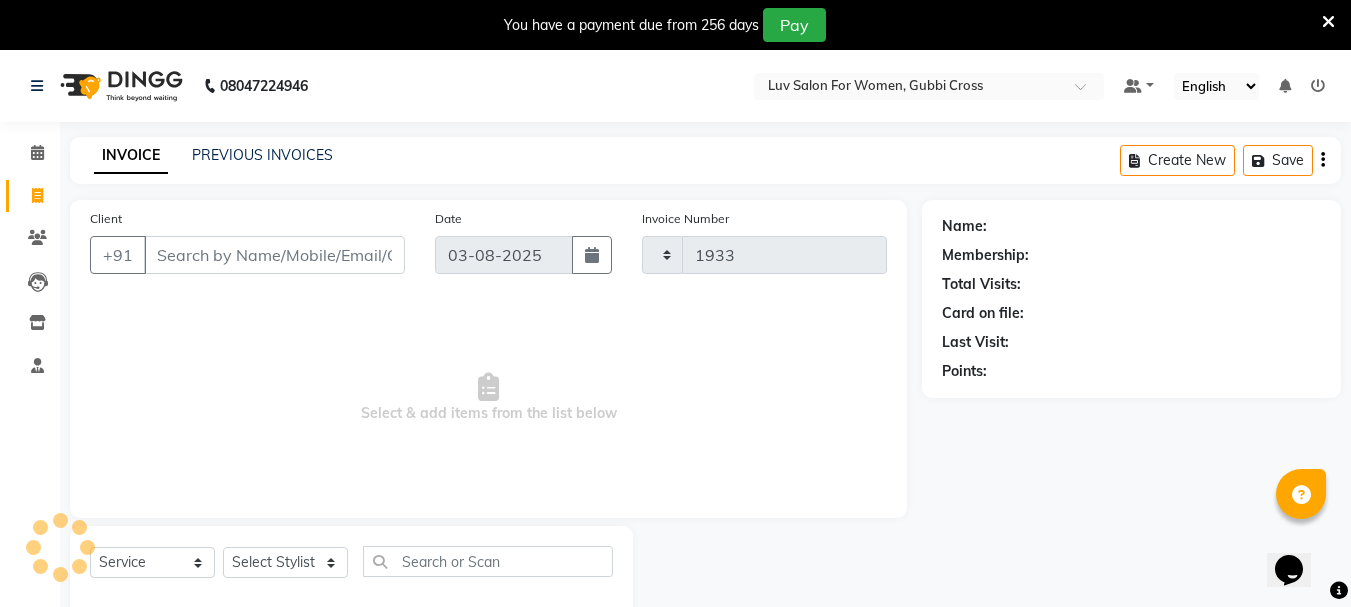 scroll, scrollTop: 50, scrollLeft: 0, axis: vertical 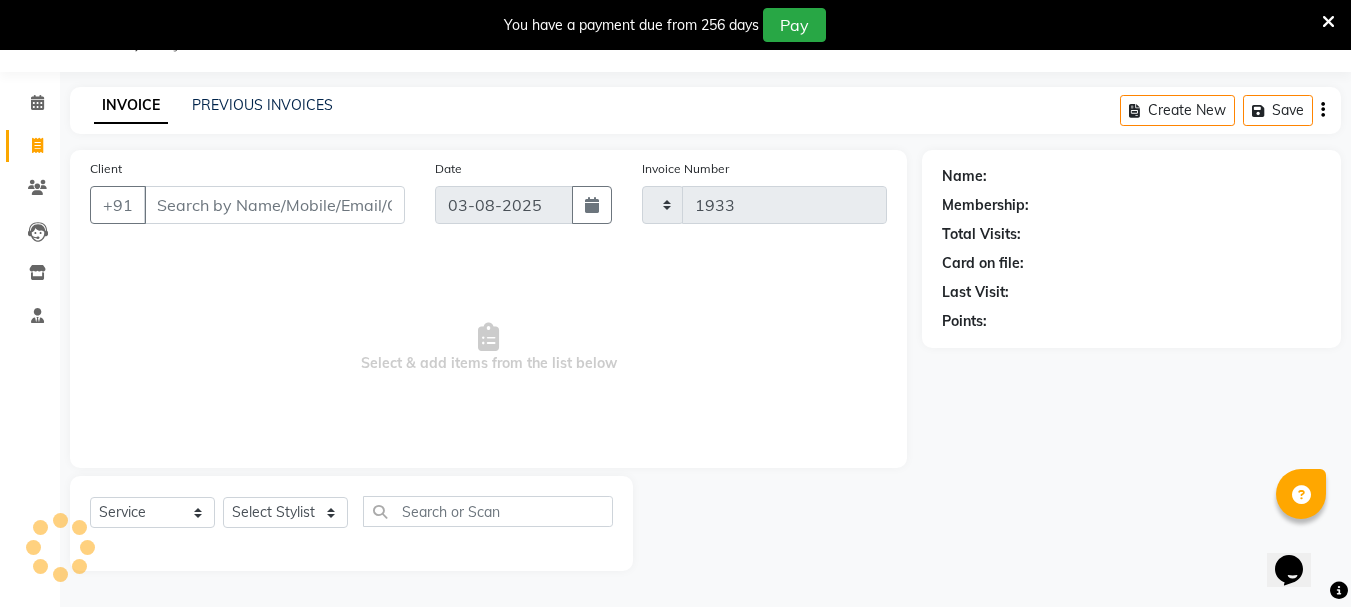 select on "7221" 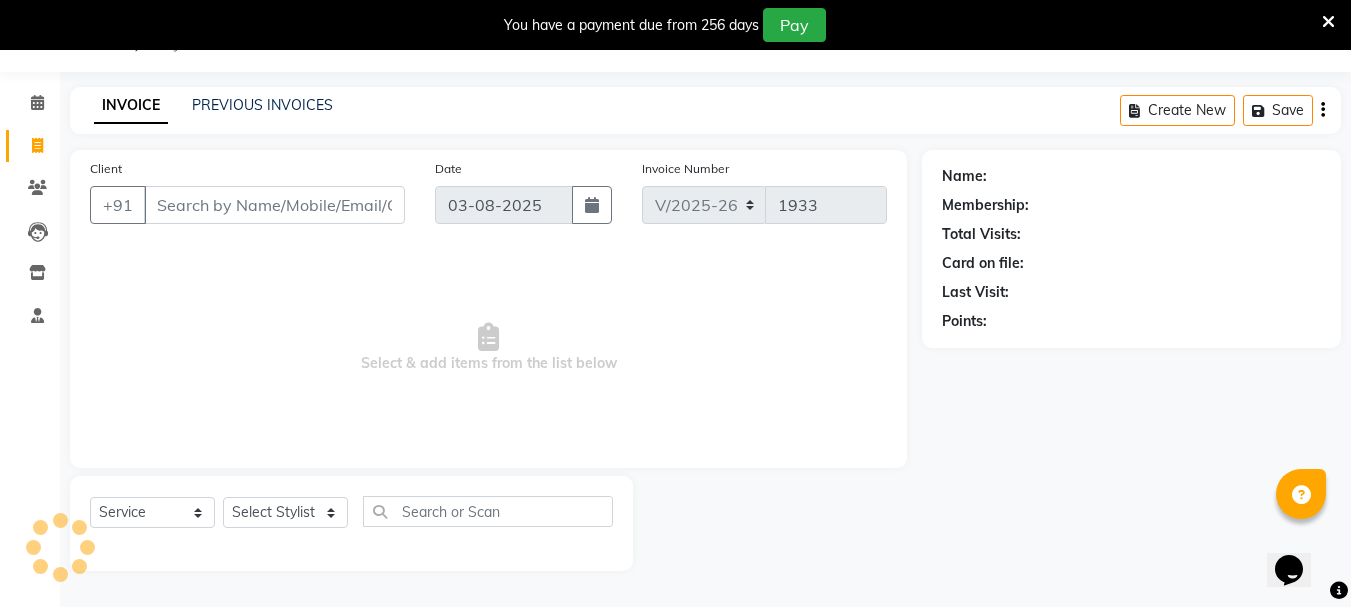 click on "Client" at bounding box center [274, 205] 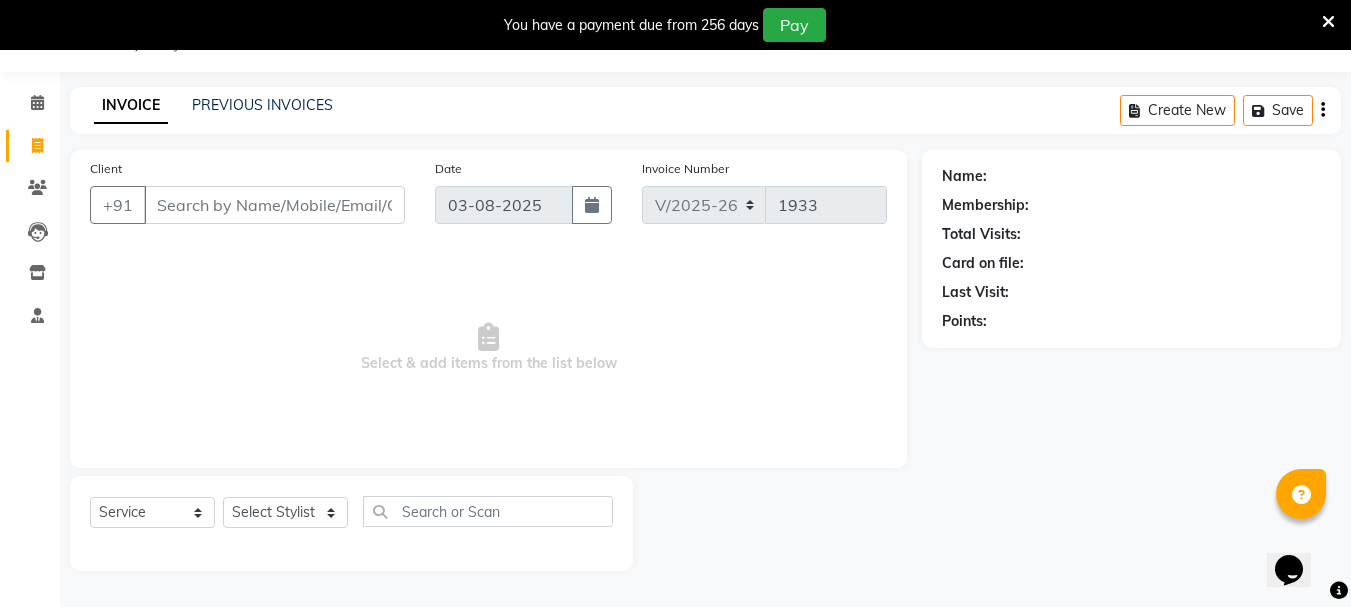 click on "Client" at bounding box center (274, 205) 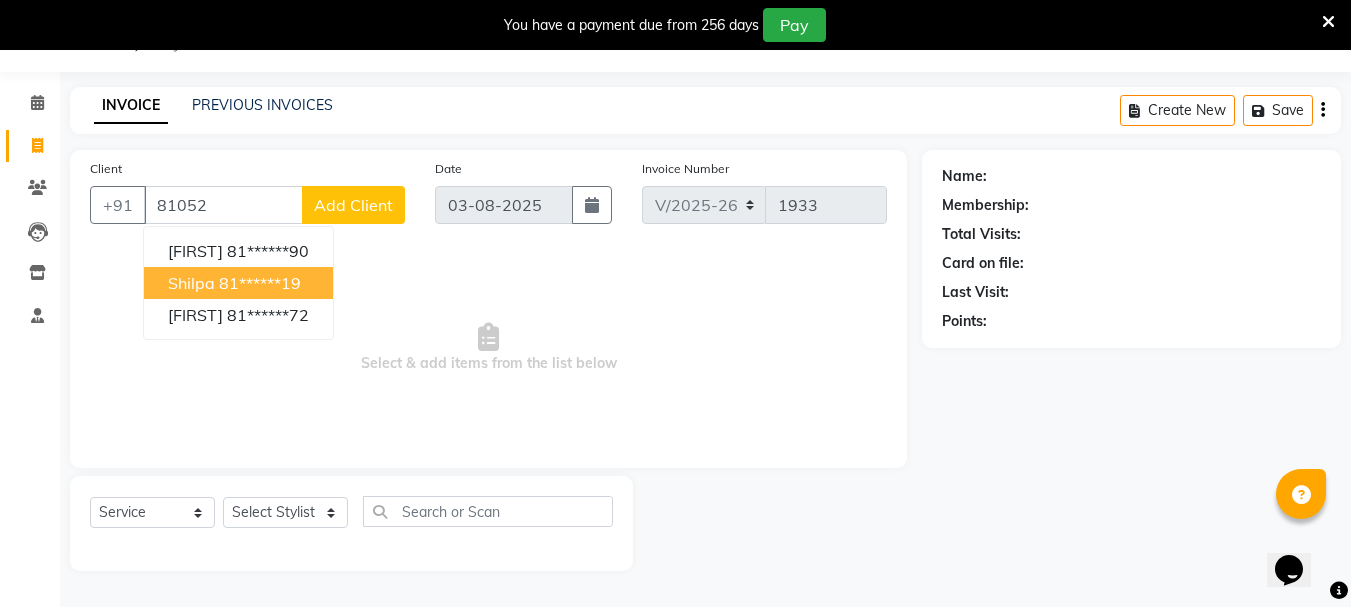 click on "Shilpa" at bounding box center (191, 283) 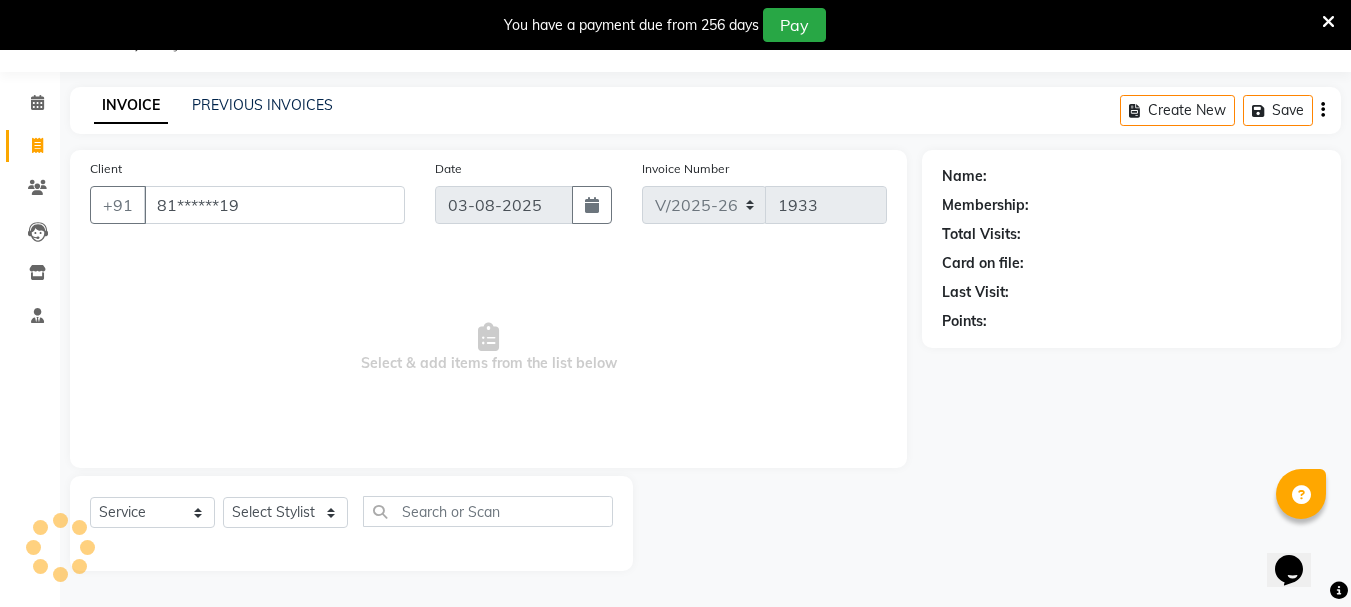 type on "81******19" 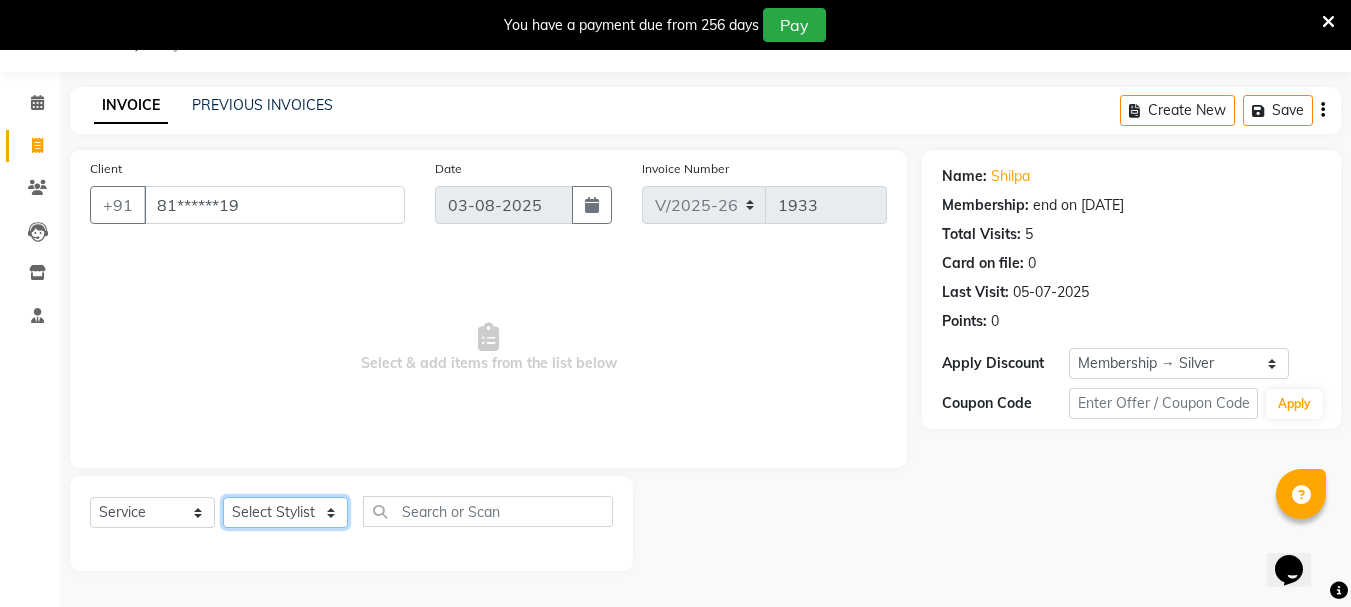 click on "Select Stylist [FIRST] [FIRST] [FIRST] [FIRST] [FIRST] [FIRST] [FIRST] [FIRST] [FIRST] [FIRST] [FIRST] [FIRST] [FIRST] [FIRST] [FIRST] [FIRST] [FIRST] [FIRST] [FIRST] [FIRST] [FIRST]" 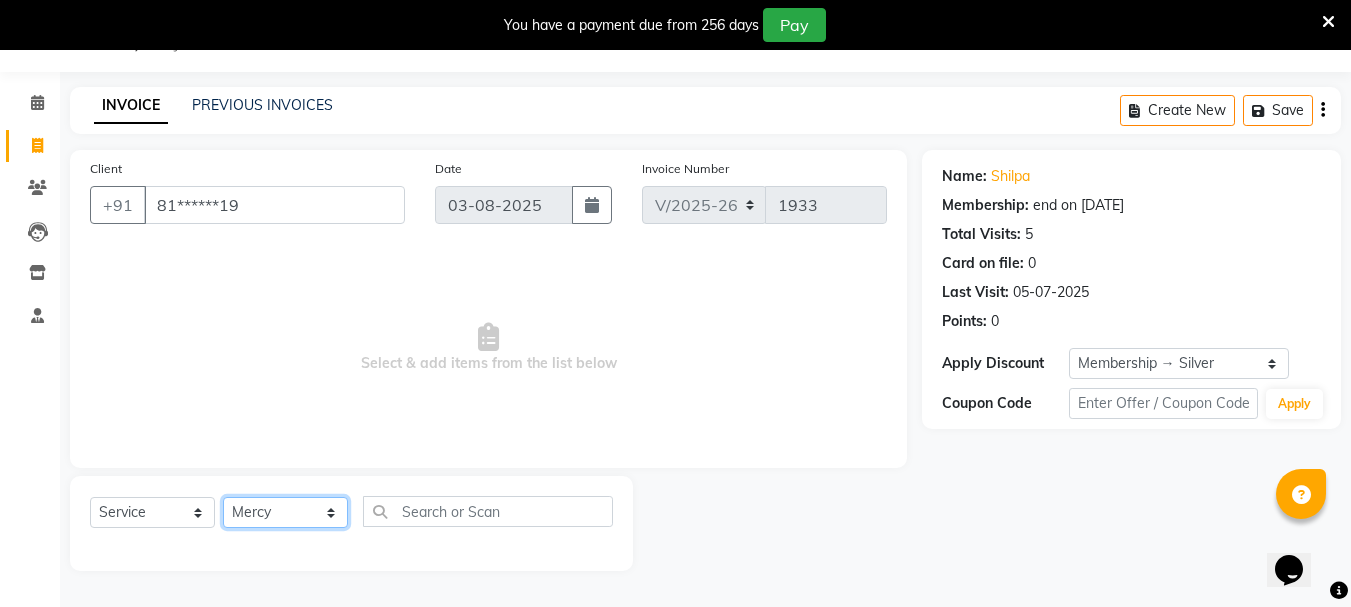 click on "Select Stylist [FIRST] [FIRST] [FIRST] [FIRST] [FIRST] [FIRST] [FIRST] [FIRST] [FIRST] [FIRST] [FIRST] [FIRST] [FIRST] [FIRST] [FIRST] [FIRST] [FIRST] [FIRST] [FIRST] [FIRST] [FIRST]" 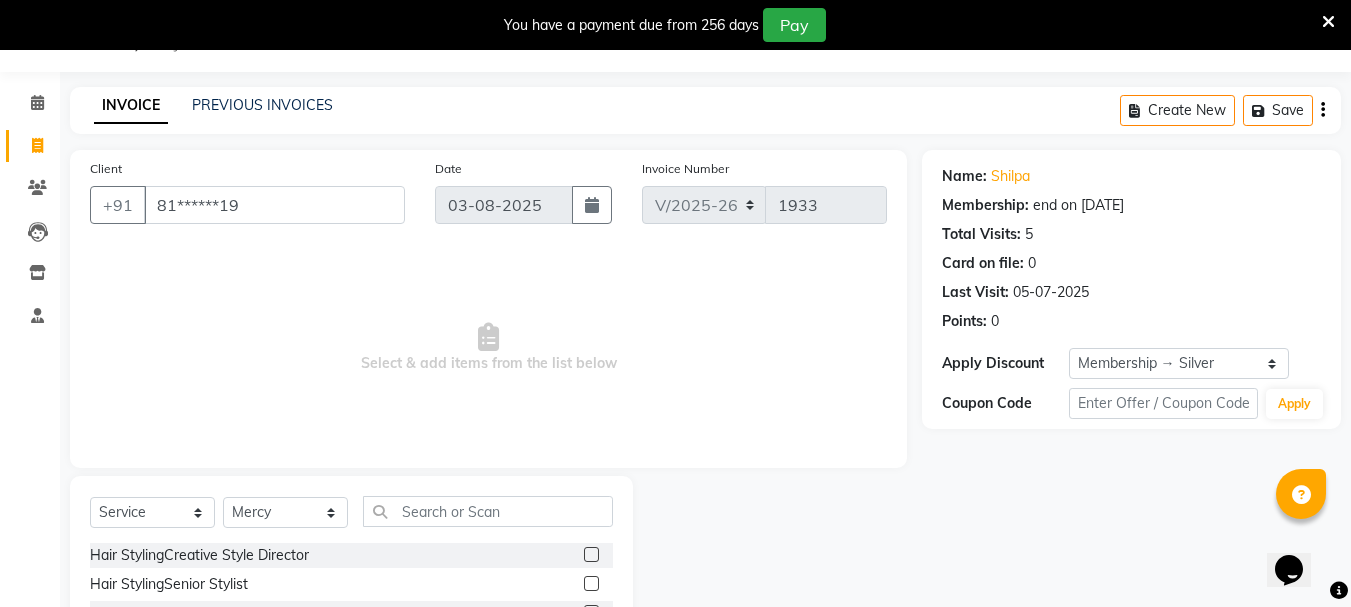 click 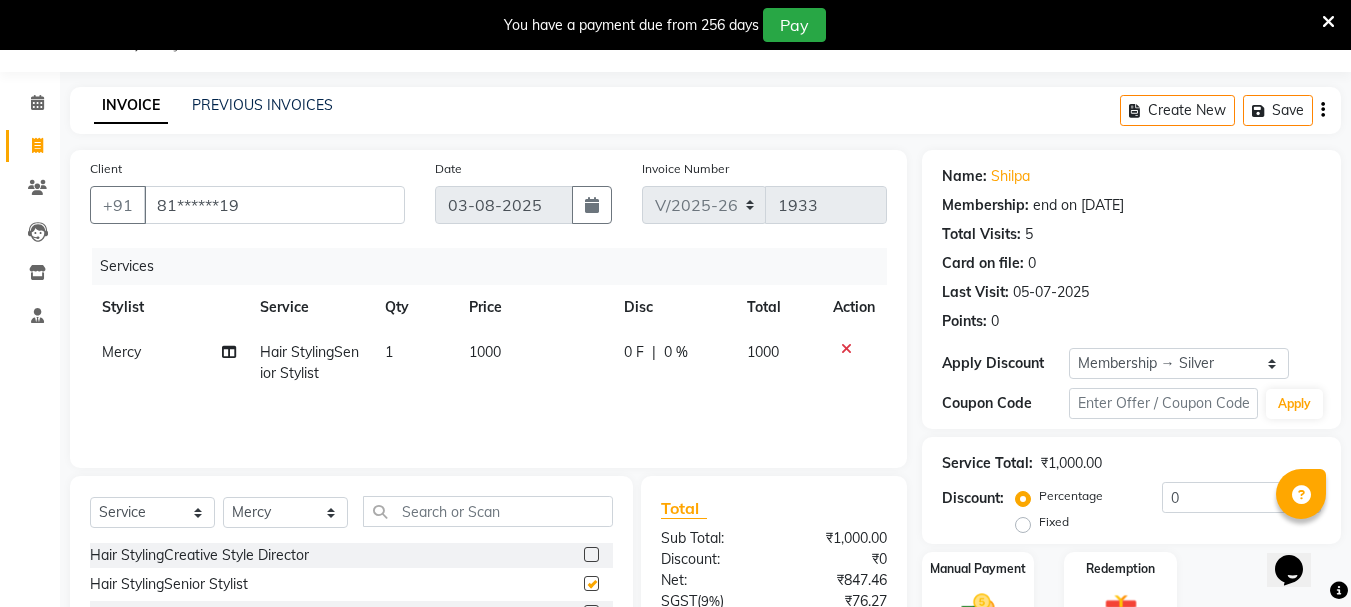 checkbox on "false" 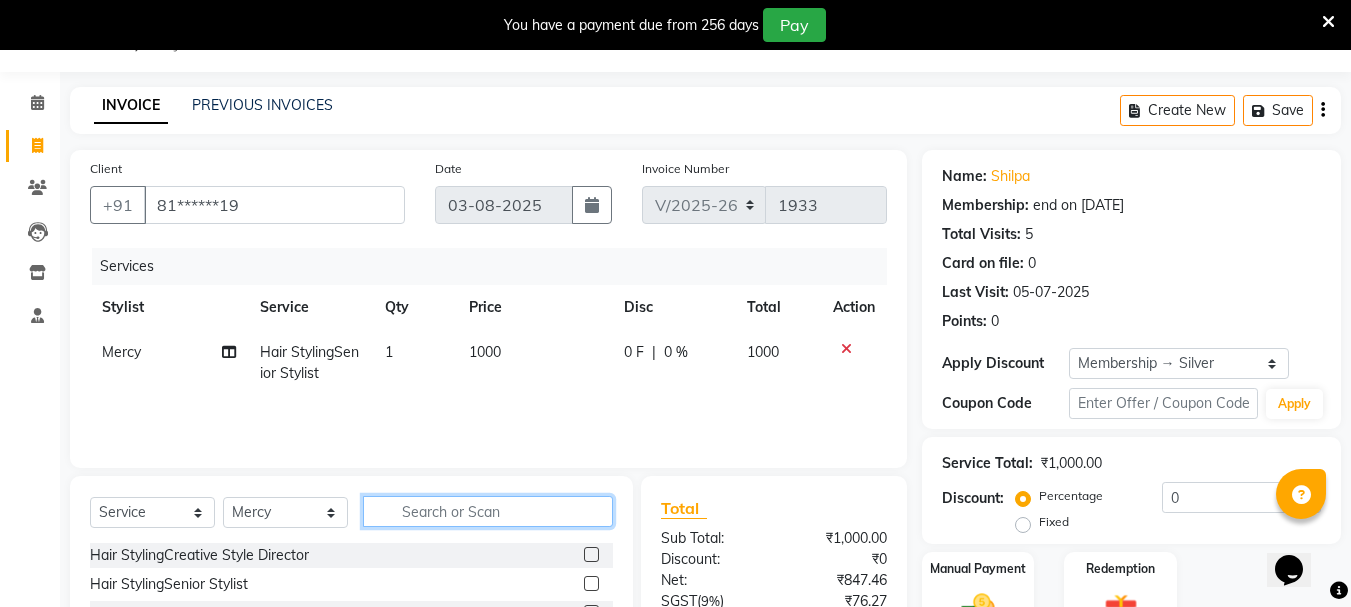 drag, startPoint x: 440, startPoint y: 513, endPoint x: 453, endPoint y: 509, distance: 13.601471 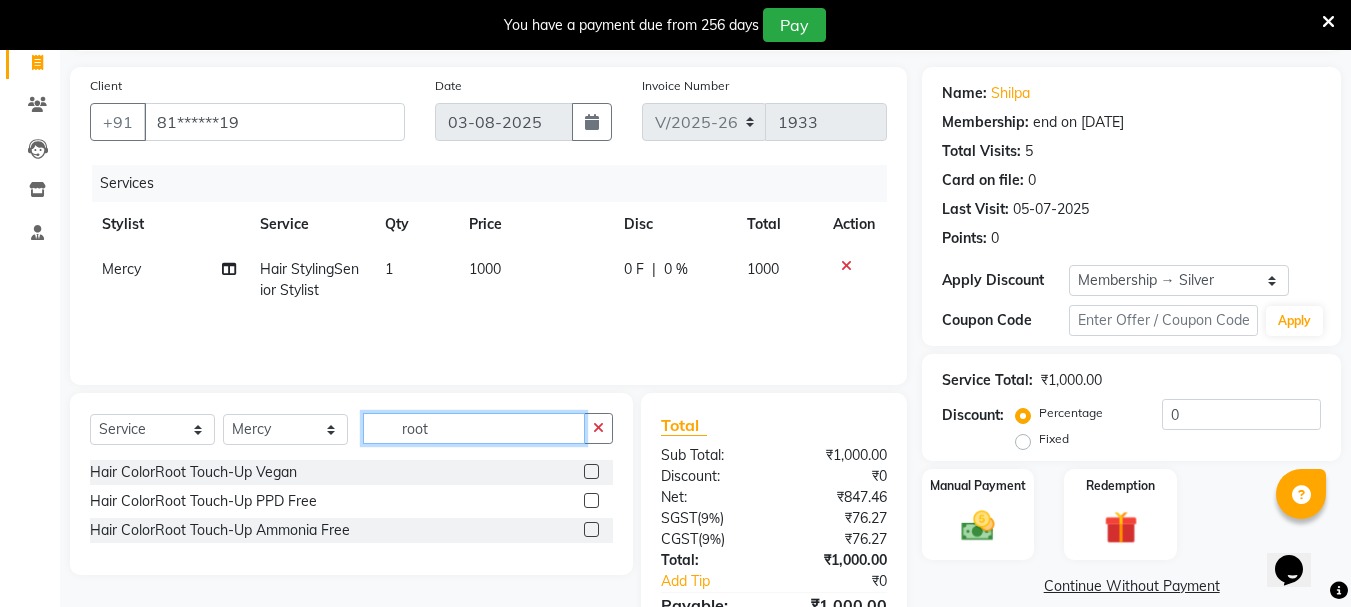scroll, scrollTop: 243, scrollLeft: 0, axis: vertical 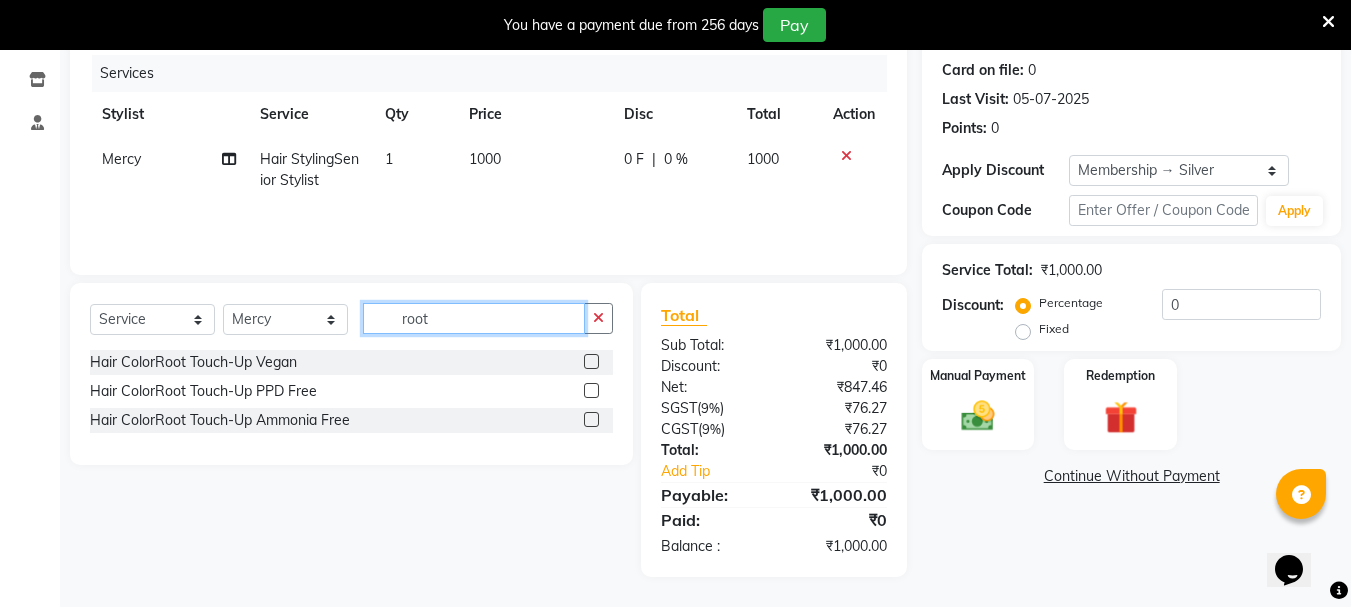 type on "root" 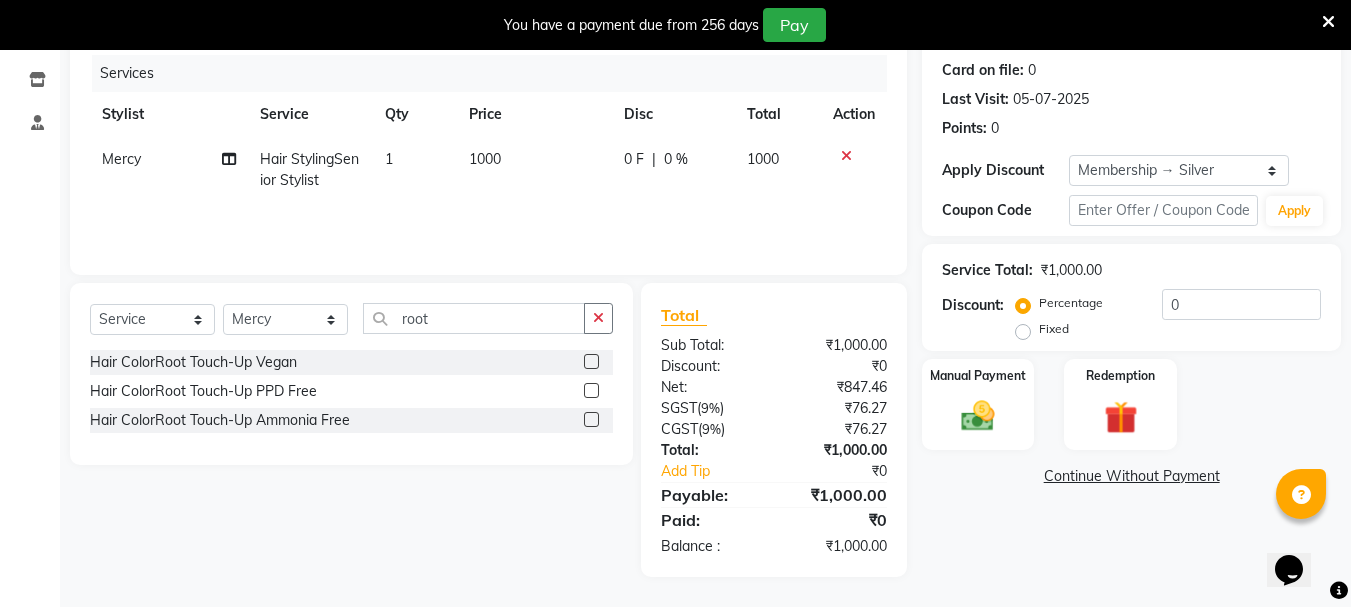 click 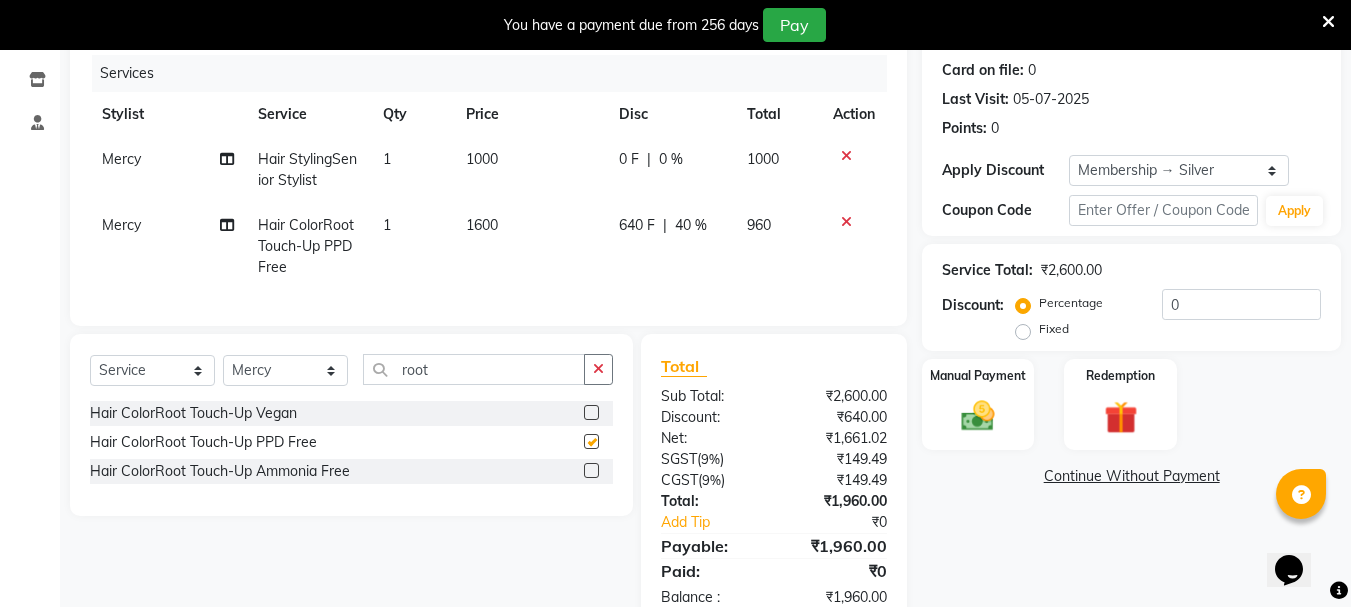 checkbox on "false" 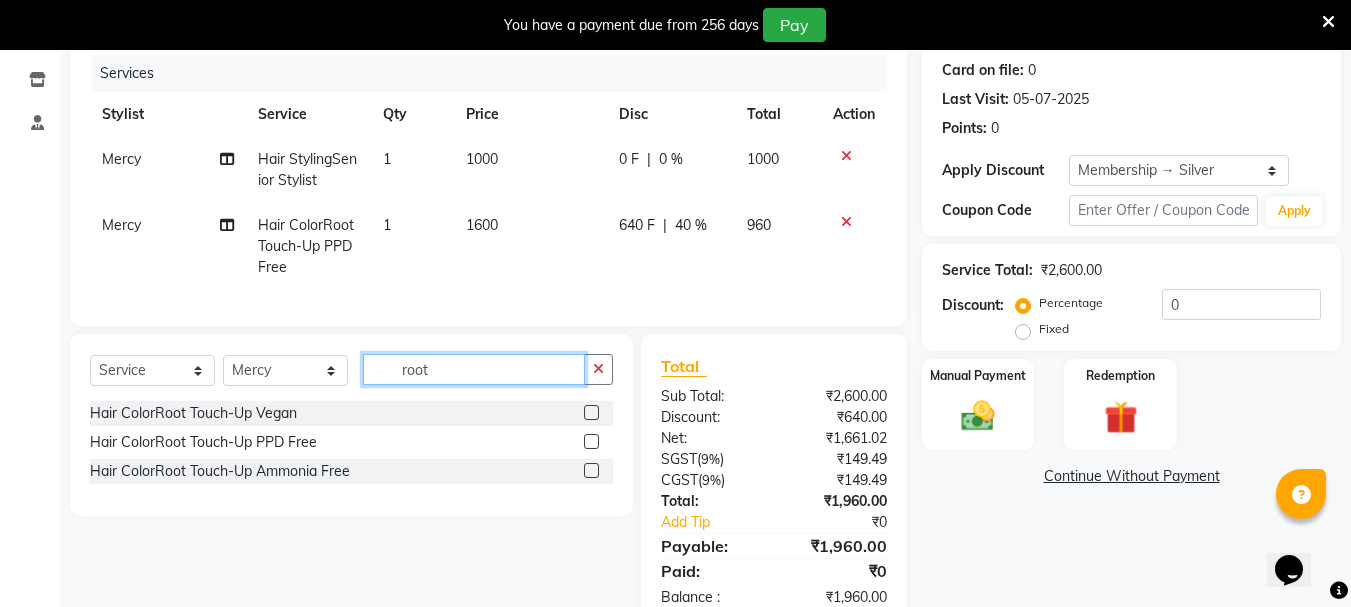 click on "root" 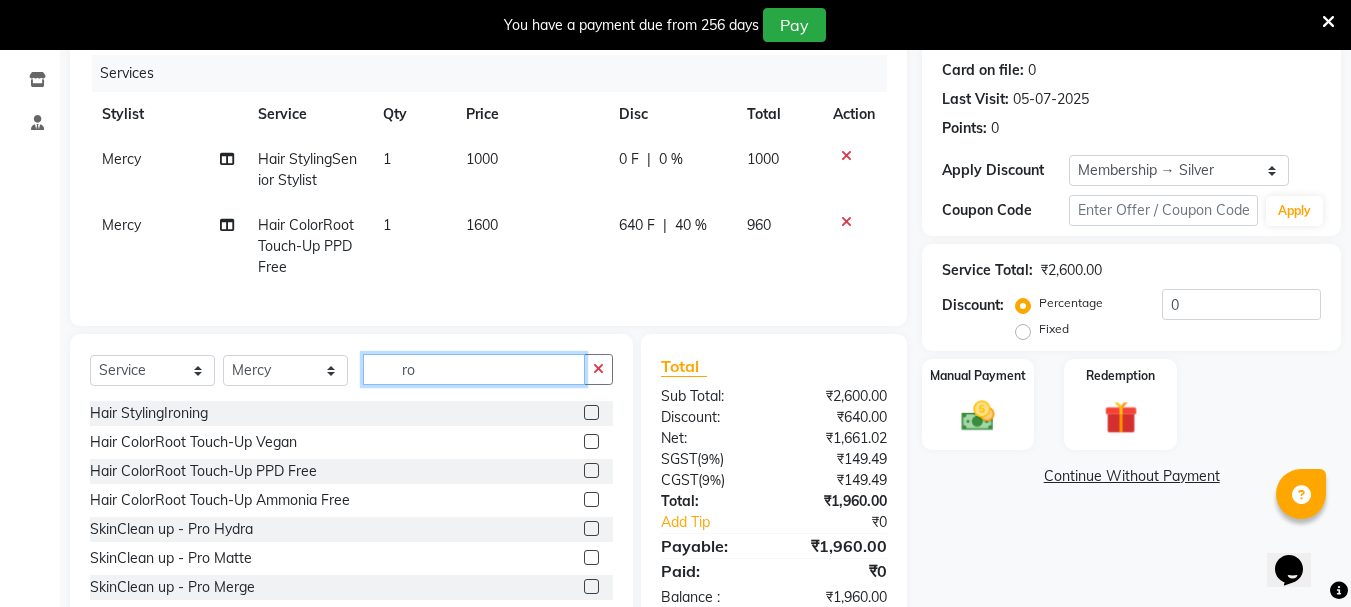 type on "r" 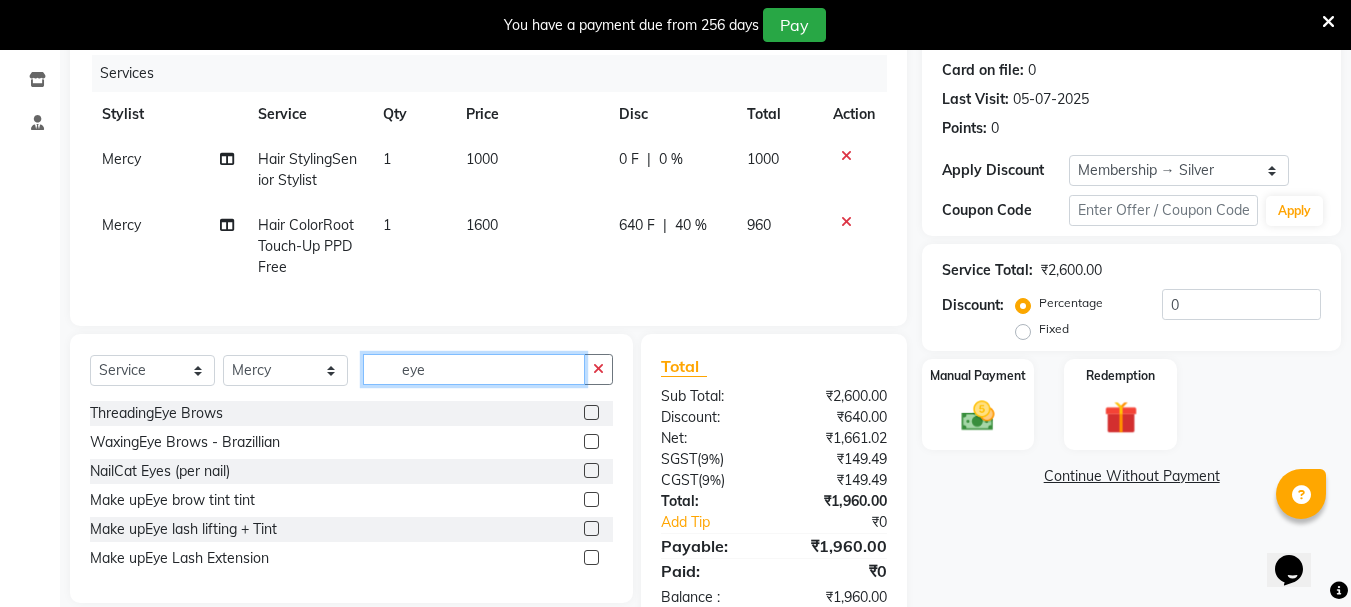 type on "eye" 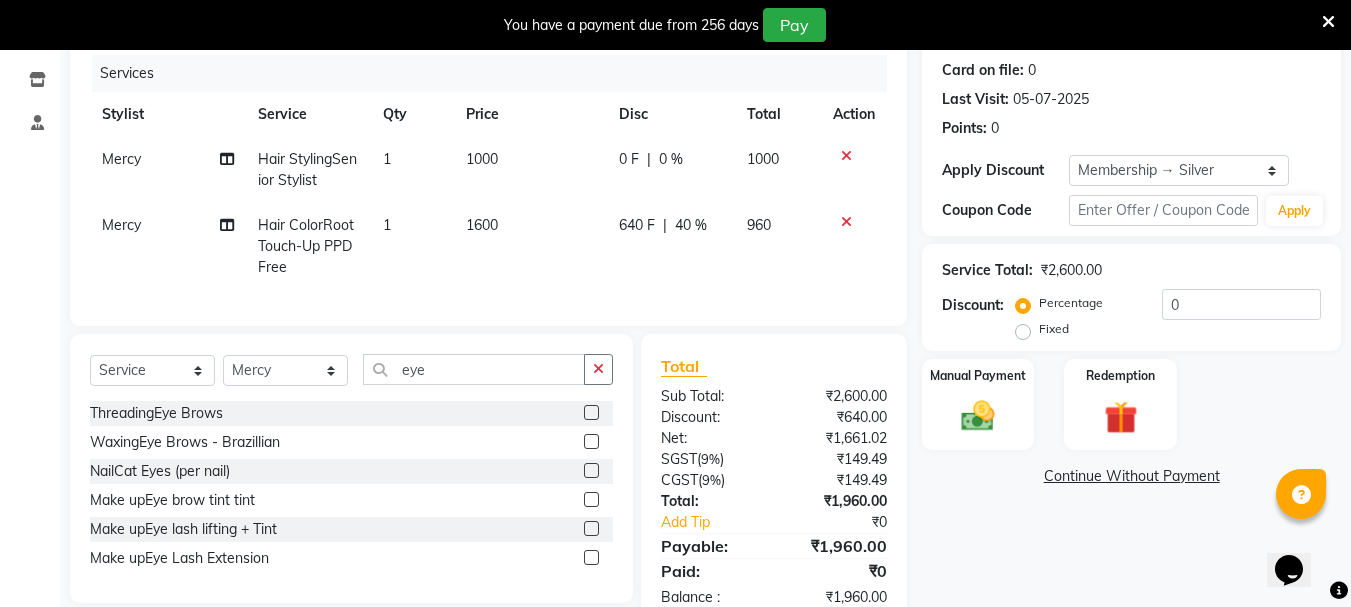 click 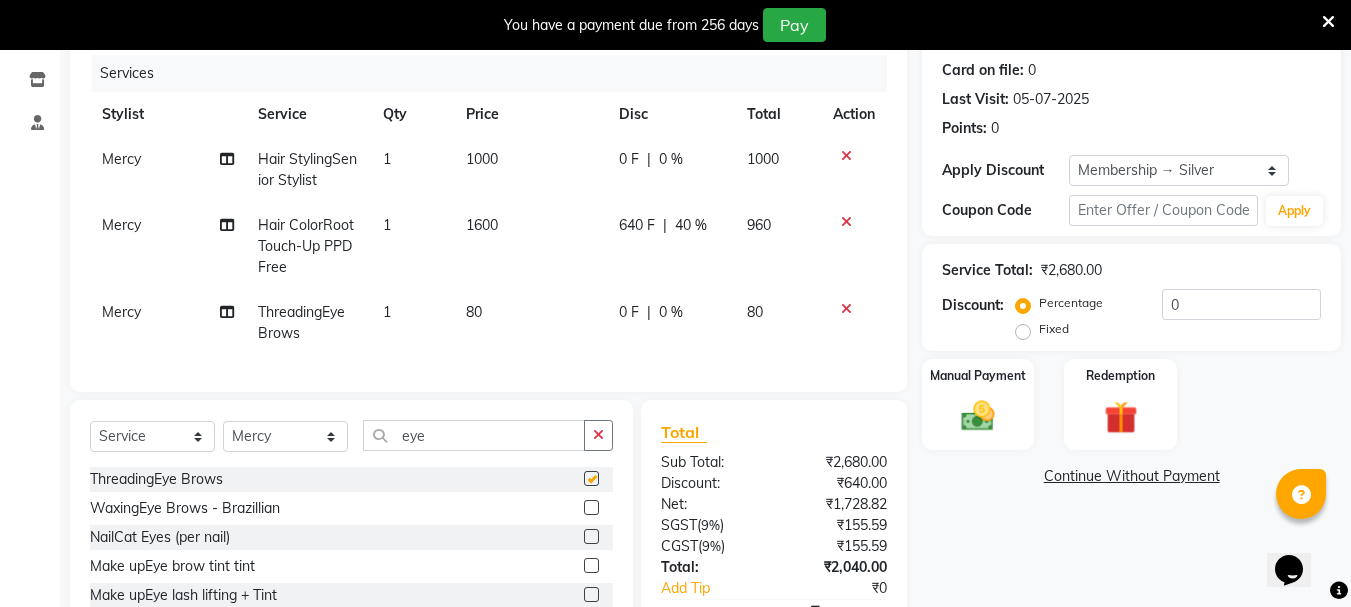 checkbox on "false" 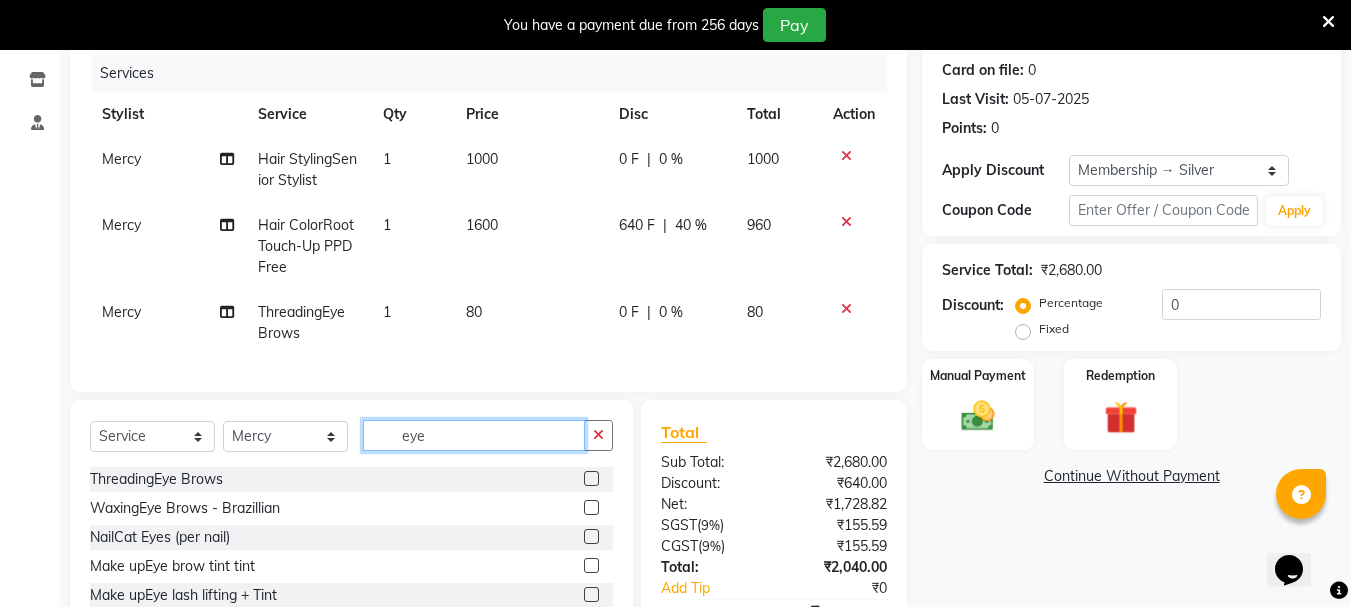 click on "eye" 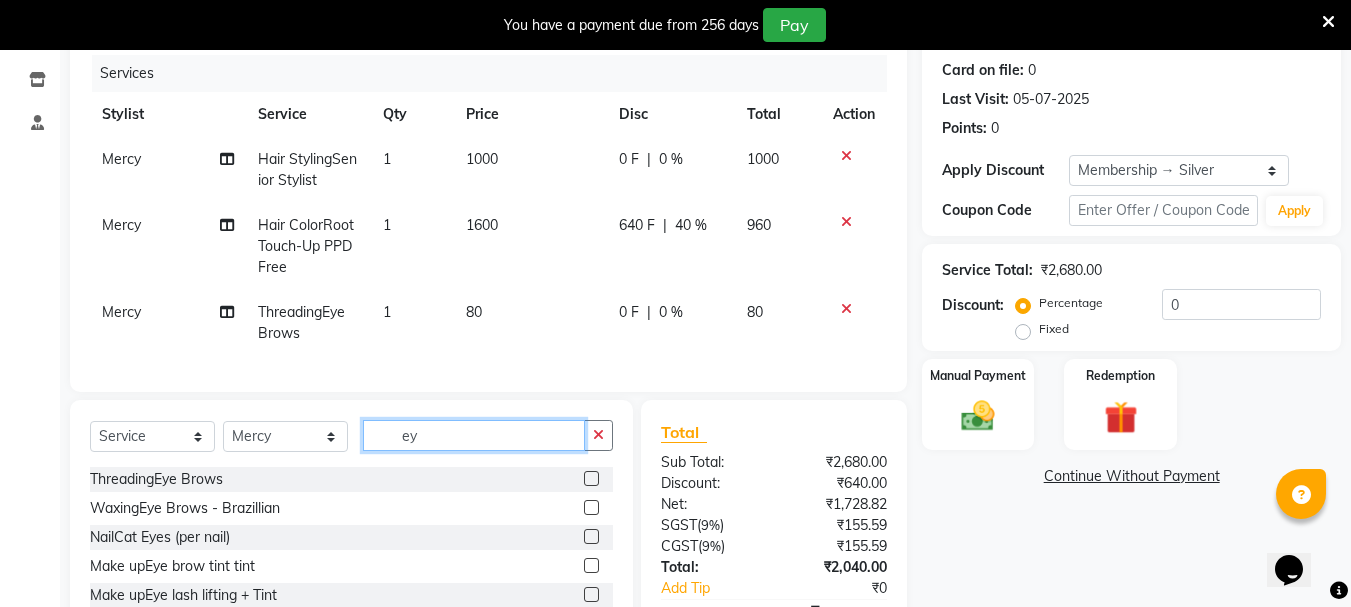 type on "e" 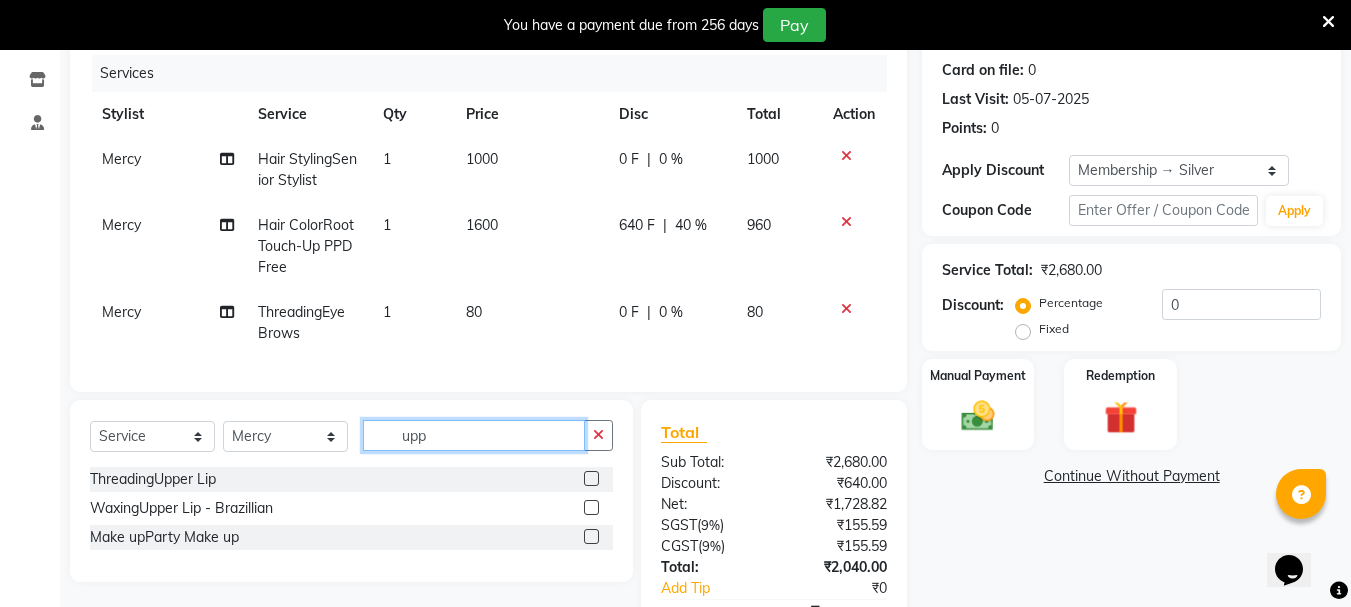 type on "upp" 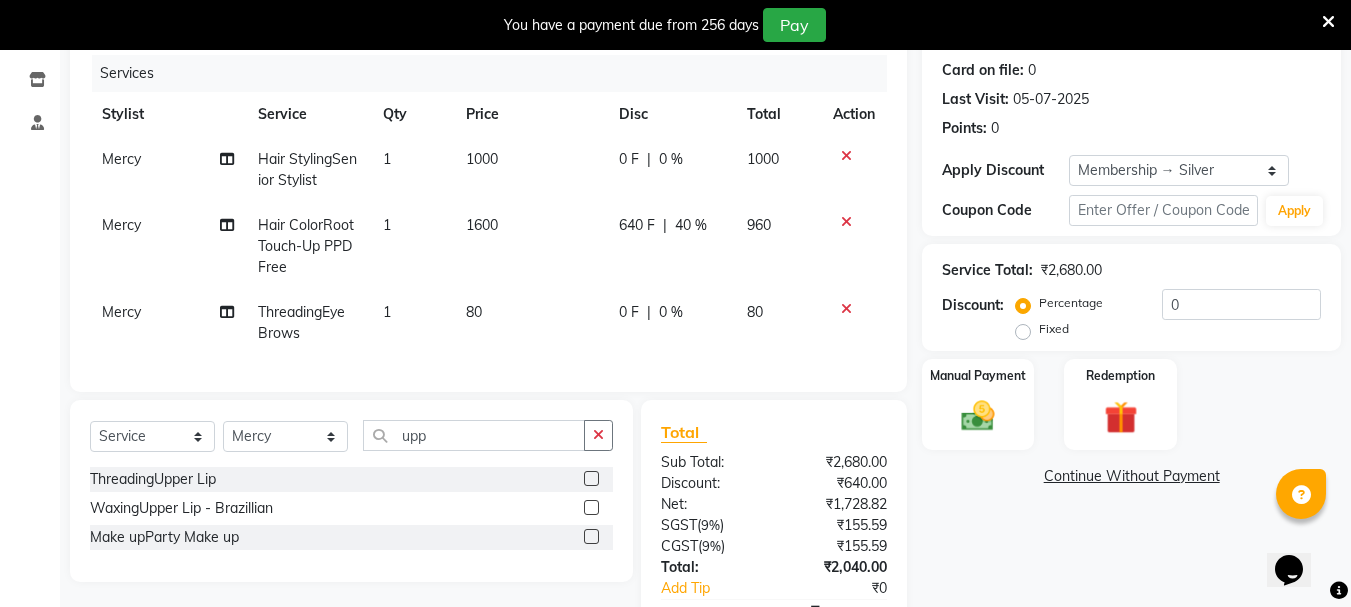 click 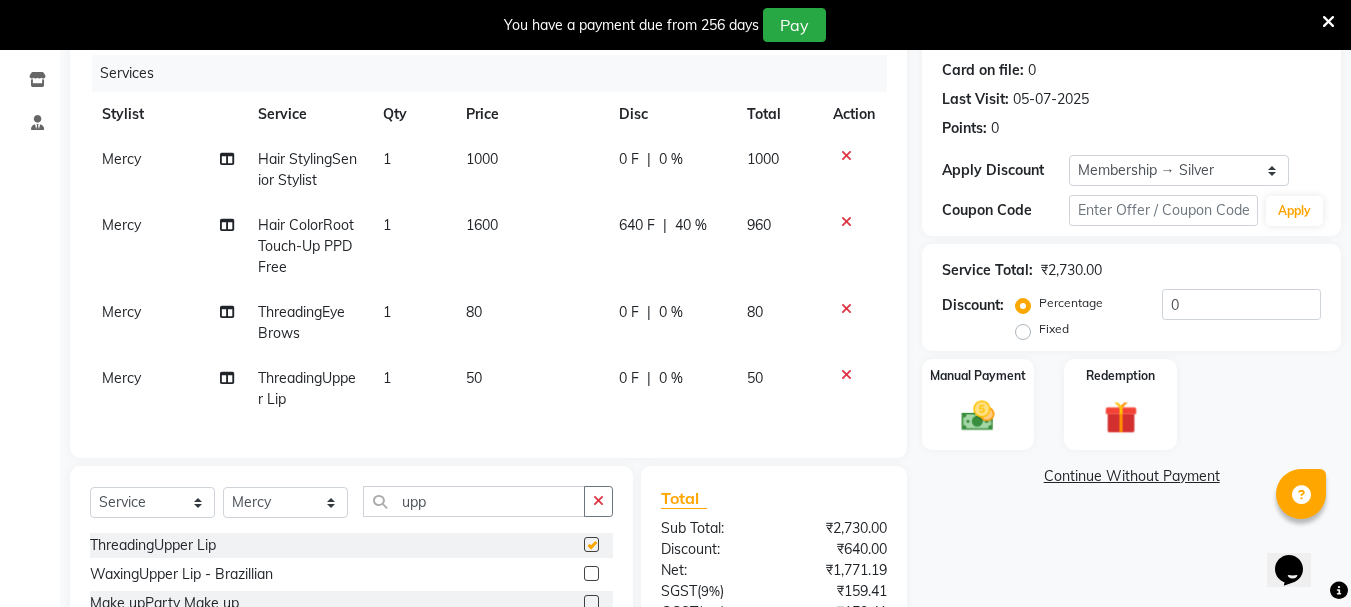 checkbox on "false" 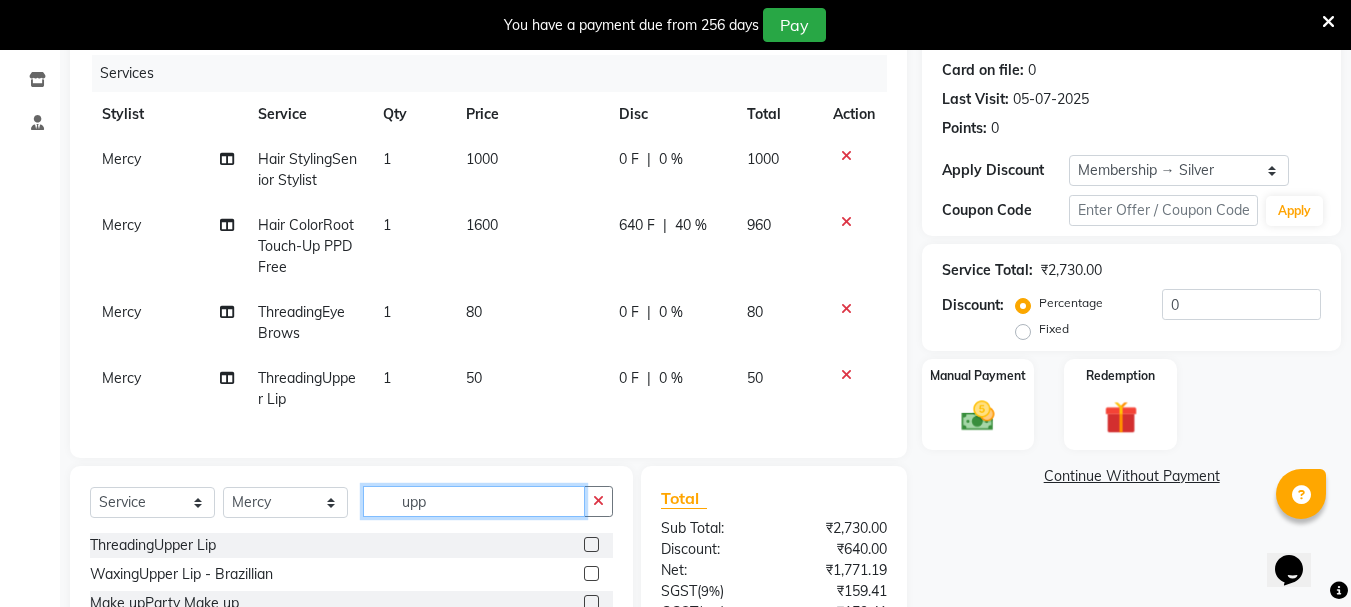 click on "upp" 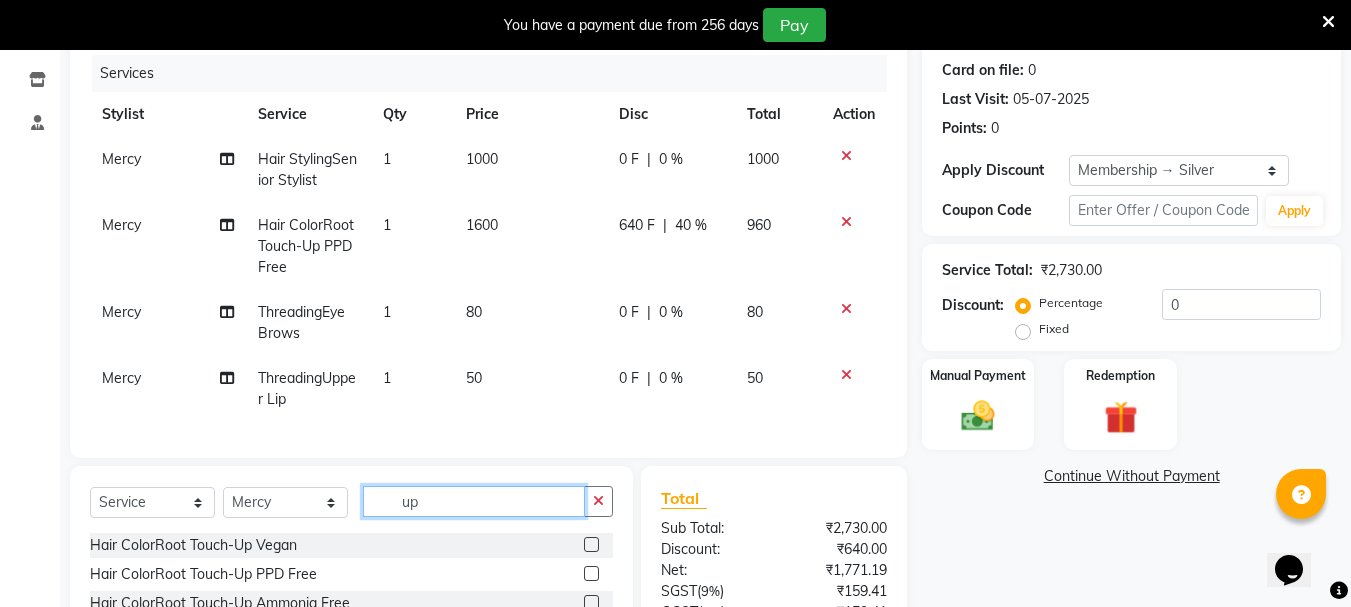type on "u" 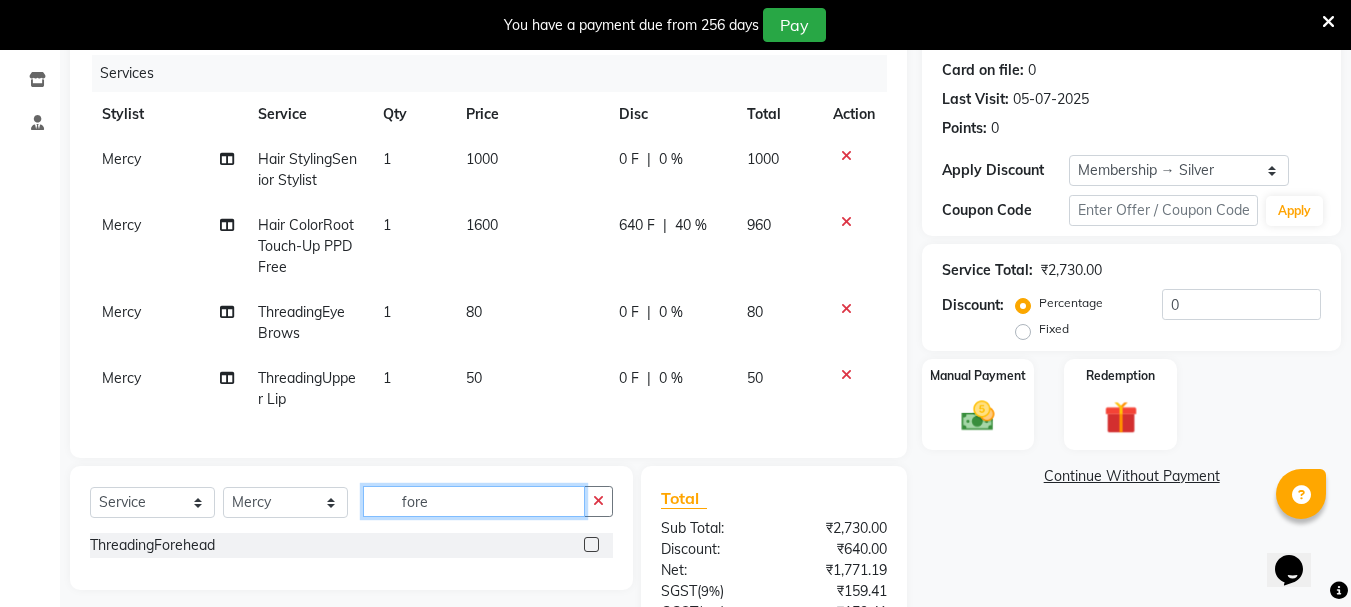 type on "fore" 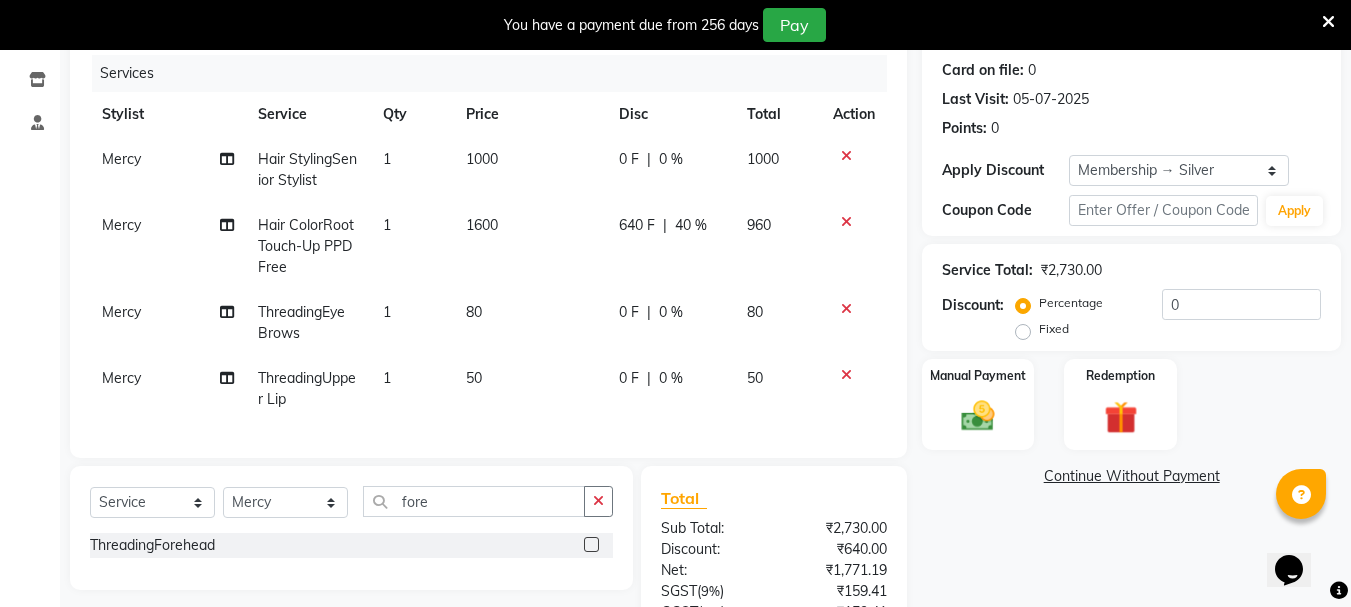 click 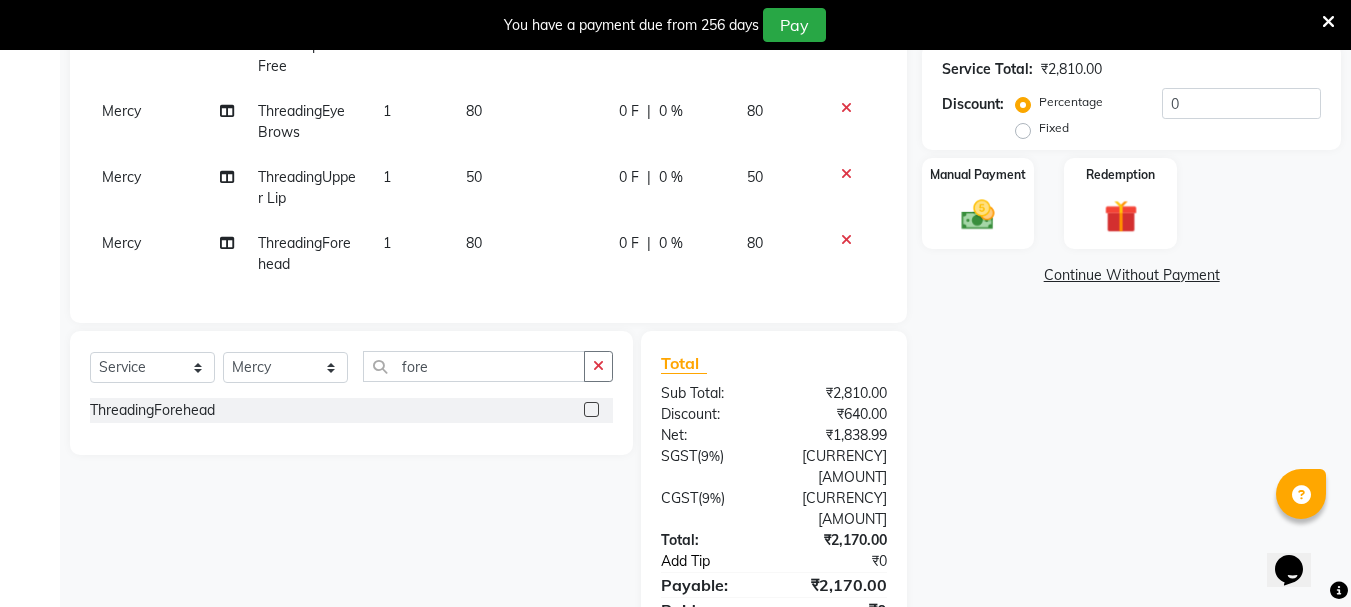 scroll, scrollTop: 507, scrollLeft: 0, axis: vertical 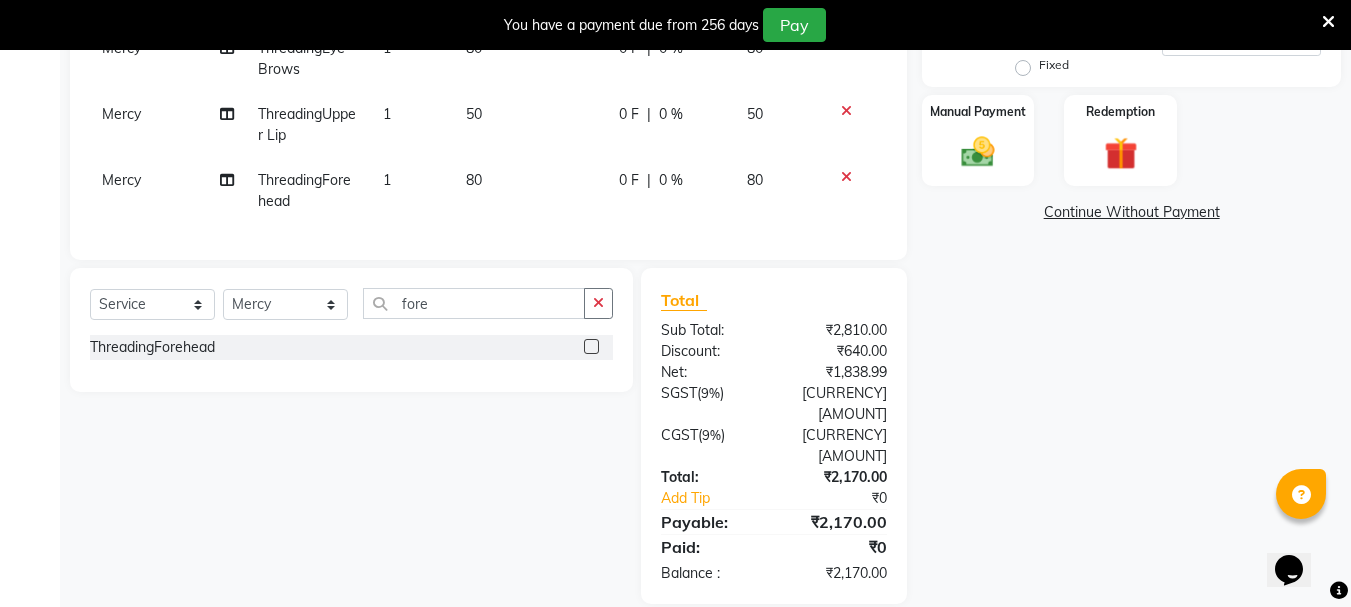 click 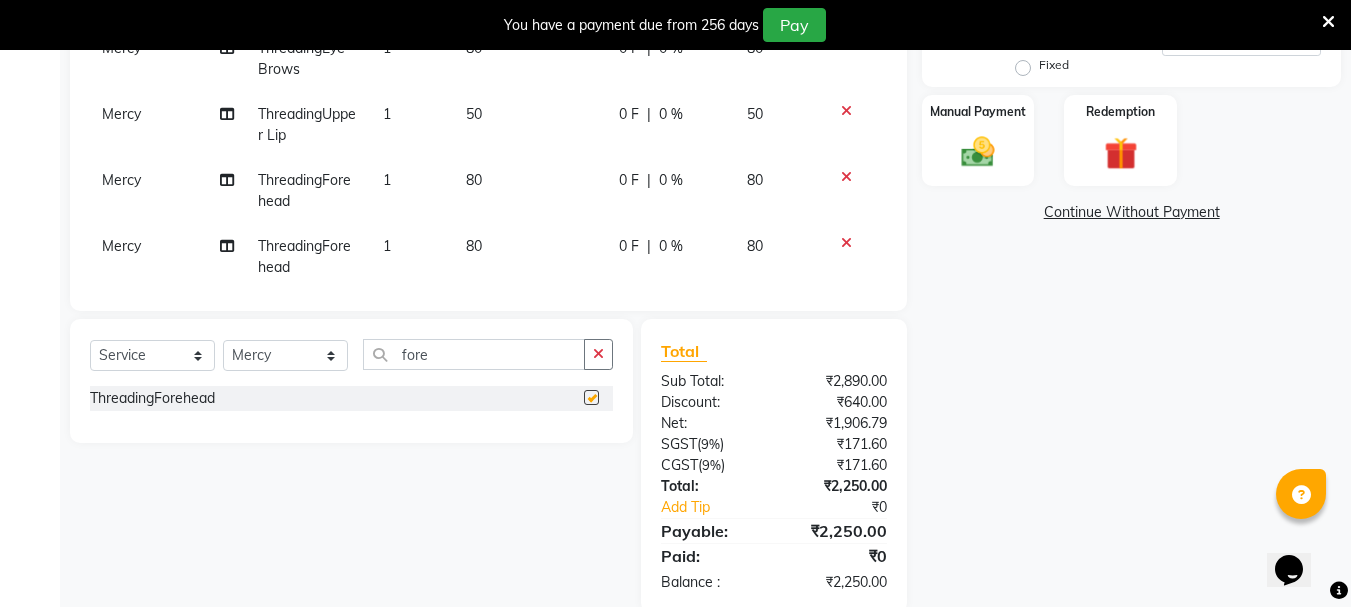 checkbox on "false" 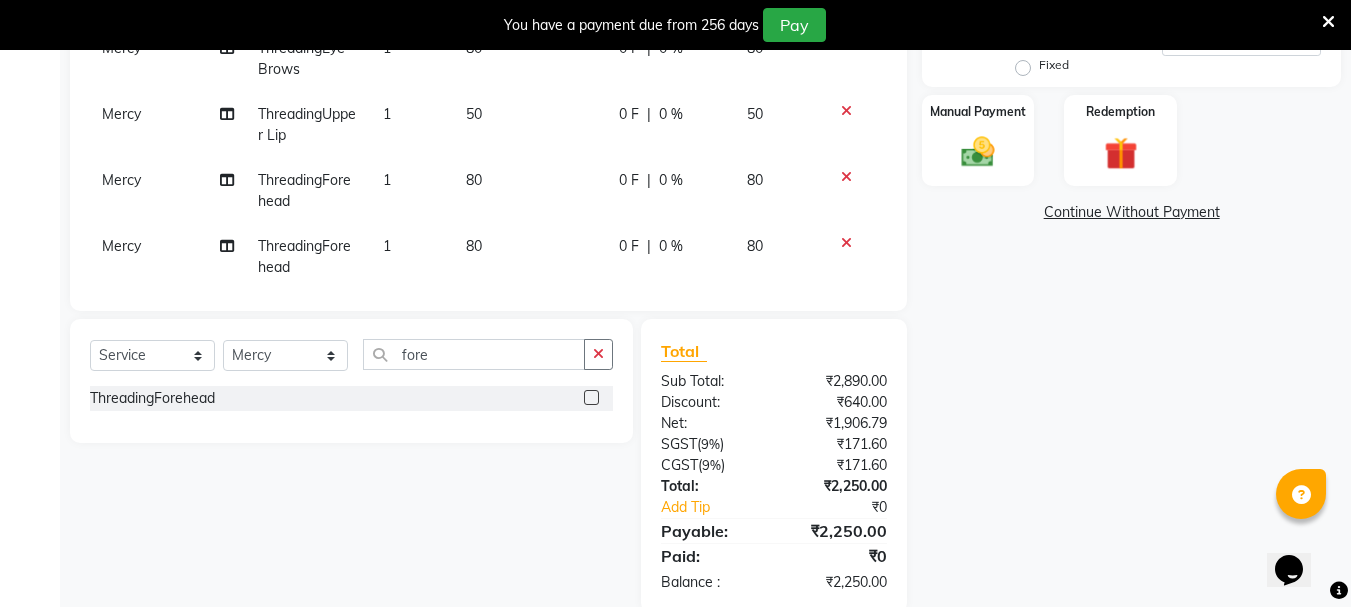 click 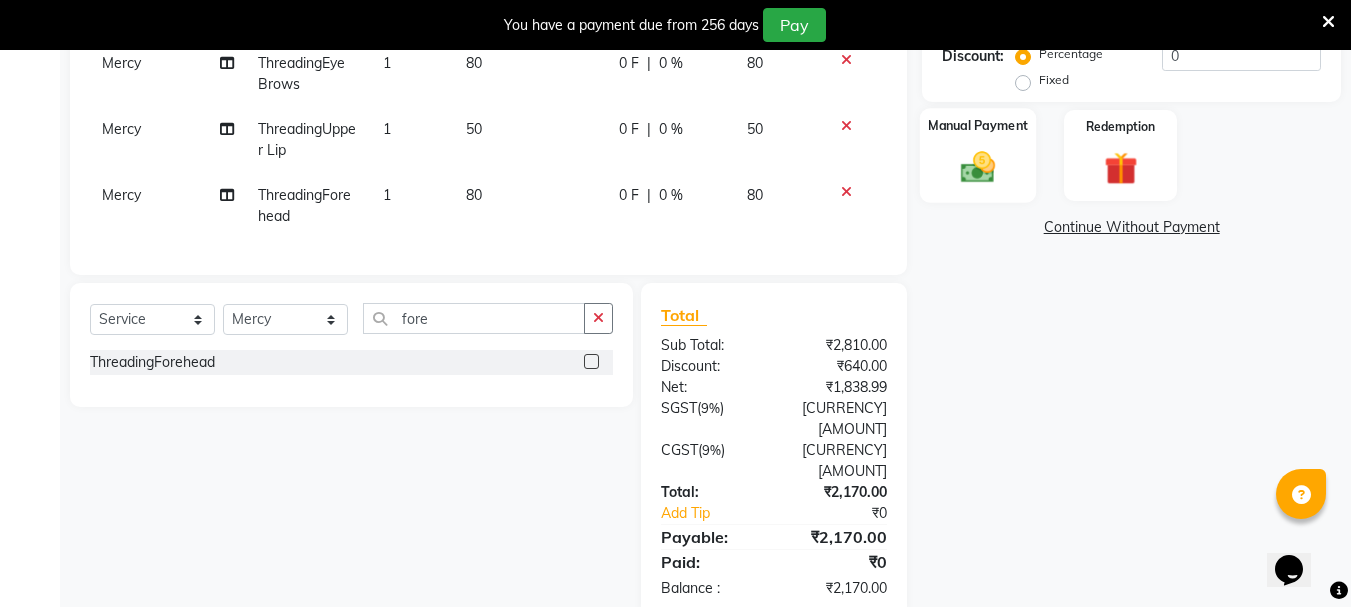 click on "Manual Payment" 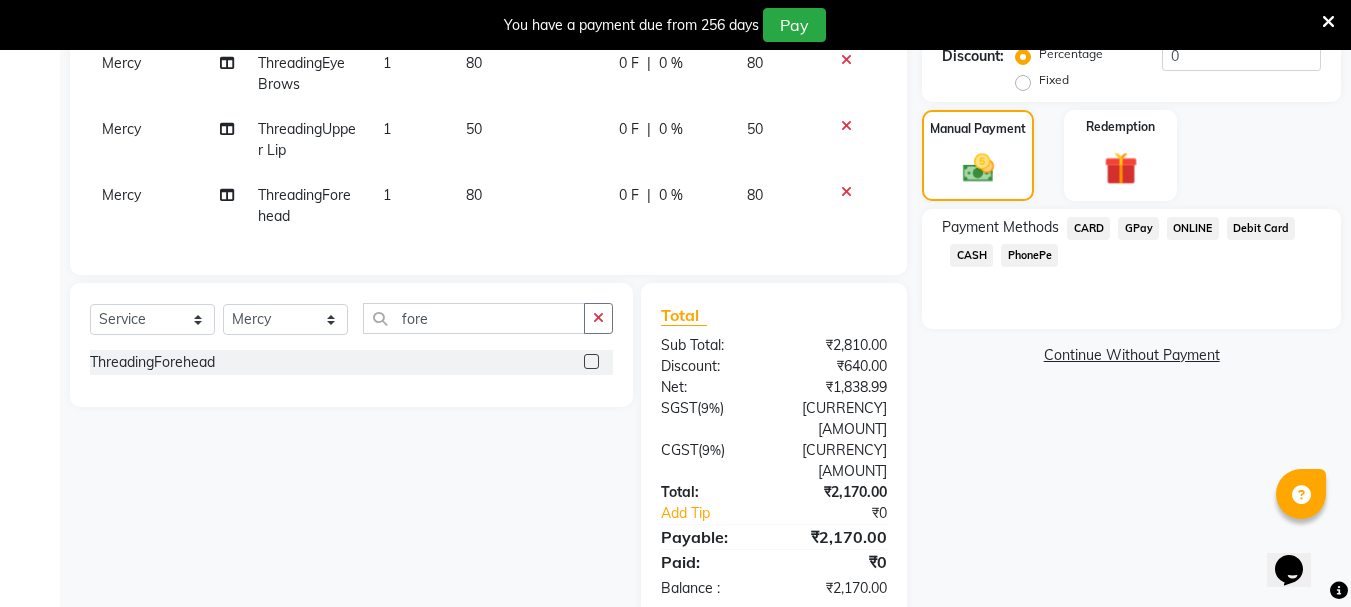 click on "CARD" 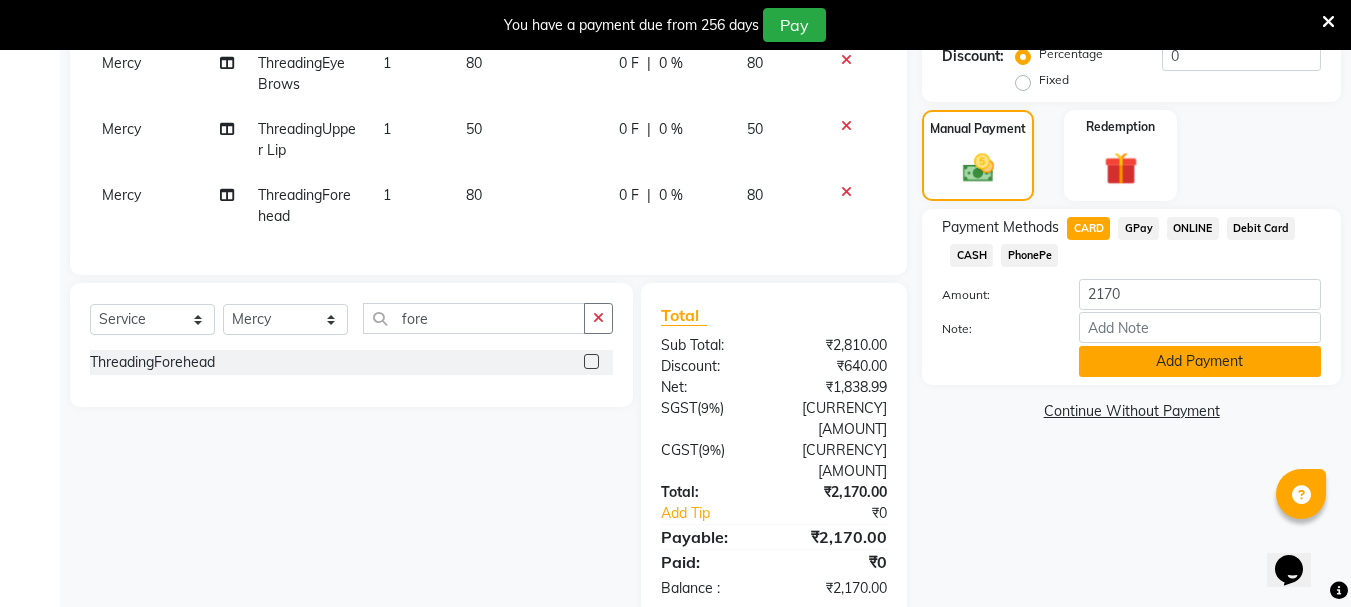 click on "Add Payment" 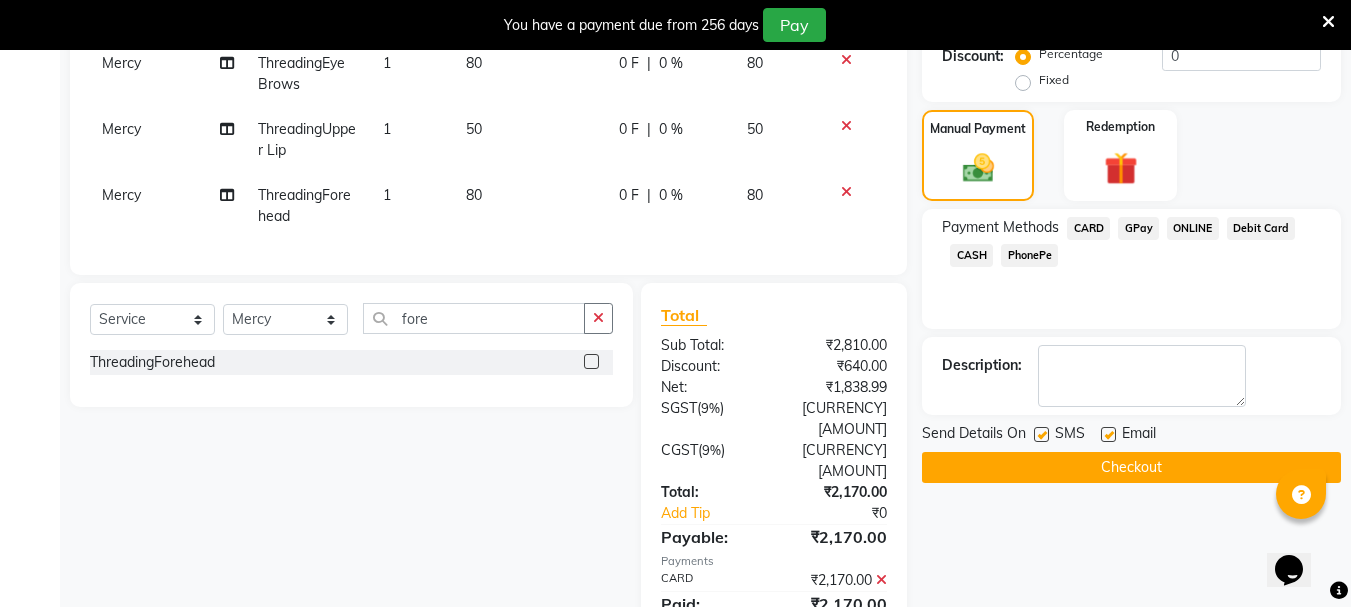scroll, scrollTop: 534, scrollLeft: 0, axis: vertical 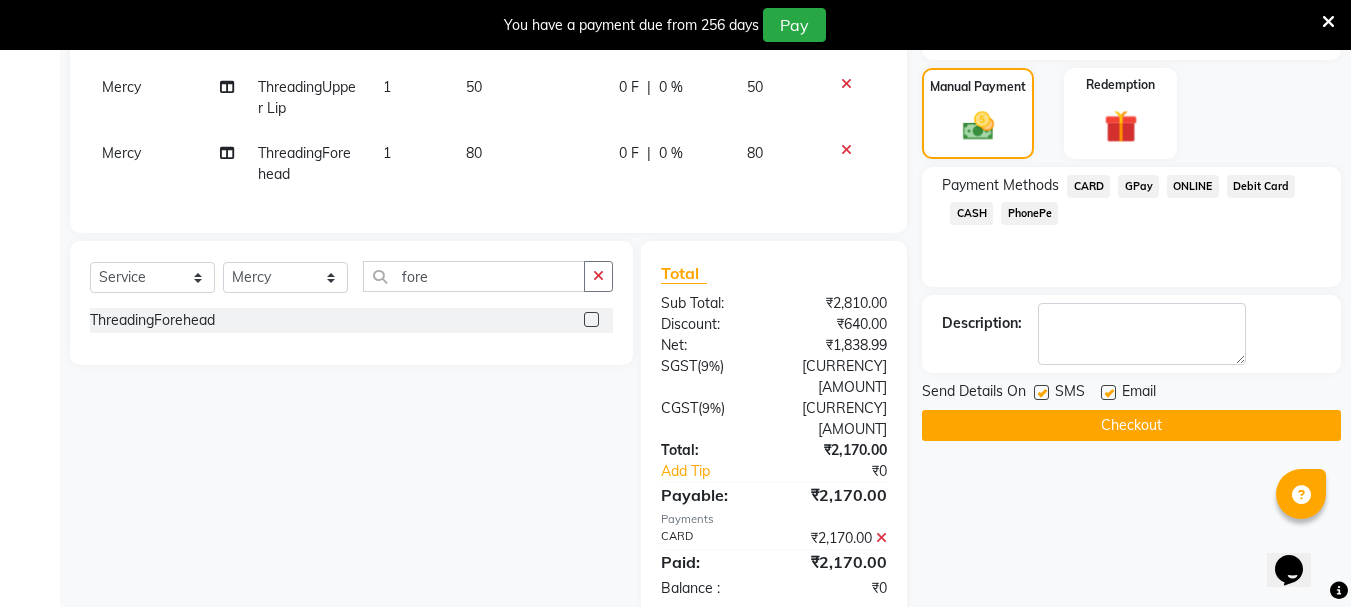 click on "Checkout" 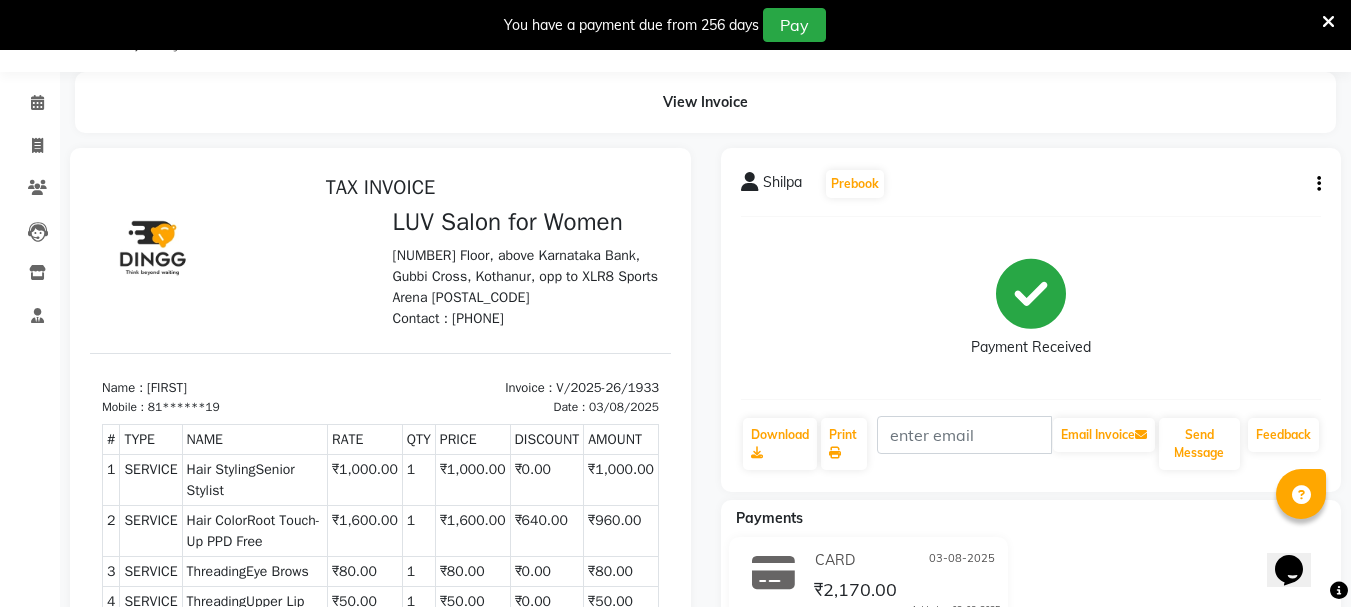scroll, scrollTop: 0, scrollLeft: 0, axis: both 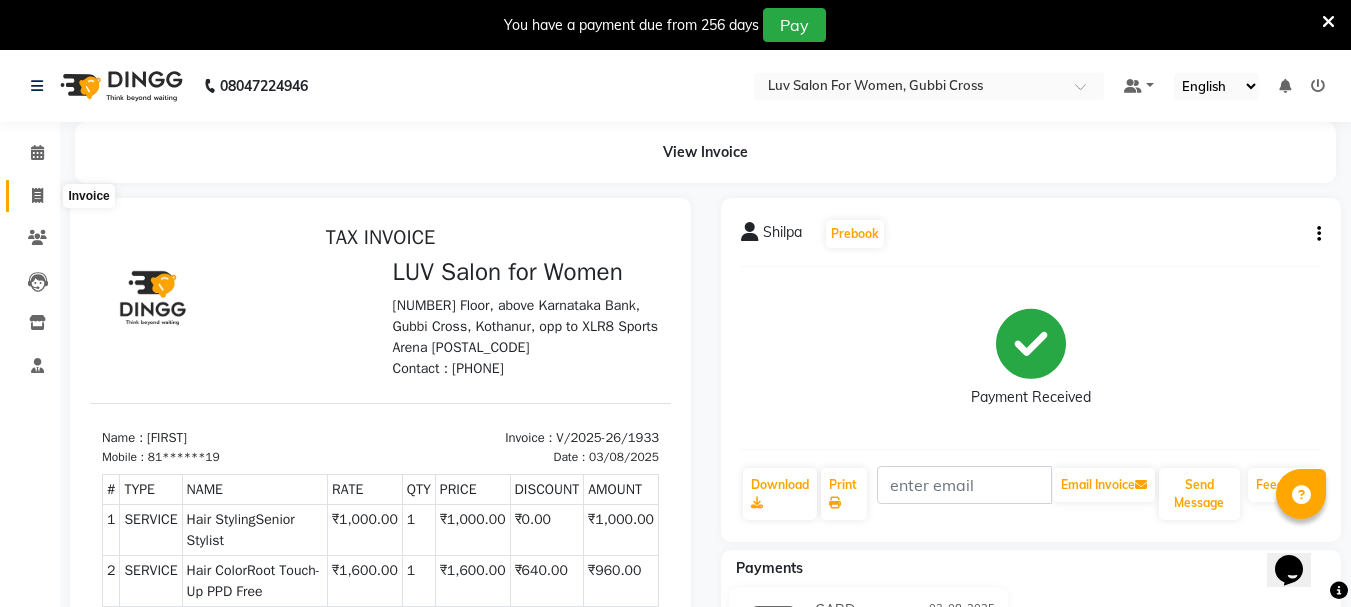 click 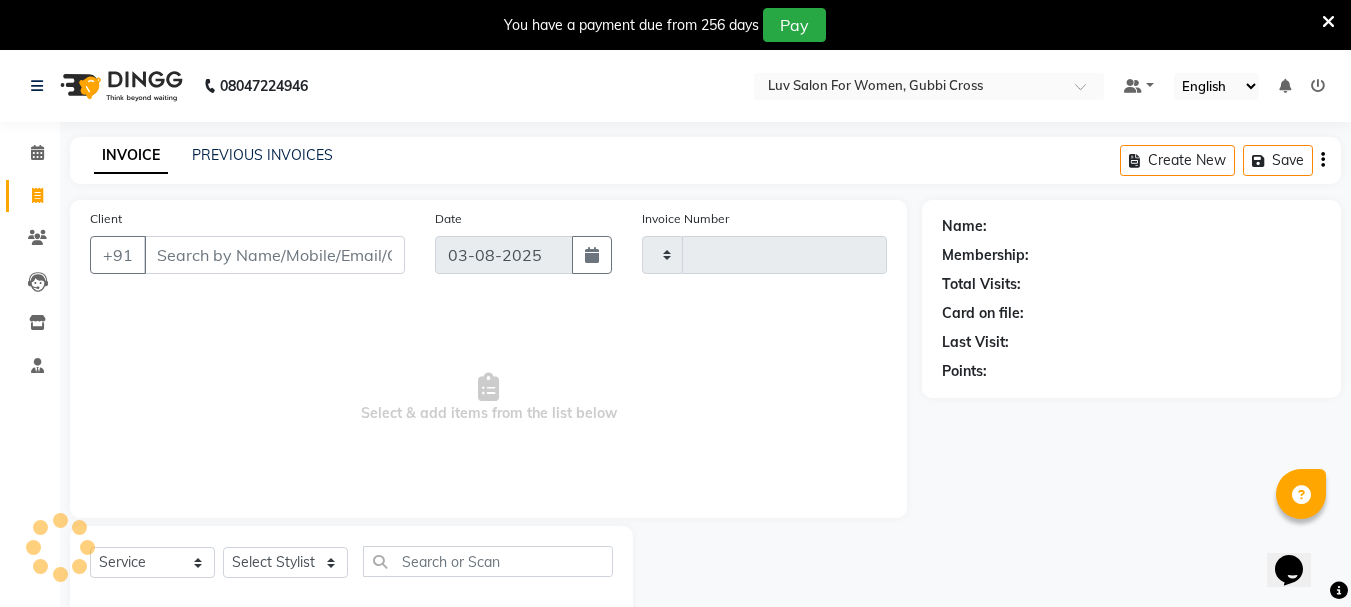 scroll, scrollTop: 50, scrollLeft: 0, axis: vertical 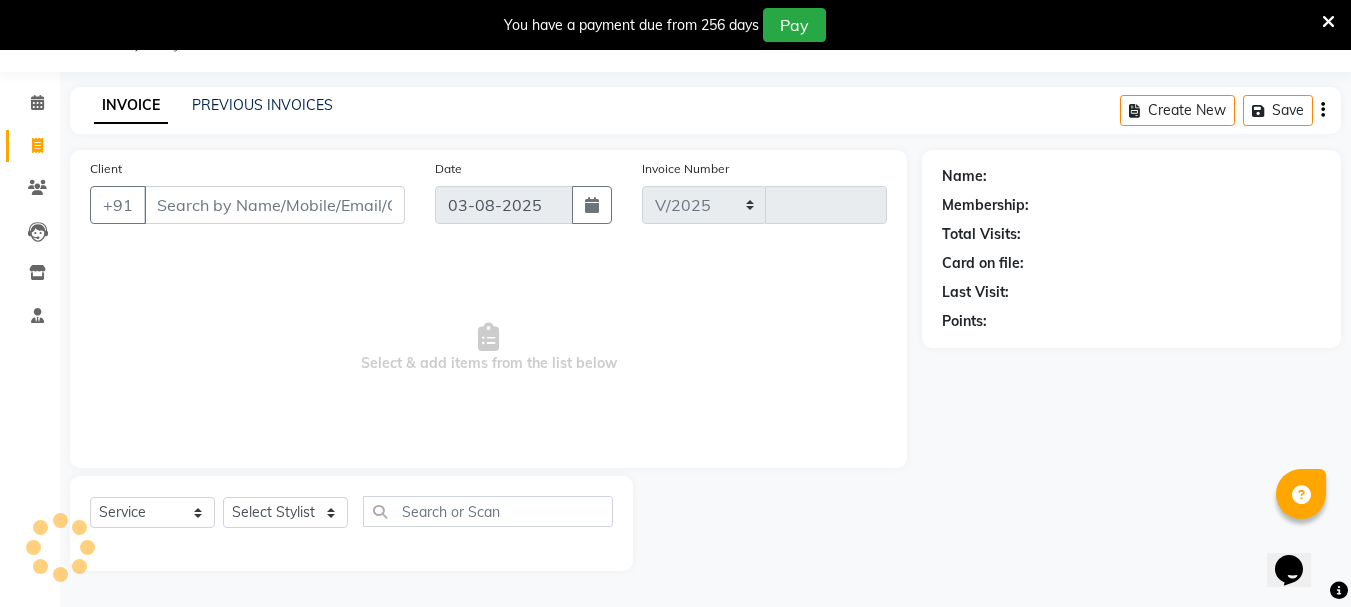 select on "7221" 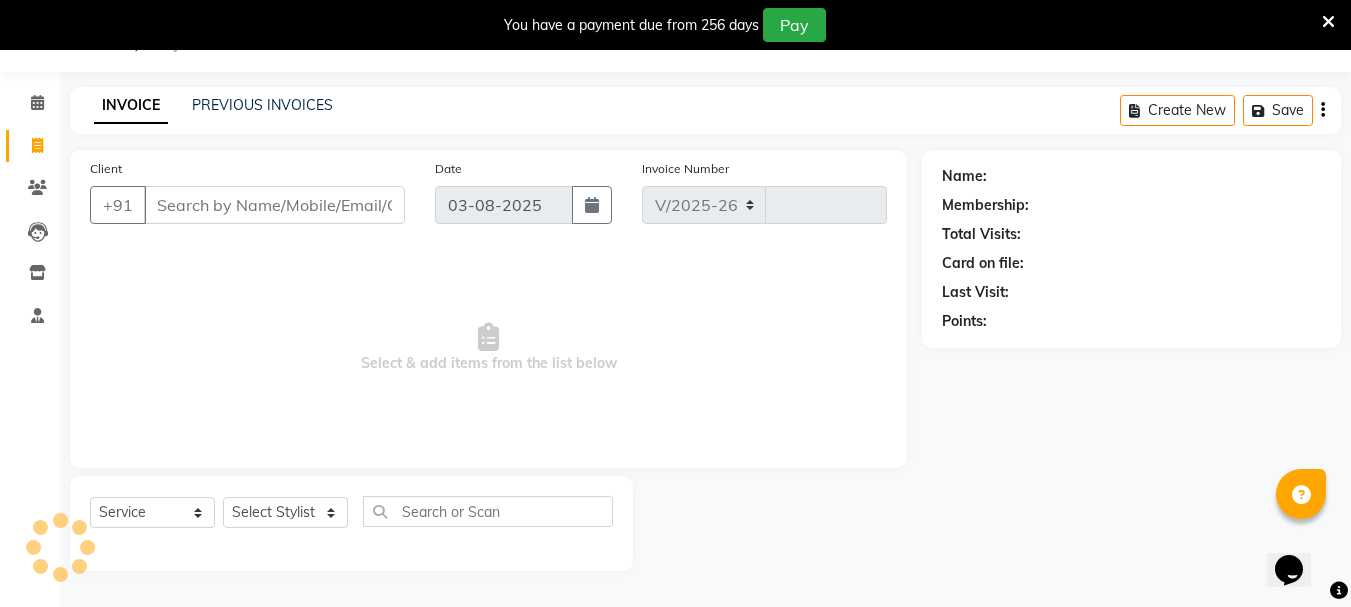 type on "1934" 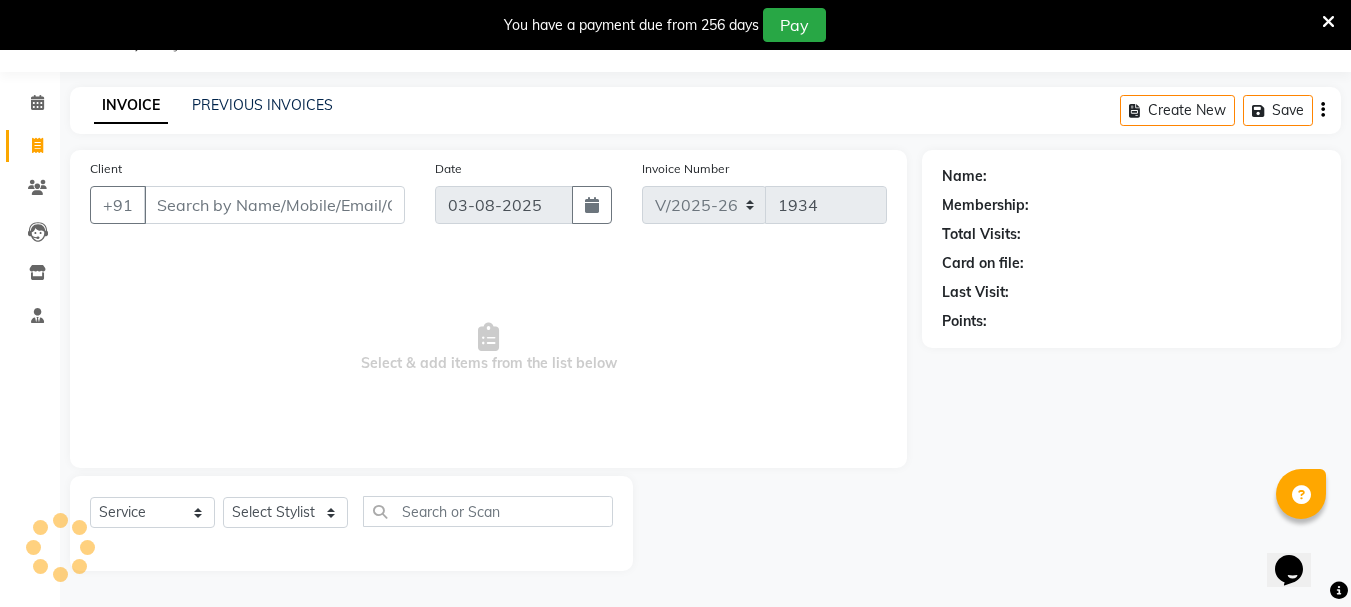 click on "Client" at bounding box center [274, 205] 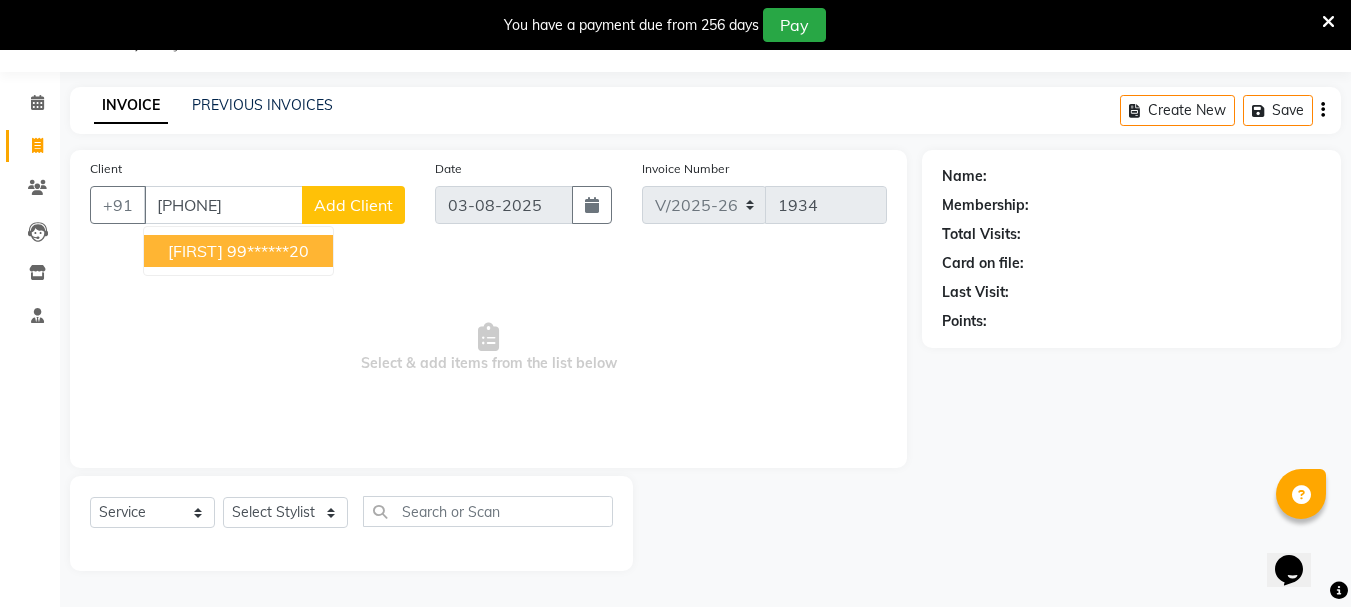 click on "99******20" at bounding box center (268, 251) 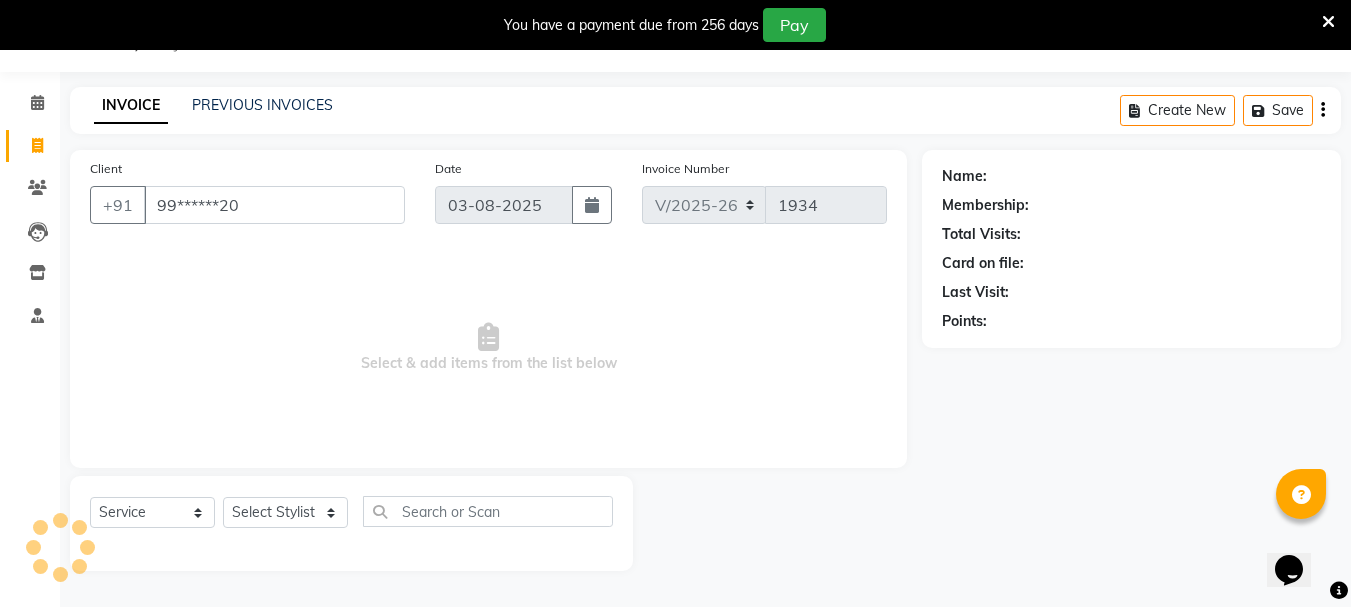 type on "99******20" 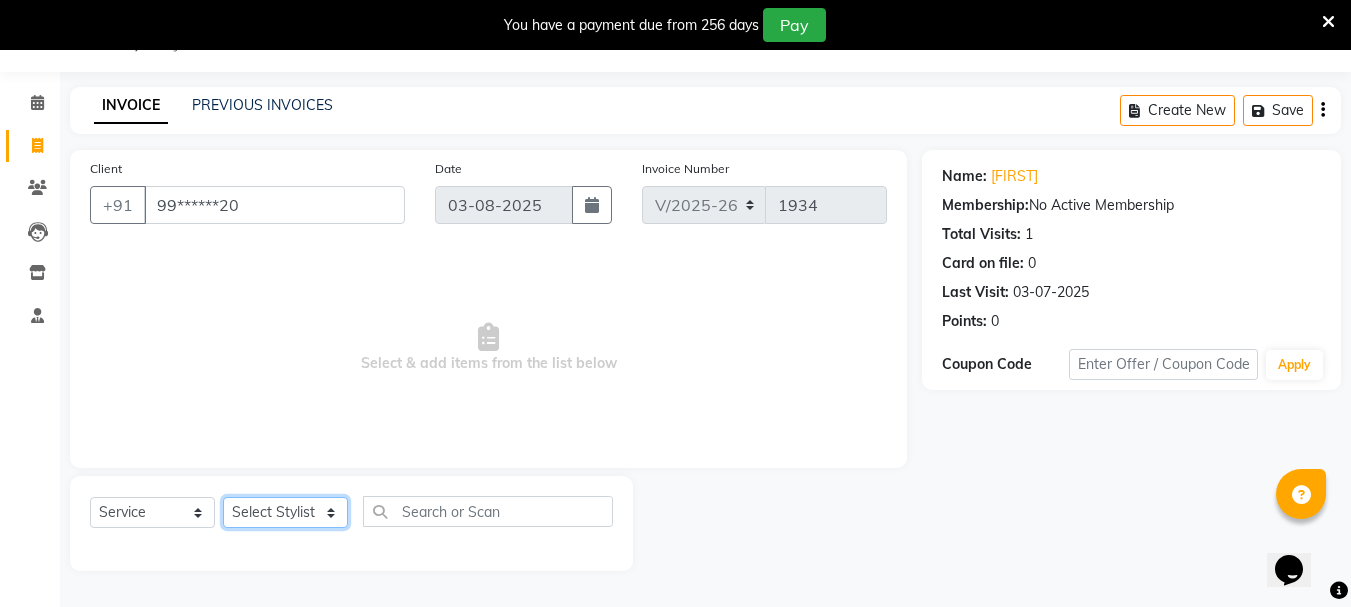 click on "Select Stylist [FIRST] [FIRST] [FIRST] [FIRST] [FIRST] [FIRST] [FIRST] [FIRST] [FIRST] [FIRST] [FIRST] [FIRST] [FIRST] [FIRST] [FIRST] [FIRST] [FIRST] [FIRST] [FIRST] [FIRST] [FIRST]" 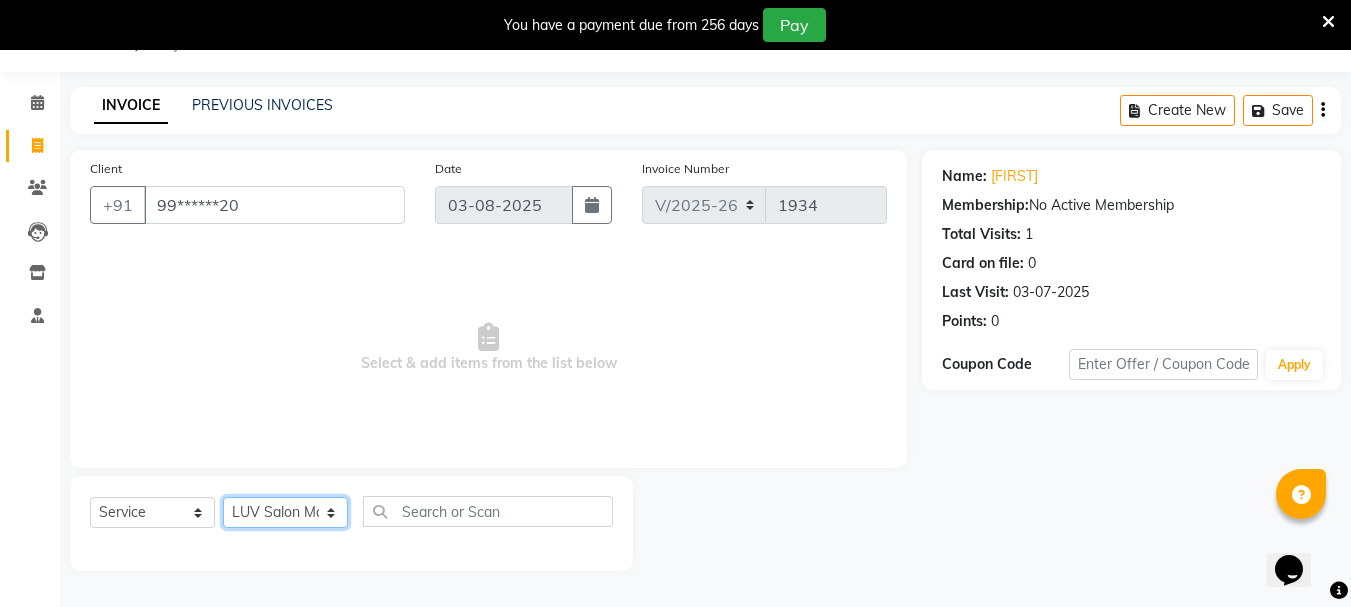 click on "Select Stylist [FIRST] [FIRST] [FIRST] [FIRST] [FIRST] [FIRST] [FIRST] [FIRST] [FIRST] [FIRST] [FIRST] [FIRST] [FIRST] [FIRST] [FIRST] [FIRST] [FIRST] [FIRST] [FIRST] [FIRST] [FIRST]" 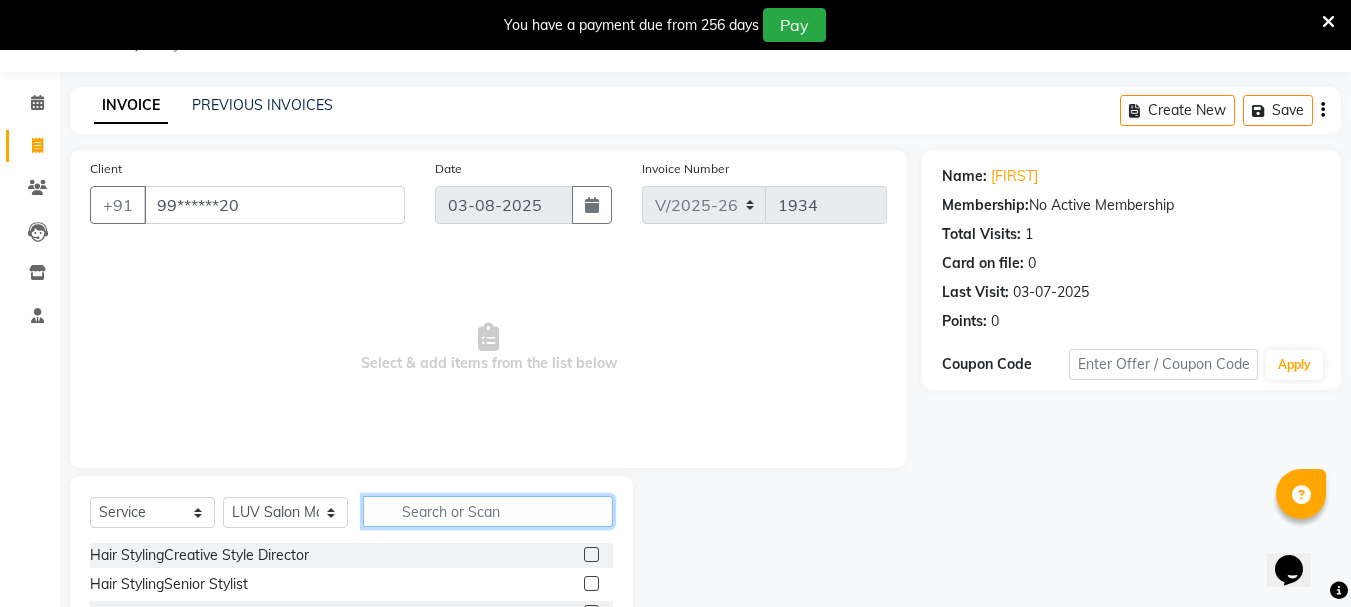 click 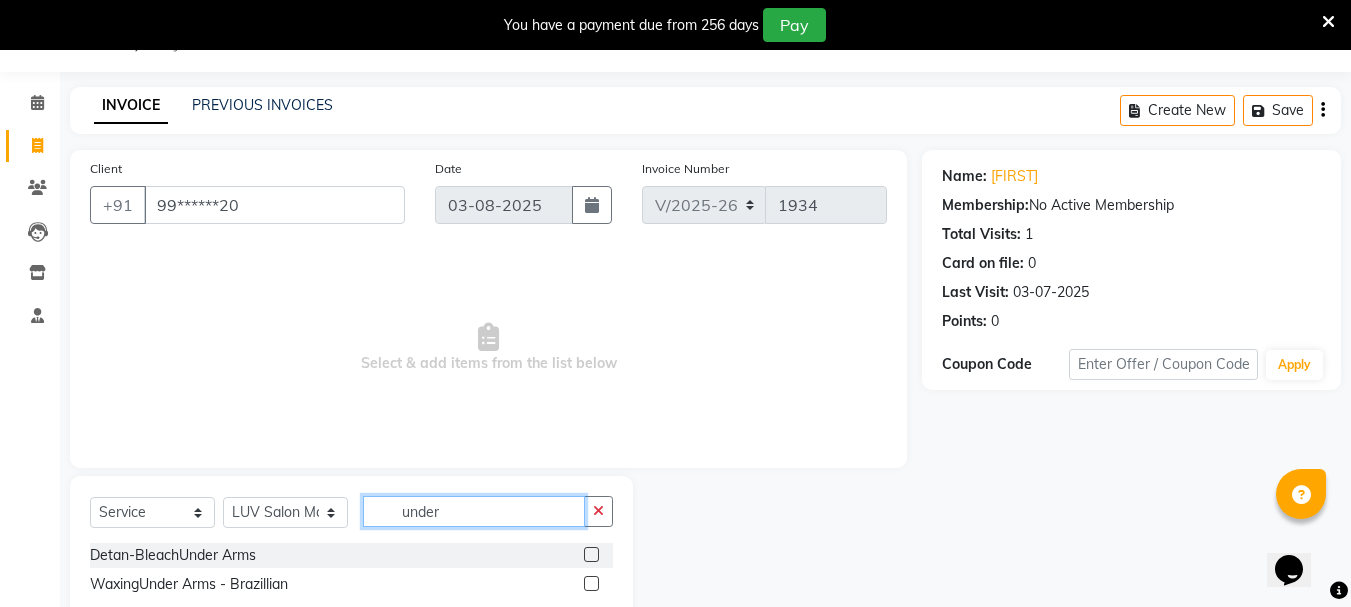 type on "under" 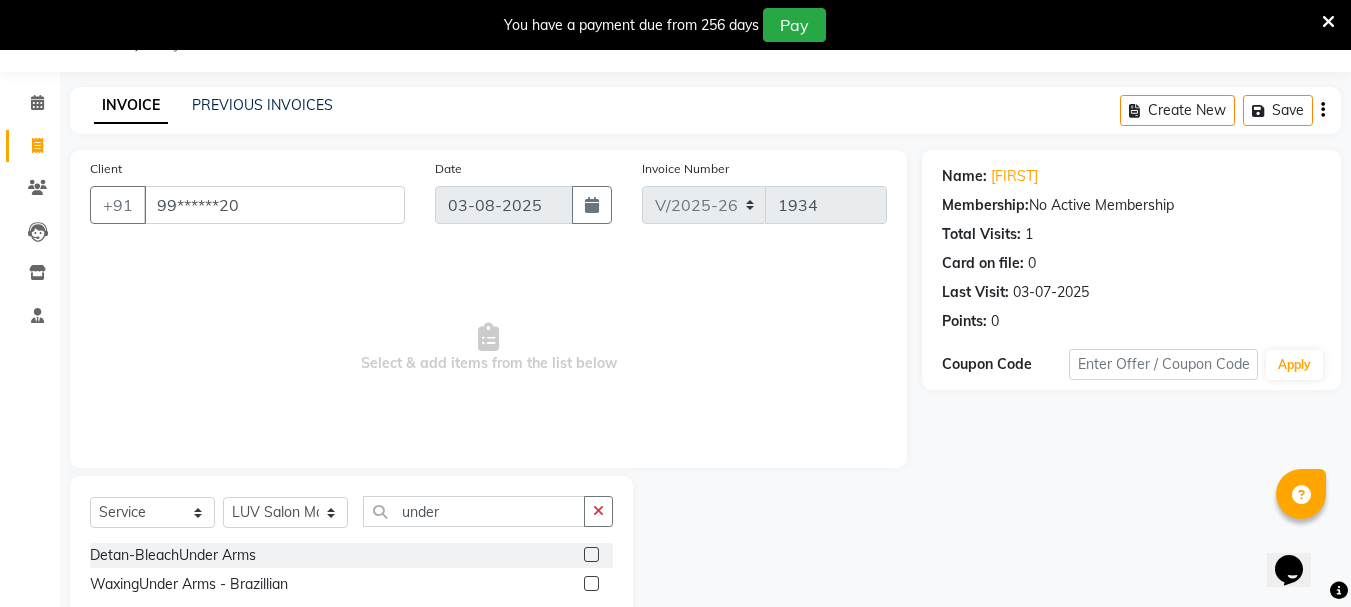 click 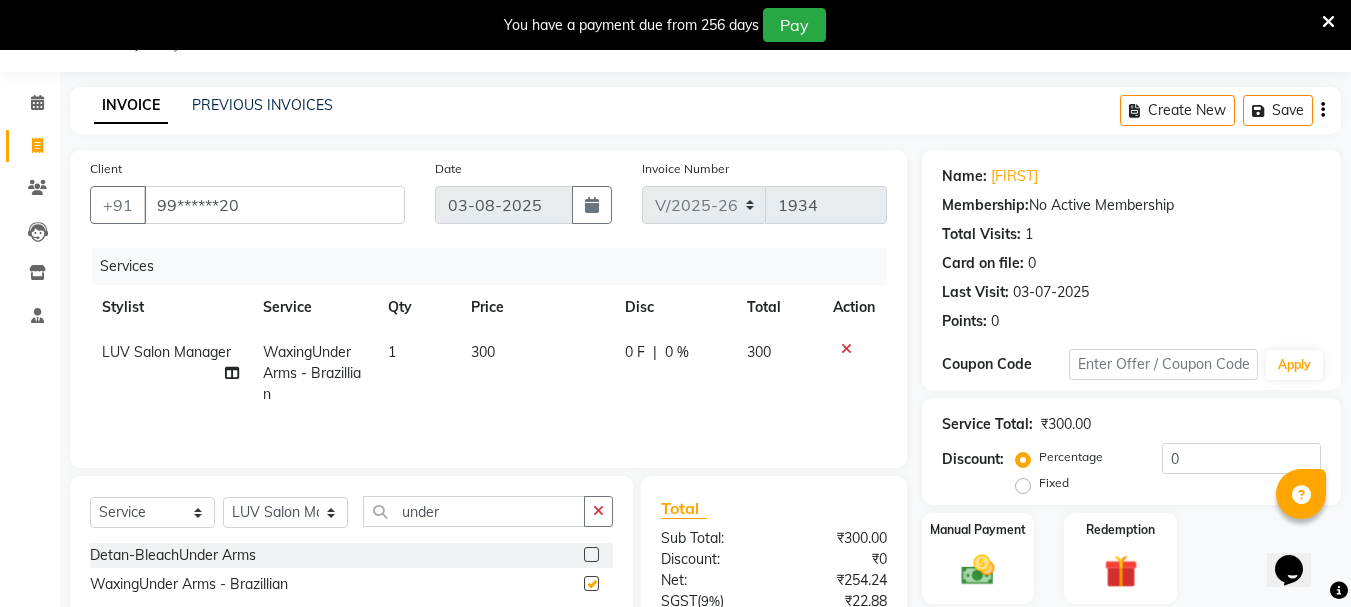 checkbox on "false" 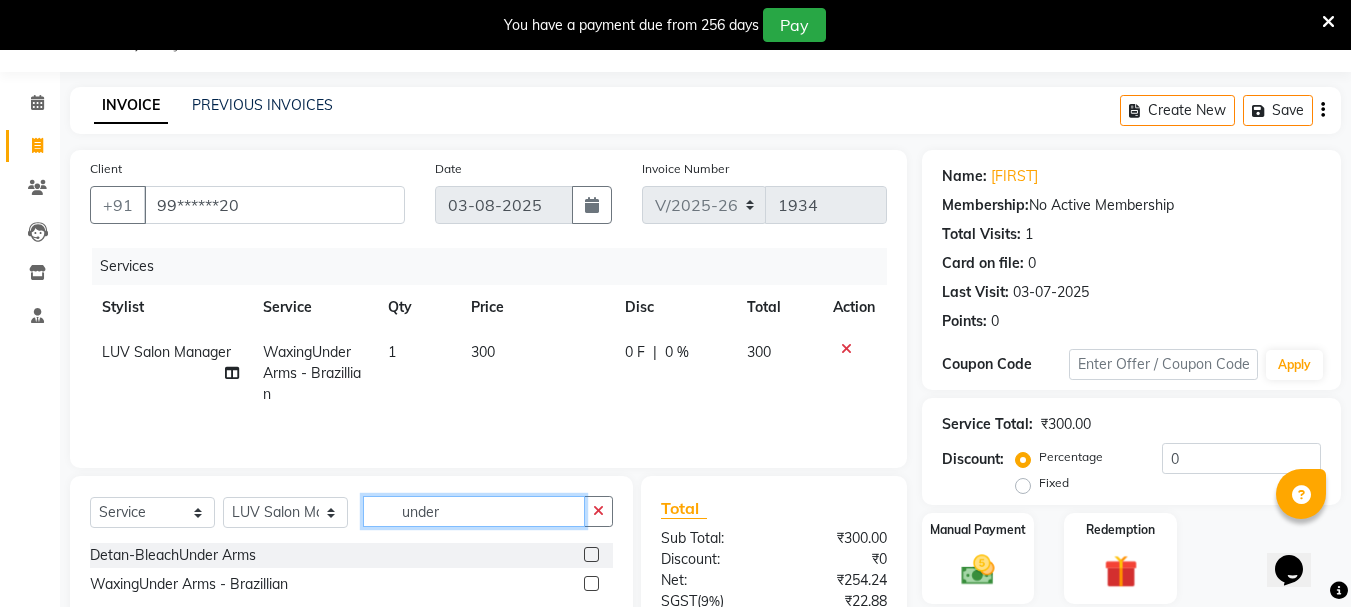 click on "under" 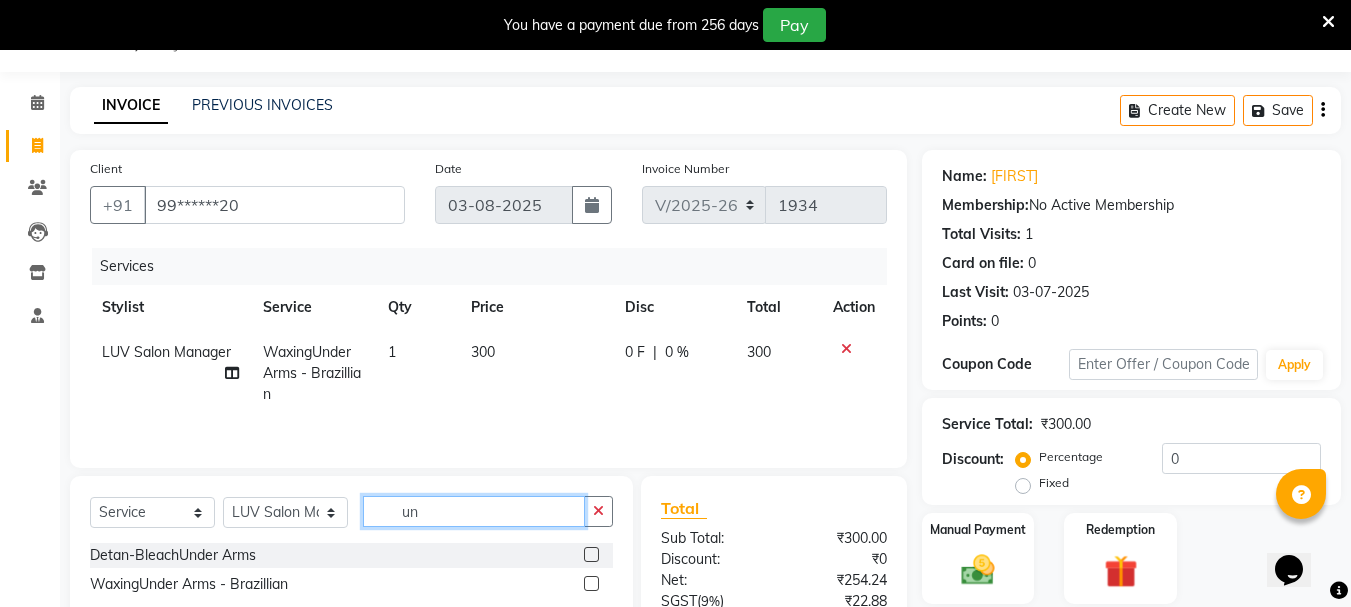 type on "u" 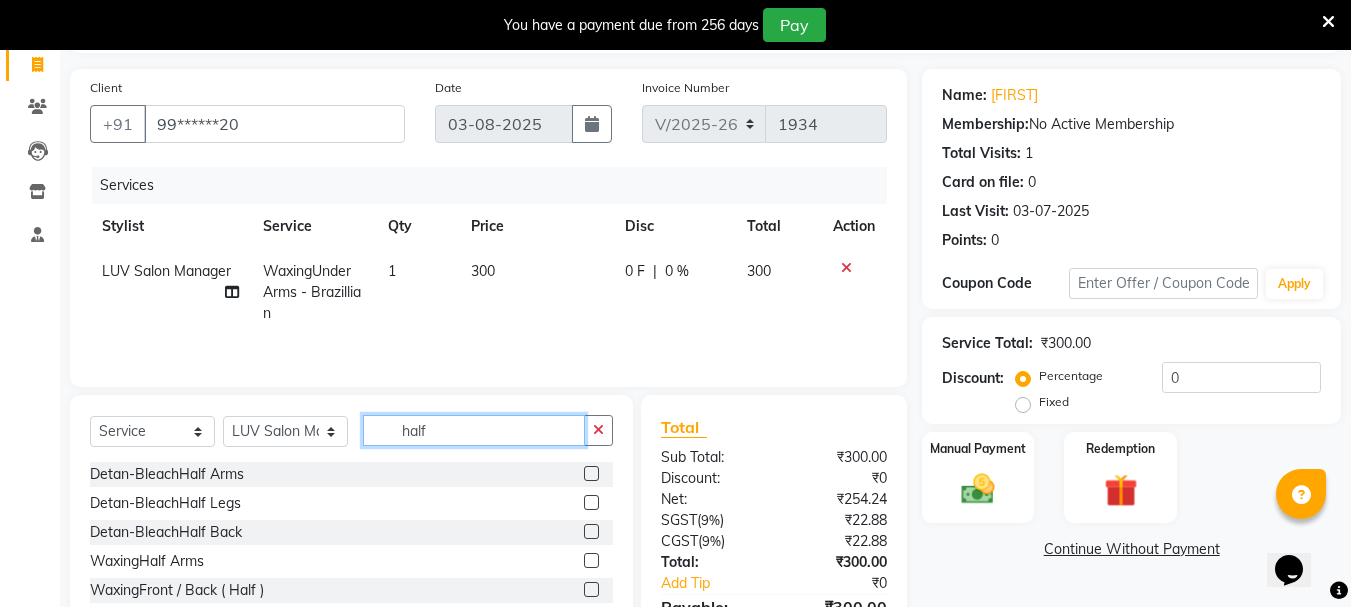 scroll, scrollTop: 243, scrollLeft: 0, axis: vertical 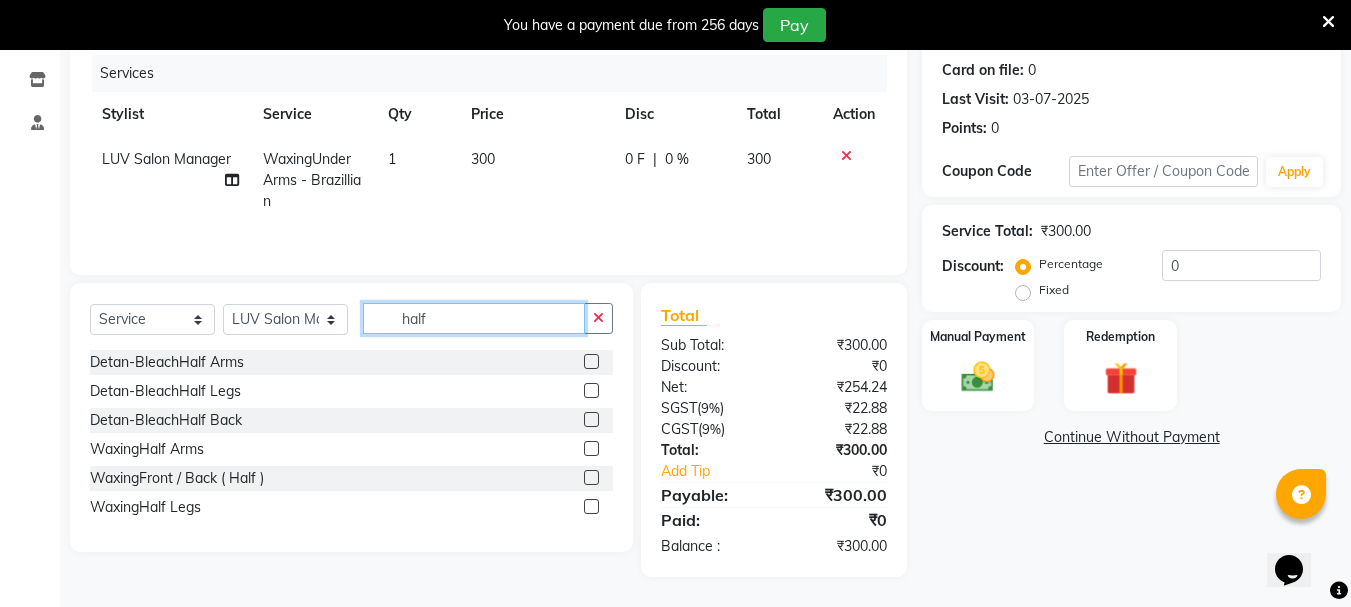 type on "half" 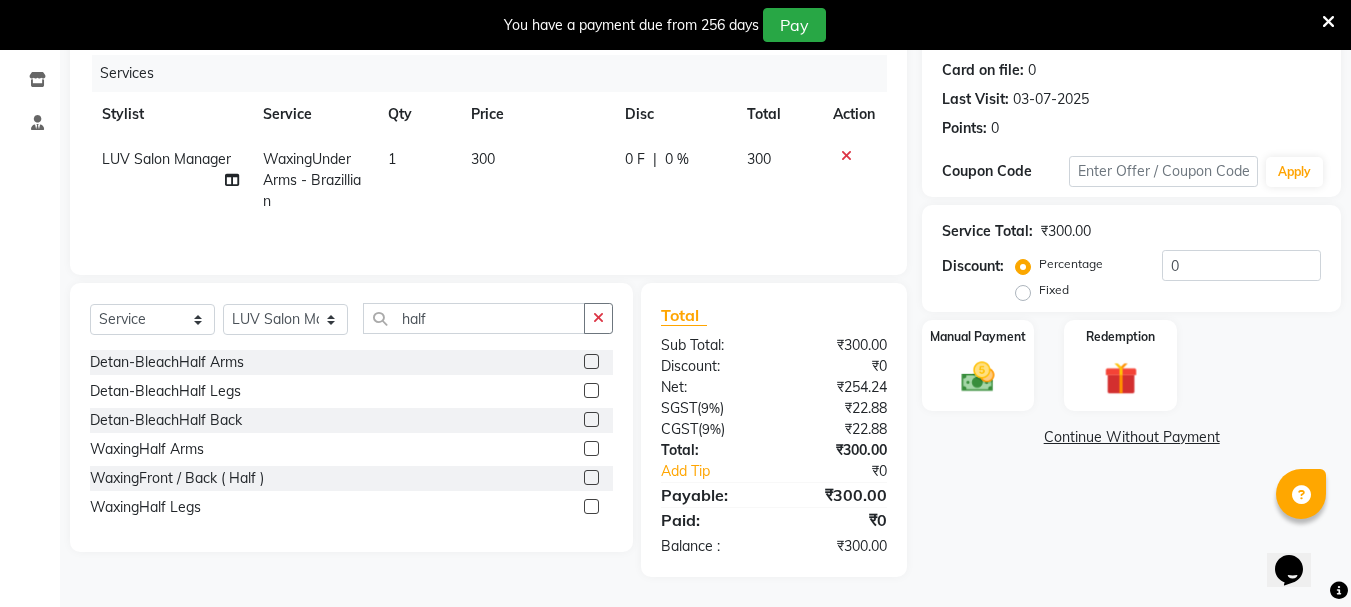 click 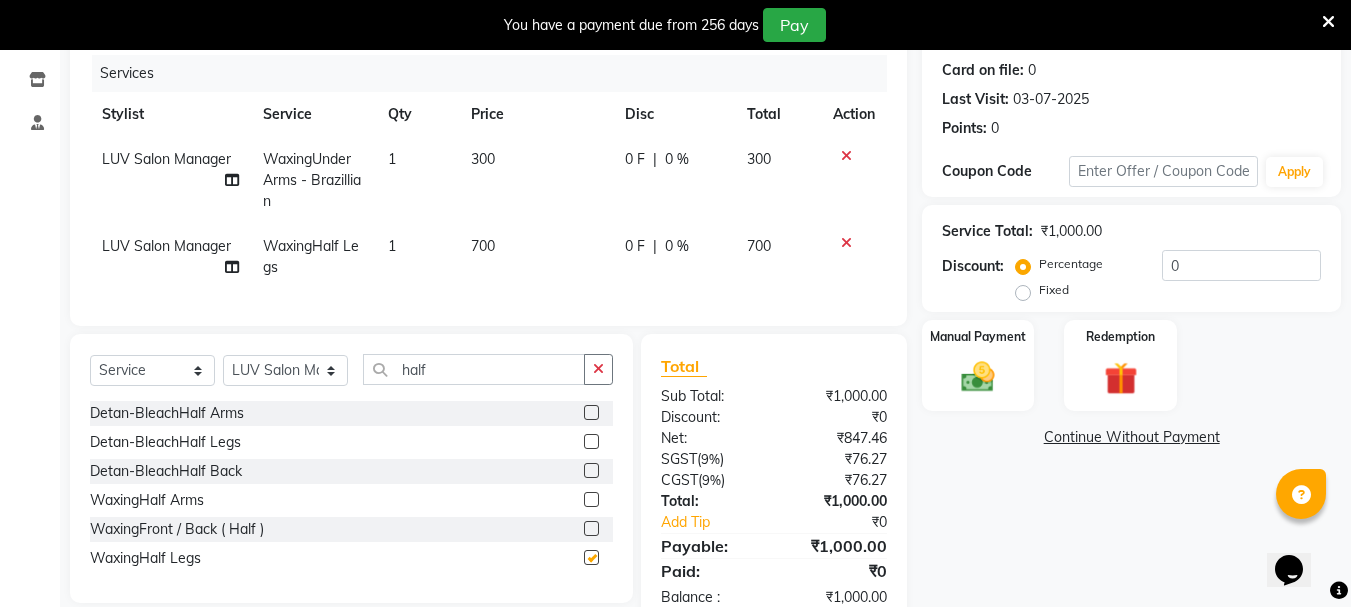 checkbox on "false" 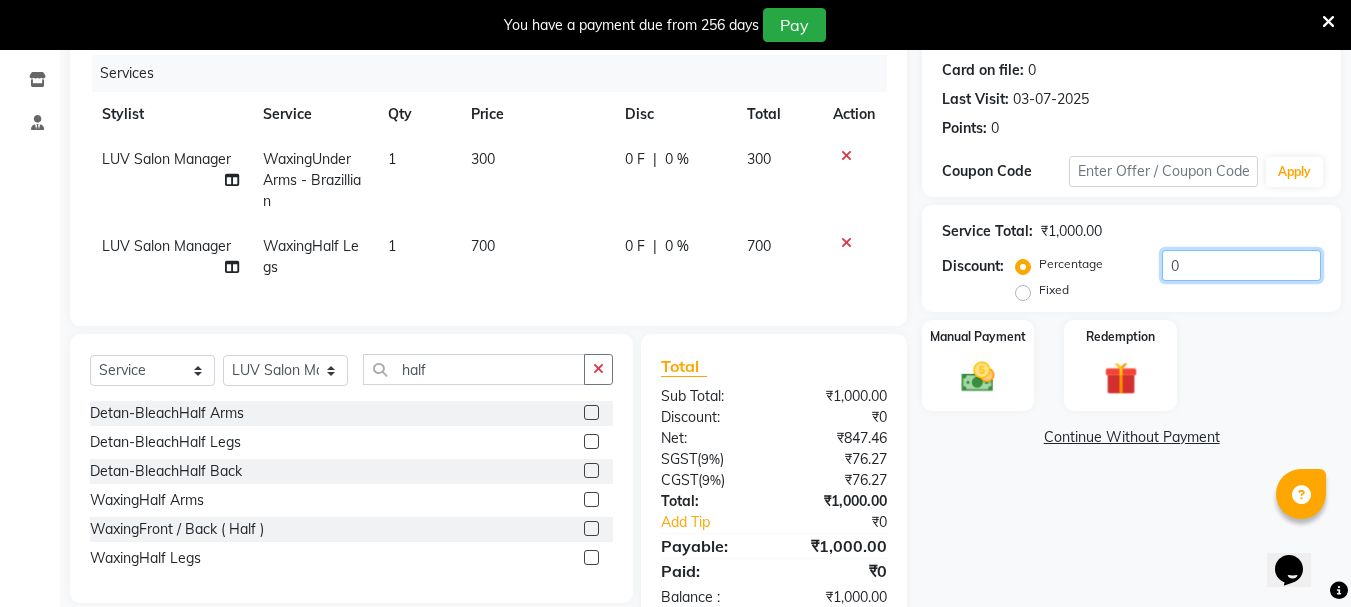 click on "0" 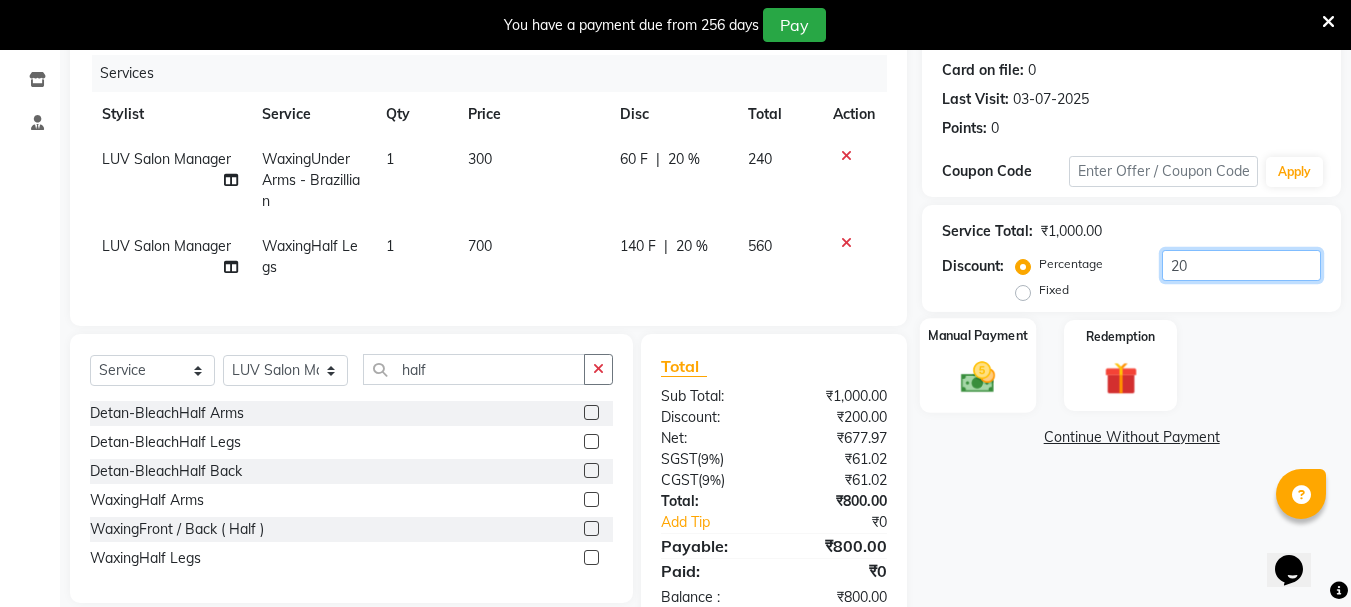 type on "20" 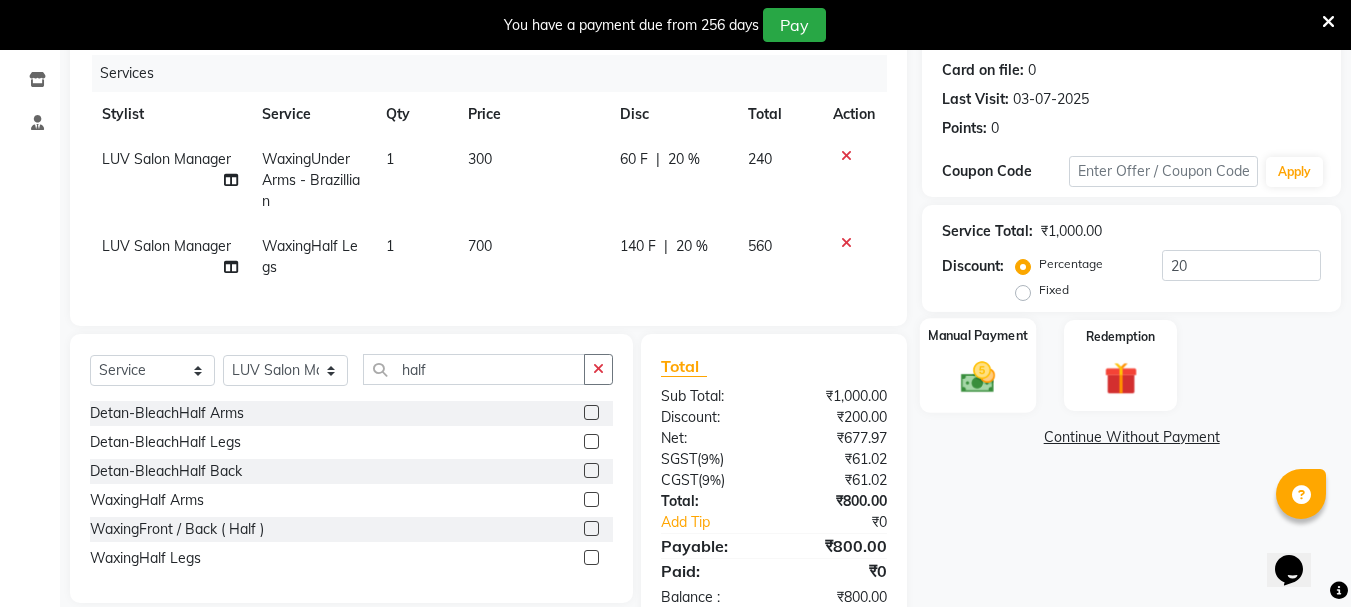 click 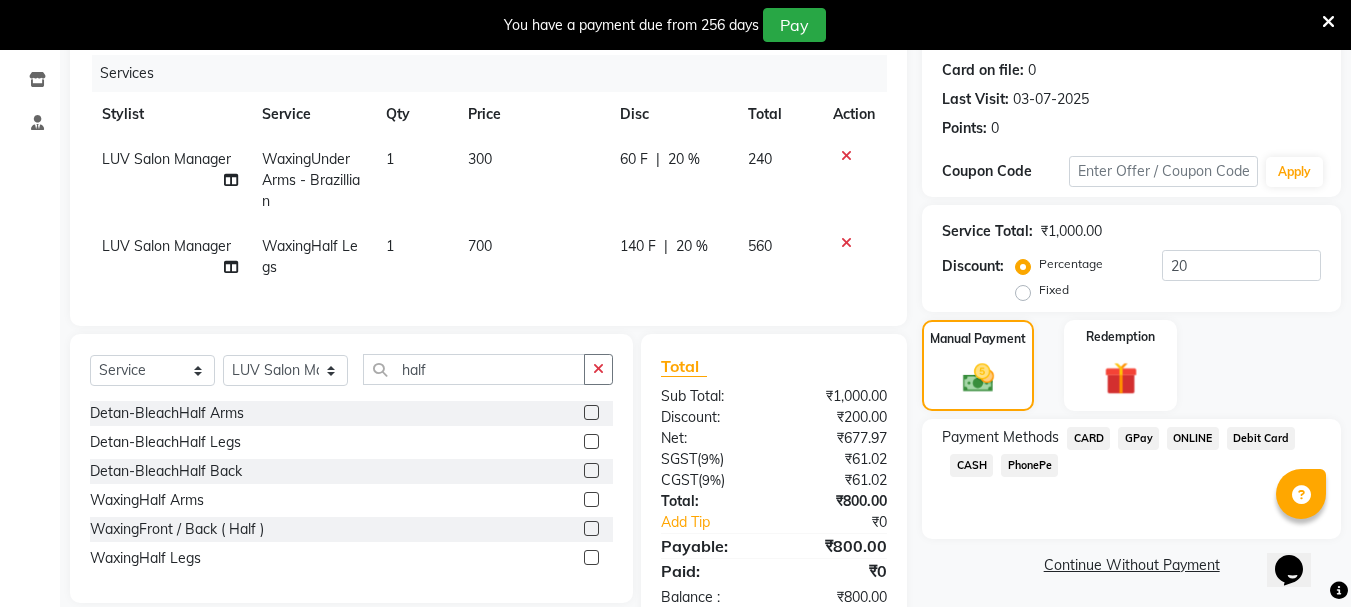click on "CASH" 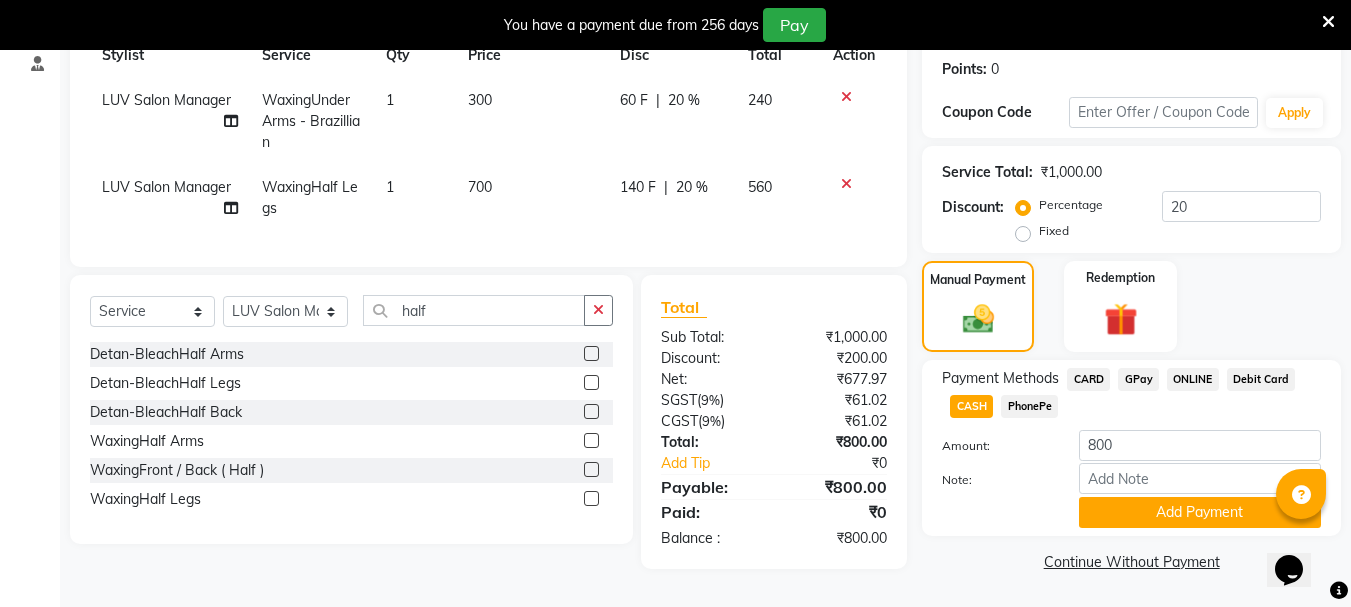 scroll, scrollTop: 309, scrollLeft: 0, axis: vertical 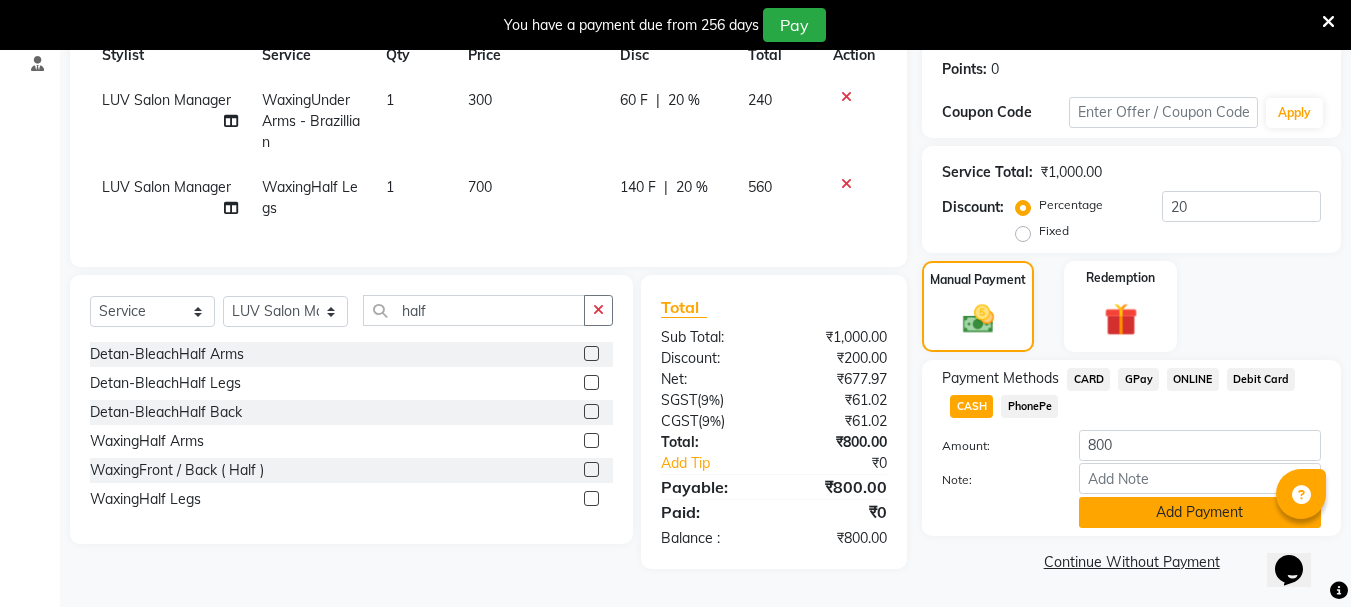 click on "Add Payment" 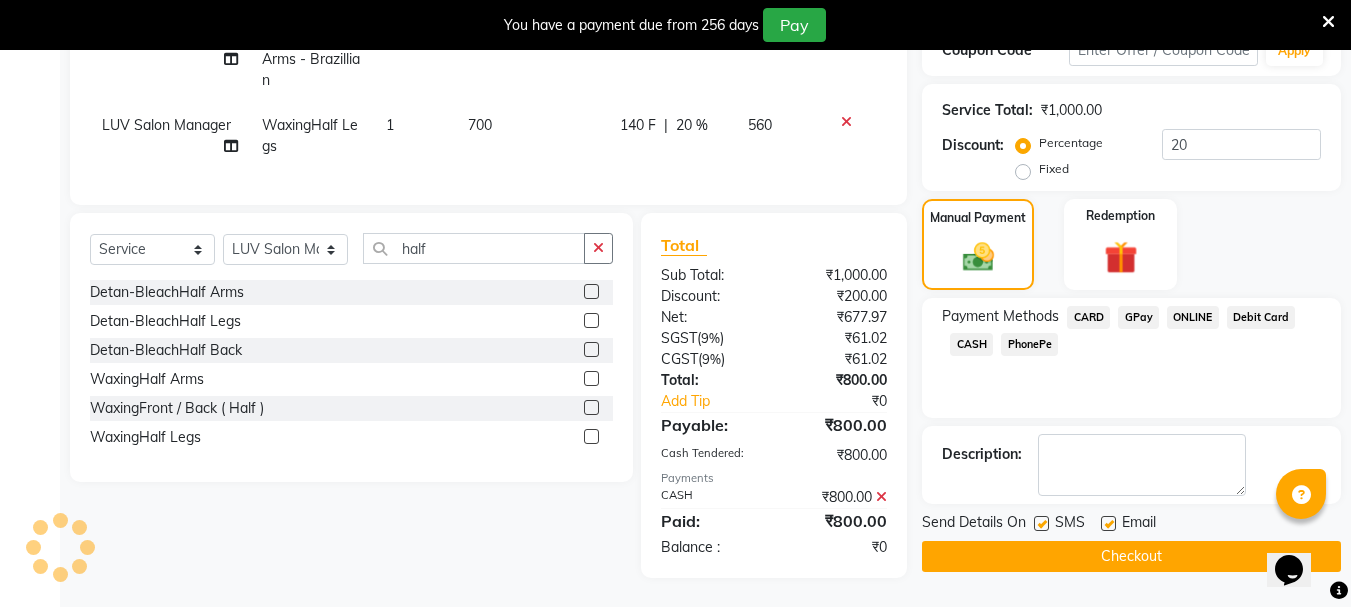 scroll, scrollTop: 380, scrollLeft: 0, axis: vertical 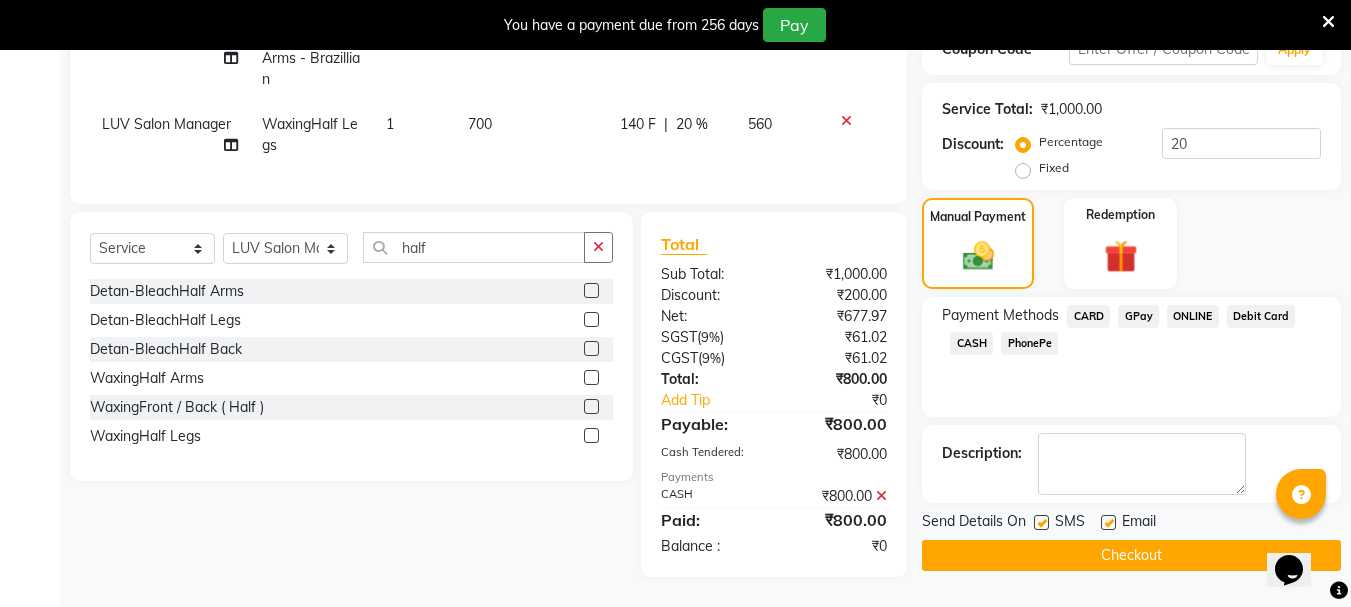 click on "Checkout" 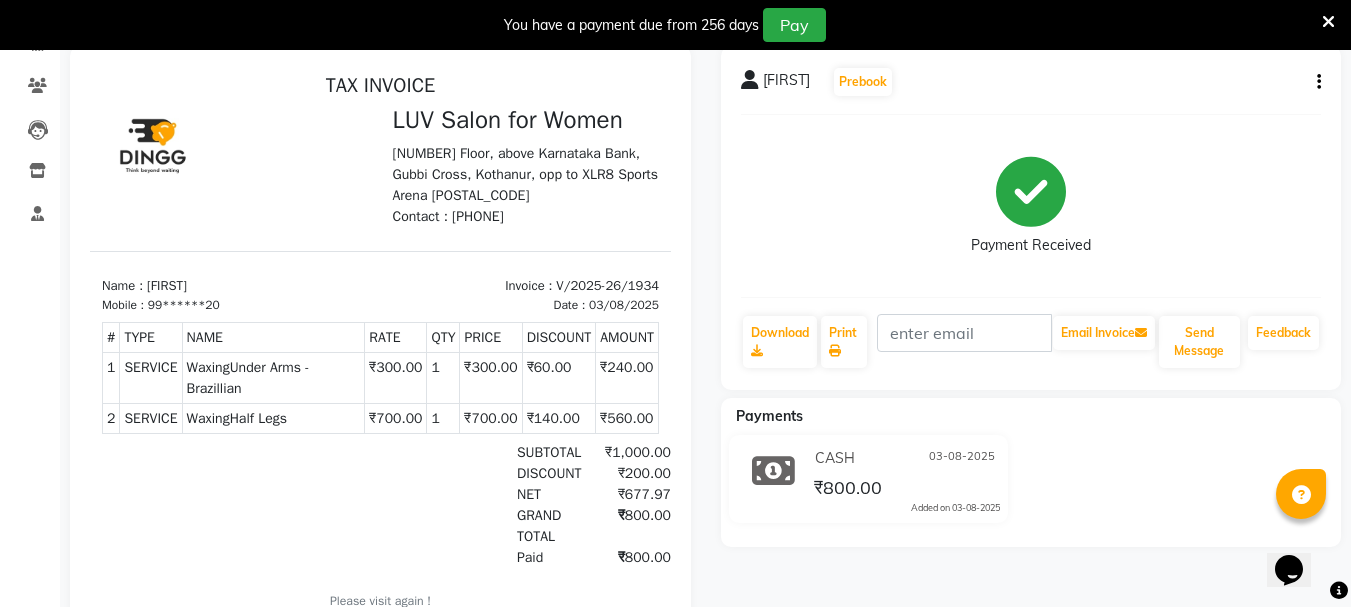 scroll, scrollTop: 0, scrollLeft: 0, axis: both 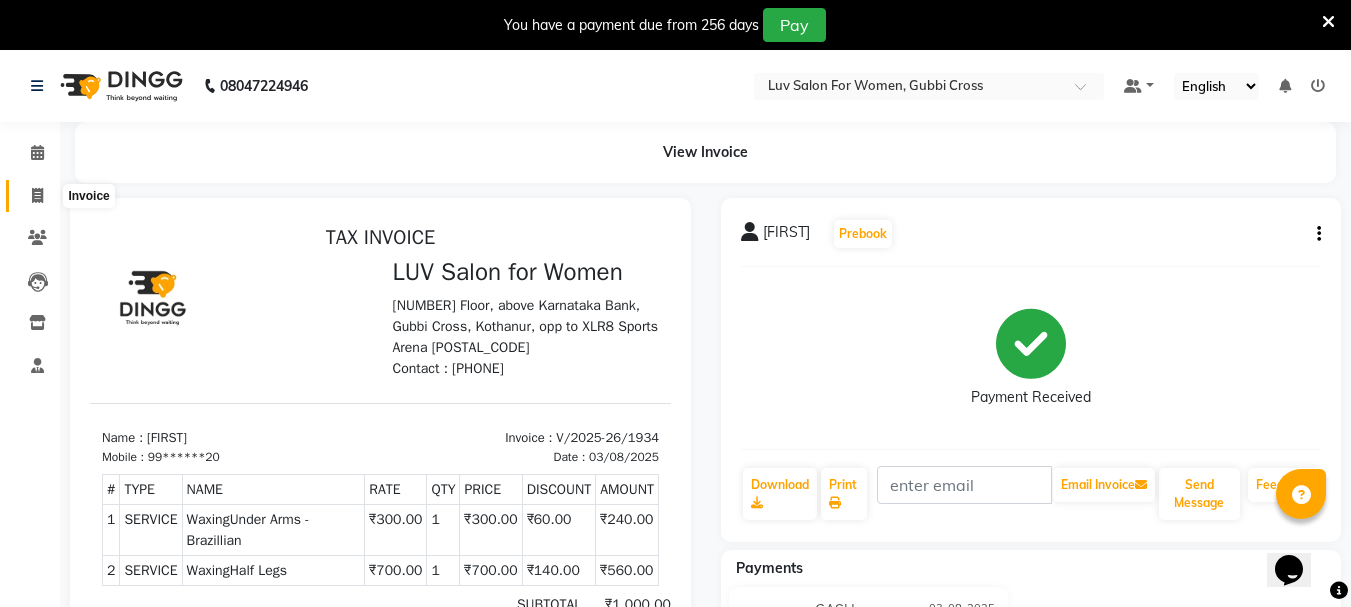 click 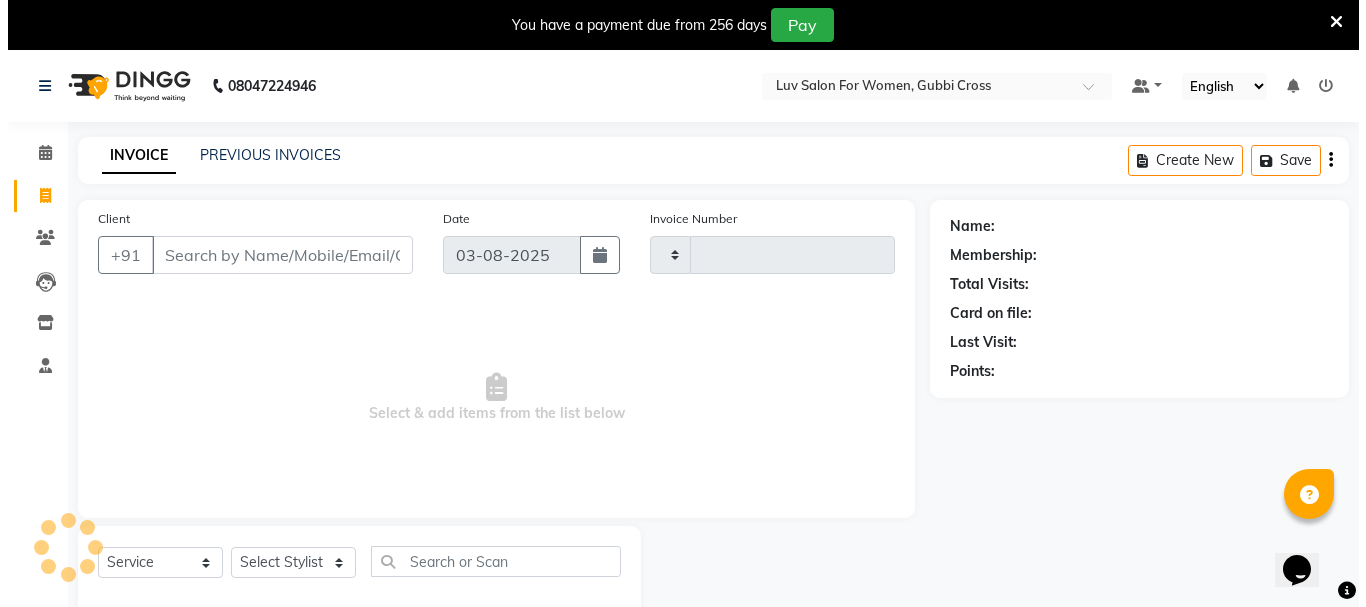 scroll, scrollTop: 50, scrollLeft: 0, axis: vertical 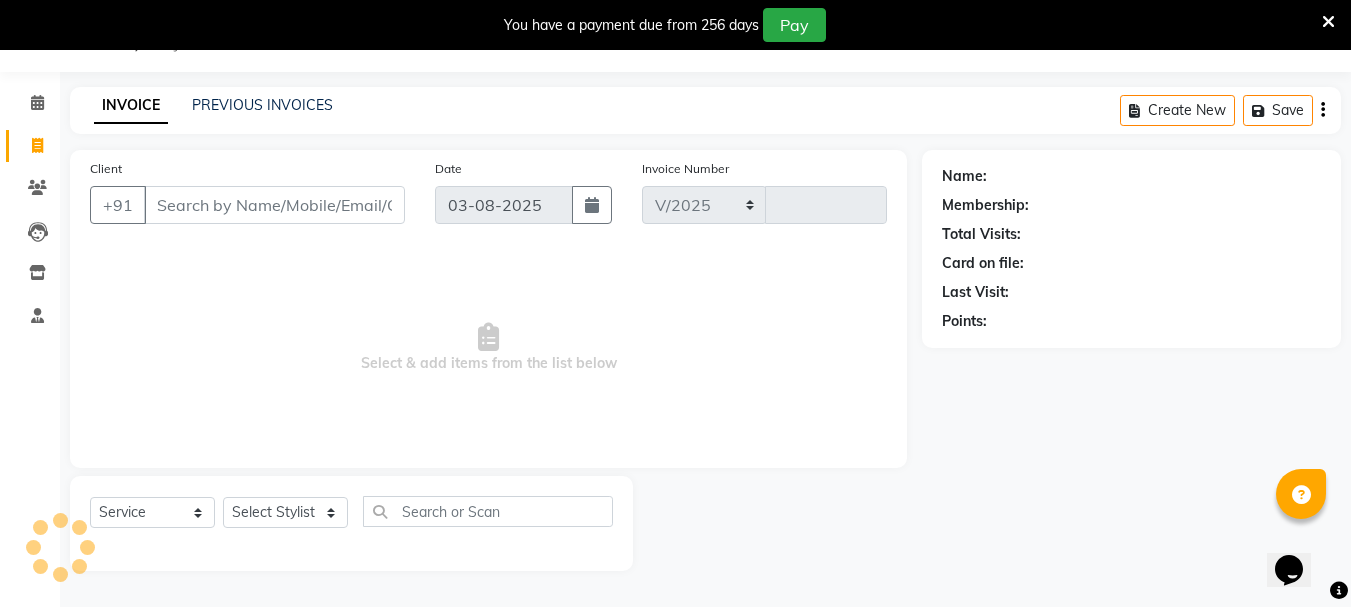 select on "7221" 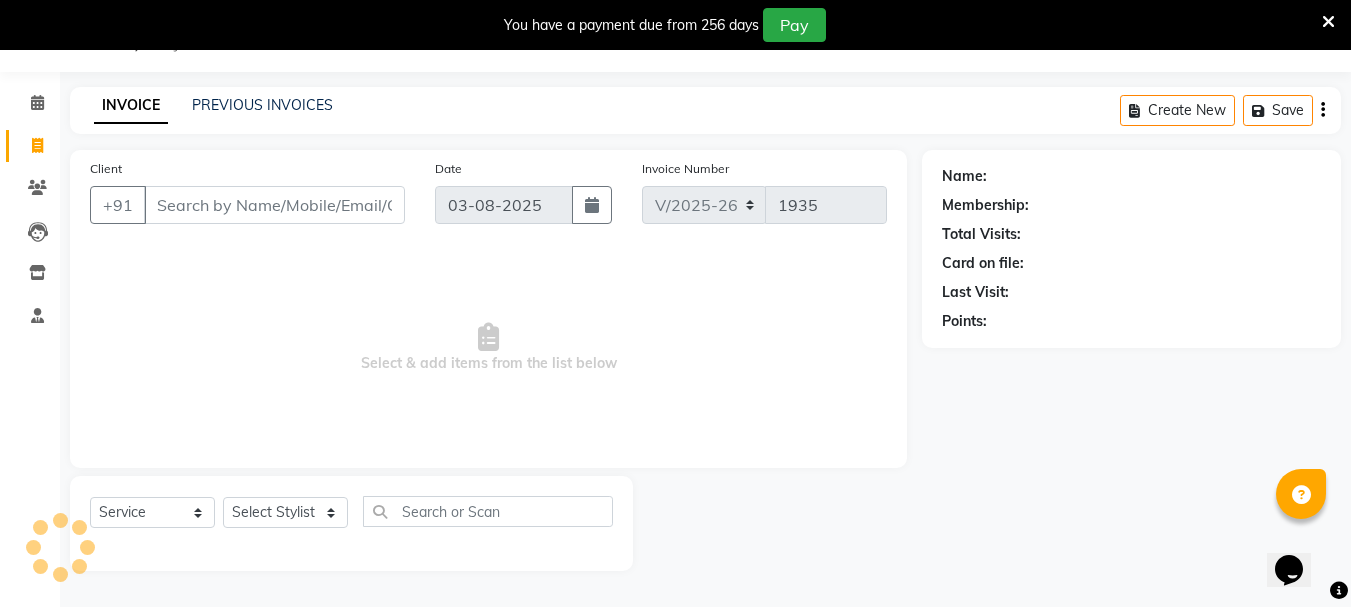 click on "Client" at bounding box center [274, 205] 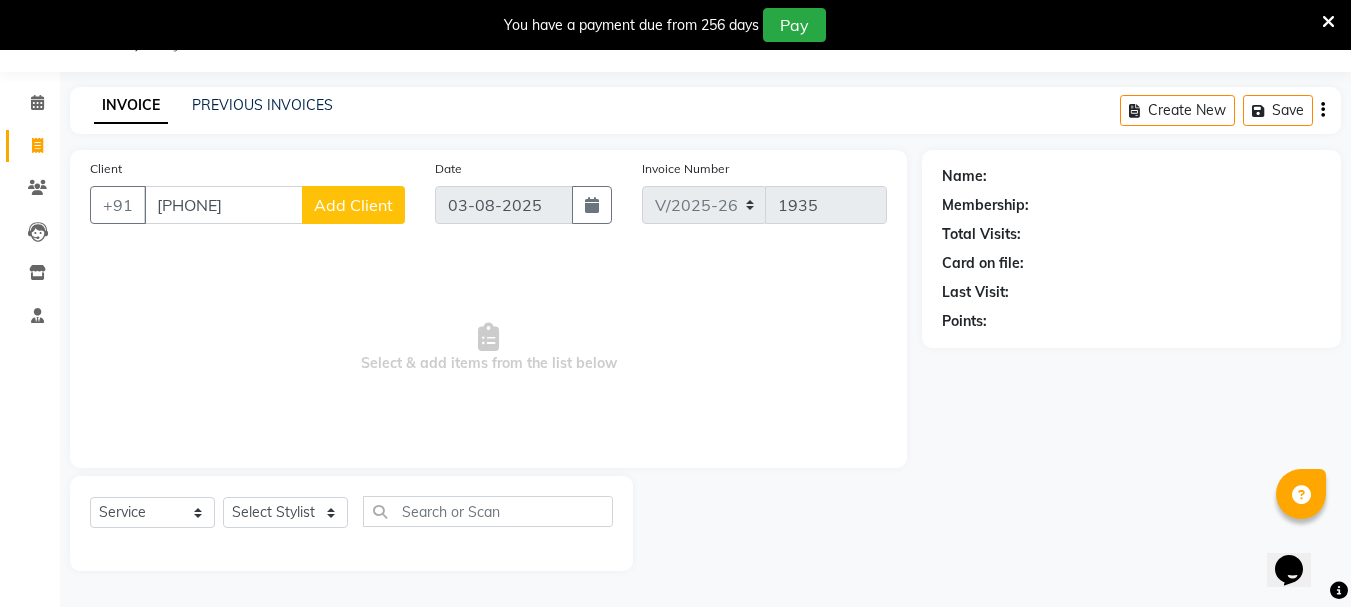 type on "[PHONE]" 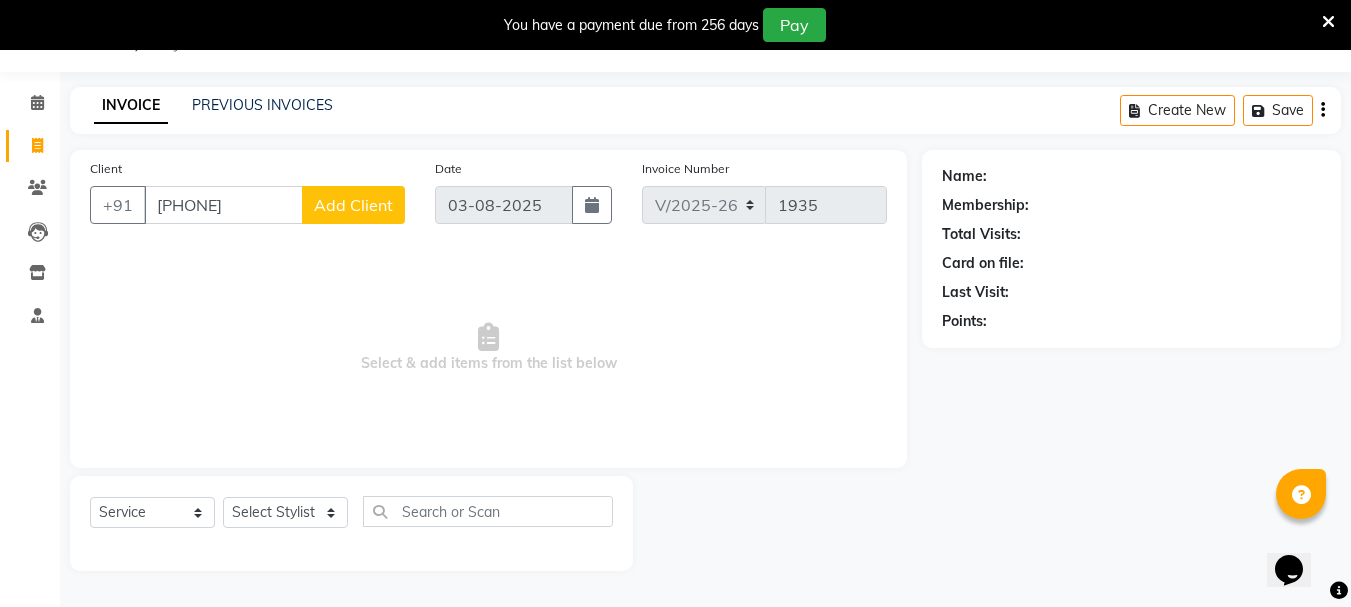 click on "Add Client" 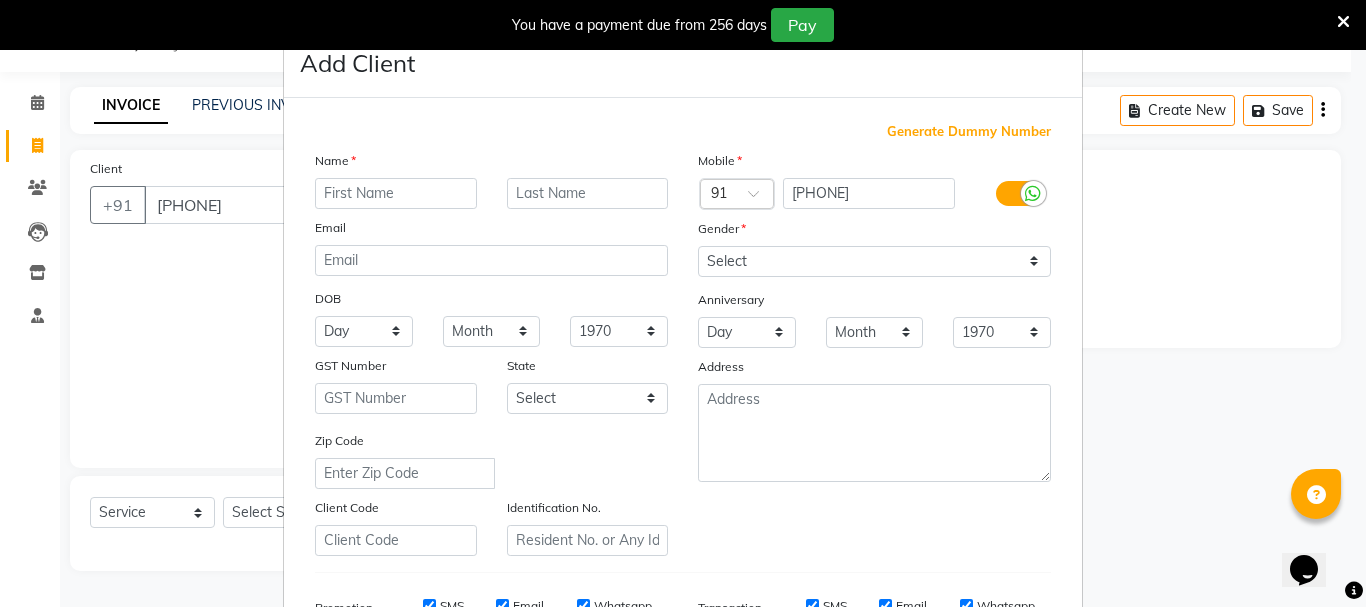 click at bounding box center (396, 193) 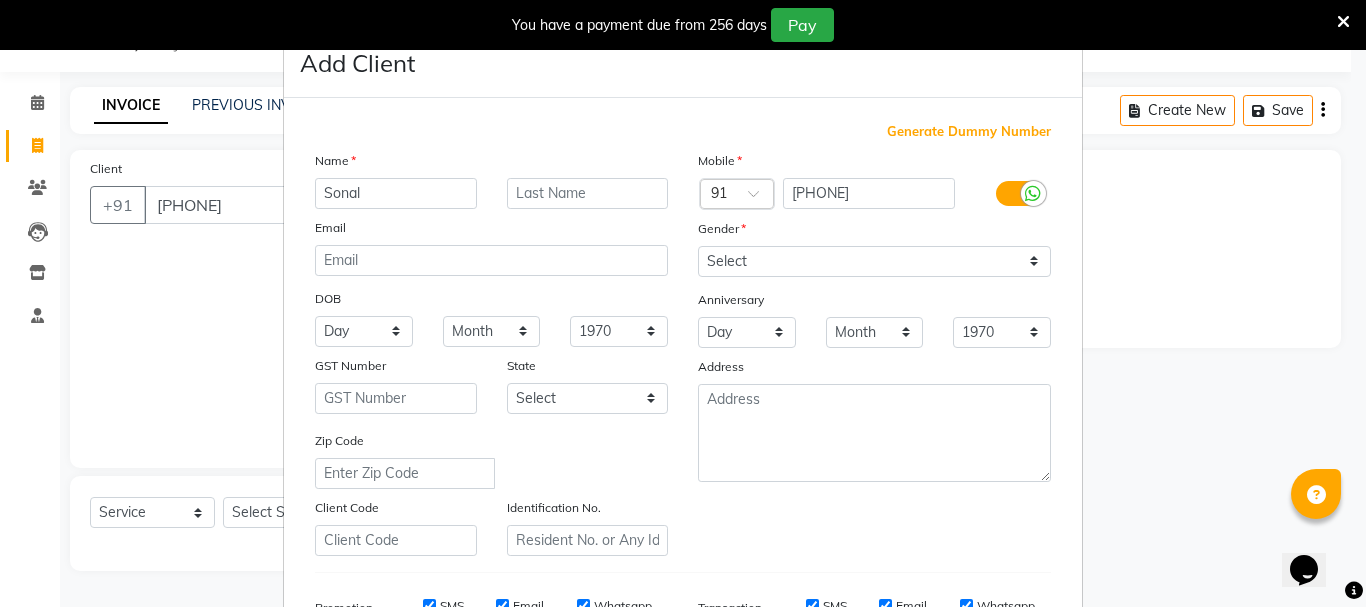type on "Sonal" 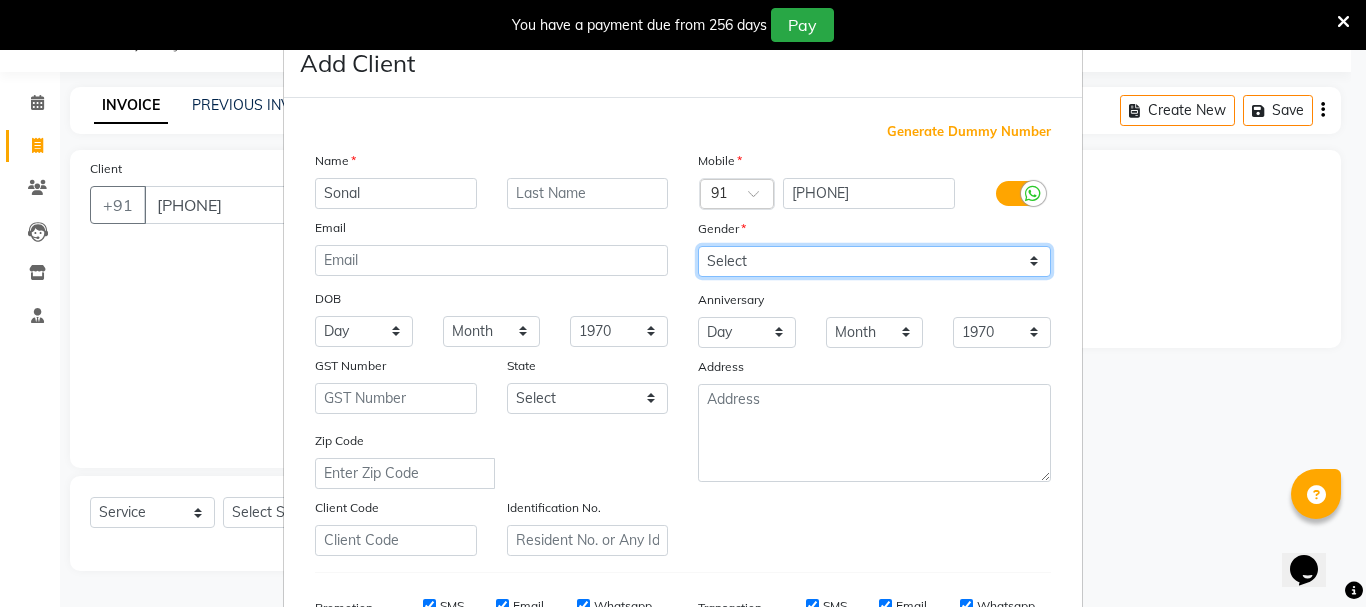 click on "Select Male Female Other Prefer Not To Say" at bounding box center [874, 261] 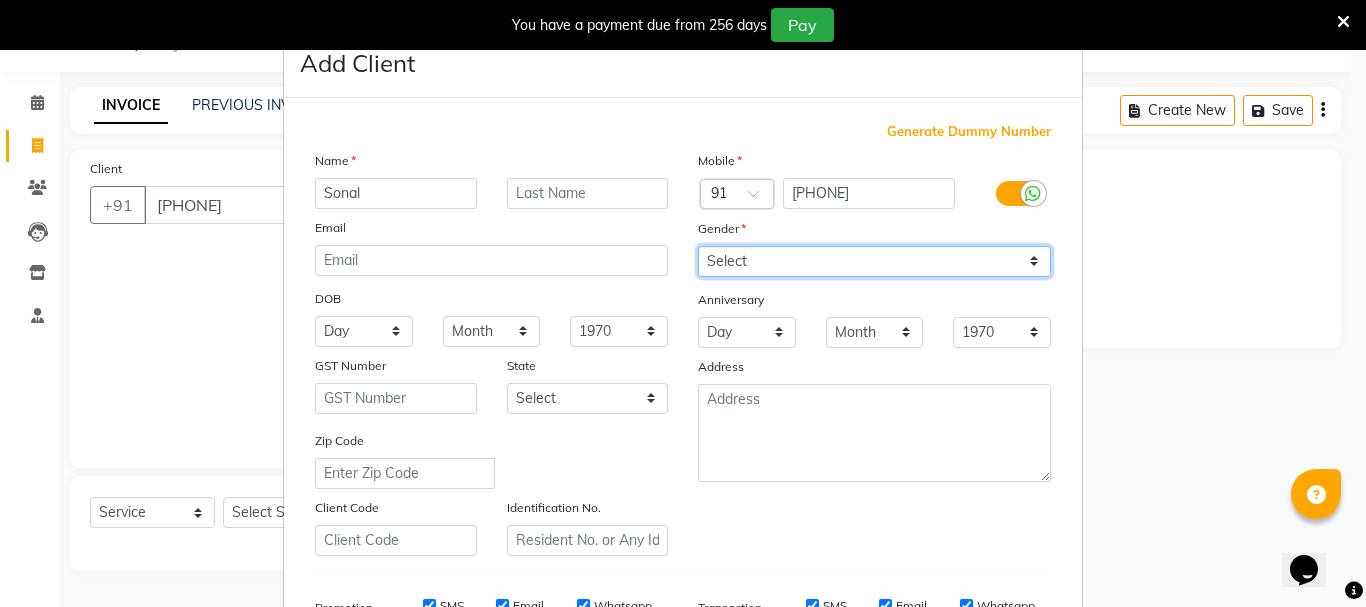 select on "female" 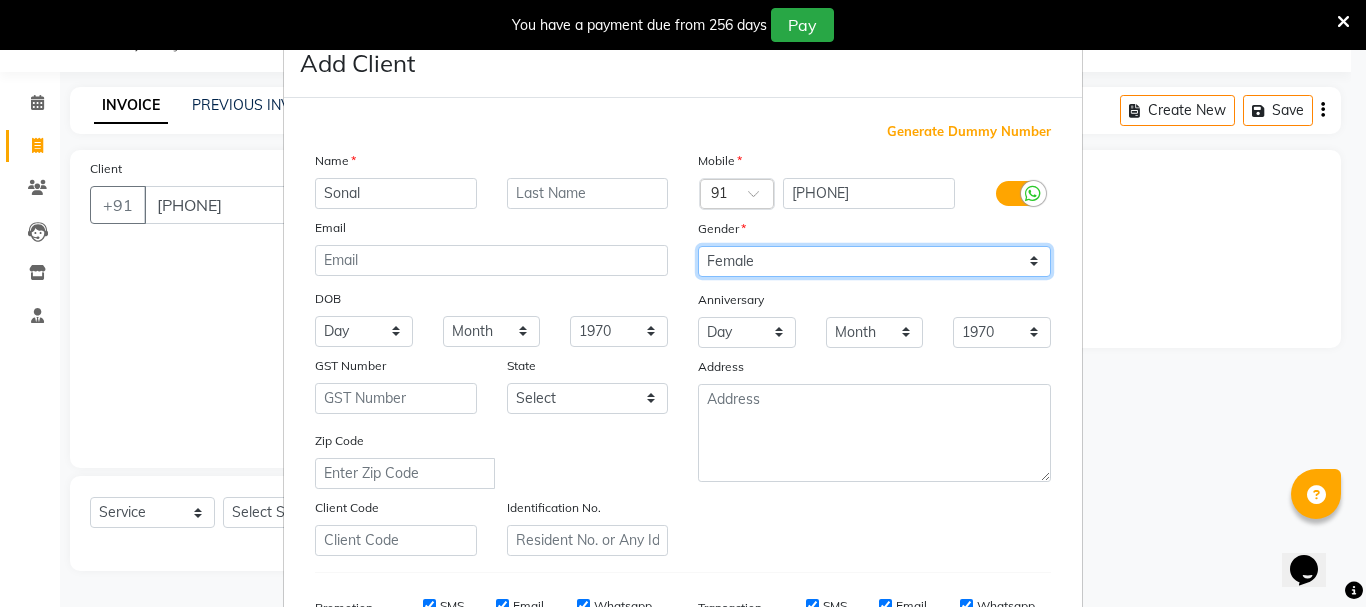 click on "Select Male Female Other Prefer Not To Say" at bounding box center [874, 261] 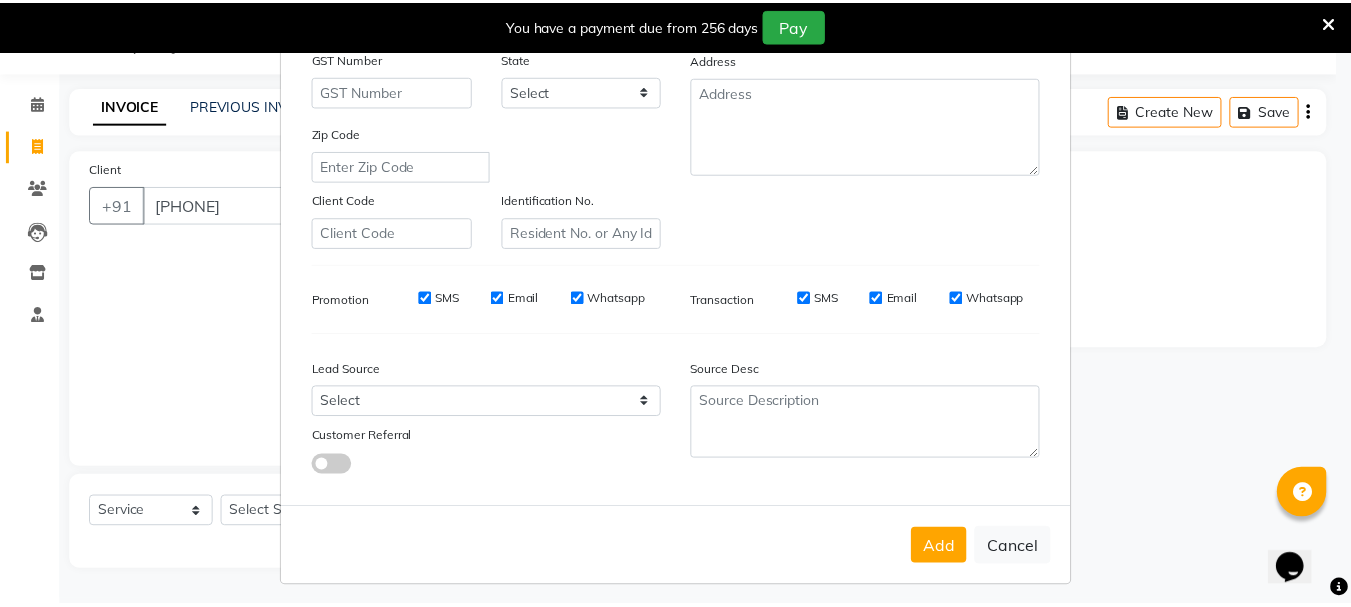 scroll, scrollTop: 316, scrollLeft: 0, axis: vertical 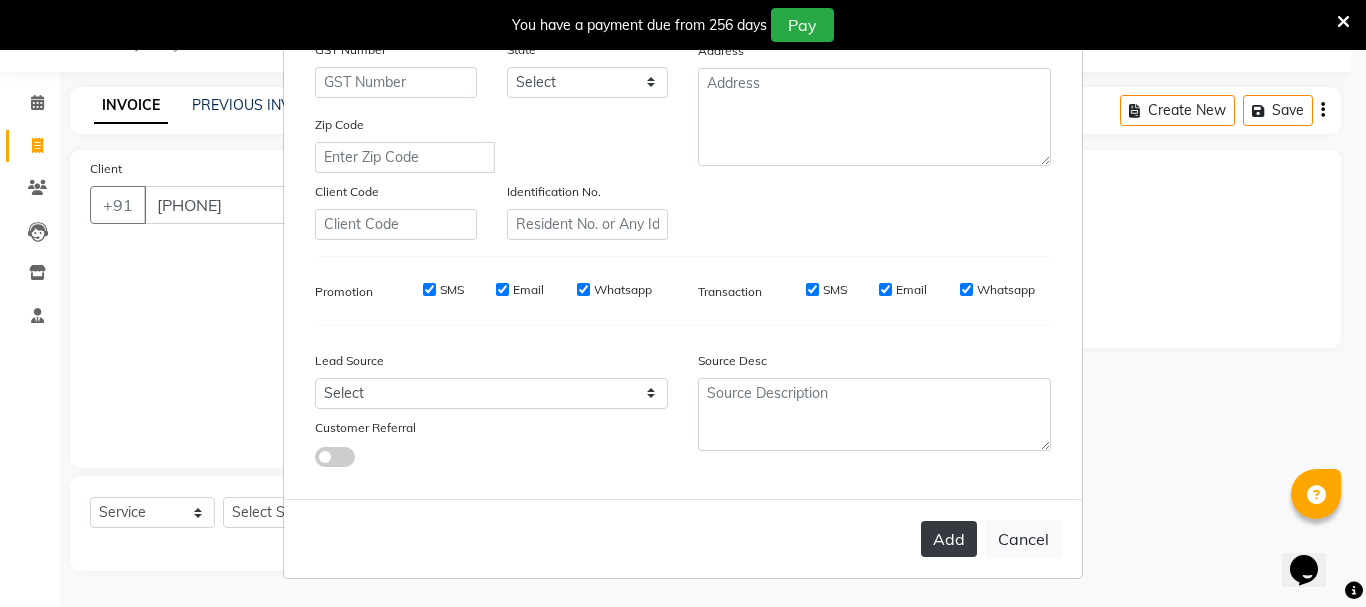click on "Add" at bounding box center [949, 539] 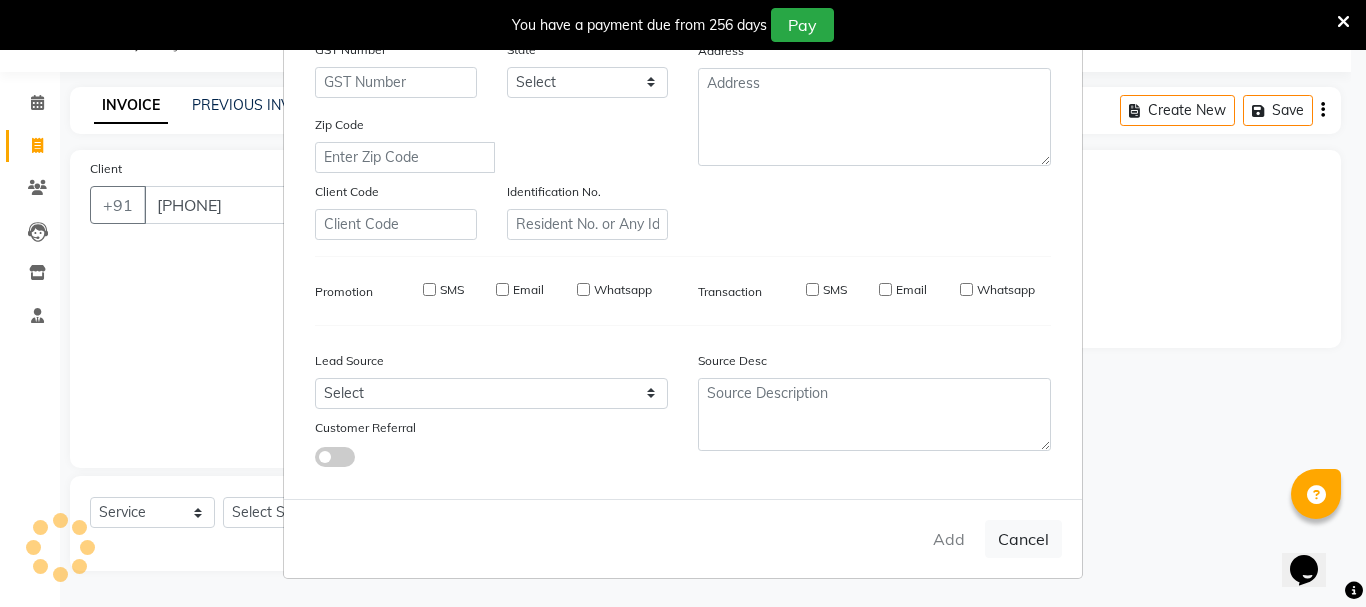 type on "95******20" 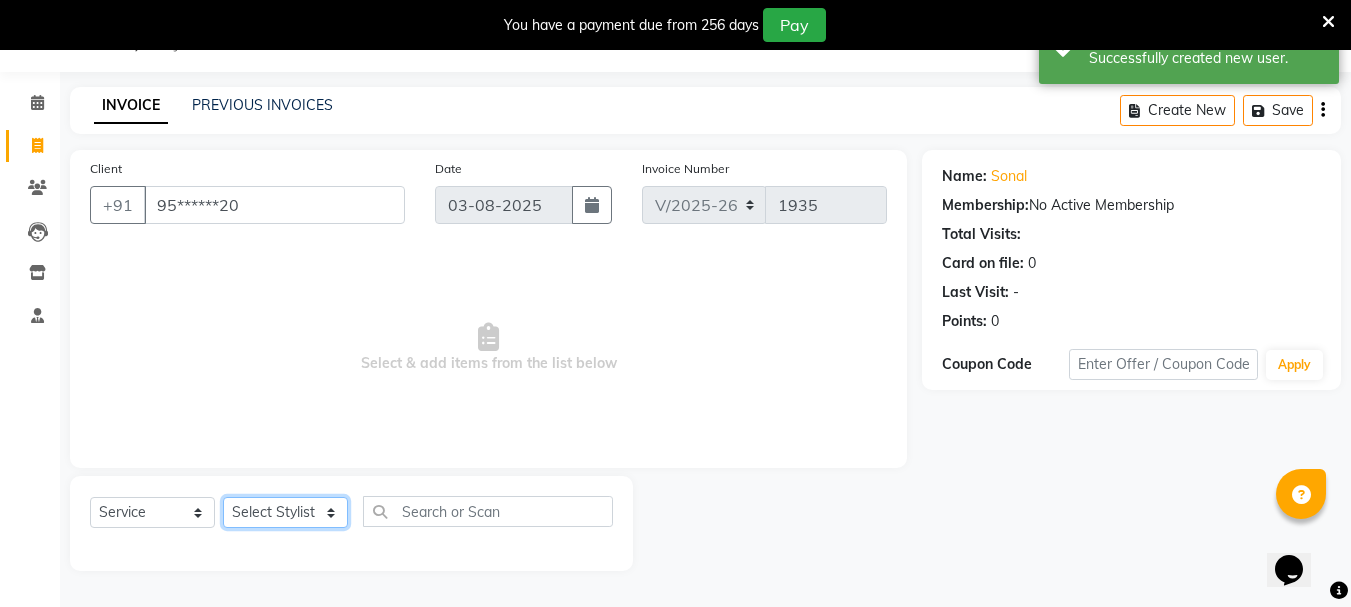 click on "Select Stylist [FIRST] [FIRST] [FIRST] [FIRST] [FIRST] [FIRST] [FIRST] [FIRST] [FIRST] [FIRST] [FIRST] [FIRST] [FIRST] [FIRST] [FIRST] [FIRST] [FIRST] [FIRST] [FIRST] [FIRST] [FIRST]" 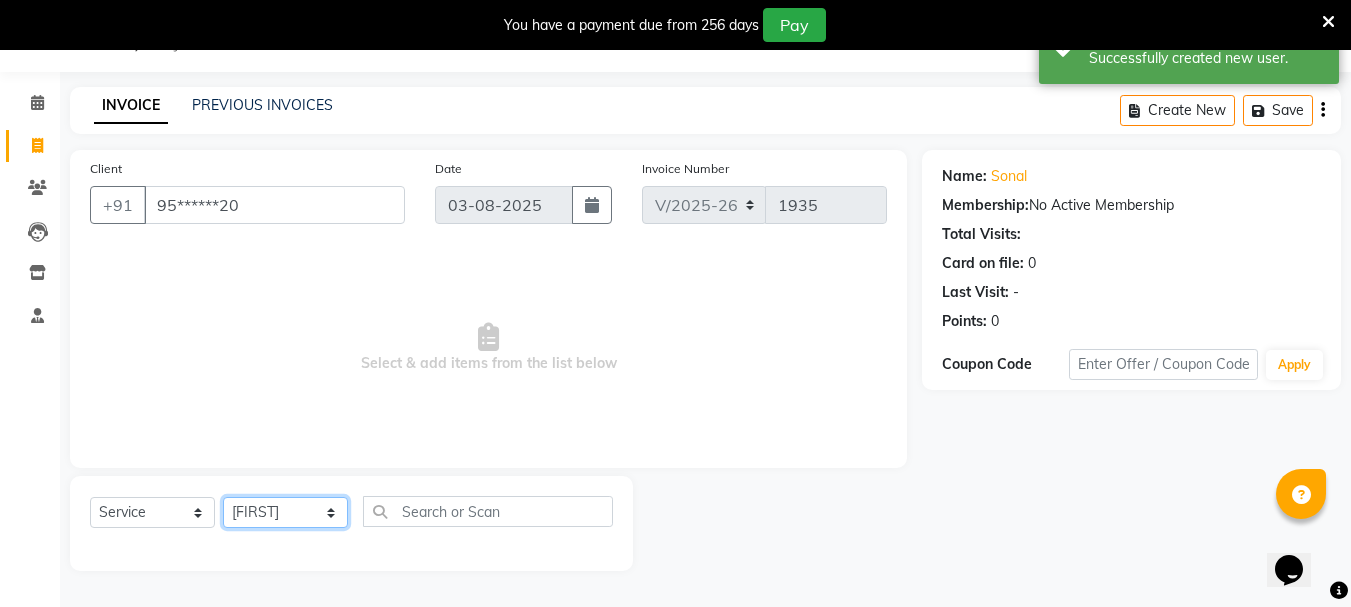 click on "Select Stylist [FIRST] [FIRST] [FIRST] [FIRST] [FIRST] [FIRST] [FIRST] [FIRST] [FIRST] [FIRST] [FIRST] [FIRST] [FIRST] [FIRST] [FIRST] [FIRST] [FIRST] [FIRST] [FIRST] [FIRST] [FIRST]" 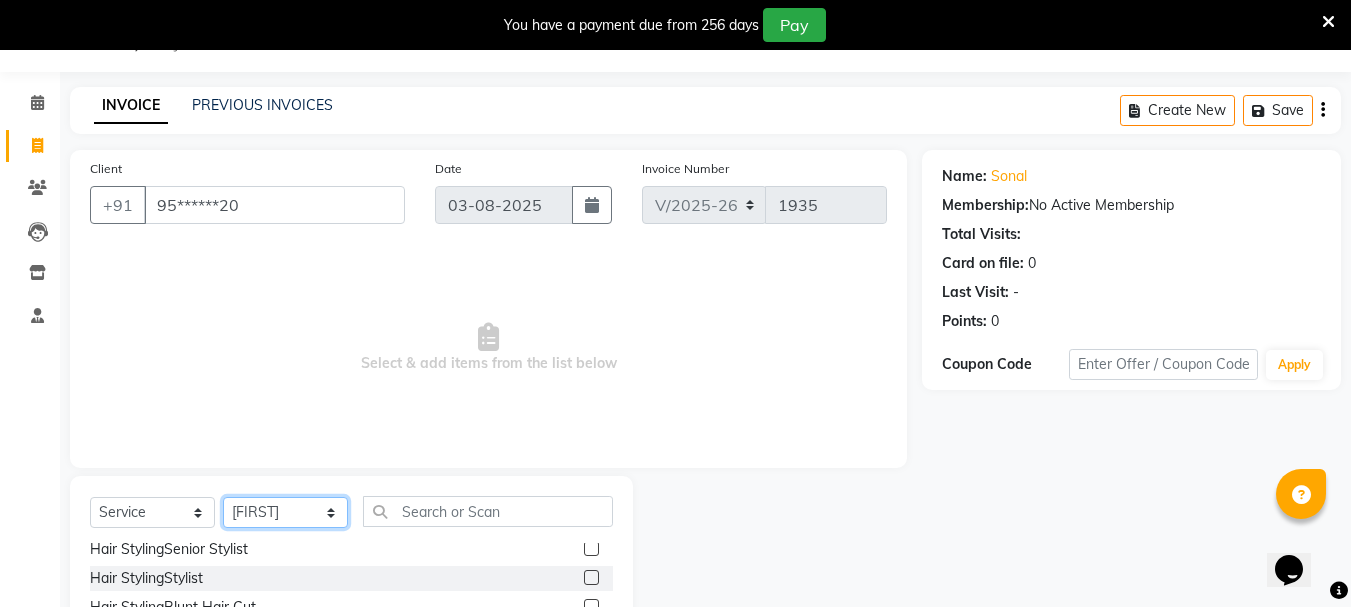 scroll, scrollTop: 0, scrollLeft: 0, axis: both 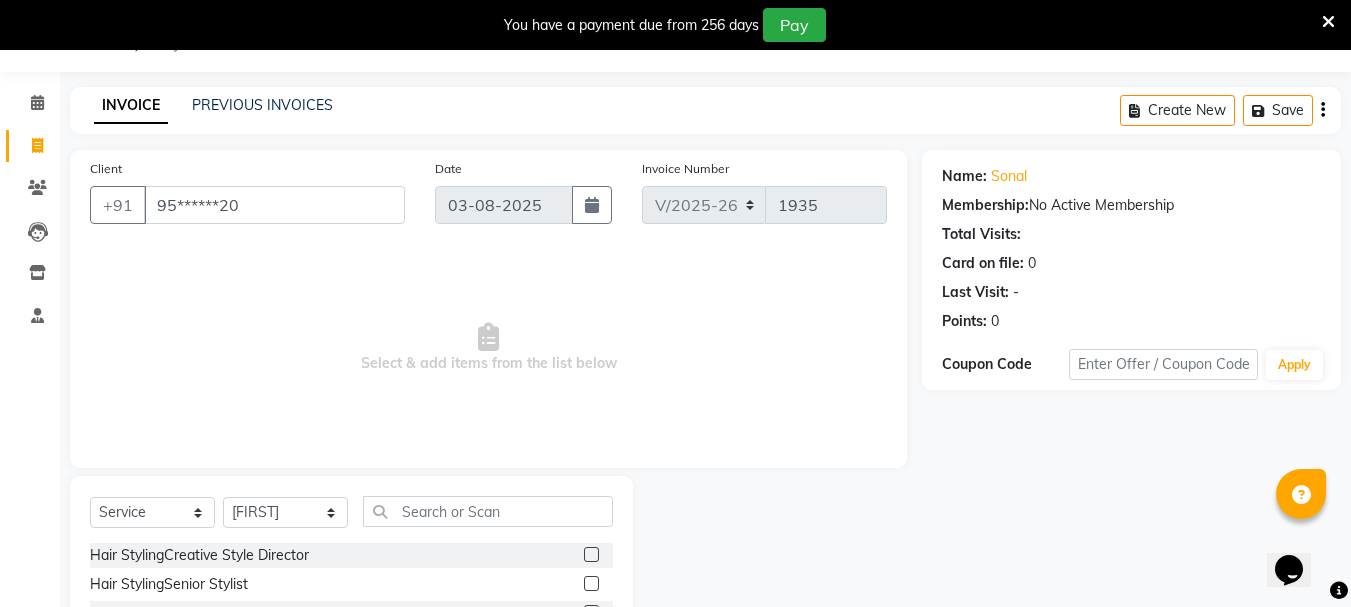 click 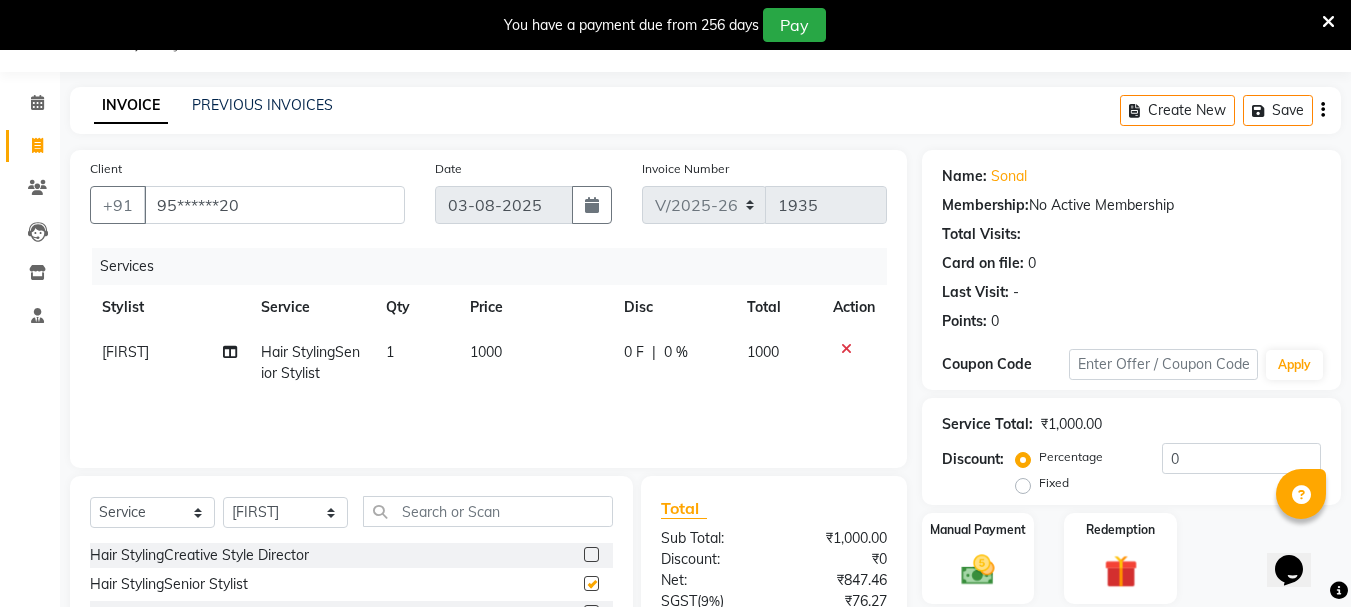 checkbox on "false" 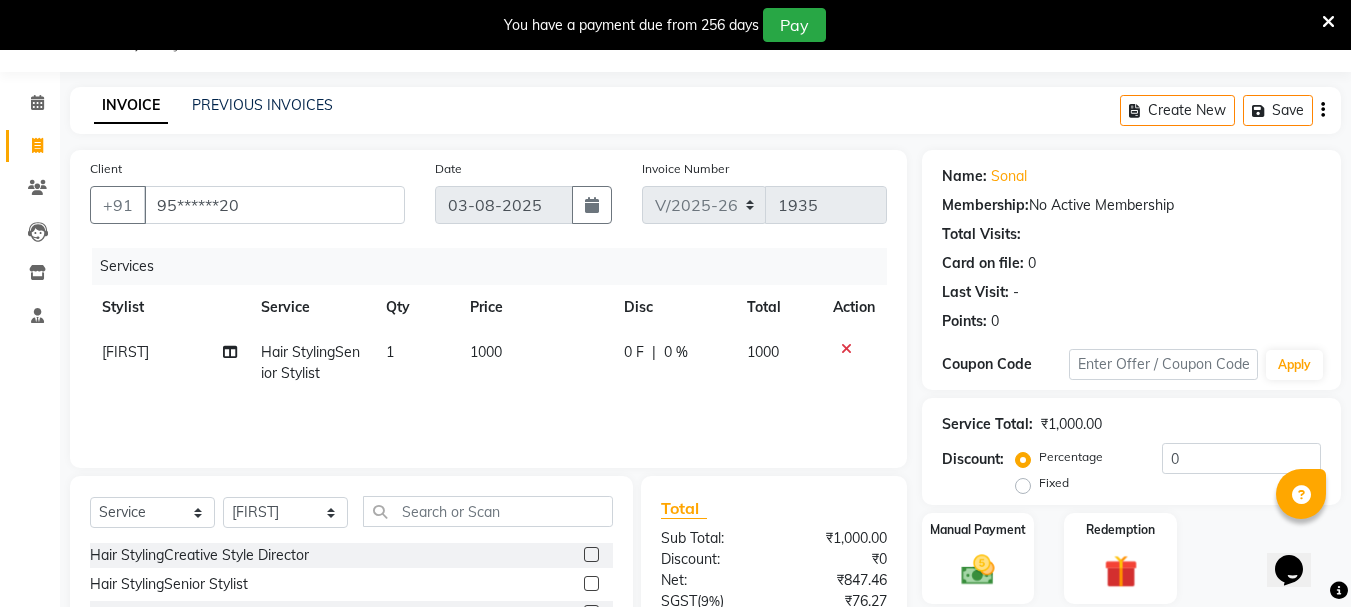 click on "1" 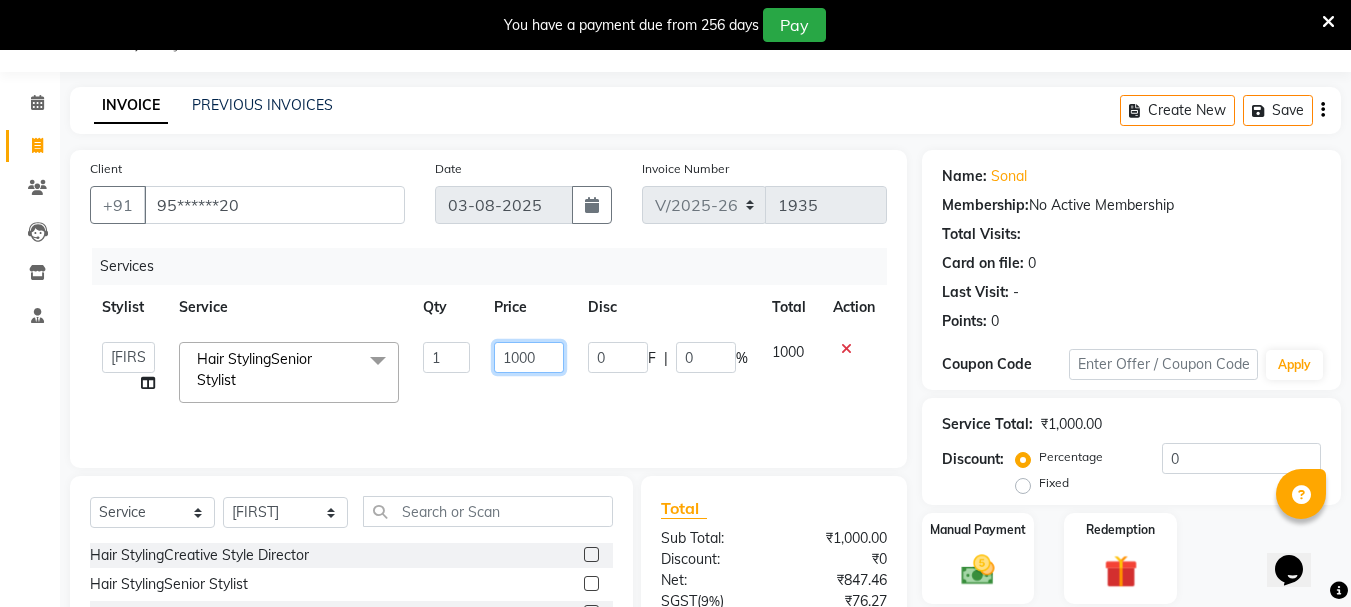 click on "1000" 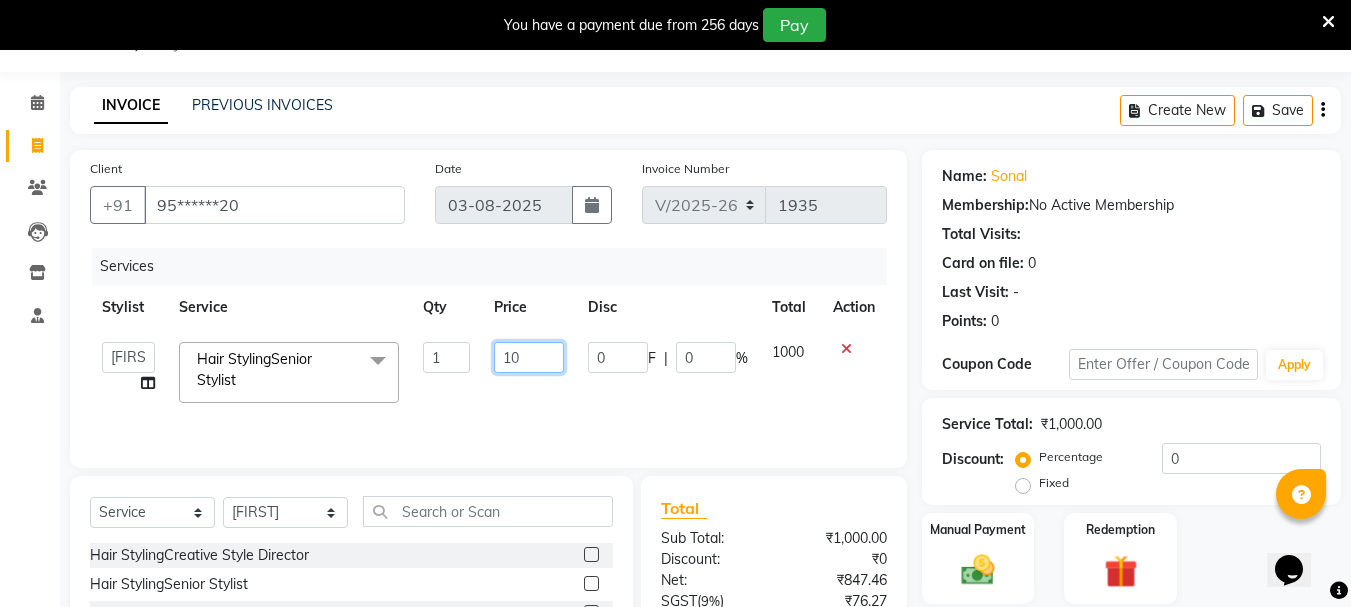type on "1" 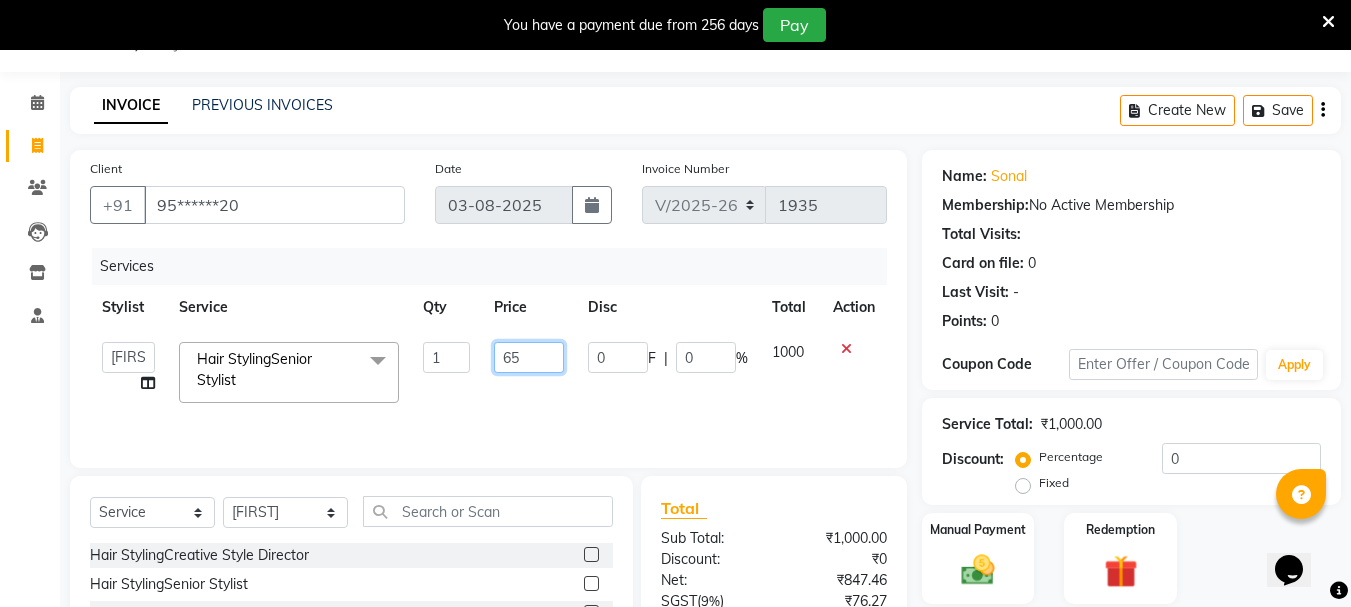type on "6" 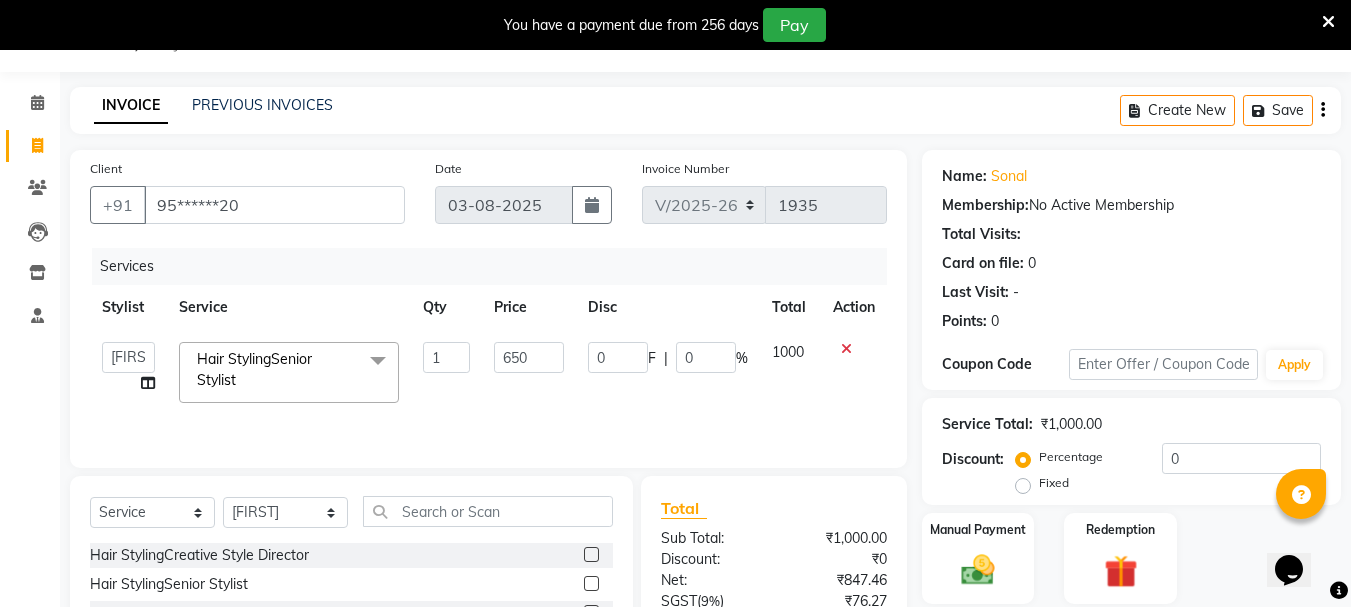 click on "Services Stylist Service Qty Price Disc Total Action  [FIRST]   [FIRST]   [FIRST]   [FIRST]   [FIRST]   [FIRST]   [FIRST]   [FIRST]   [FIRST]   [FIRST]   [FIRST]   [FIRST]   [FIRST]   [FIRST]   [FIRST]   [FIRST]   [FIRST]   [FIRST]   [FIRST]   [FIRST]   [FIRST]  Hair StylingSenior Stylist  x Hair StylingCreative Style Director Hair StylingSenior Stylist Hair StylingStylist Hair StylingBlunt Hair Cut Hair StylingFringe Hair StylingKids Hair Cut (below 6 years) Hair StylingShampoo & Conditioning Hair StylingBlow-dry Hair StylingIroning Hair StylingTong Curls Hair Accessories Hair ColorRoot Touch-Up Vegan Hair ColorRoot Touch-Up PPD Free Hair ColorRoot Touch-Up Ammonia Free Hair ColorHighlights (Per Foil) Hair ColorHighlights with pre lightener (Per Foil) Hair ColorCrazy Hair Color (Per Foil) Hair ColorGlobal Hair Color Hair ColorBalayage/Ombre Henna Hair Toning Hair & Scalp TreatmentHair Spa - Shea Butter Hair & Scalp TreatmentHair Spa - Nashi Hair & Scalp TreatmentRisana Hair & Scalp TreatmentQOD F4st Hair & Scalp TreatmentOlaplex 1" 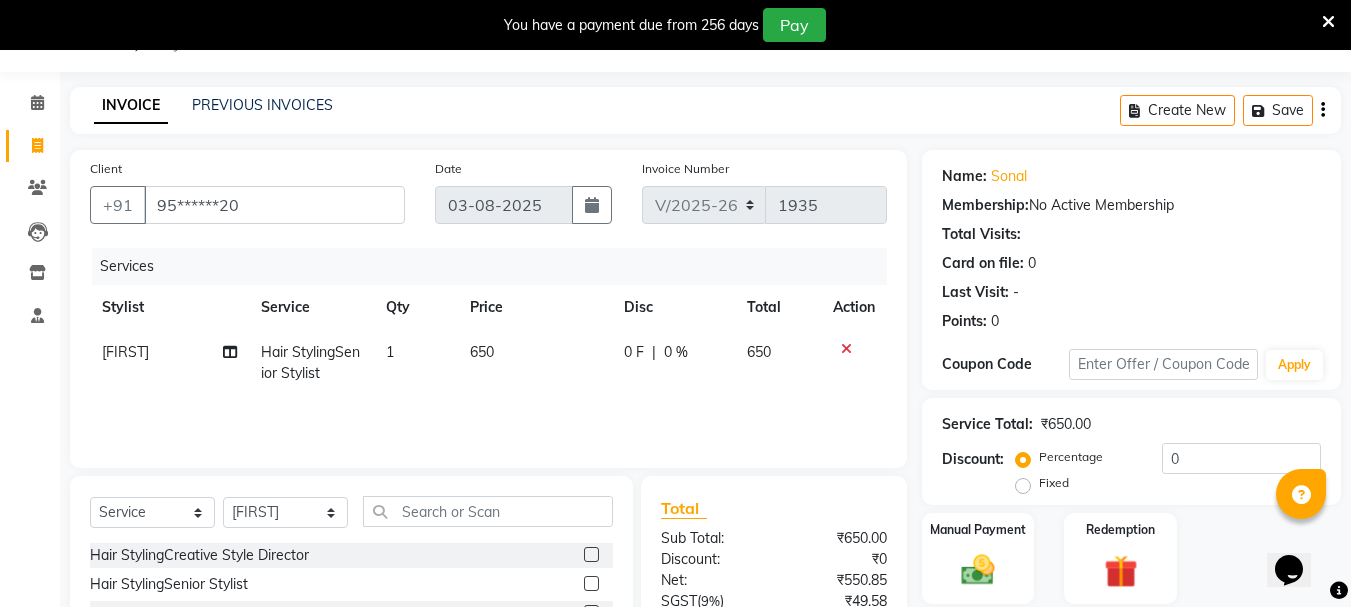 scroll, scrollTop: 150, scrollLeft: 0, axis: vertical 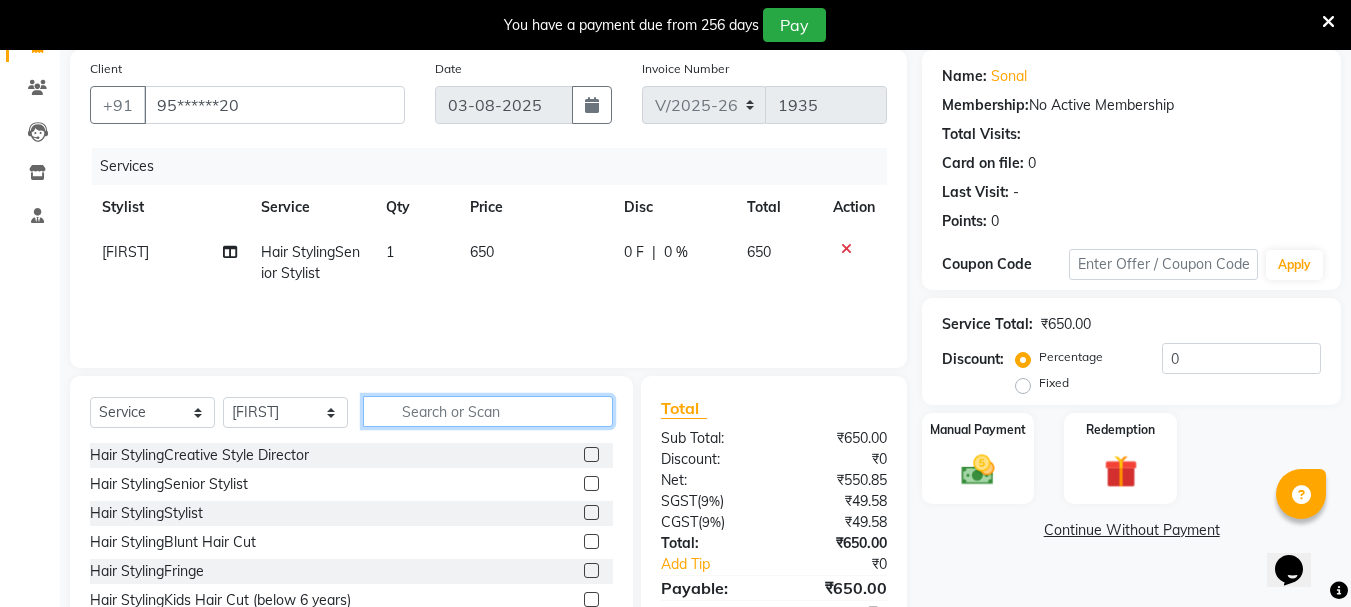 click 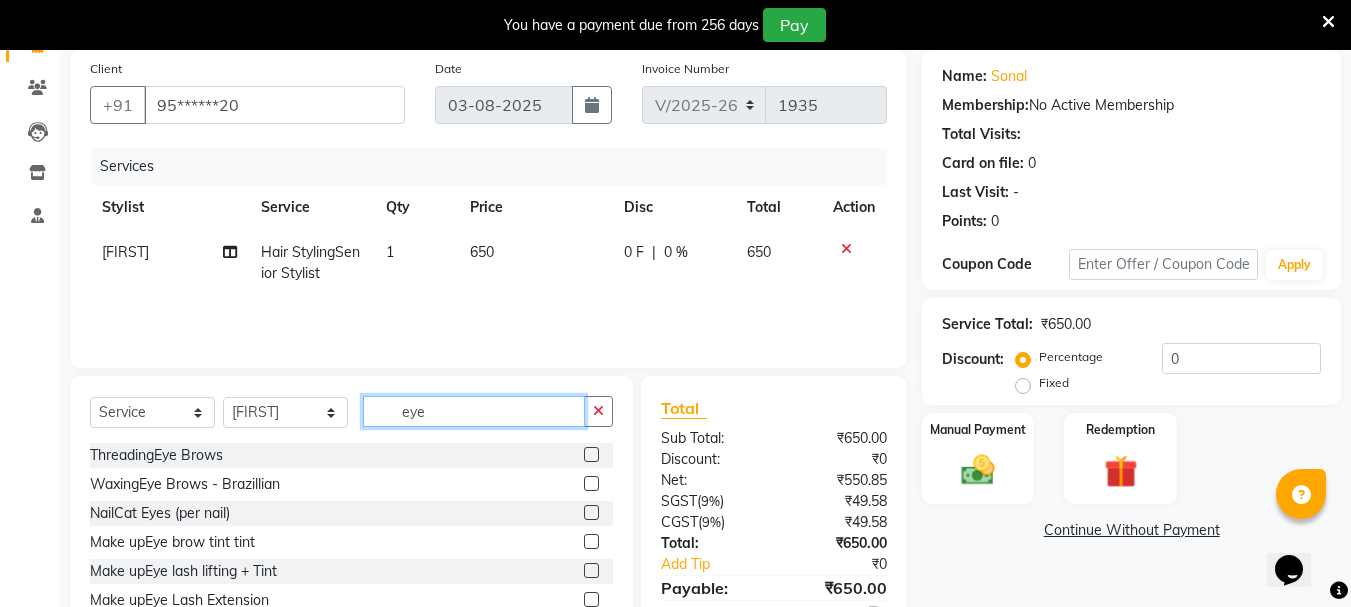 type on "eye" 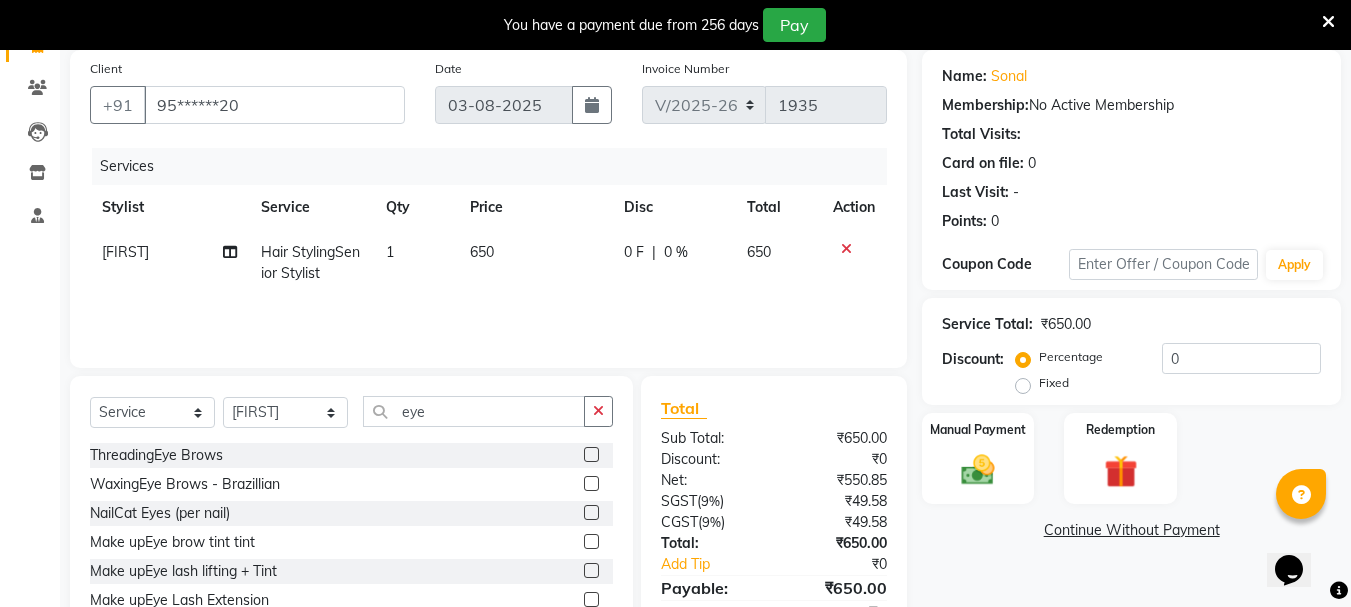 click 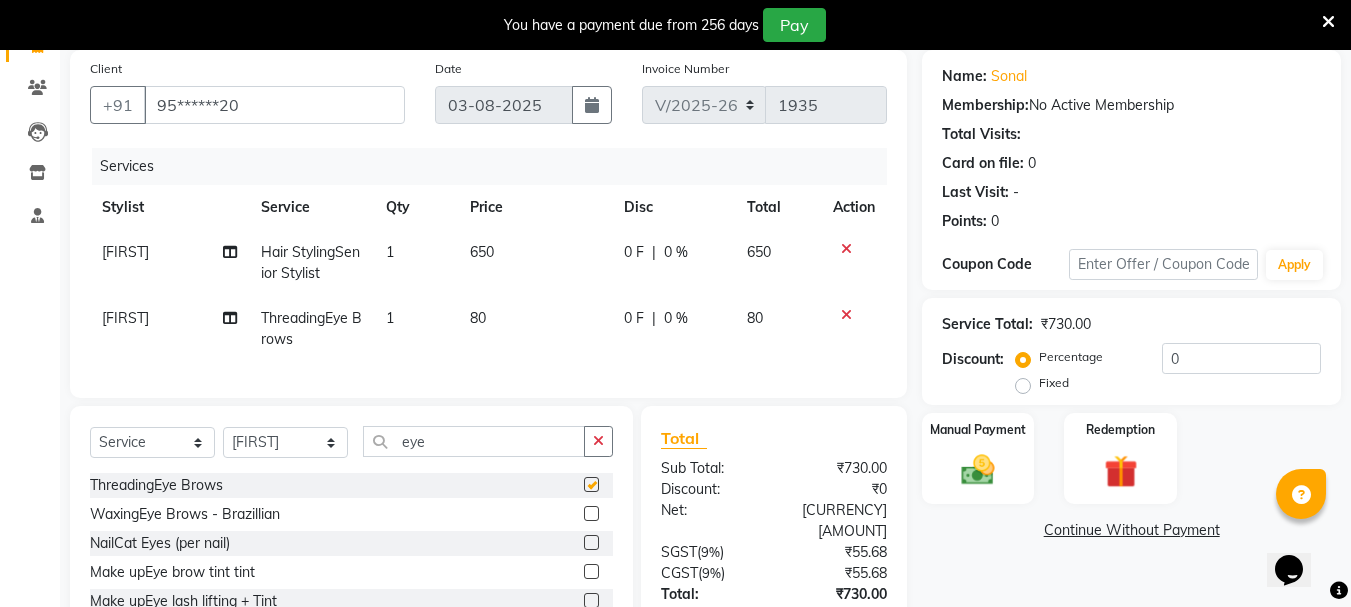 checkbox on "false" 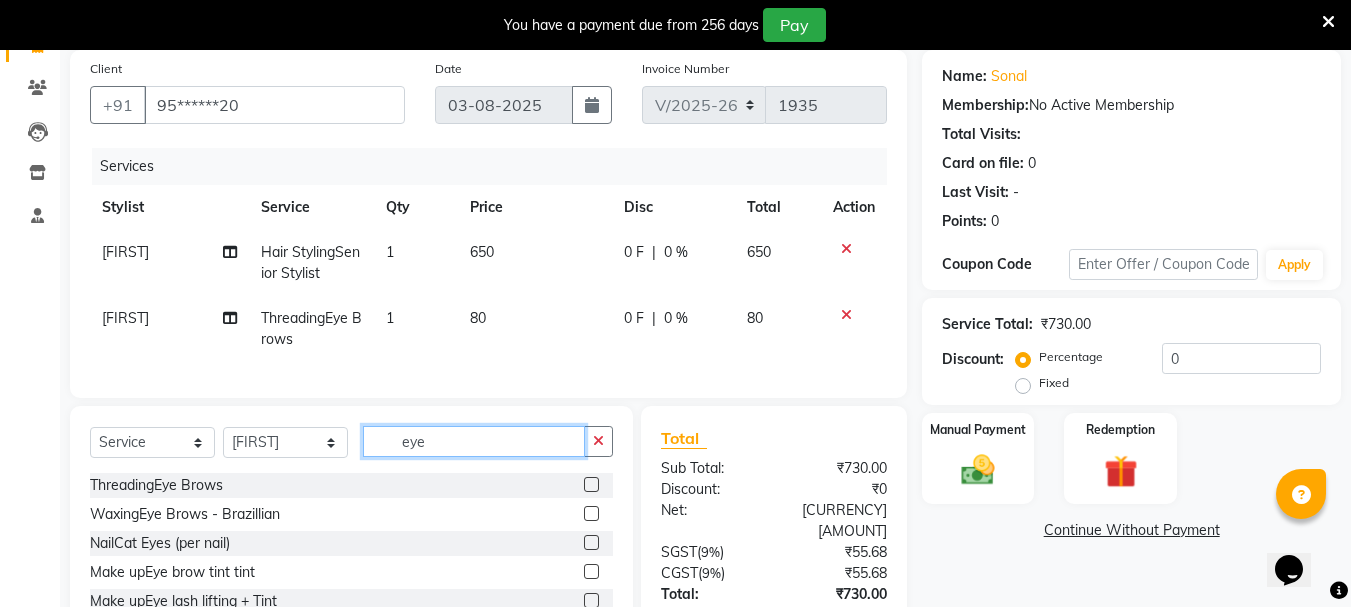 click on "eye" 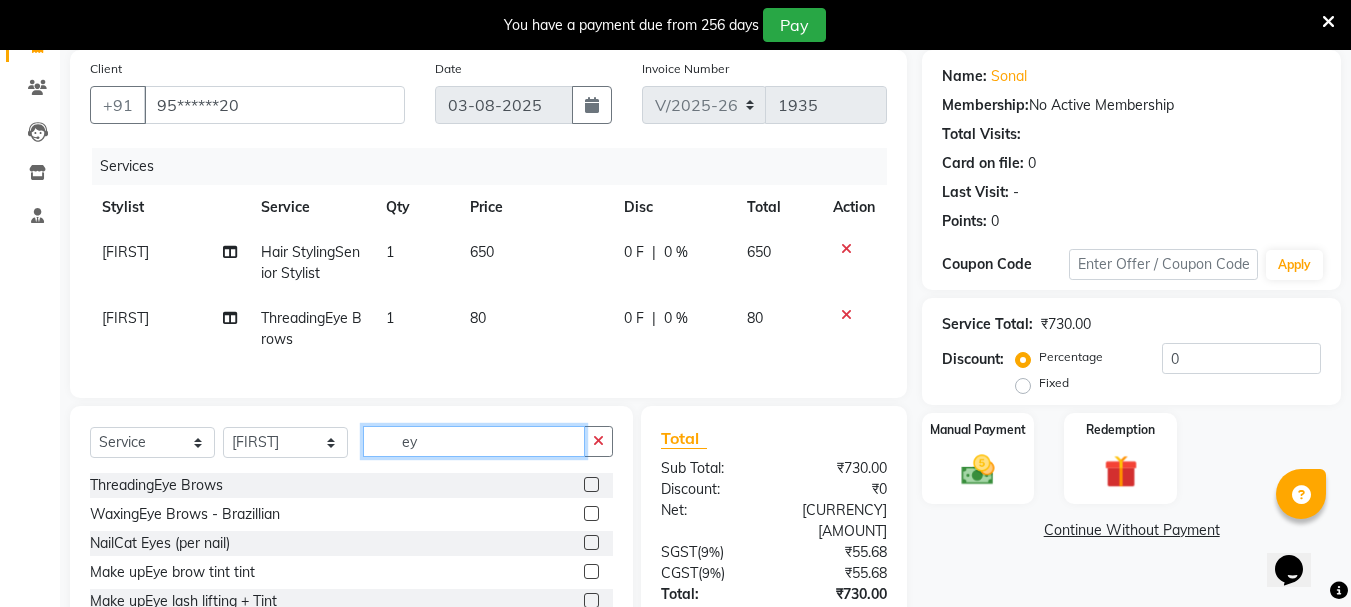 type on "e" 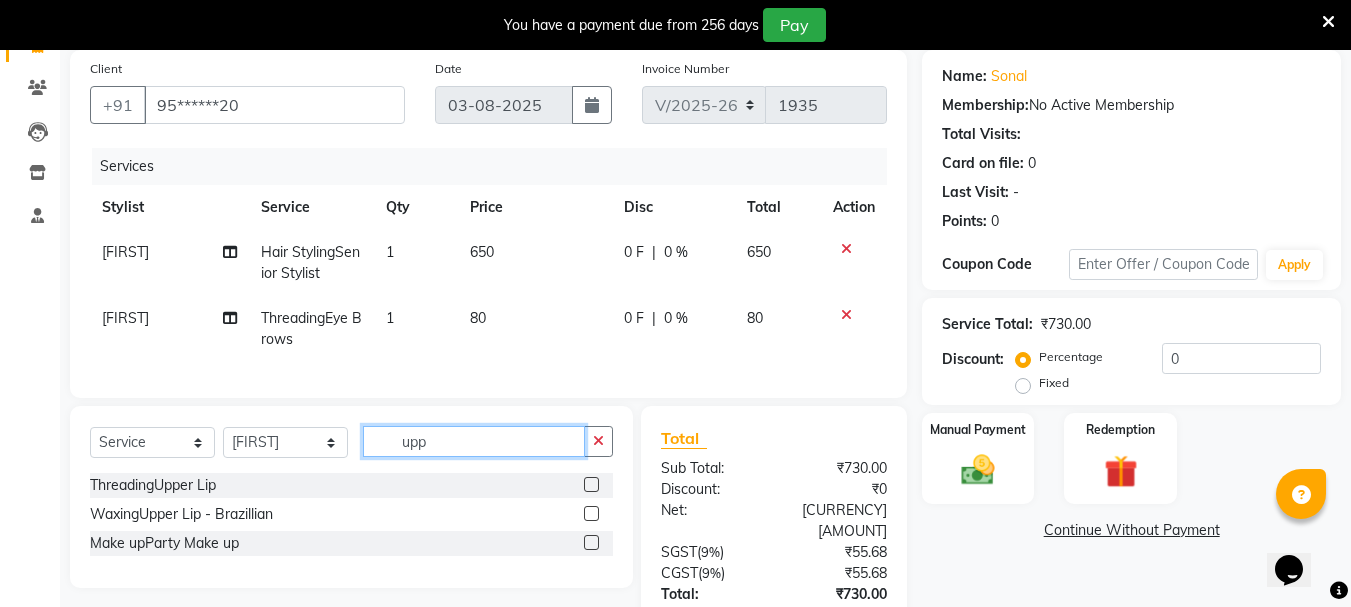 type on "upp" 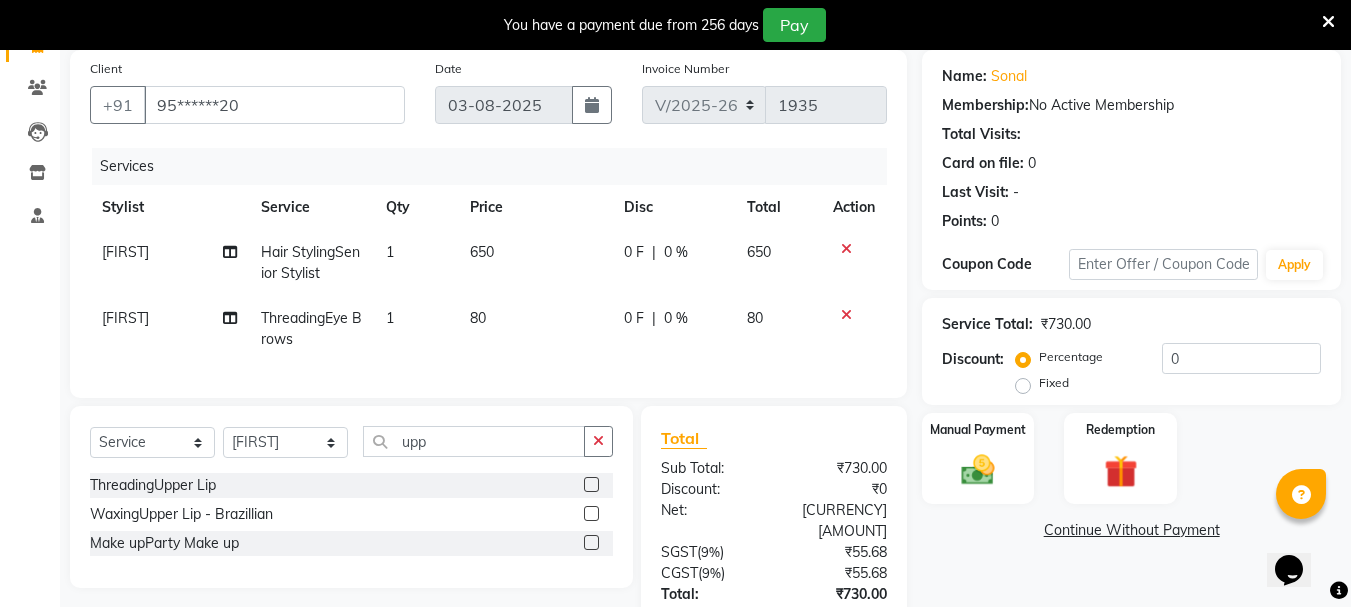 click 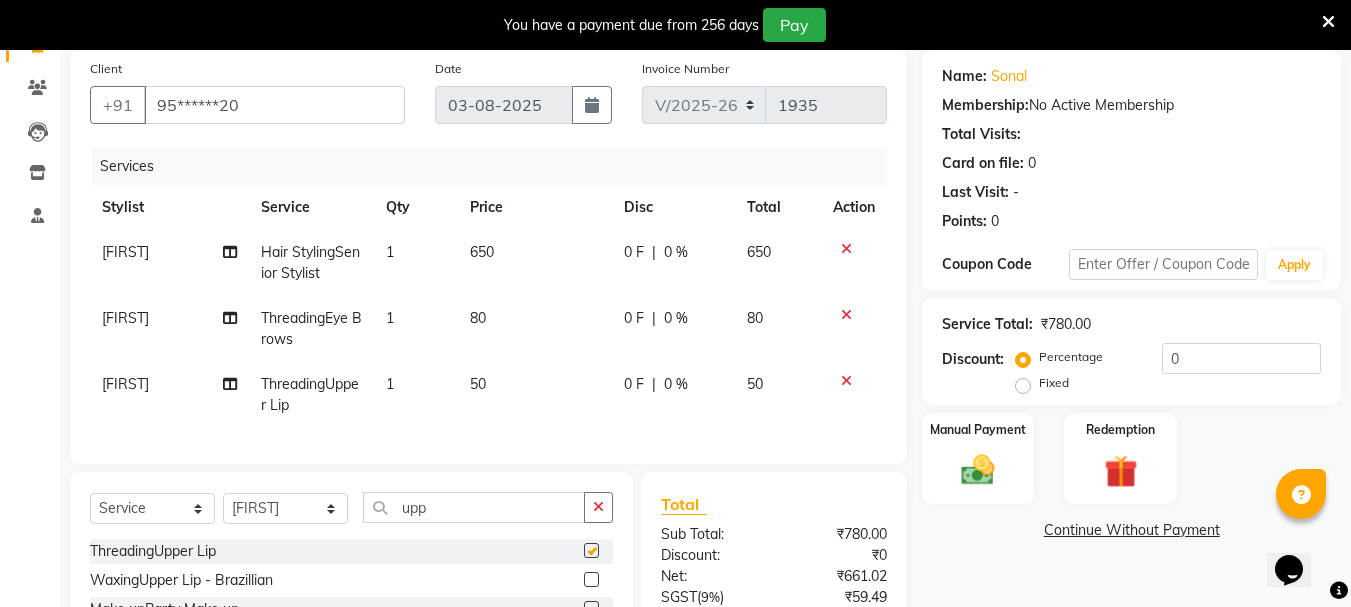 checkbox on "false" 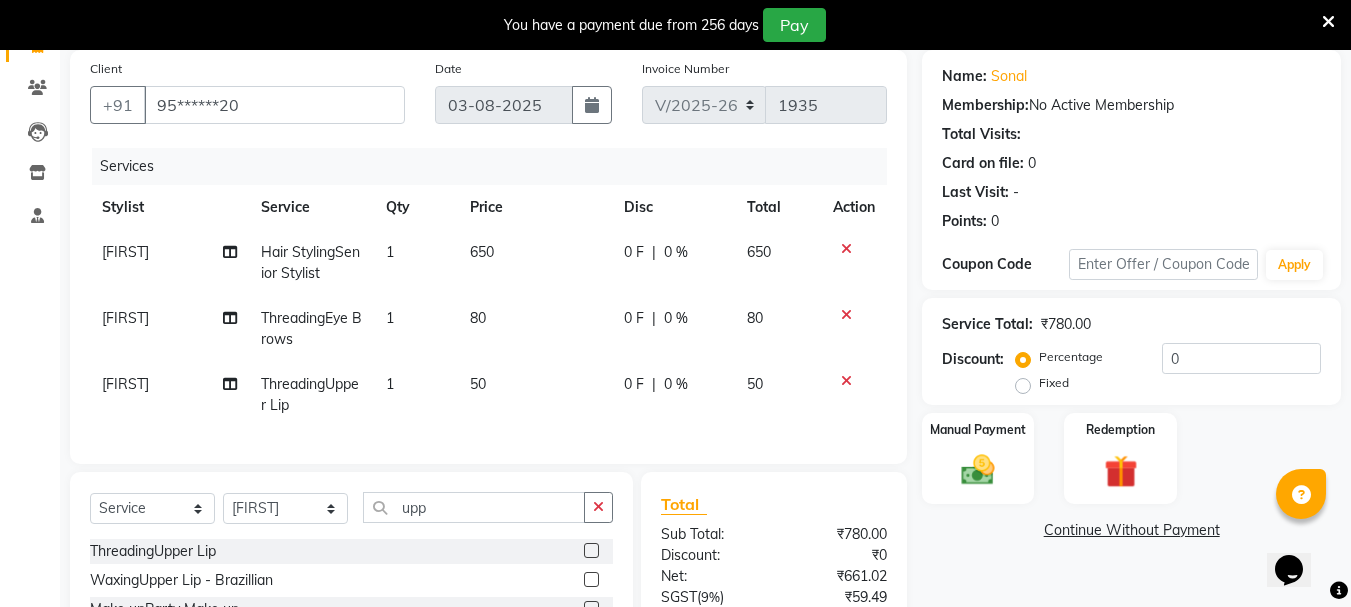 scroll, scrollTop: 250, scrollLeft: 0, axis: vertical 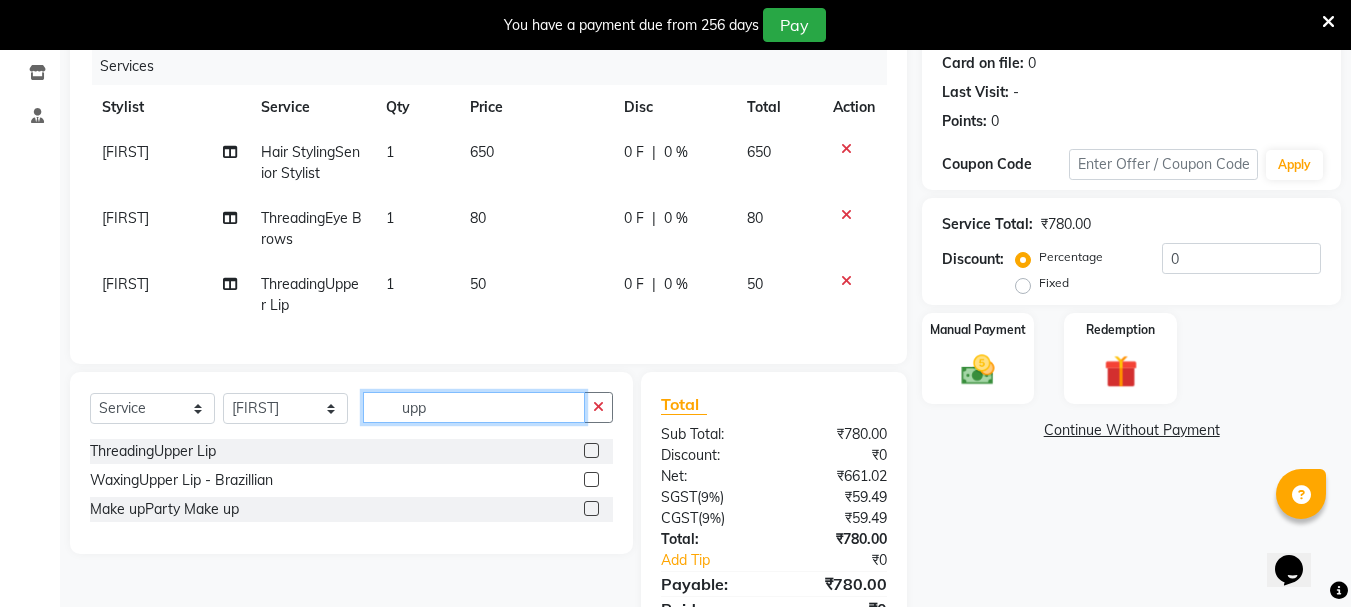 click on "upp" 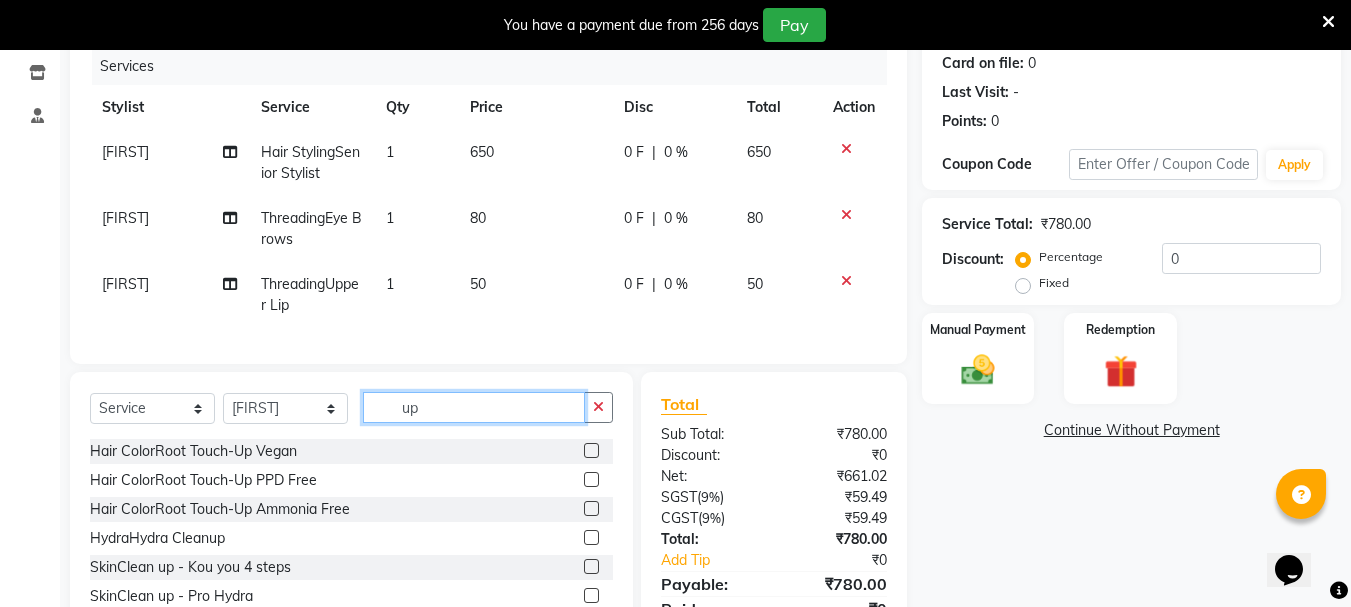 type on "u" 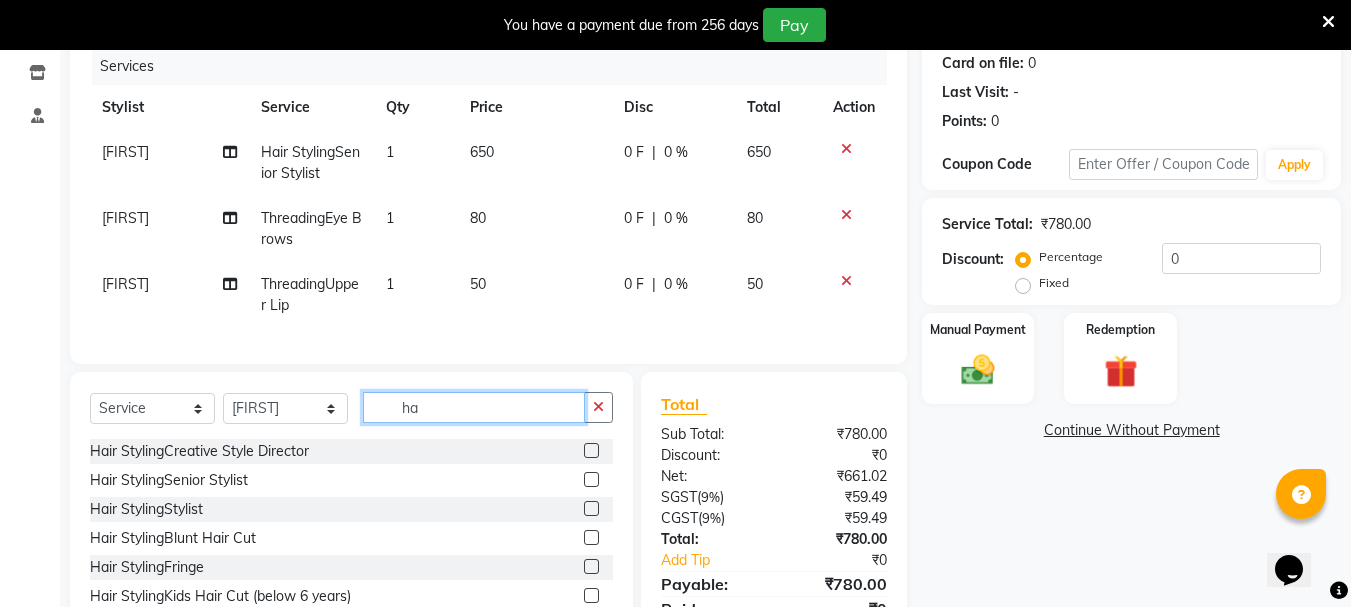 type on "ha" 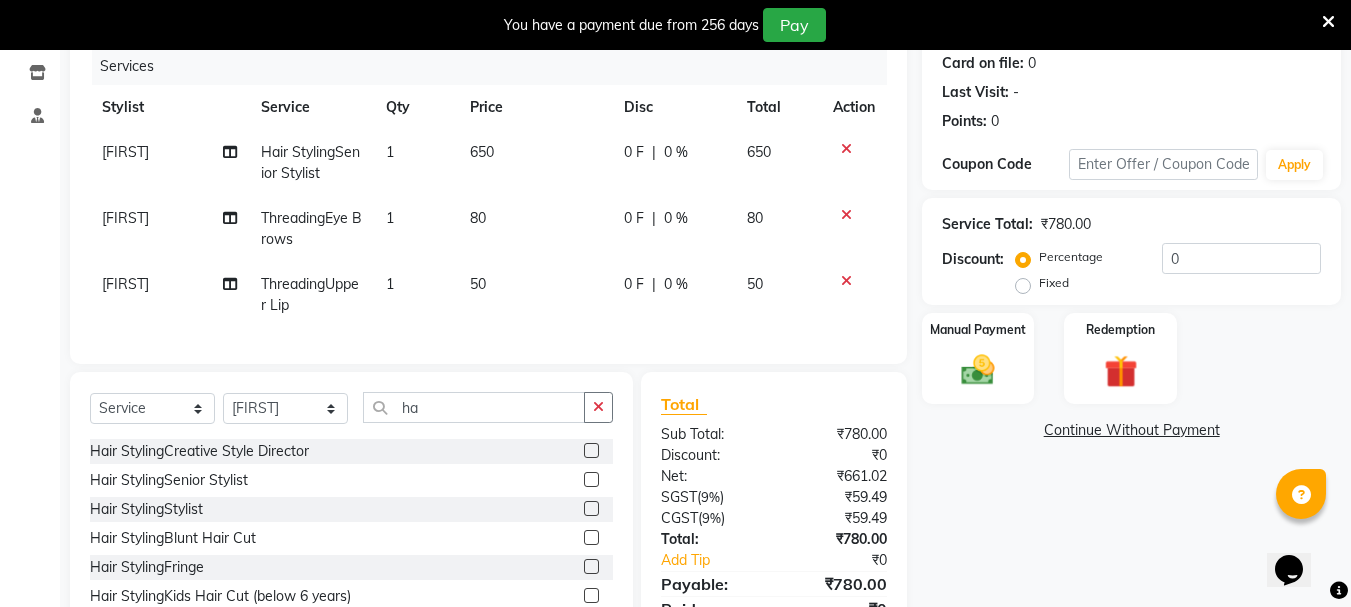 click 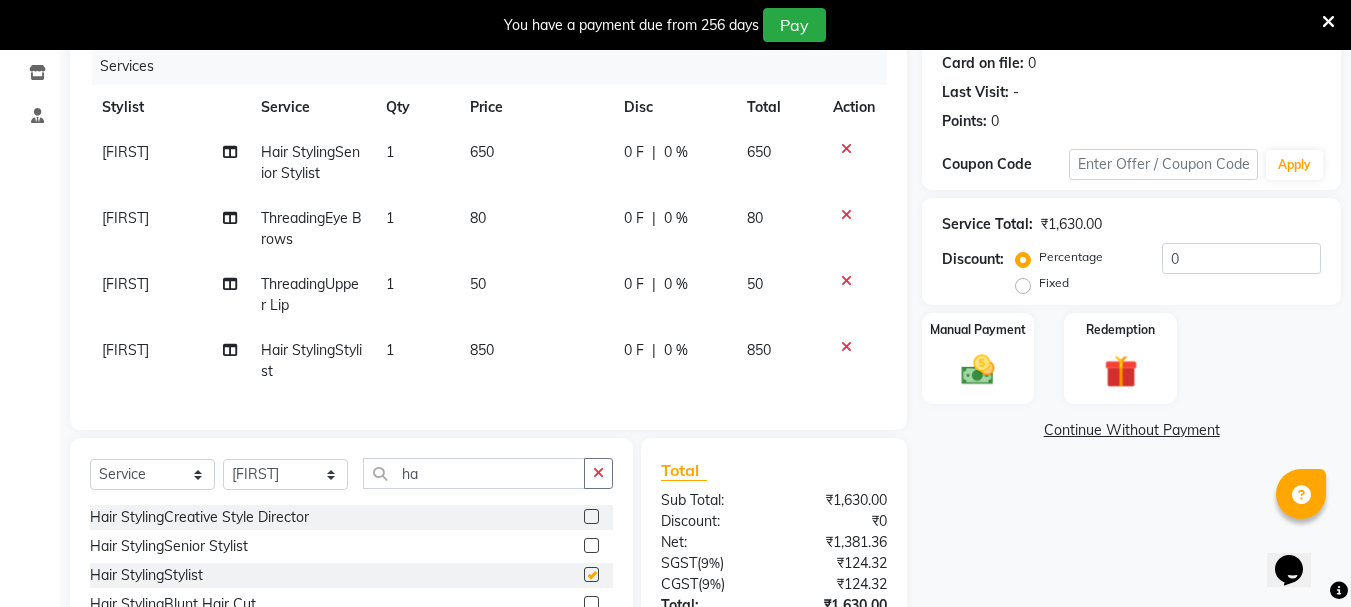 checkbox on "false" 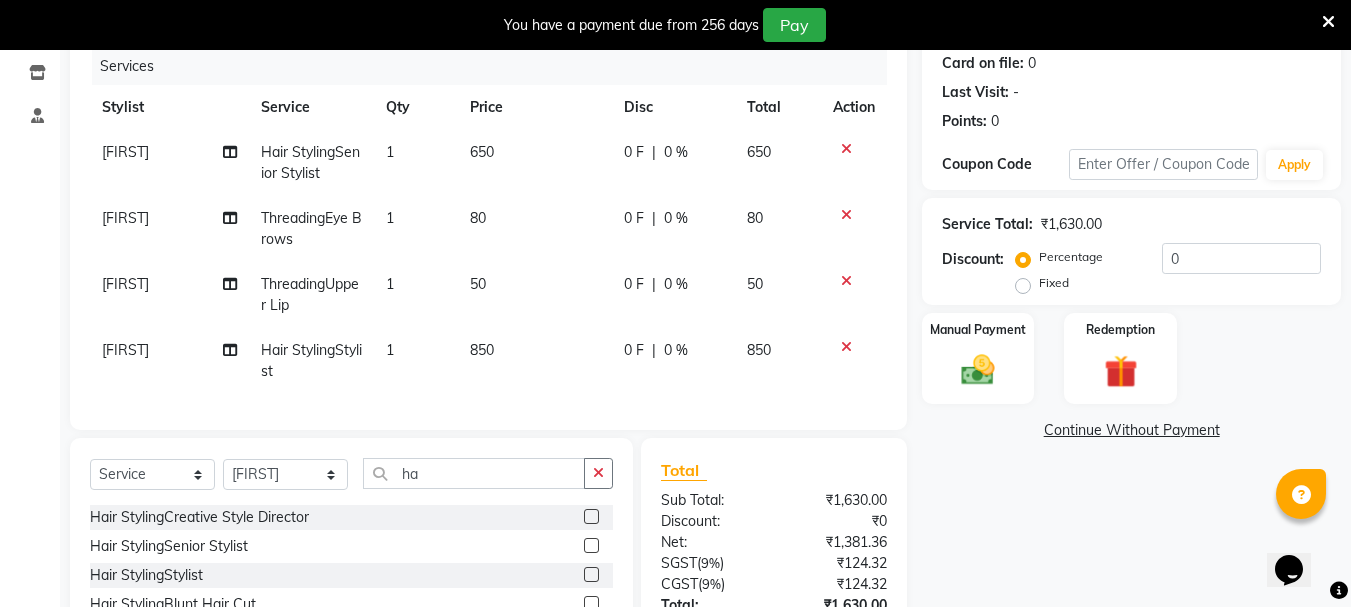 click on "850" 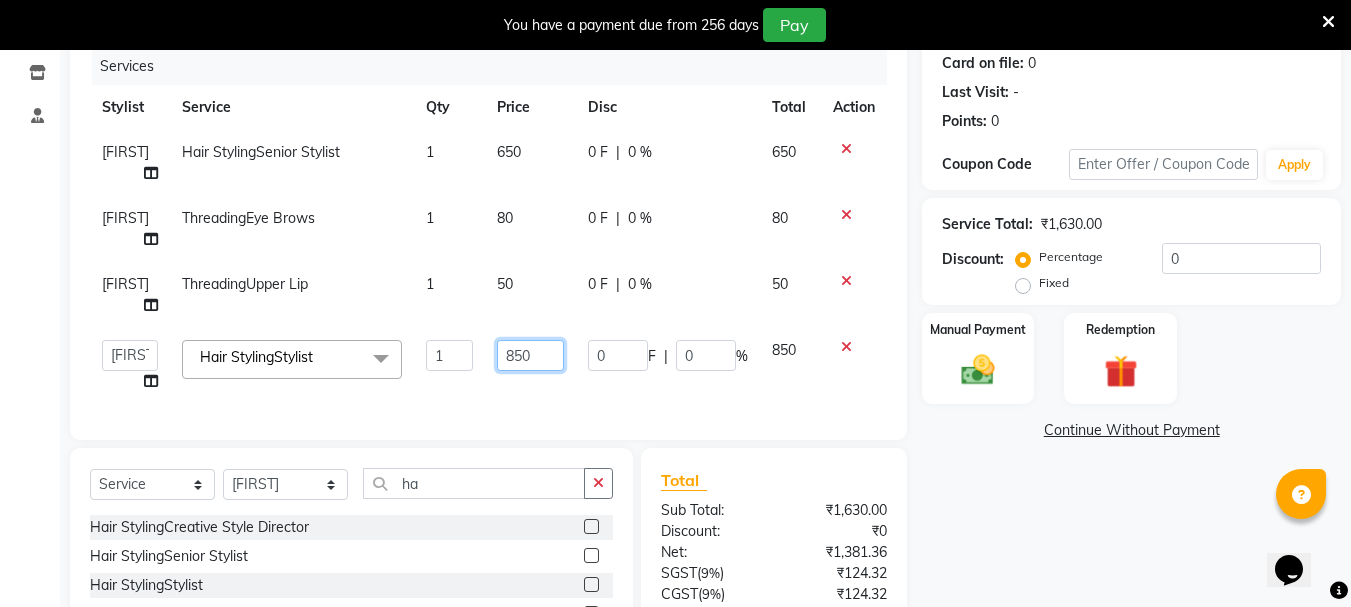 click on "850" 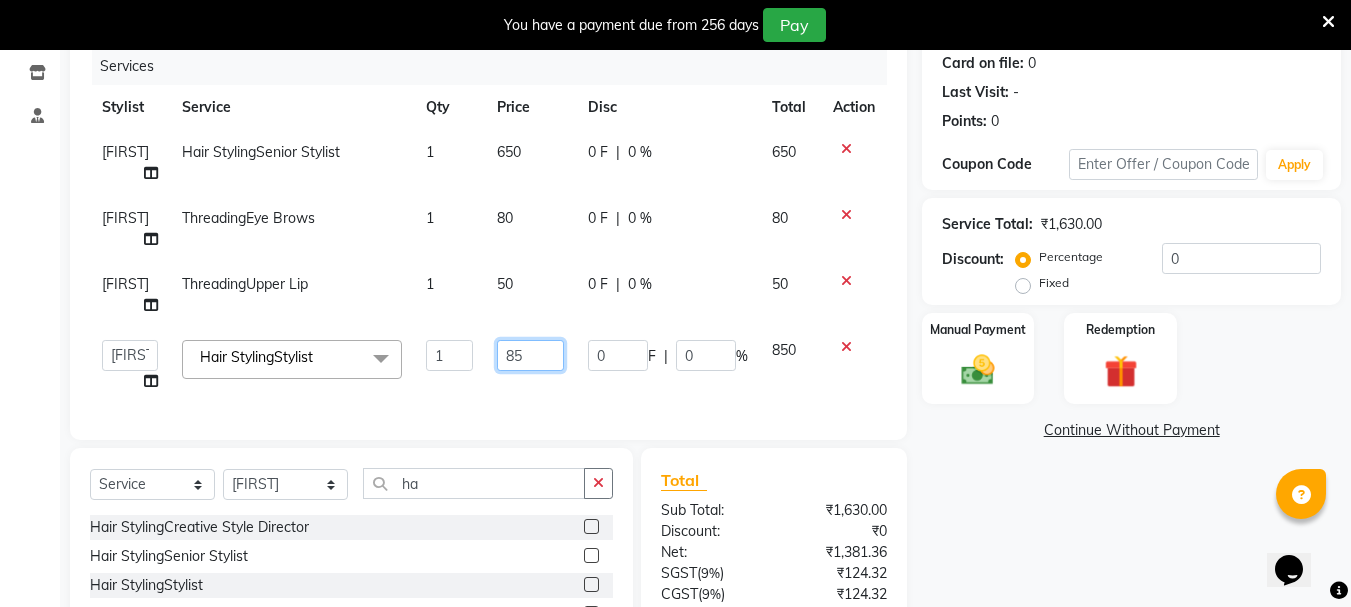 type on "8" 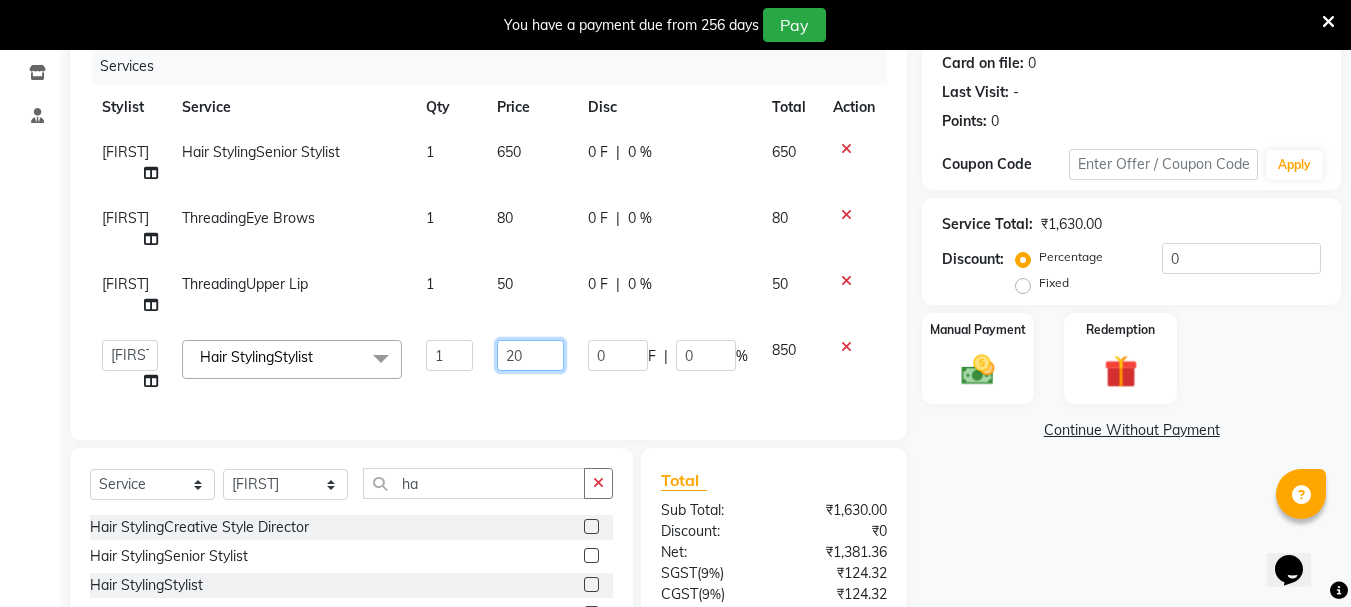 type on "200" 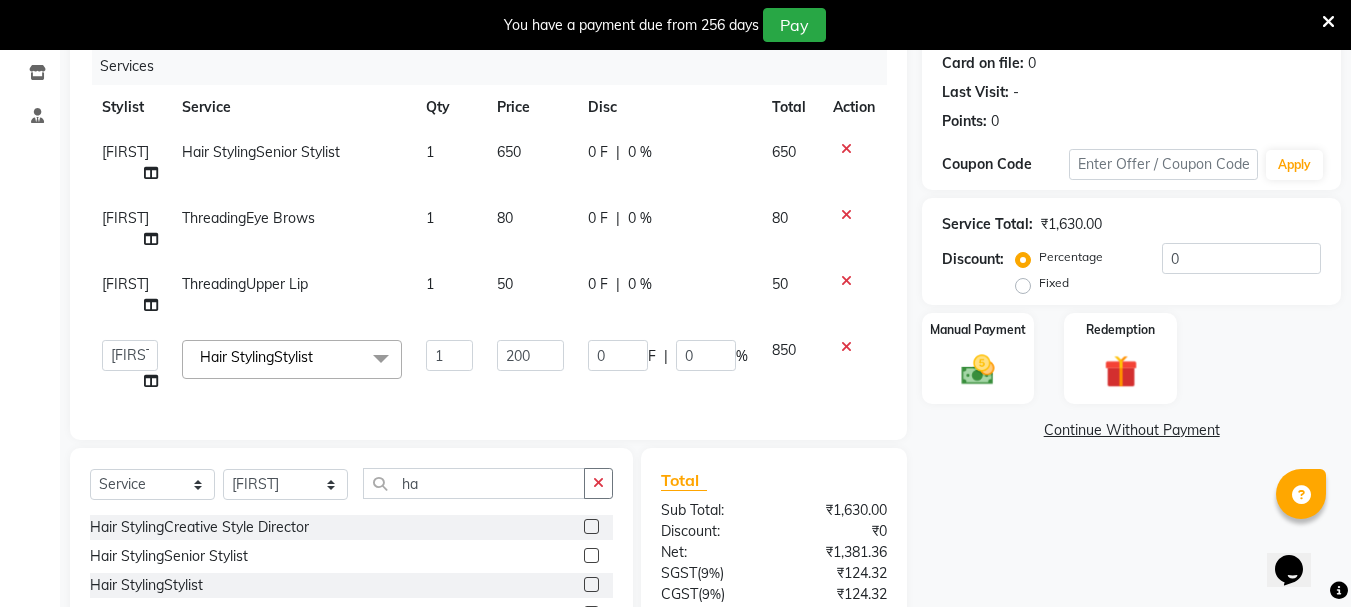 click on "Services Stylist Service Qty Price Disc Total Action [FIRST] Hair StylingSenior Stylist 1 [CURRENCY][AMOUNT] F | [PERCENT] [CURRENCY][AMOUNT] [FIRST] ThreadingEye Brows 1 [CURRENCY][AMOUNT] F | [PERCENT] [CURRENCY][AMOUNT] [FIRST] ThreadingUpper Lip 1 [CURRENCY][AMOUNT] F | [PERCENT] [CURRENCY][AMOUNT]  [FIRST]   [FIRST]   [FIRST]   [FIRST]   [FIRST]   [FIRST]   [FIRST]   [FIRST]   [FIRST]   [FIRST]   [FIRST]   [FIRST]   [FIRST]   [FIRST]   [FIRST]   [FIRST]   [FIRST]   [FIRST]   [FIRST]   [FIRST]   [FIRST]  Hair StylingStylist  x Hair StylingCreative Style Director Hair StylingSenior Stylist Hair StylingStylist Hair StylingBlunt Hair Cut Hair StylingFringe Hair StylingKids Hair Cut (below 6 years) Hair StylingShampoo & Conditioning Hair StylingBlow-dry Hair StylingIroning Hair StylingTong Curls Hair Accessories Hair ColorRoot Touch-Up Vegan Hair ColorRoot Touch-Up PPD Free Hair ColorRoot Touch-Up Ammonia Free Hair ColorHighlights (Per Foil) Hair ColorHighlights with pre lightener (Per Foil) Hair ColorCrazy Hair Color (Per Foil) Hair ColorGlobal Hair Color Hair ColorBalayage/Ombre Henna Hair Toning Hair & Scalp TreatmentRisana 1 [CURRENCY][AMOUNT] 0" 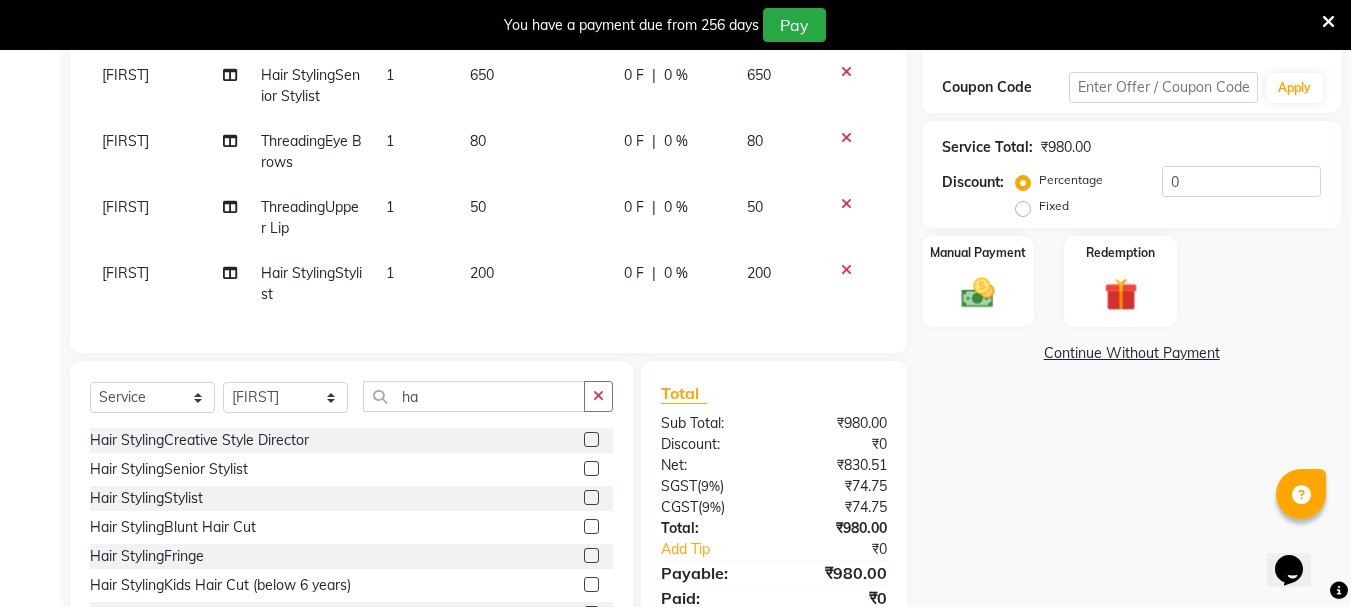 scroll, scrollTop: 421, scrollLeft: 0, axis: vertical 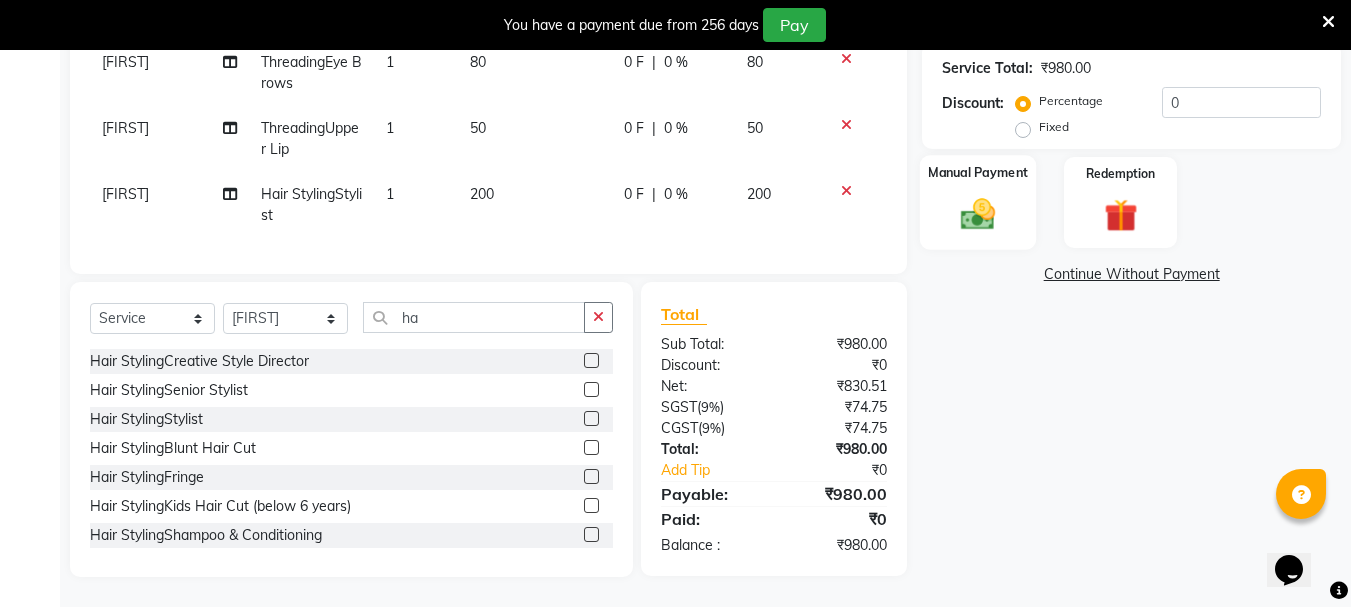 click 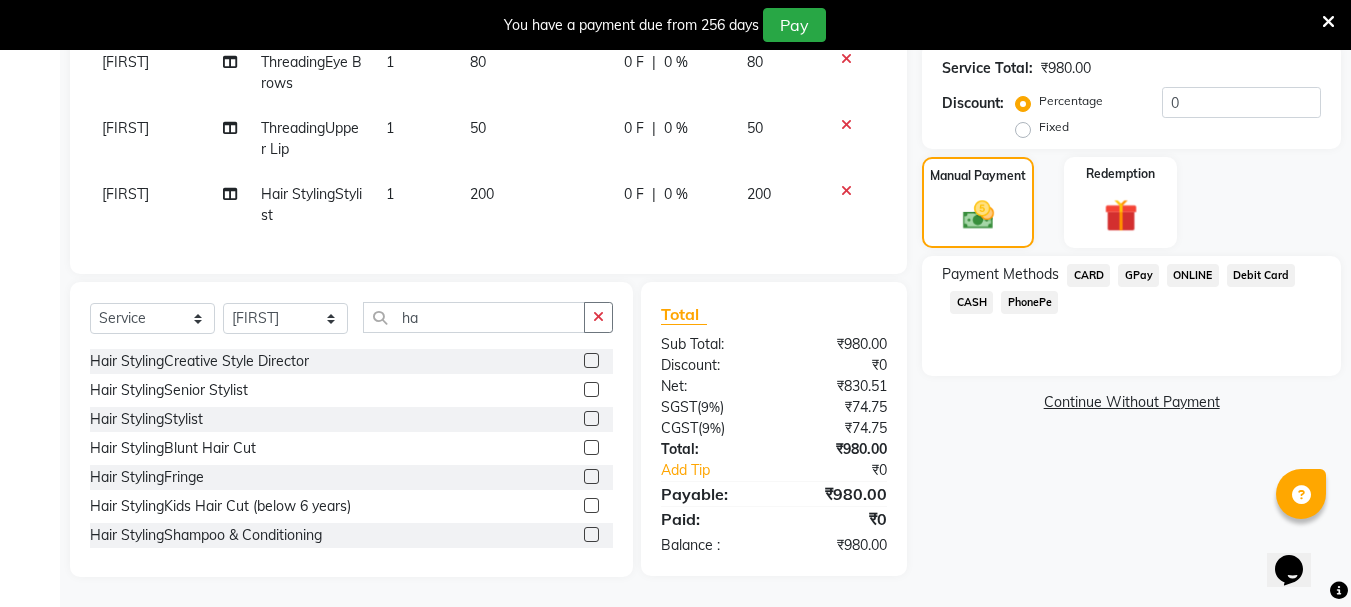 click on "CARD" 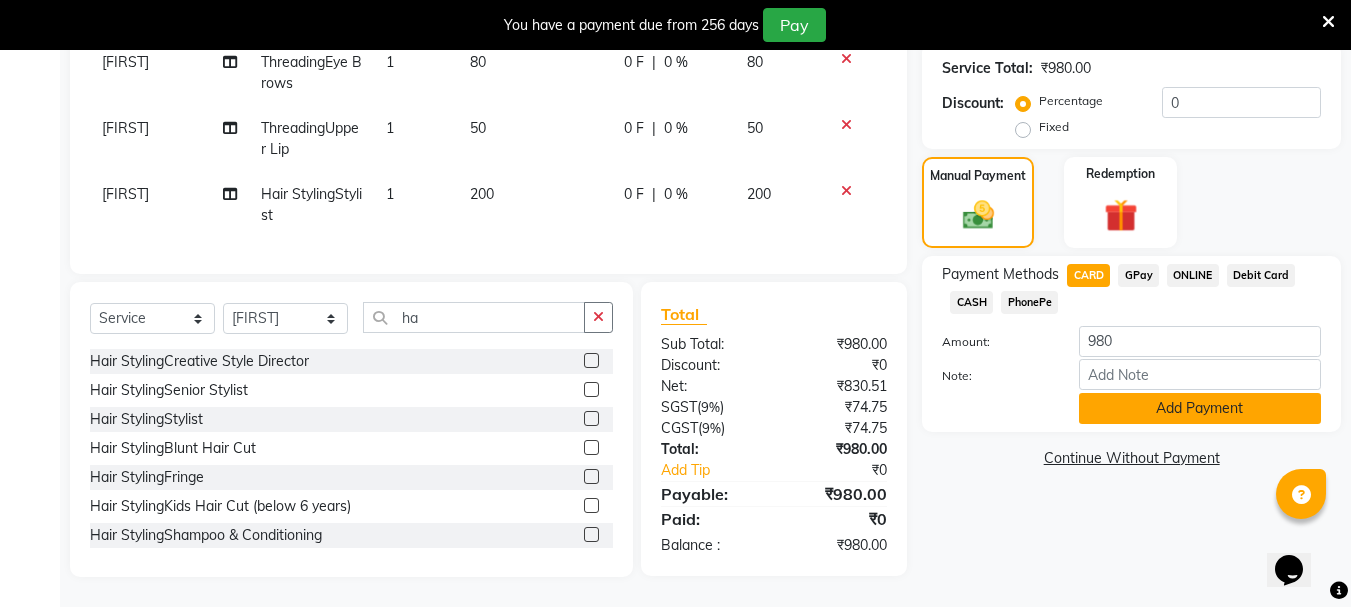 click on "Add Payment" 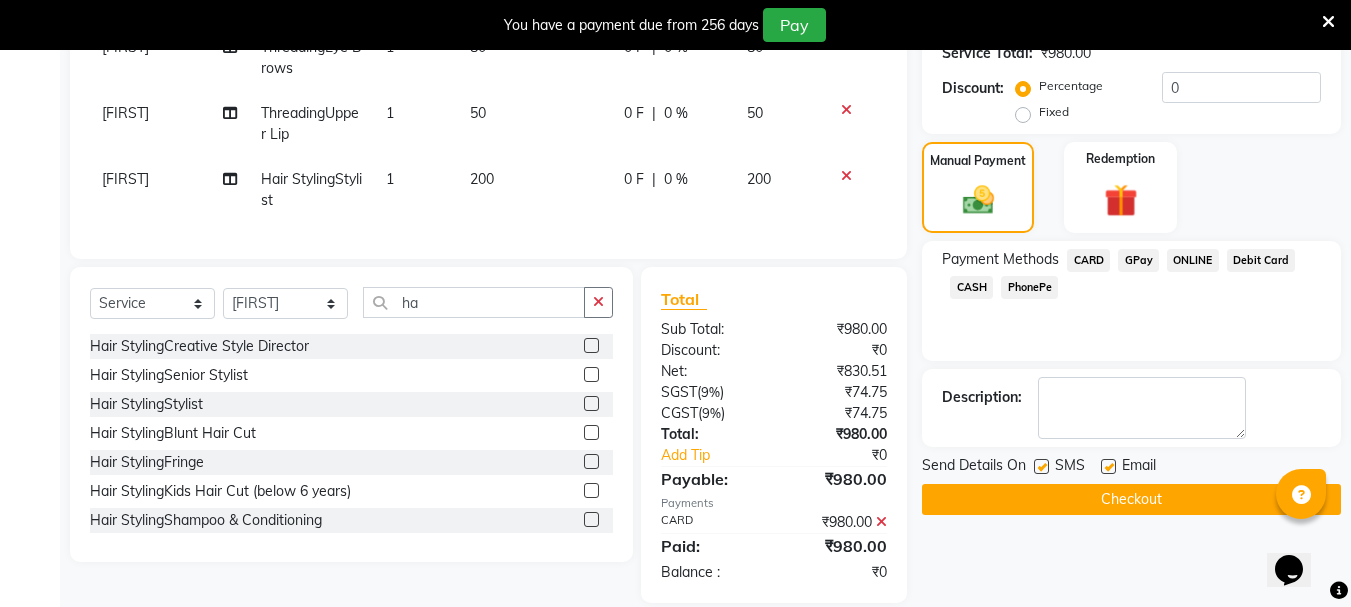 click 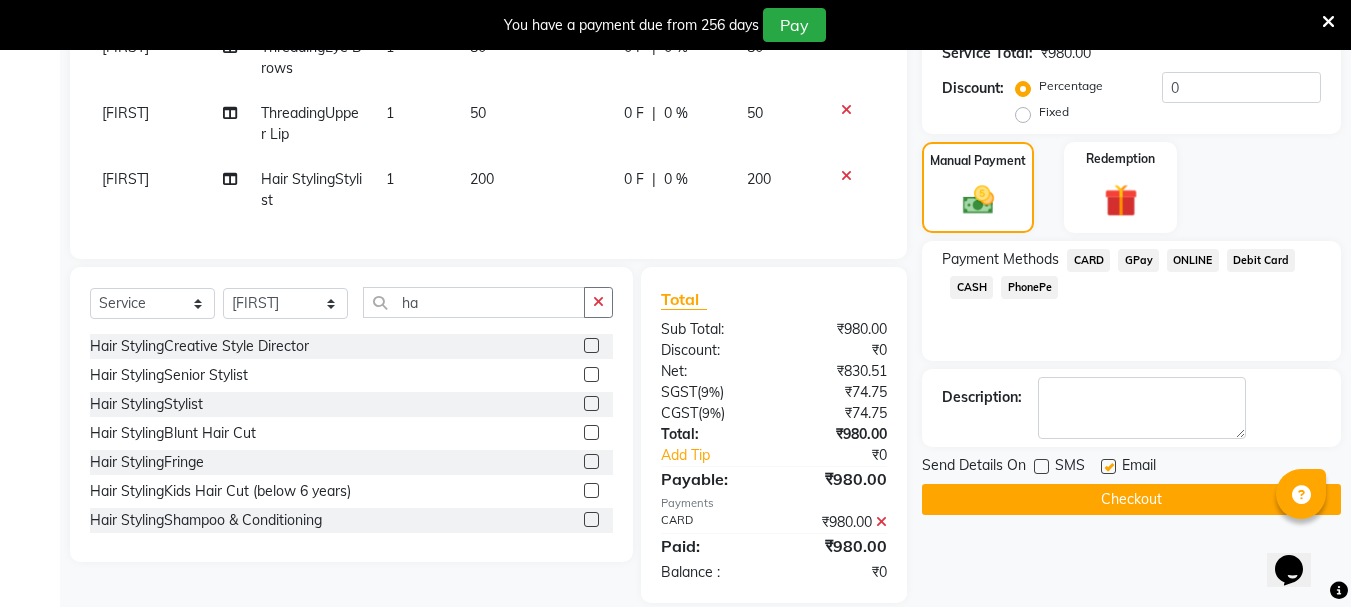 click 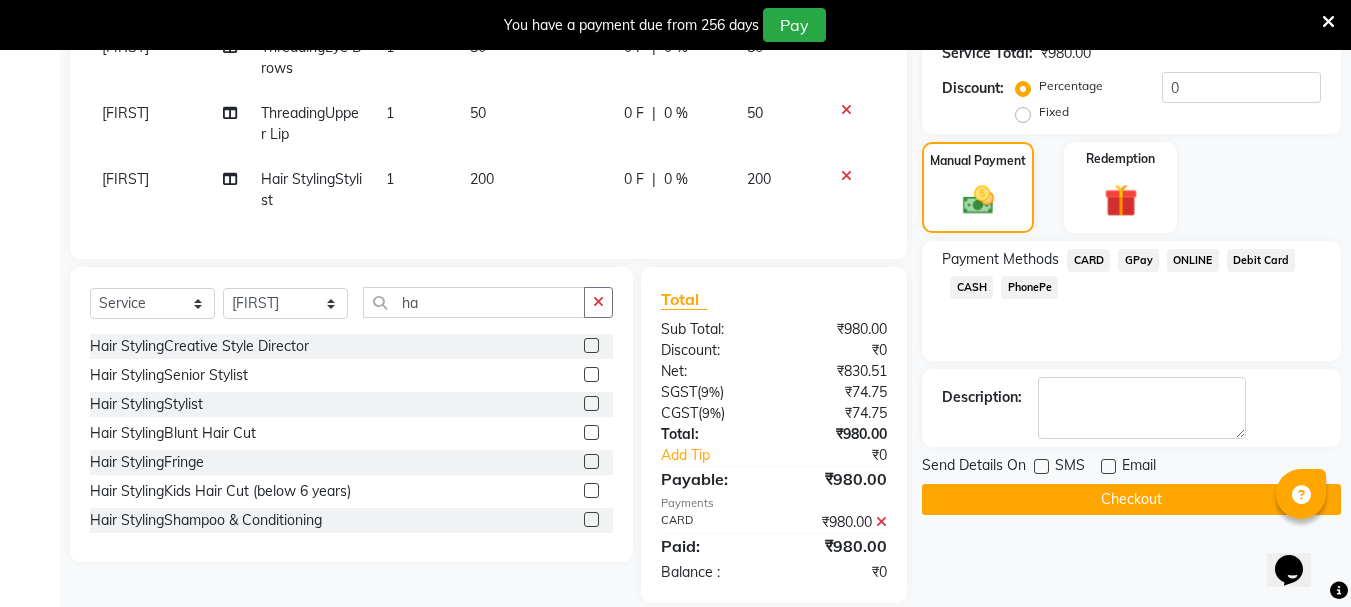 click on "Checkout" 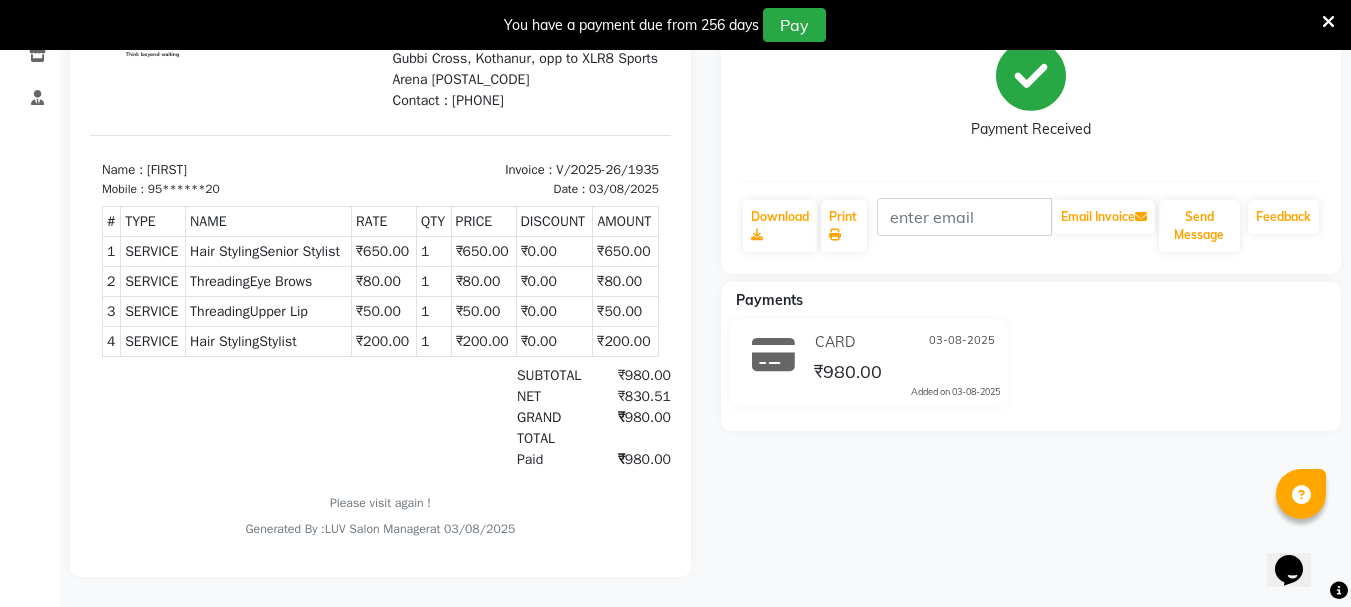 scroll, scrollTop: 0, scrollLeft: 0, axis: both 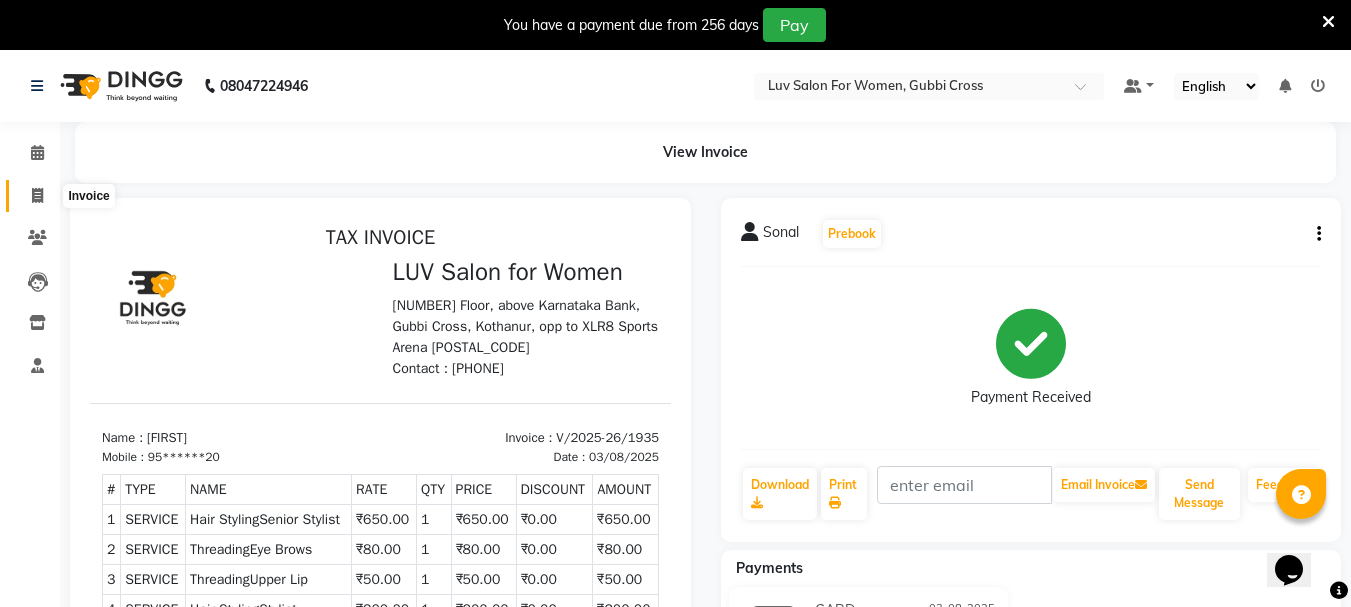 click 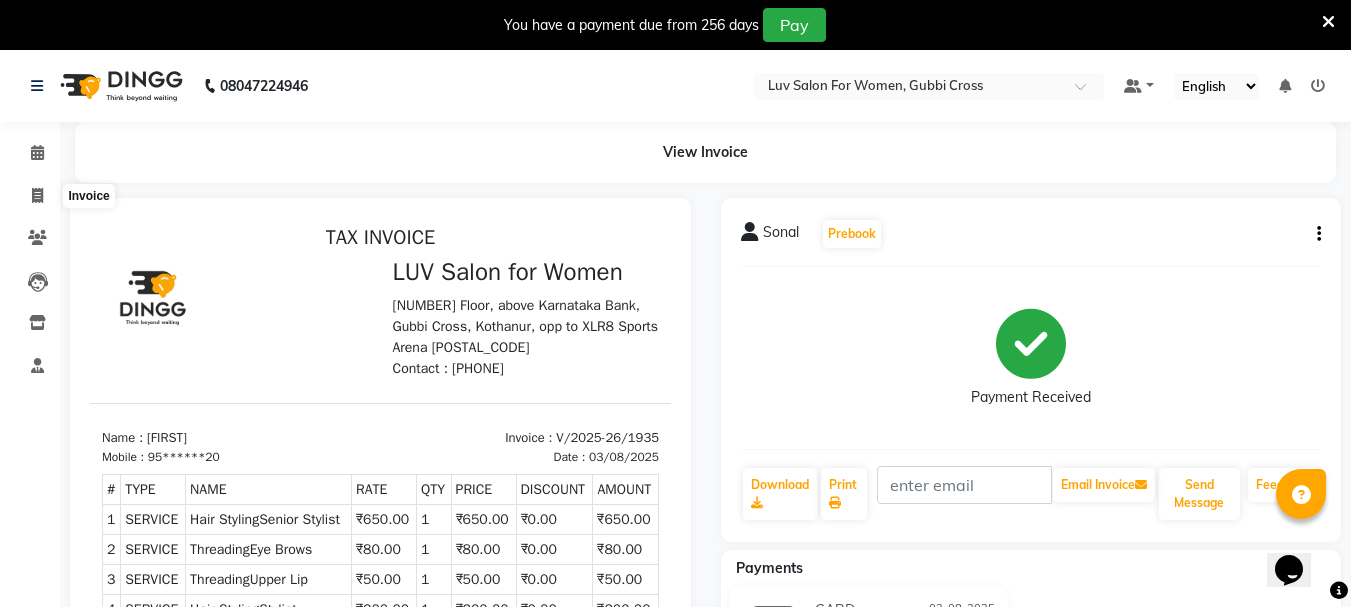select on "7221" 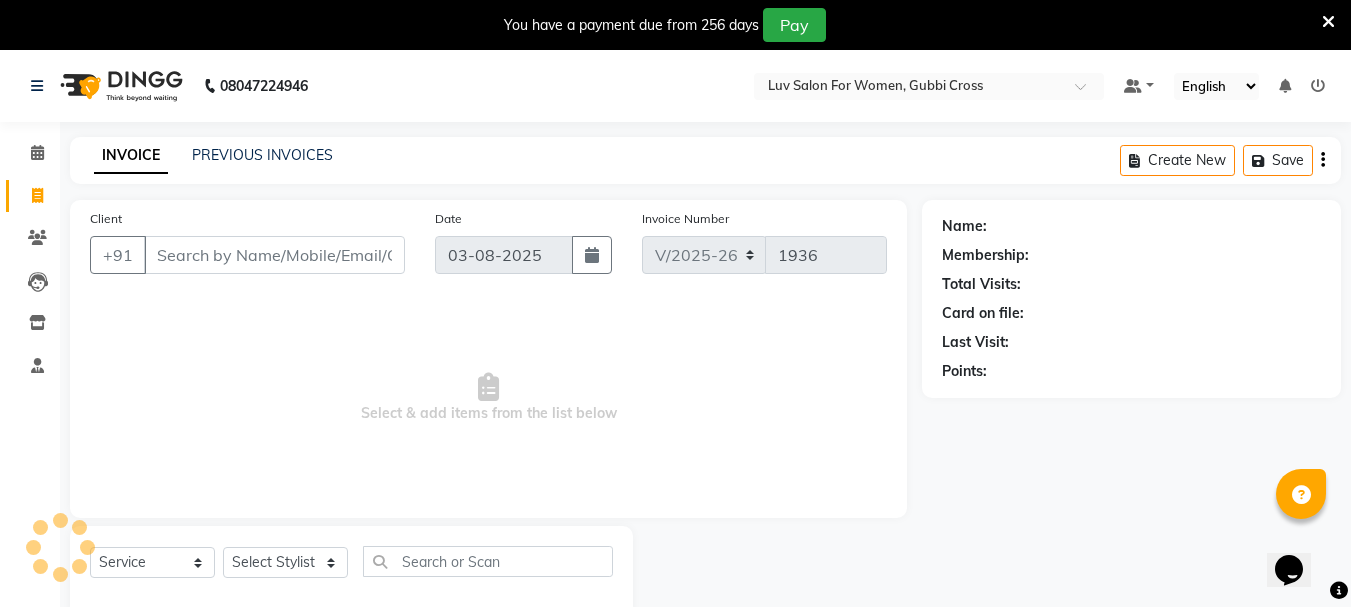 scroll, scrollTop: 50, scrollLeft: 0, axis: vertical 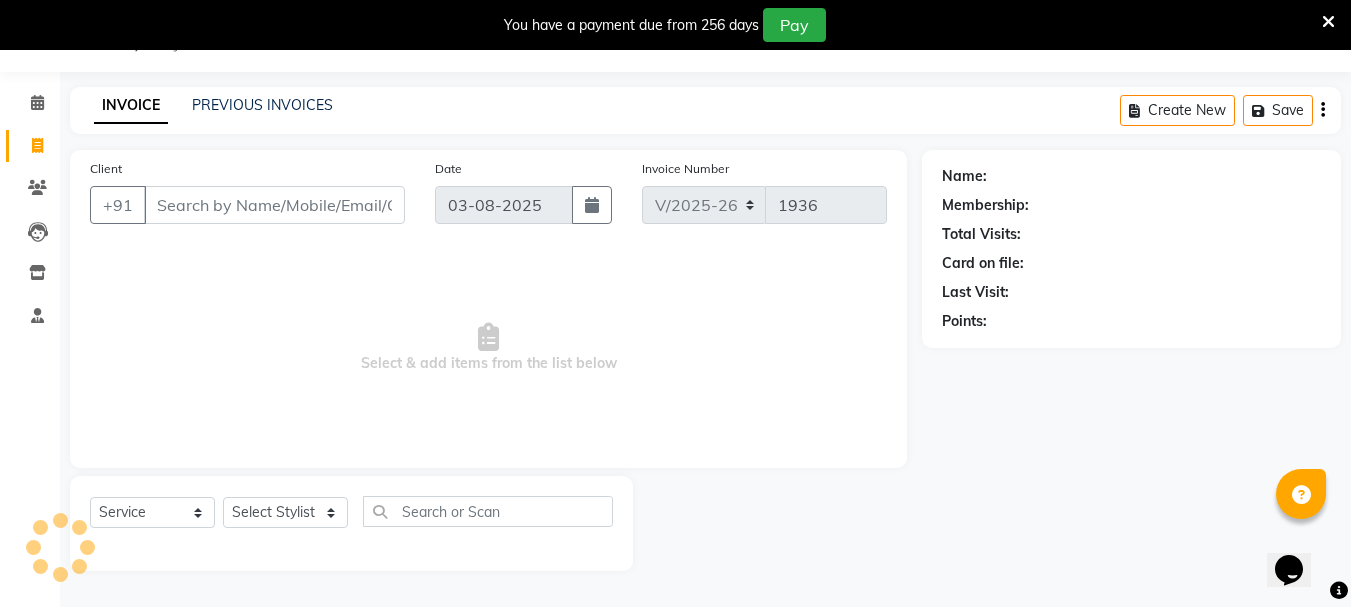 click on "Client" at bounding box center [274, 205] 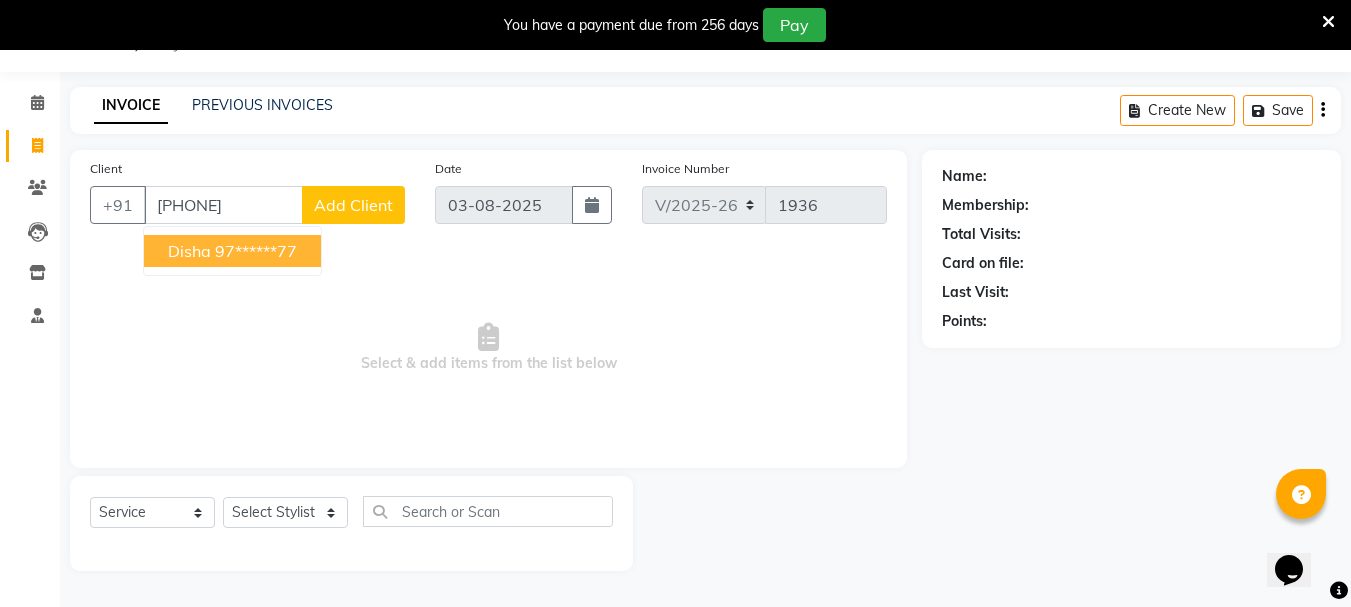 click on "Disha" at bounding box center [189, 251] 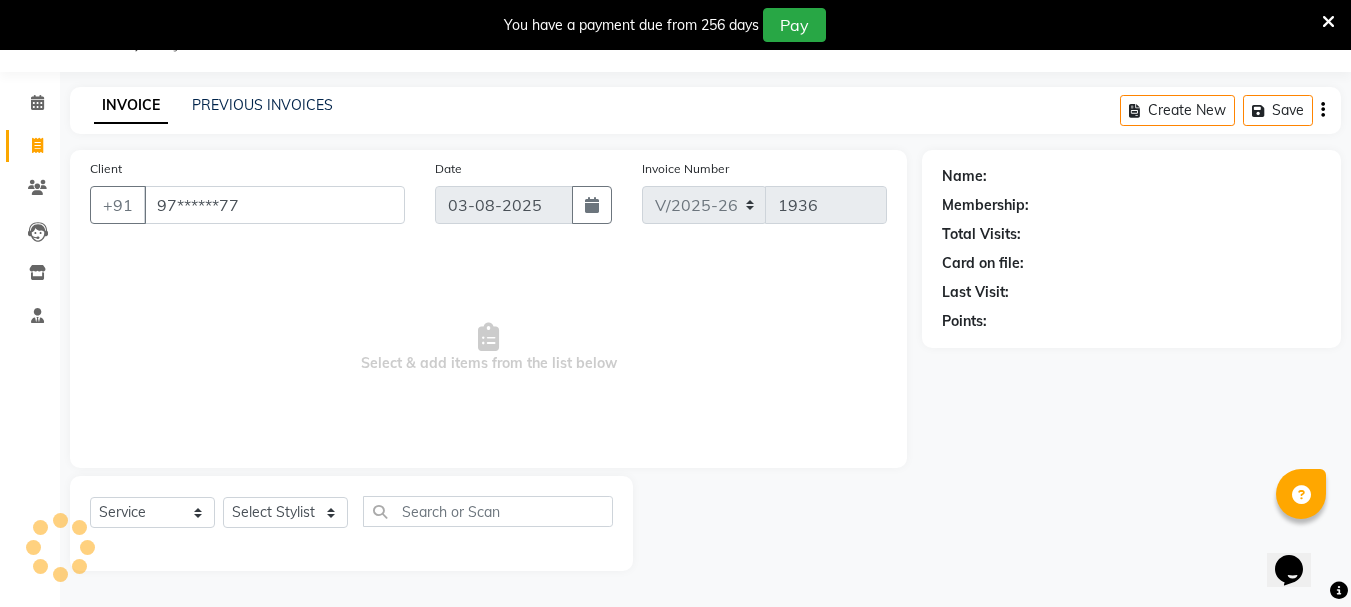 type on "97******77" 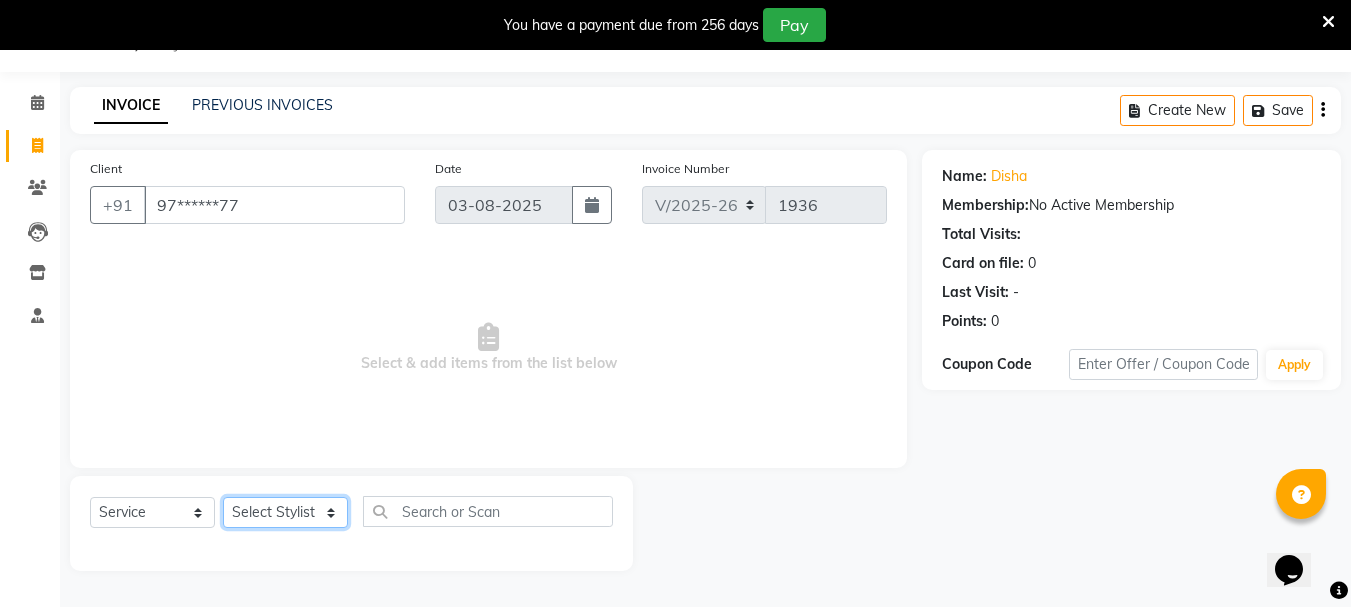 click on "Select Stylist [FIRST] [FIRST] [FIRST] [FIRST] [FIRST] [FIRST] [FIRST] [FIRST] [FIRST] [FIRST] [FIRST] [FIRST] [FIRST] [FIRST] [FIRST] [FIRST] [FIRST] [FIRST] [FIRST] [FIRST] [FIRST]" 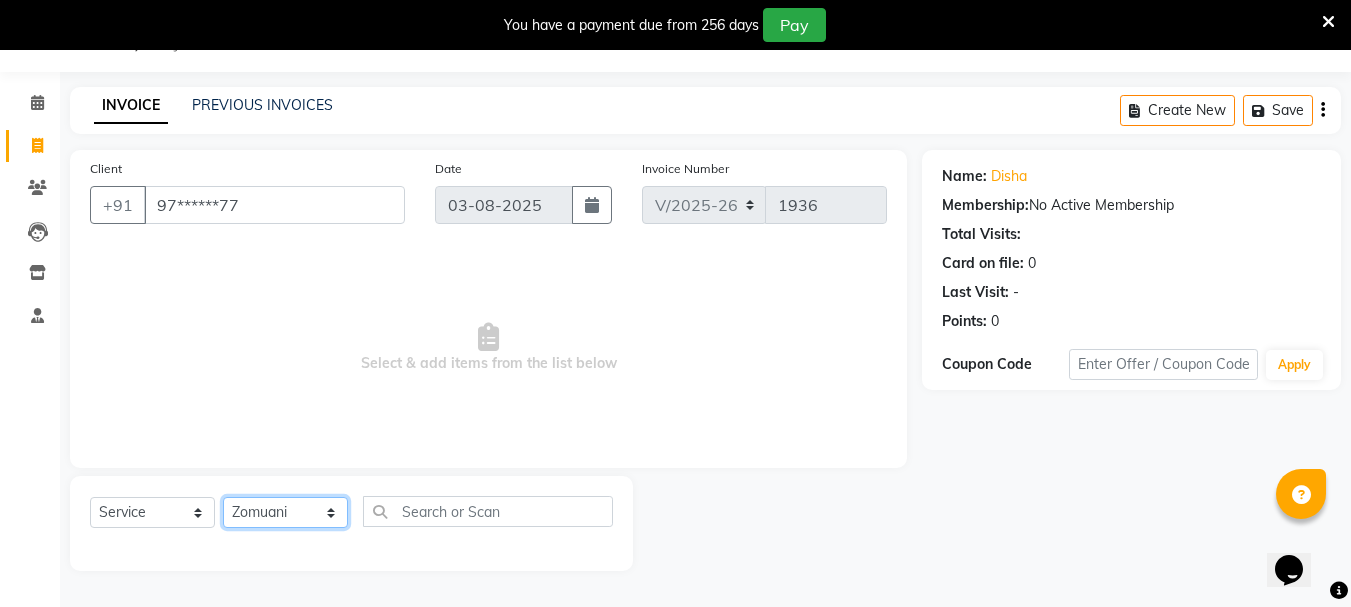 click on "Select Stylist [FIRST] [FIRST] [FIRST] [FIRST] [FIRST] [FIRST] [FIRST] [FIRST] [FIRST] [FIRST] [FIRST] [FIRST] [FIRST] [FIRST] [FIRST] [FIRST] [FIRST] [FIRST] [FIRST] [FIRST] [FIRST]" 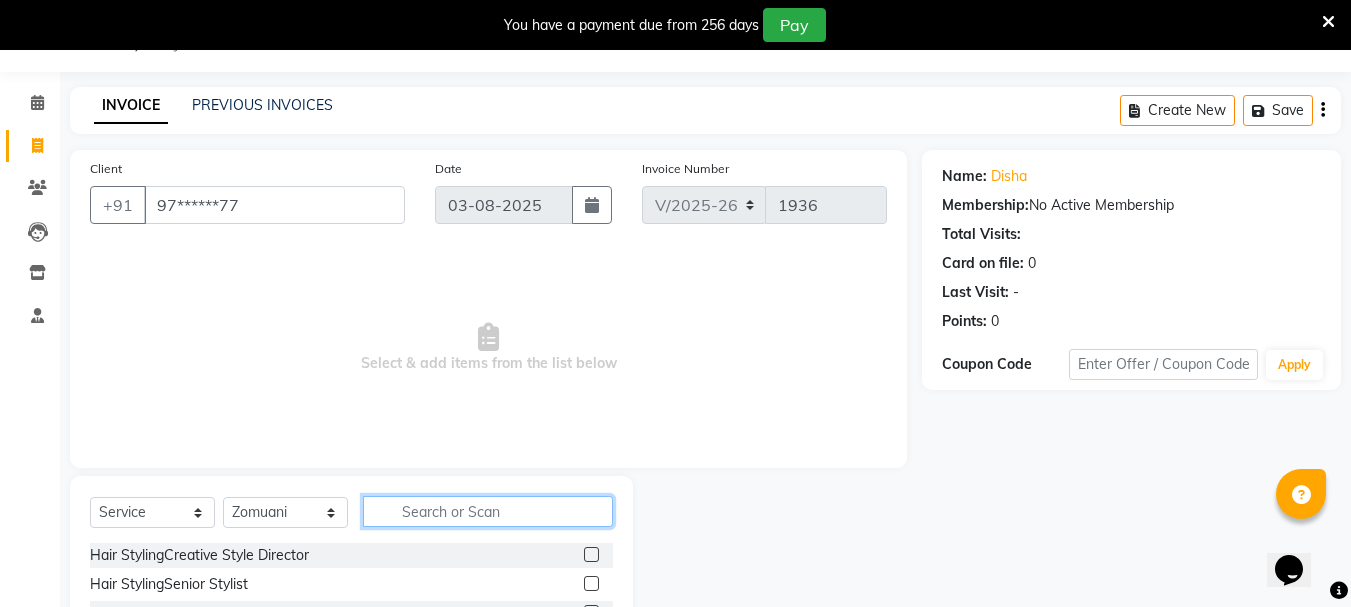 click 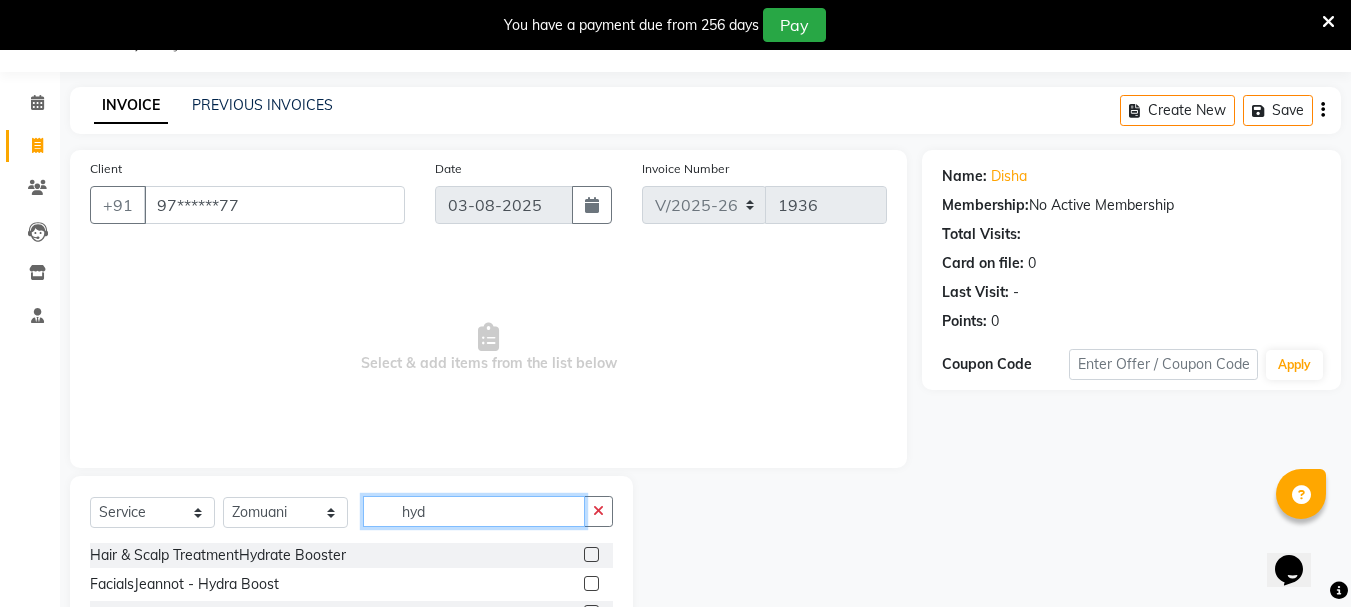 type on "hyd" 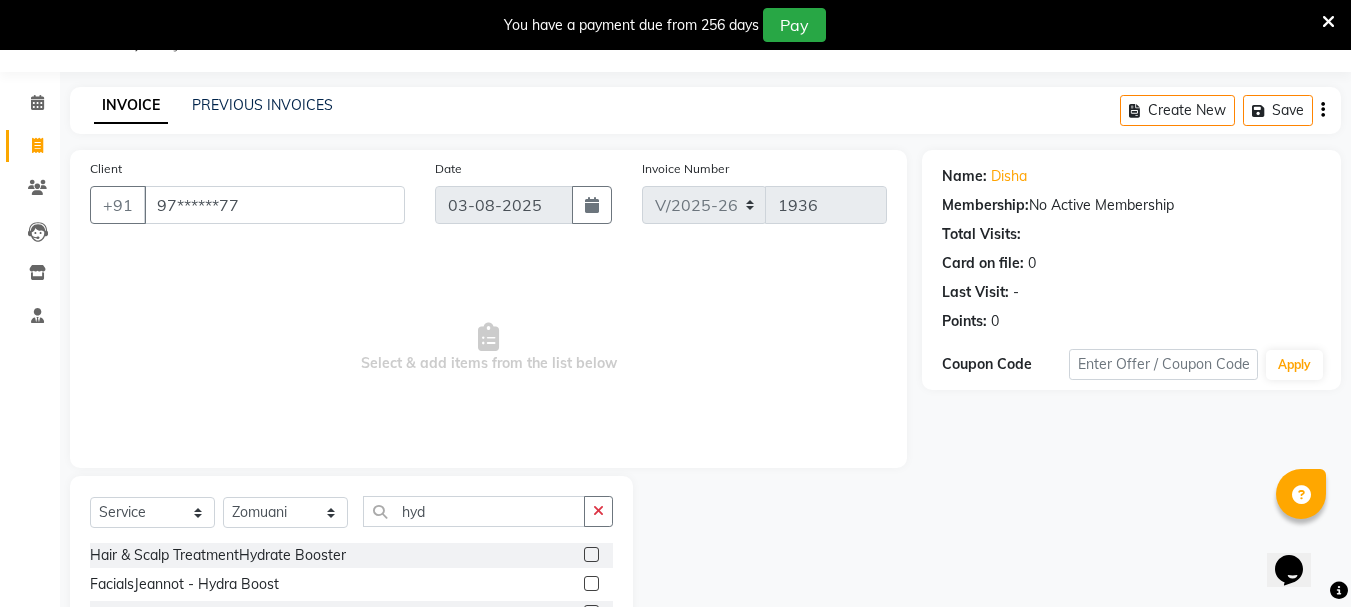 click 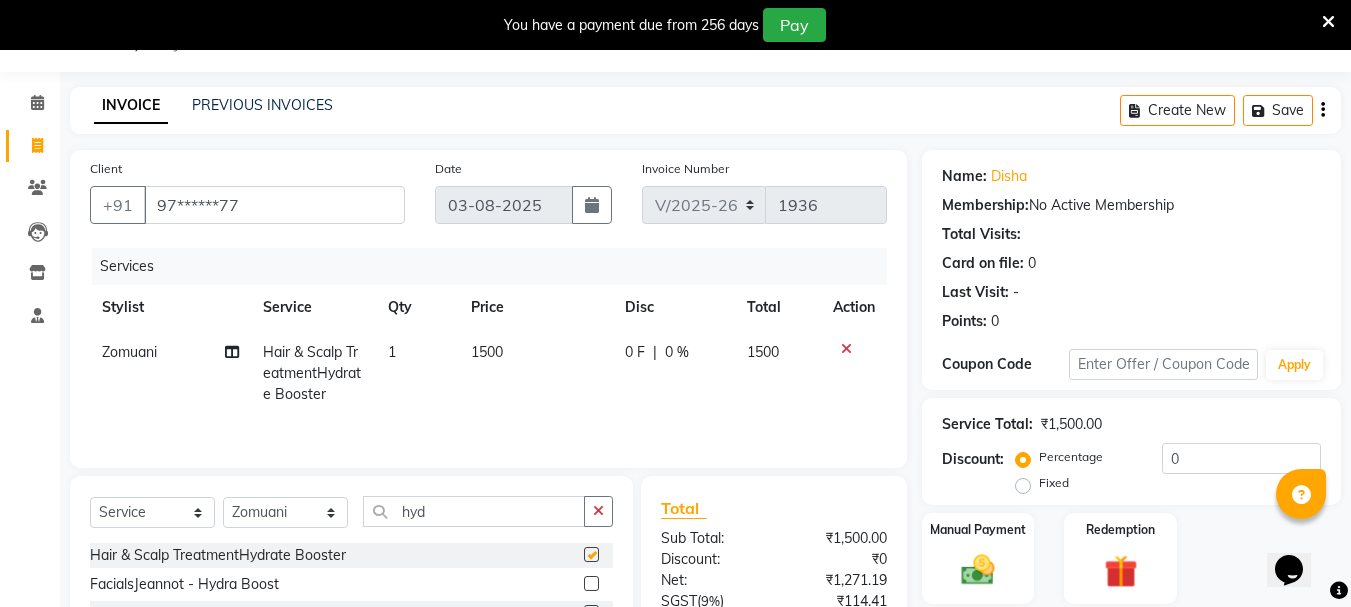 checkbox on "false" 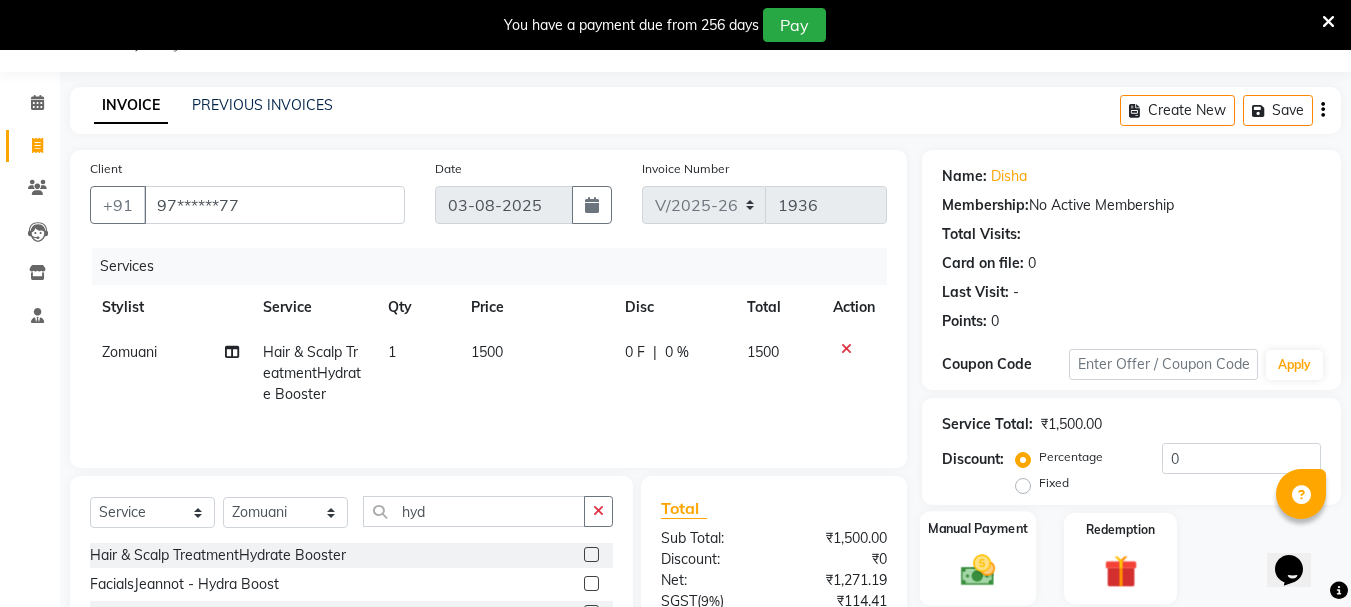 click 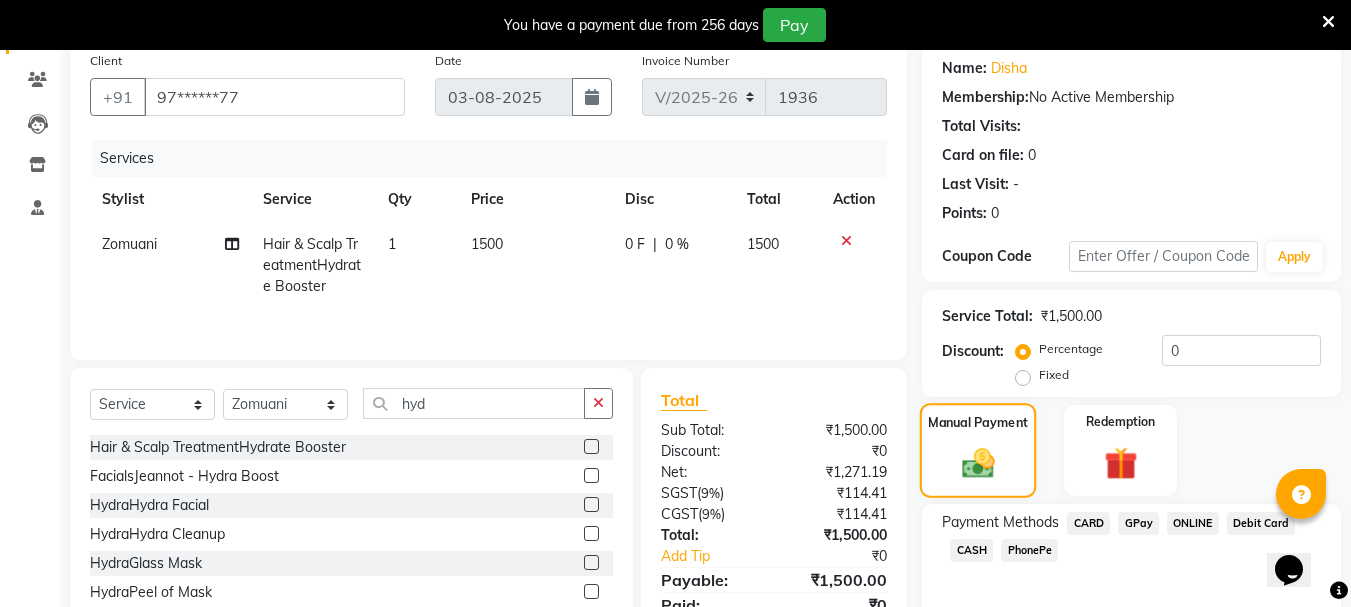 scroll, scrollTop: 246, scrollLeft: 0, axis: vertical 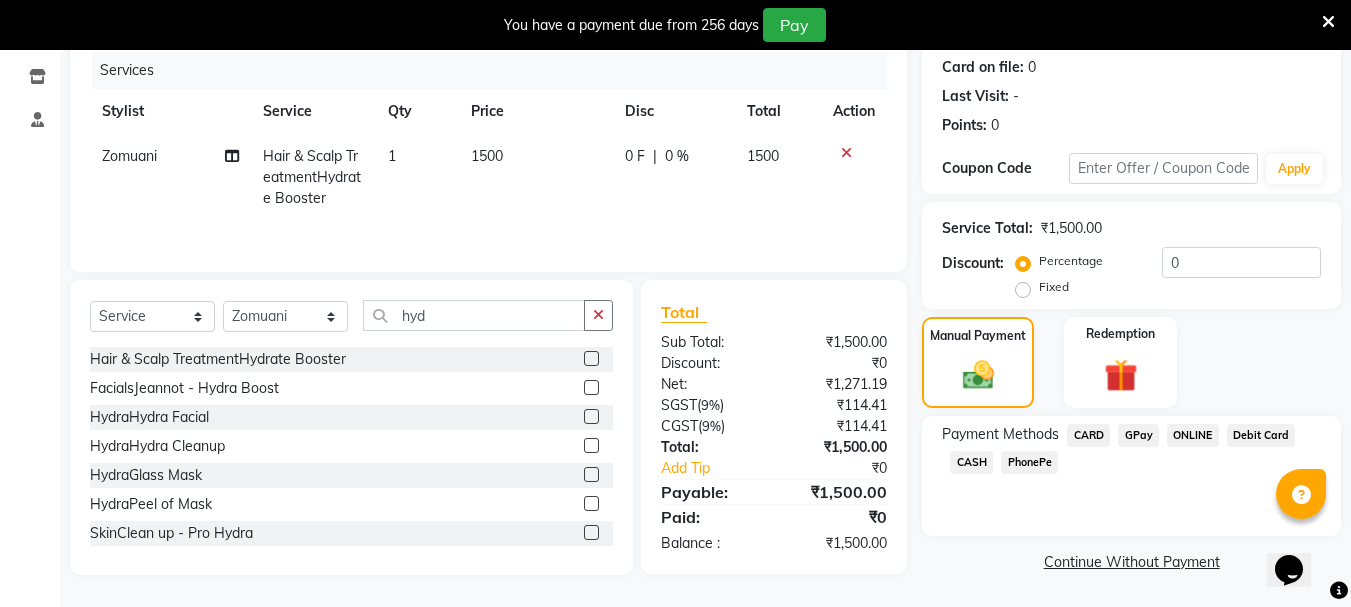 click on "CARD" 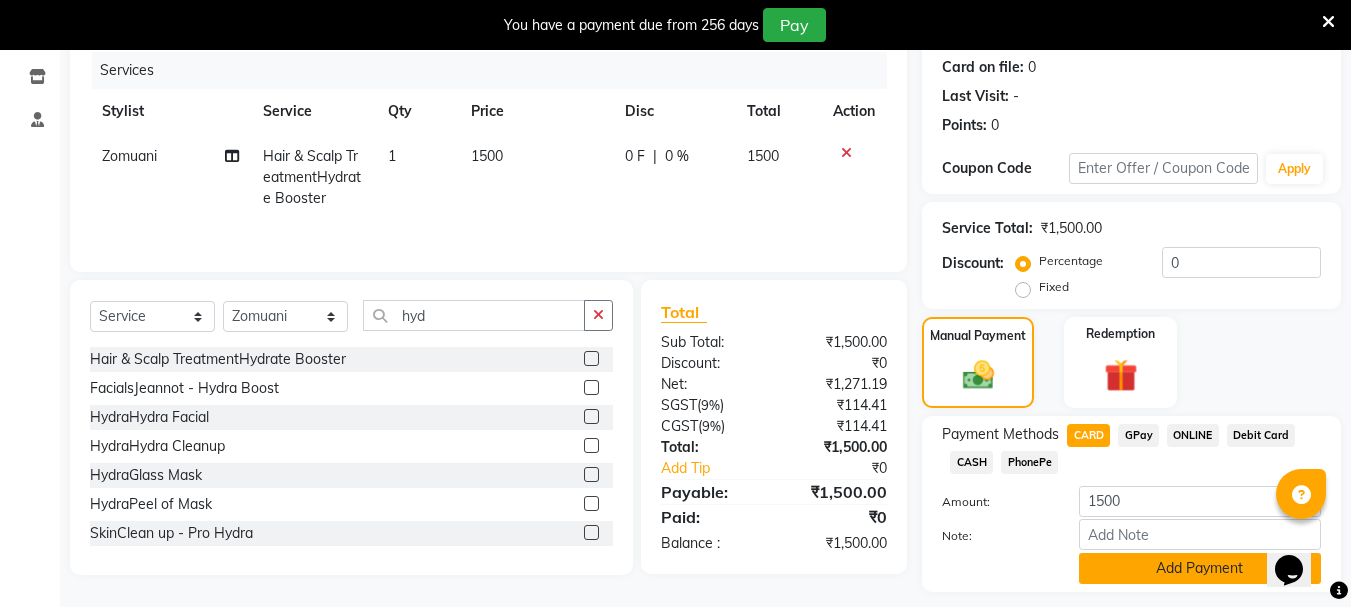 click on "Add Payment" 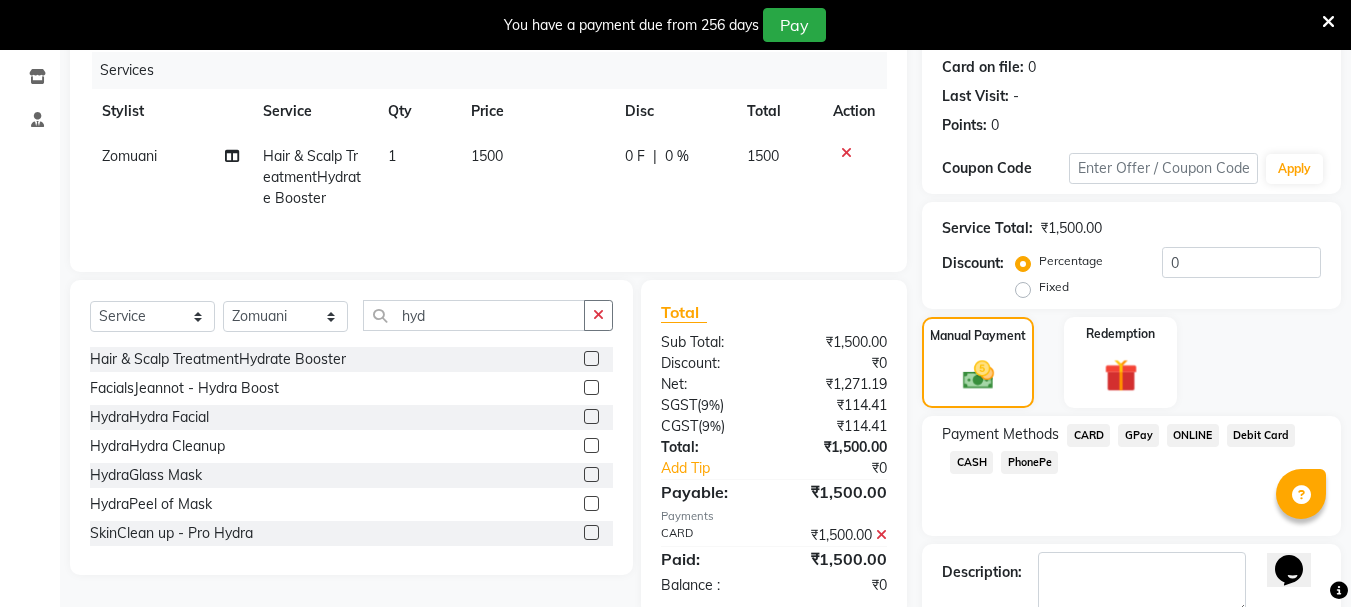 scroll, scrollTop: 359, scrollLeft: 0, axis: vertical 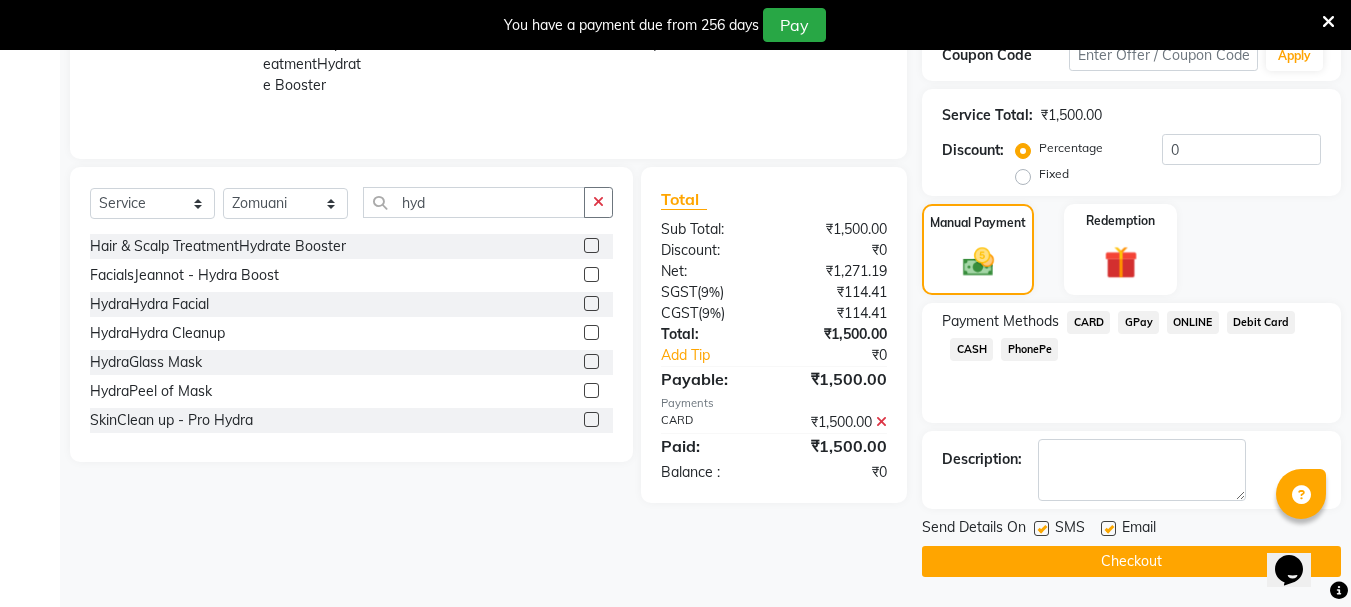 click on "Checkout" 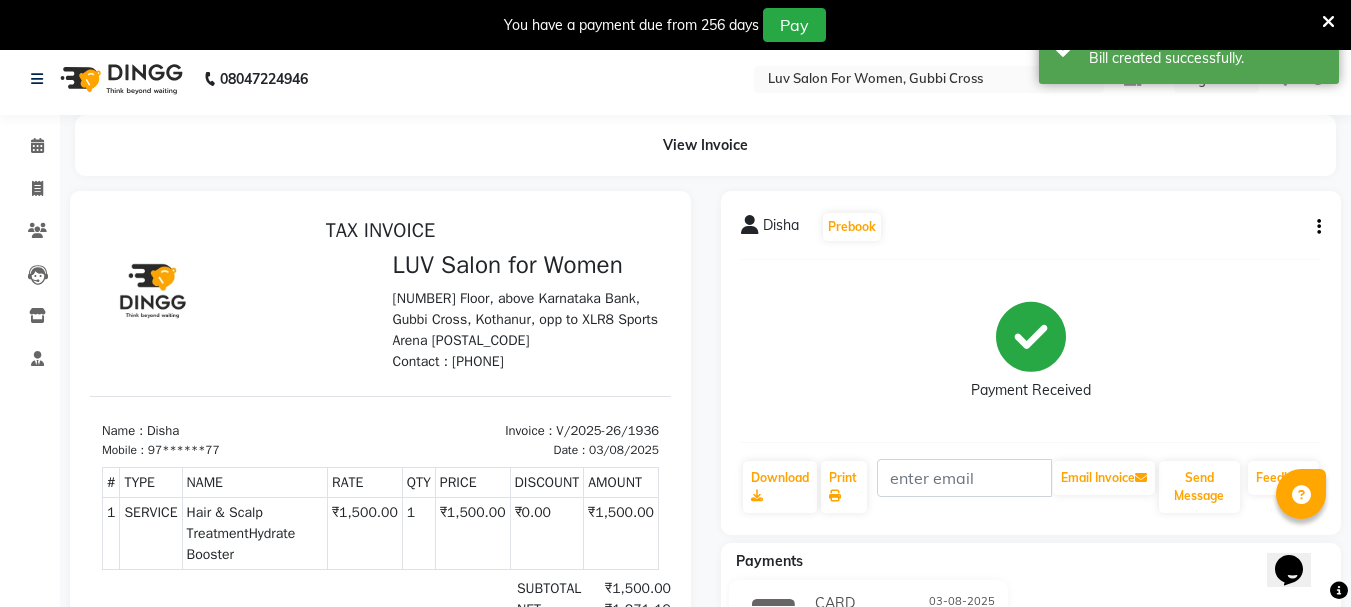 scroll, scrollTop: 0, scrollLeft: 0, axis: both 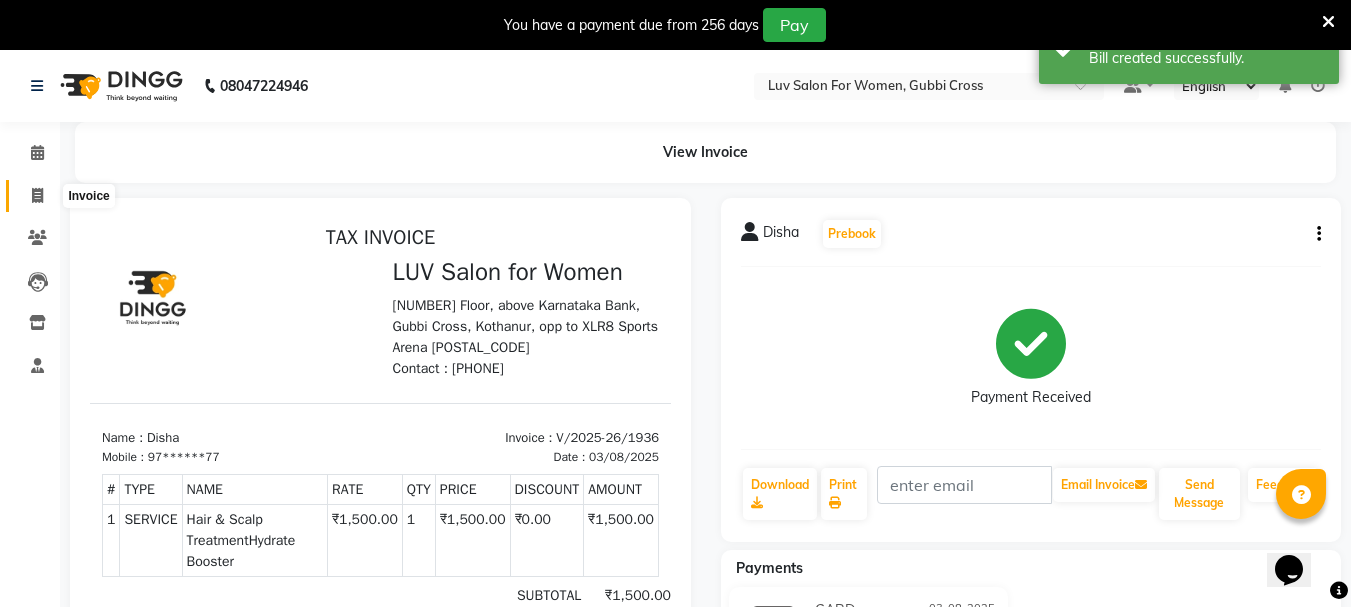 click 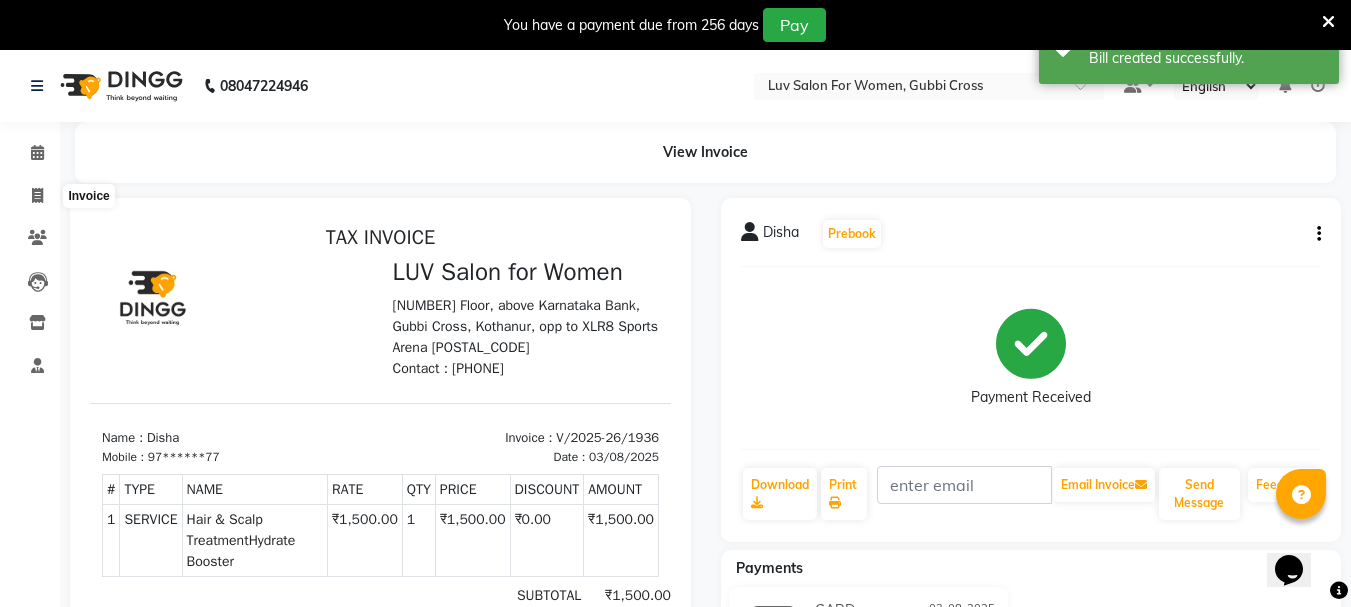 select on "service" 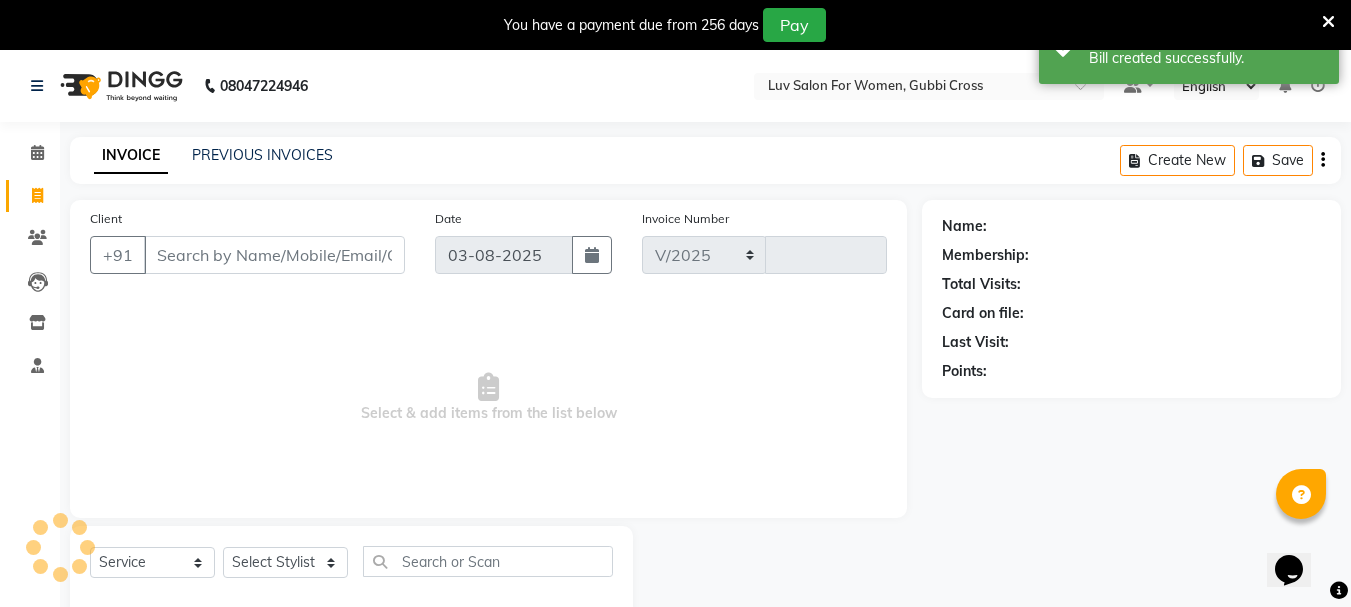 scroll, scrollTop: 50, scrollLeft: 0, axis: vertical 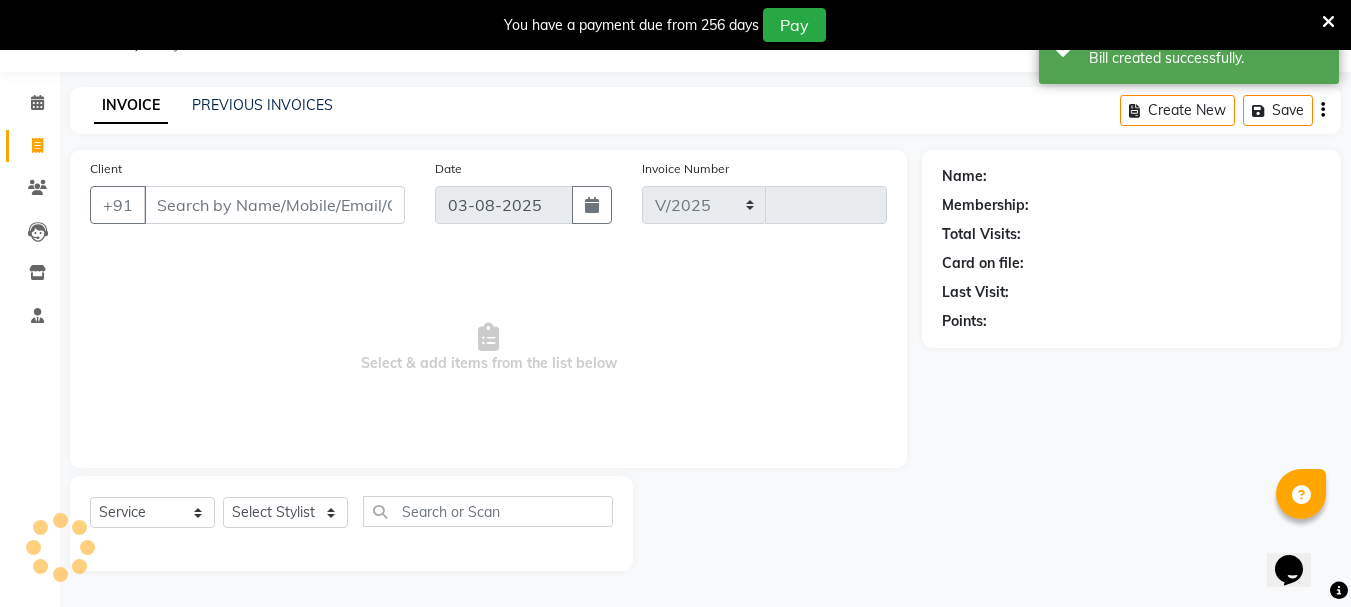select on "7221" 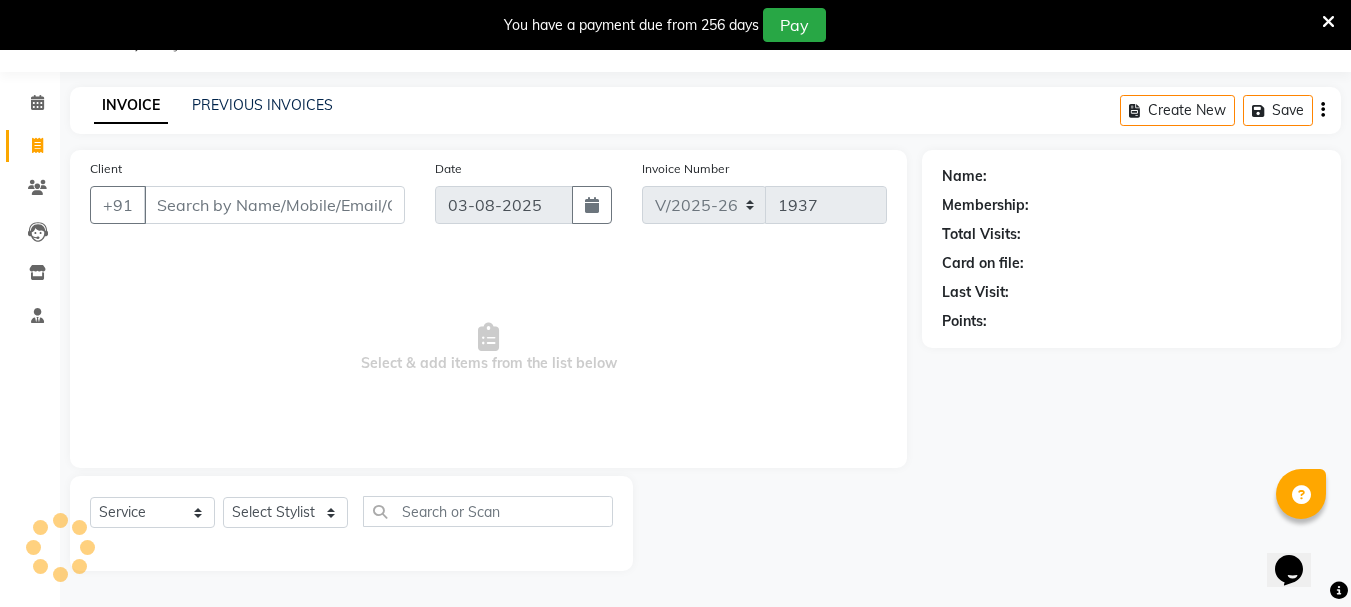 click on "Client" at bounding box center [274, 205] 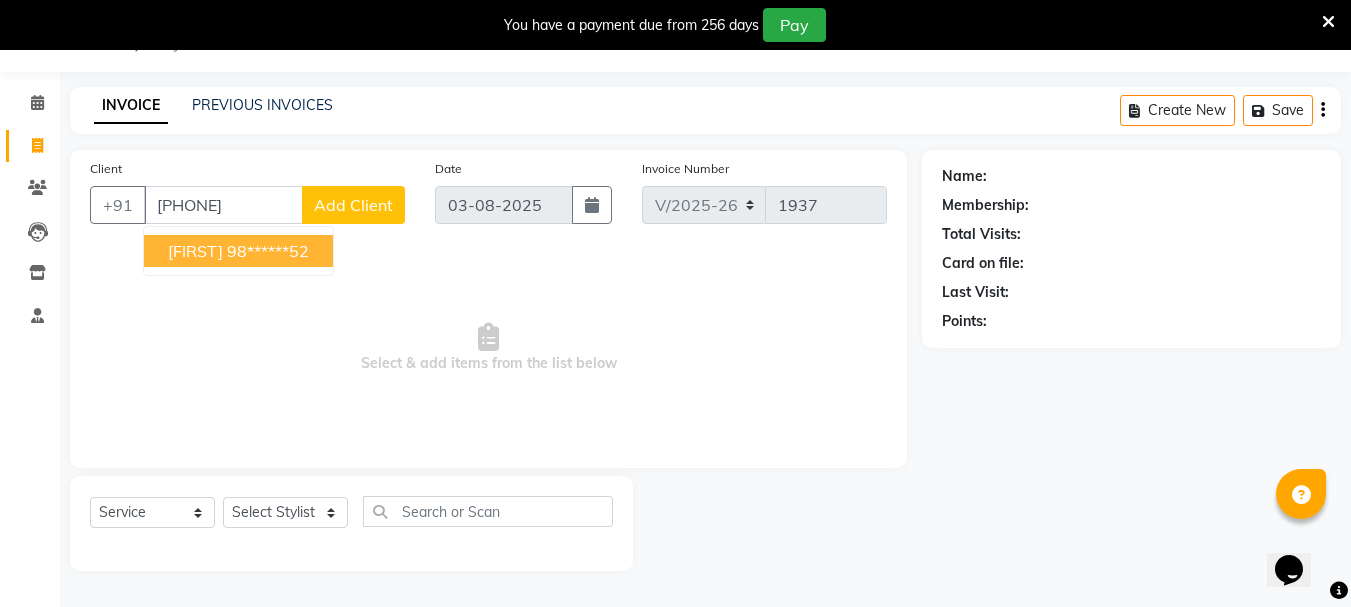 click on "[FIRST]" at bounding box center (195, 251) 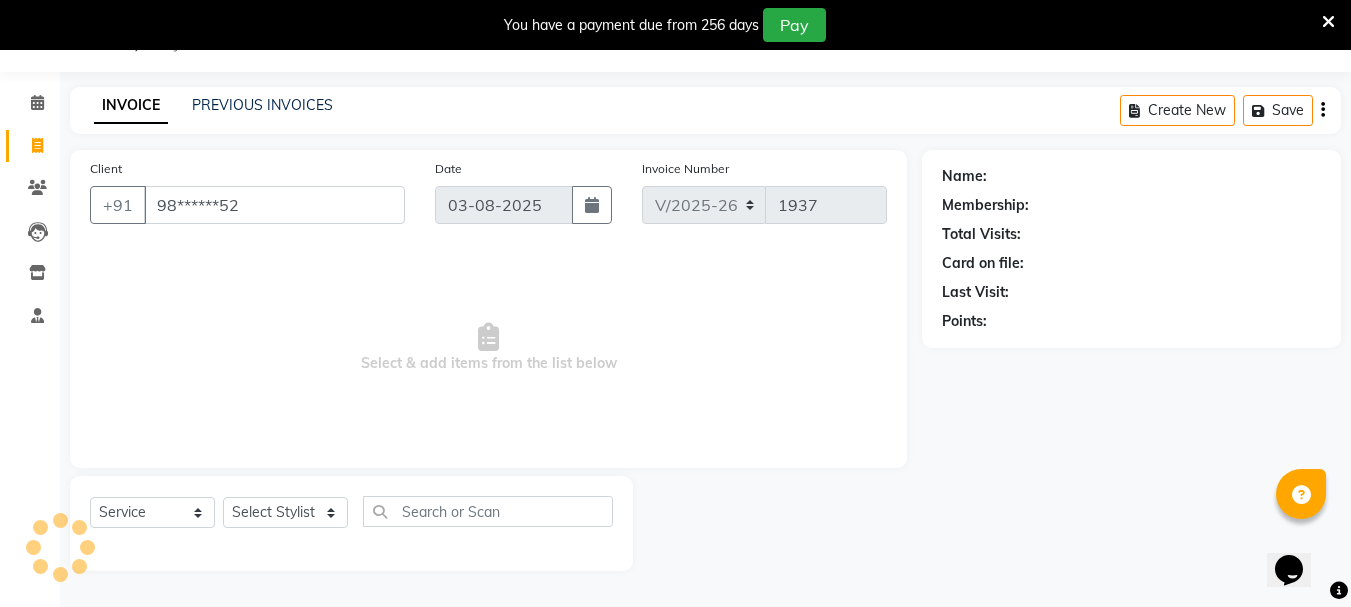 type on "98******52" 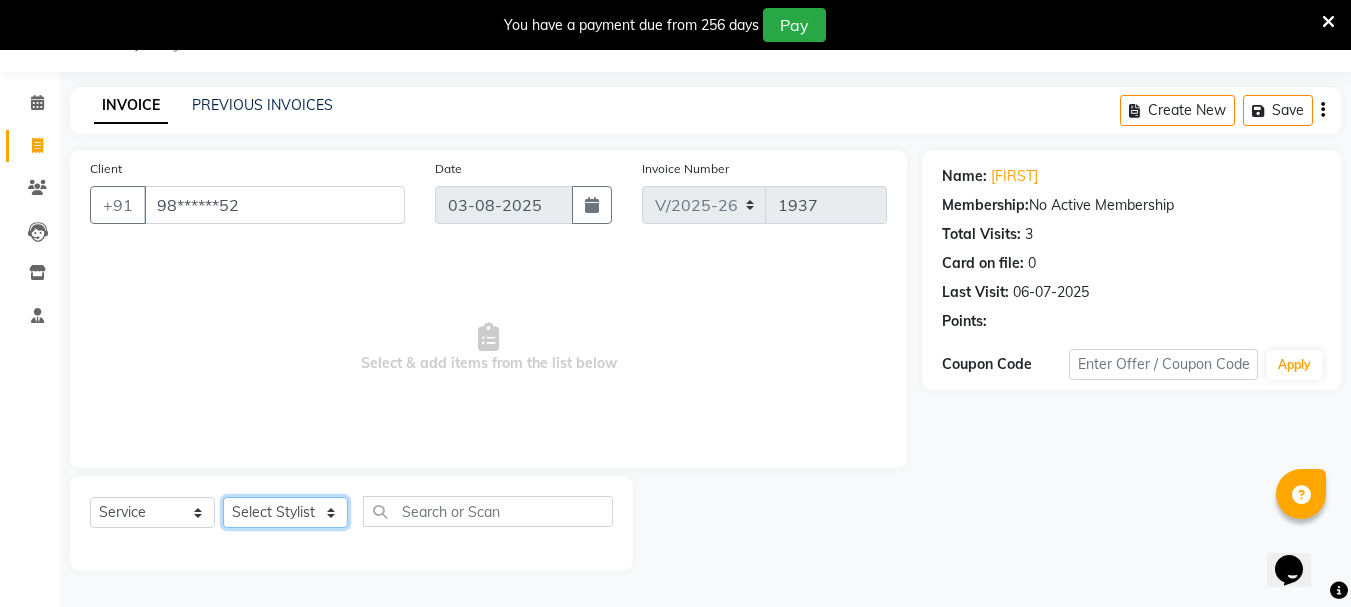 click on "Select Stylist [FIRST] [FIRST] [FIRST] [FIRST] [FIRST] [FIRST] [FIRST] [FIRST] [FIRST] [FIRST] [FIRST] [FIRST] [FIRST] [FIRST] [FIRST] [FIRST] [FIRST] [FIRST] [FIRST] [FIRST] [FIRST]" 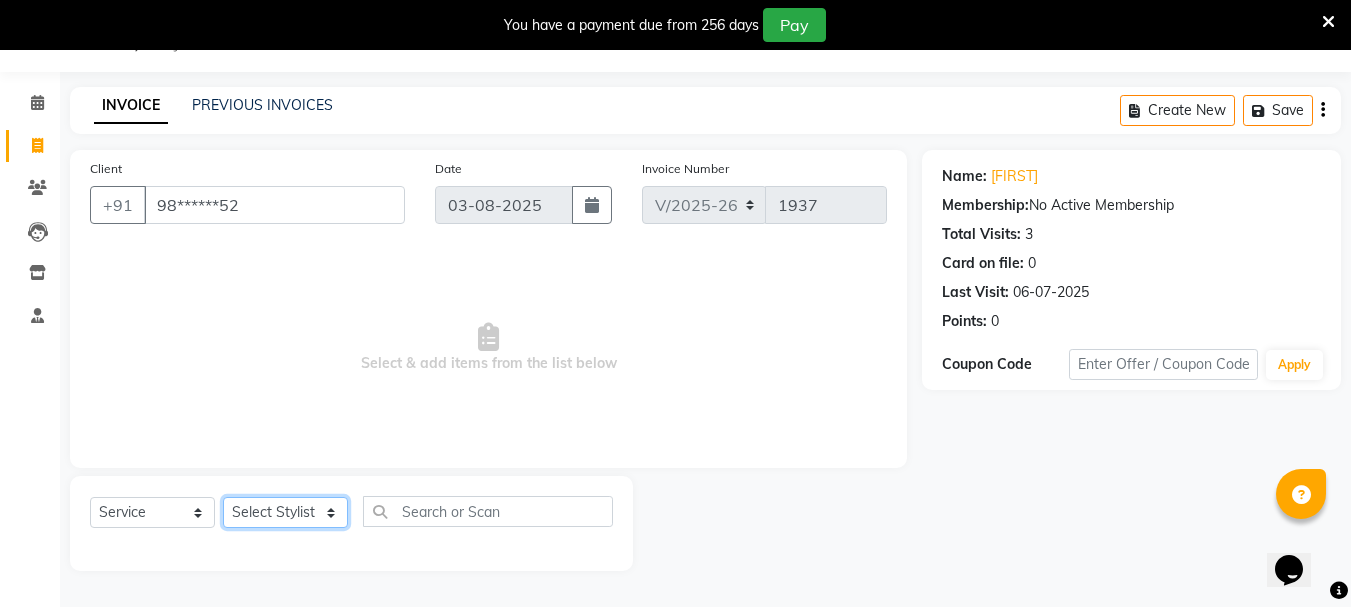 select on "64247" 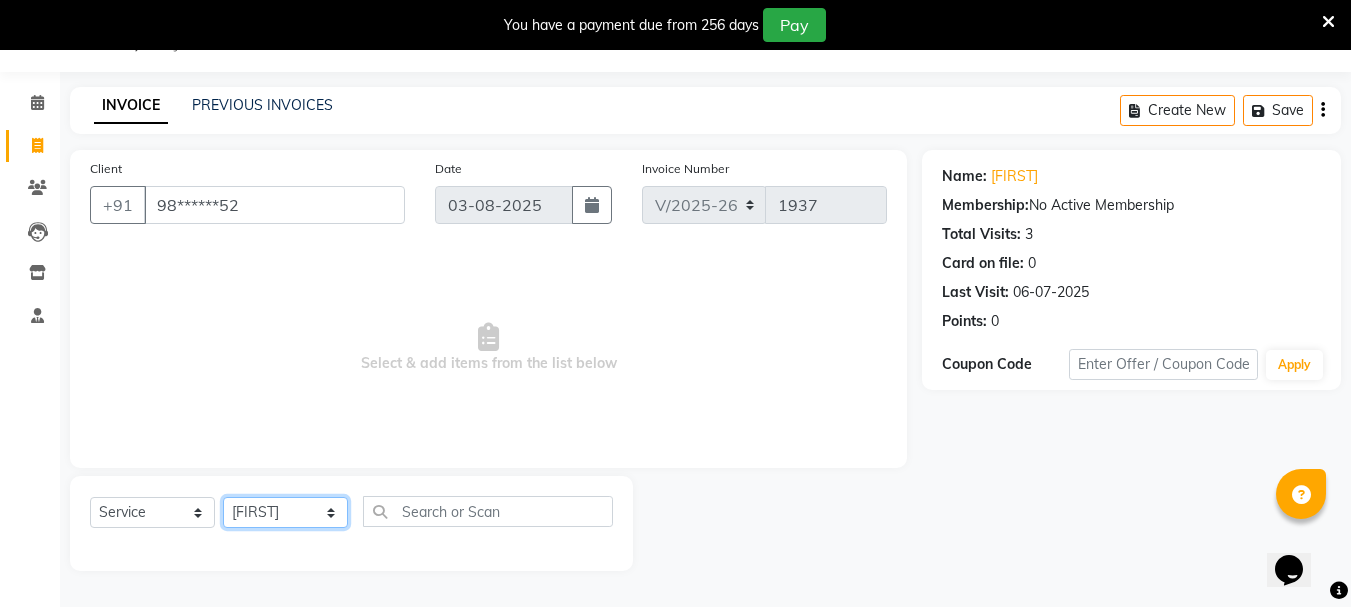 click on "Select Stylist [FIRST] [FIRST] [FIRST] [FIRST] [FIRST] [FIRST] [FIRST] [FIRST] [FIRST] [FIRST] [FIRST] [FIRST] [FIRST] [FIRST] [FIRST] [FIRST] [FIRST] [FIRST] [FIRST] [FIRST] [FIRST]" 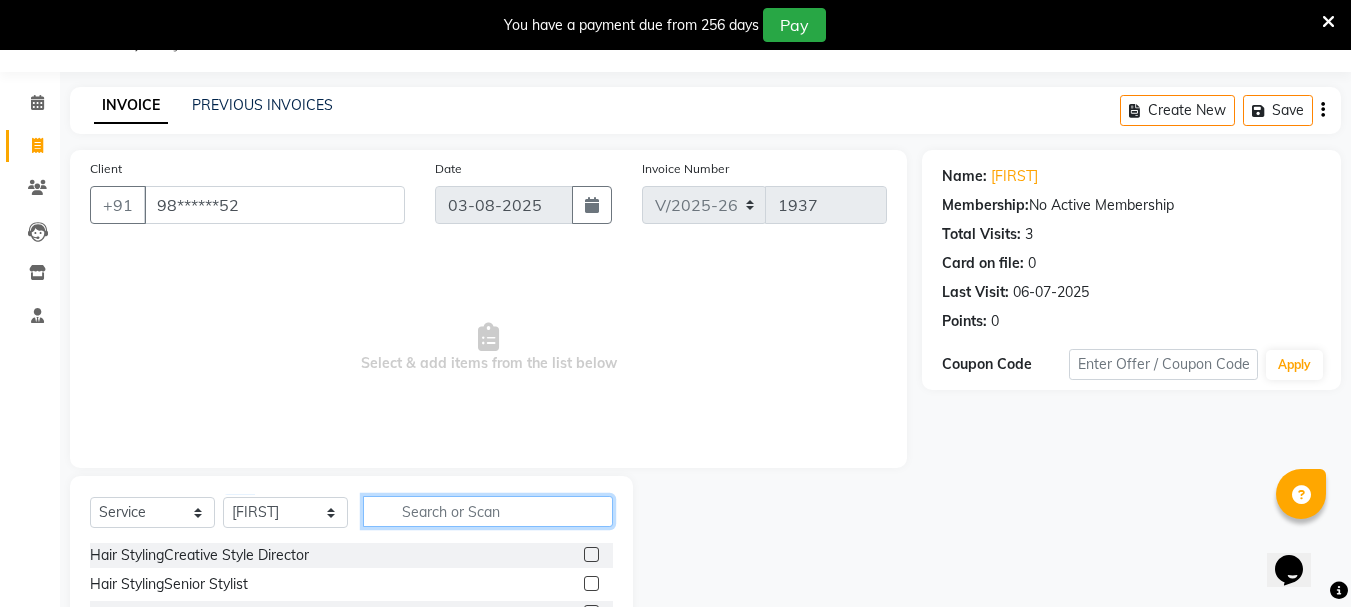 click 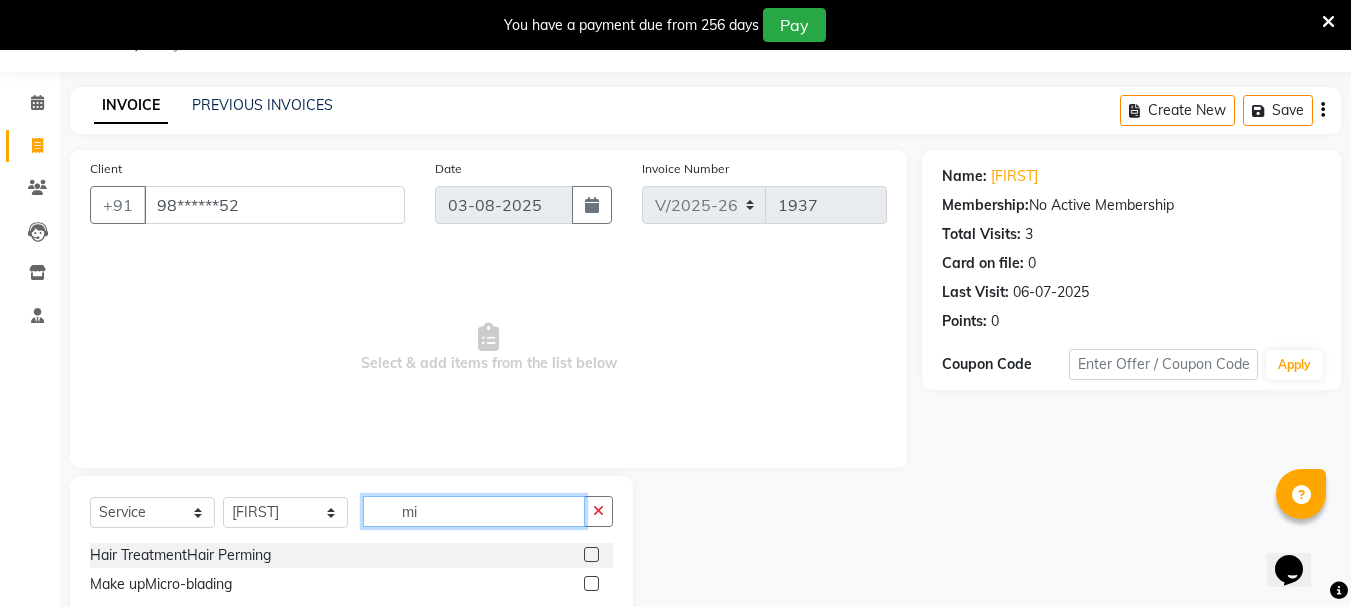type on "mi" 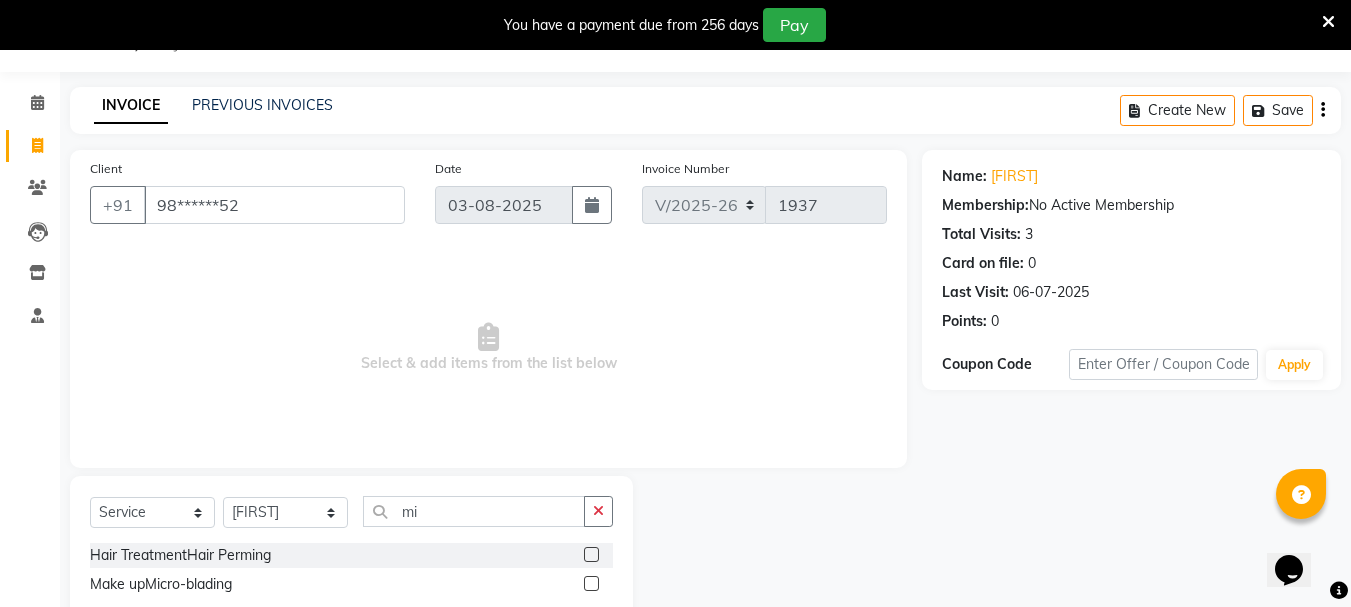 click 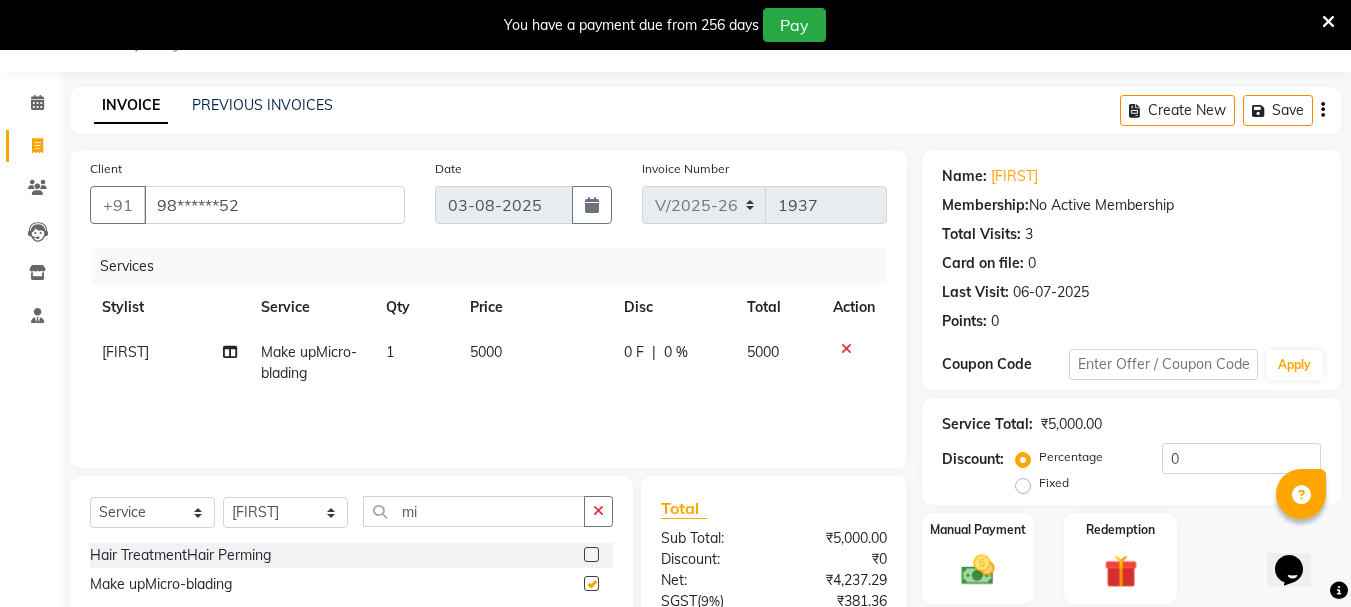 checkbox on "false" 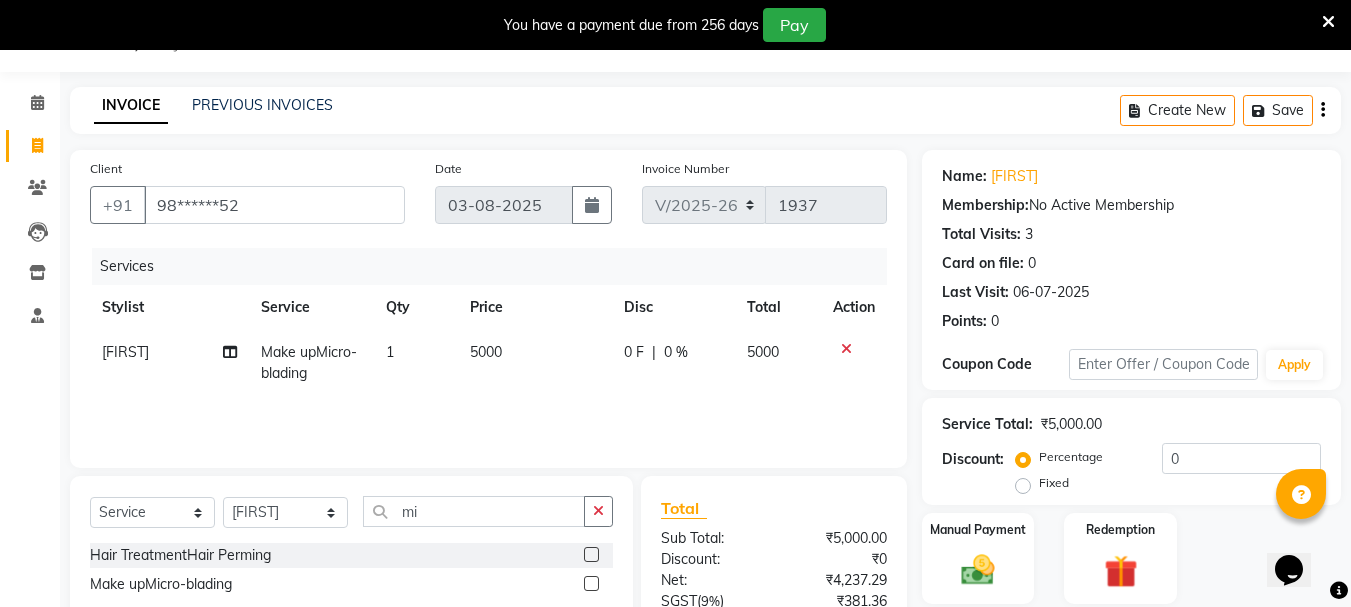 click on "5000" 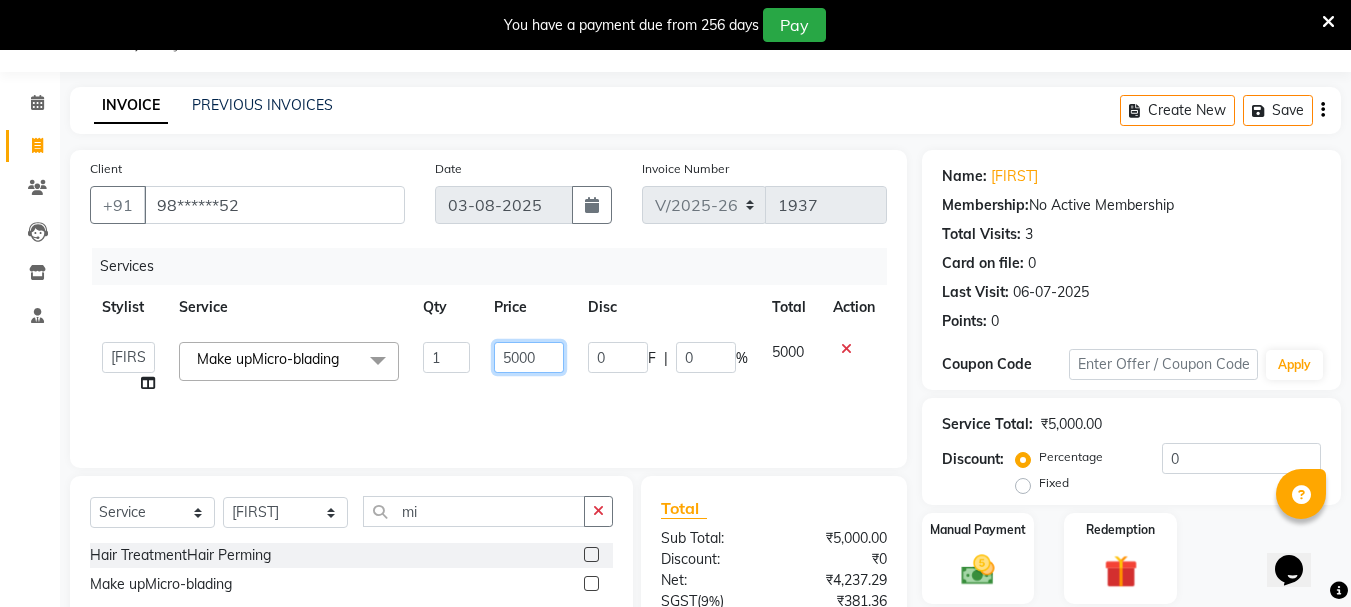 click on "5000" 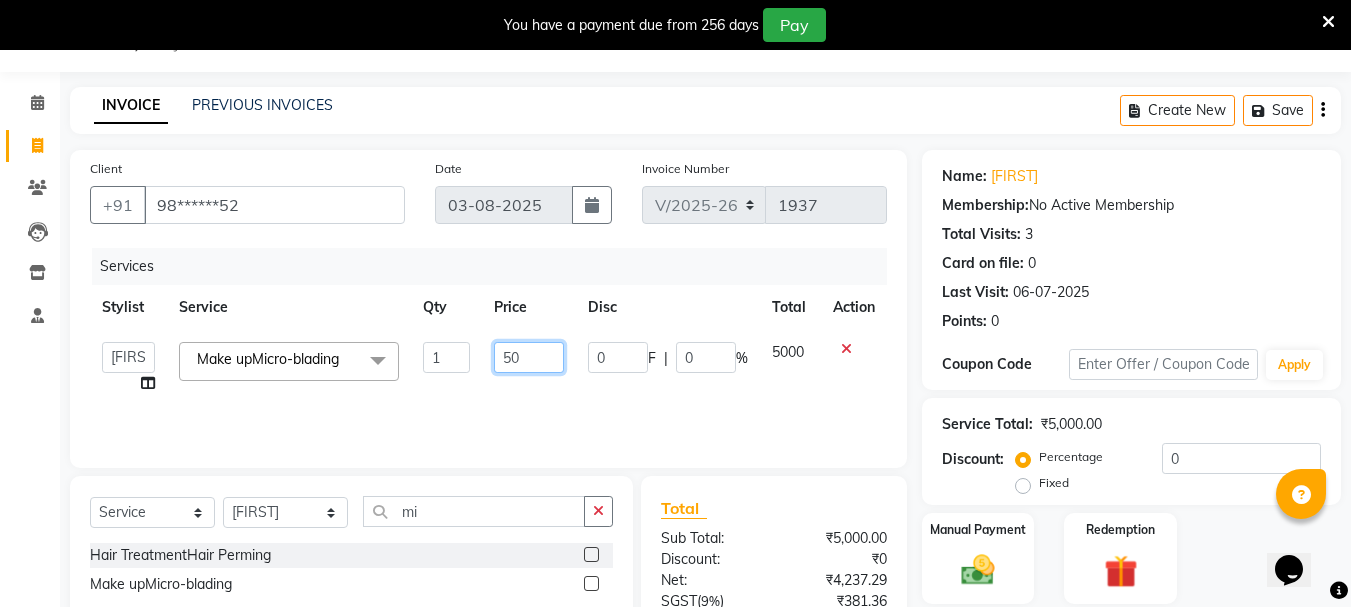 type on "5" 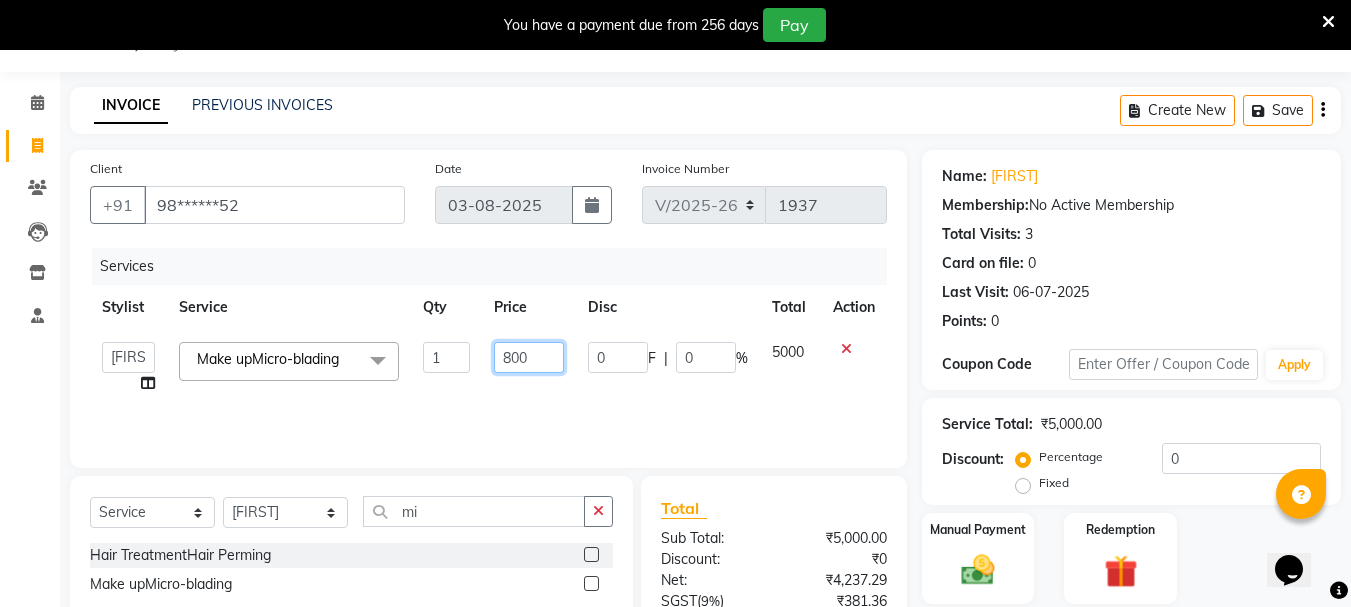 type on "8000" 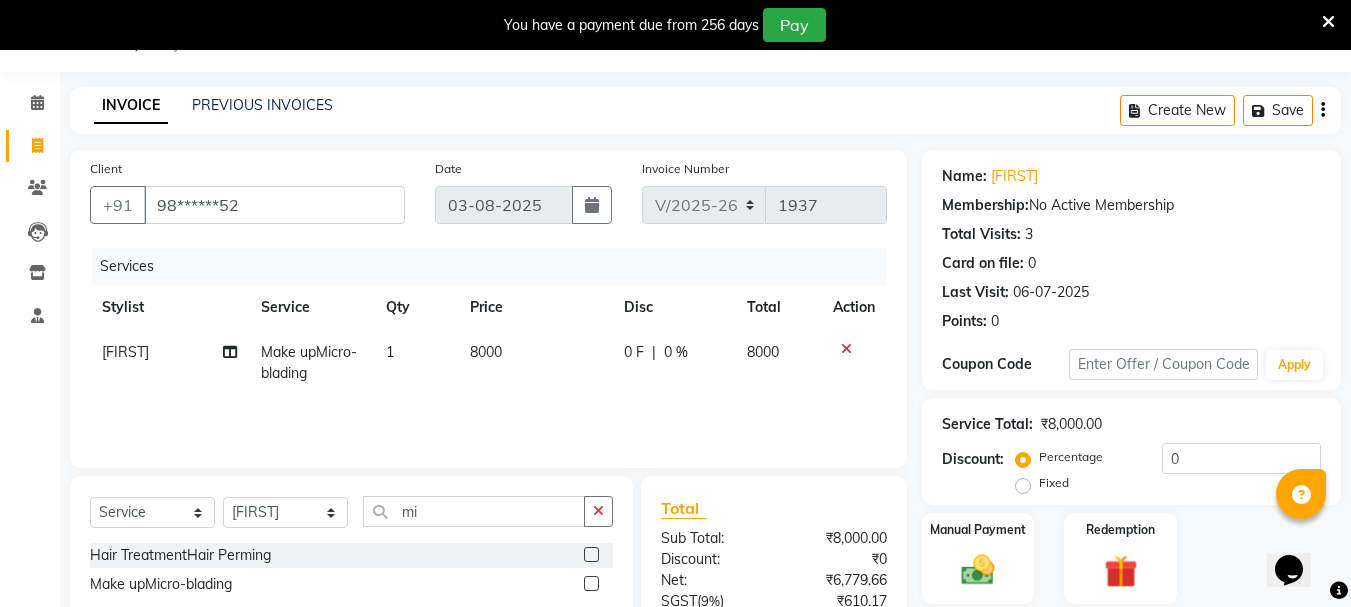 click on "Services Stylist Service Qty Price Disc Total Action [FIRST] Make upMicro-blading 1 [CURRENCY][AMOUNT] F | [PERCENT] [CURRENCY][AMOUNT]" 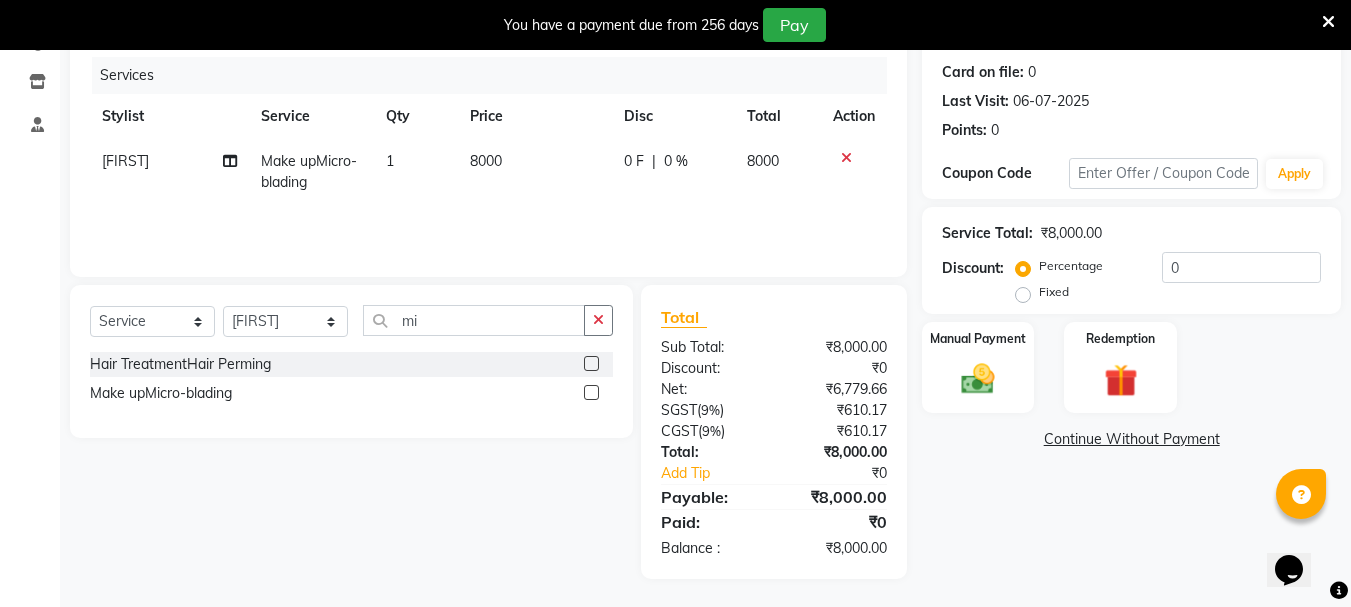 scroll, scrollTop: 243, scrollLeft: 0, axis: vertical 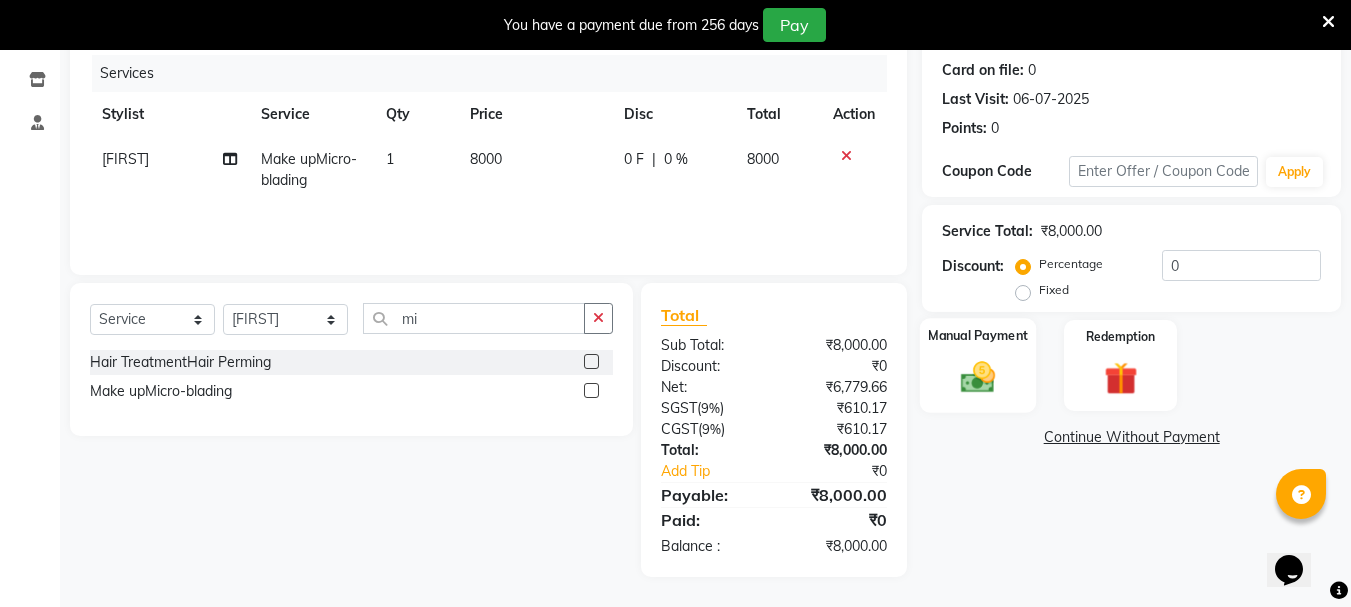 click 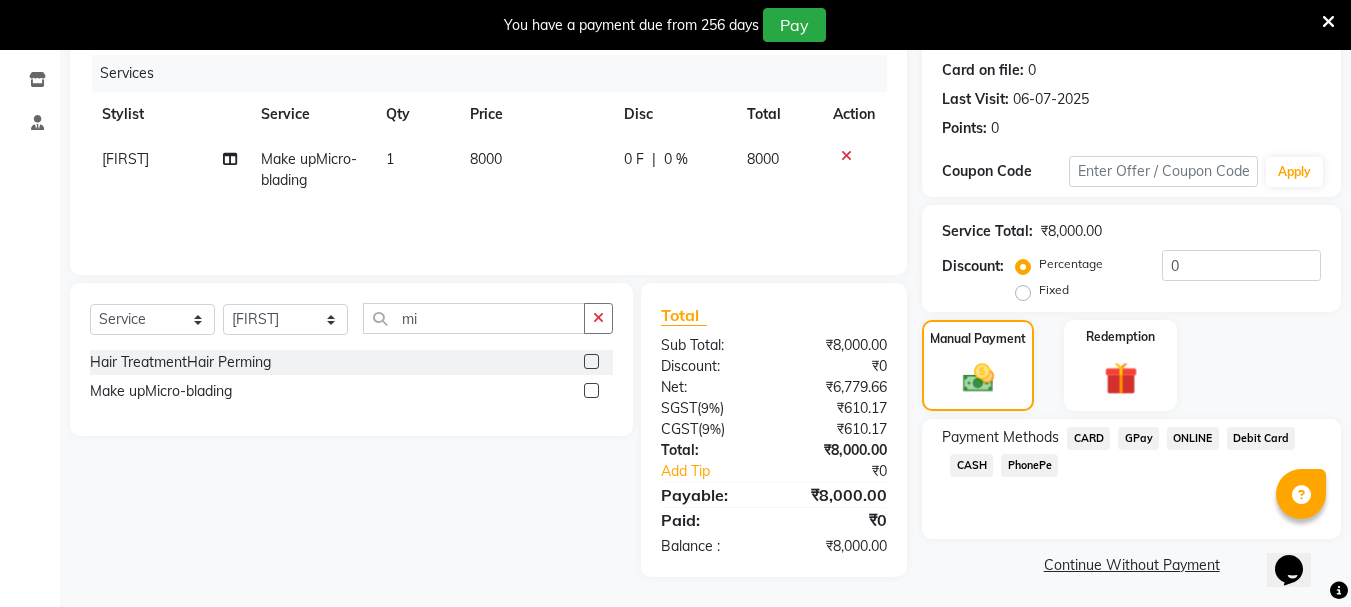 click on "CARD" 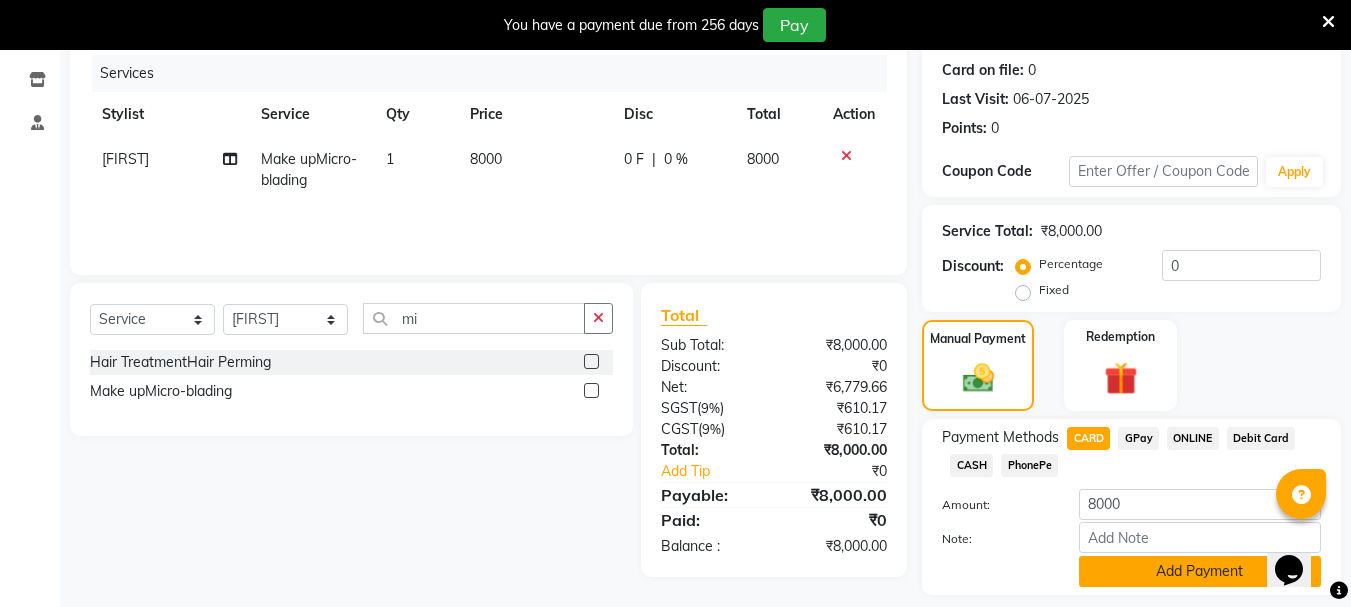 click on "Add Payment" 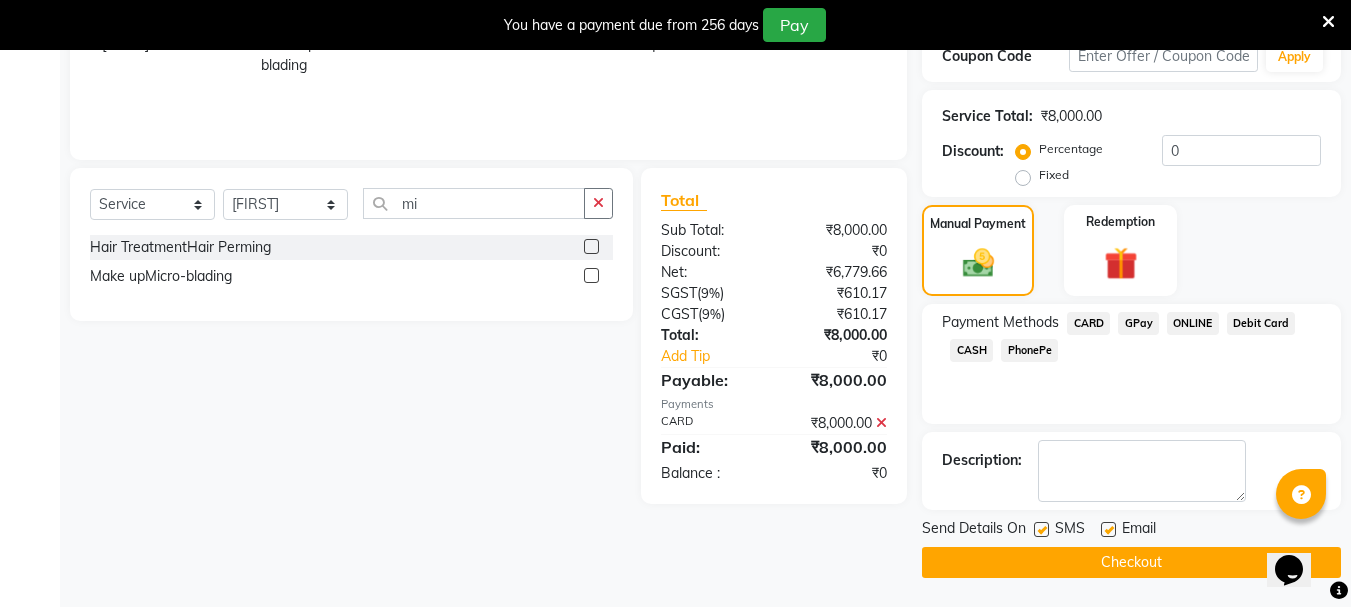 scroll, scrollTop: 359, scrollLeft: 0, axis: vertical 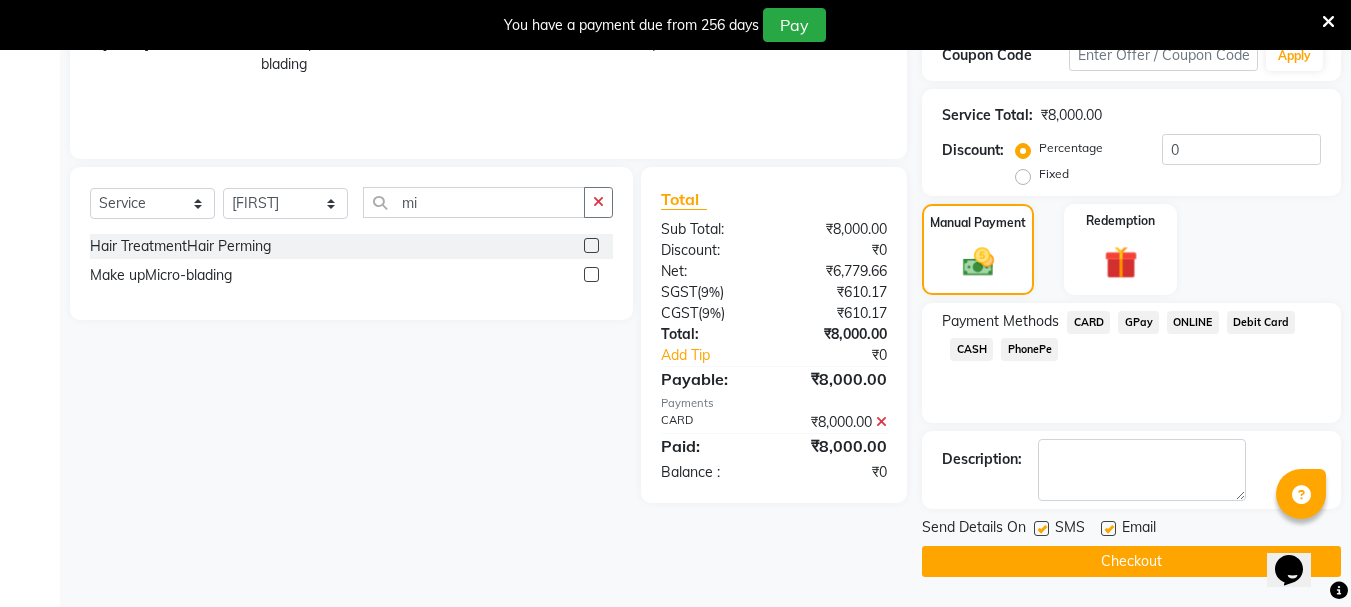 click on "Checkout" 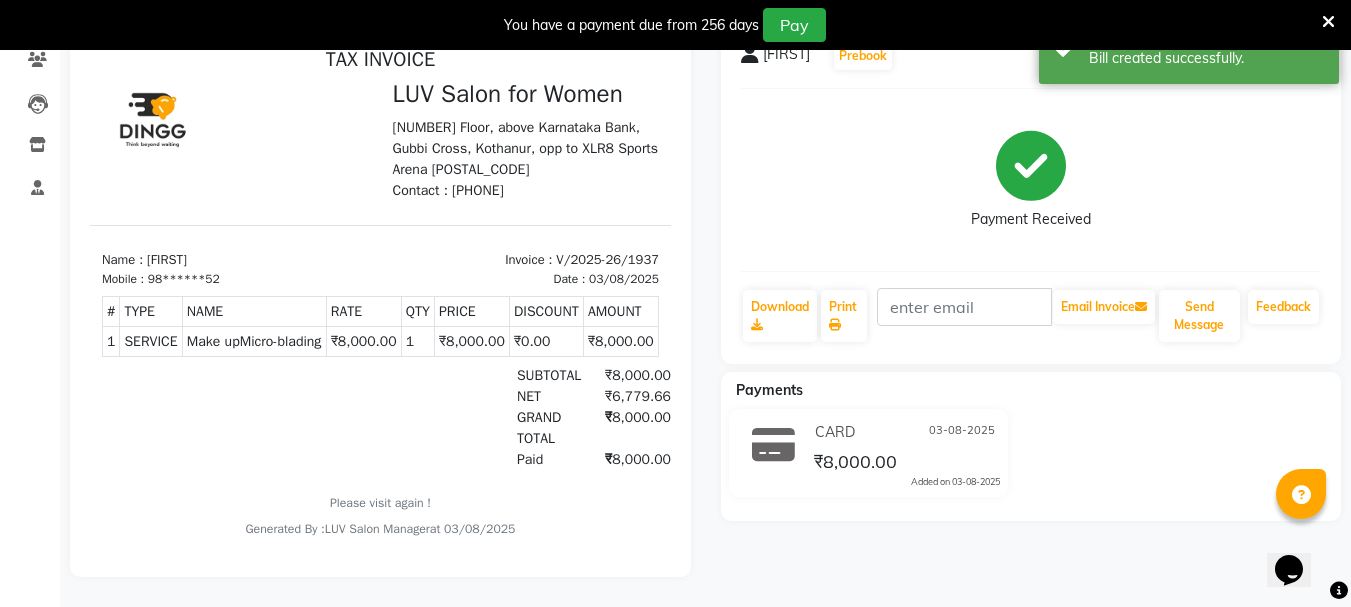 scroll, scrollTop: 0, scrollLeft: 0, axis: both 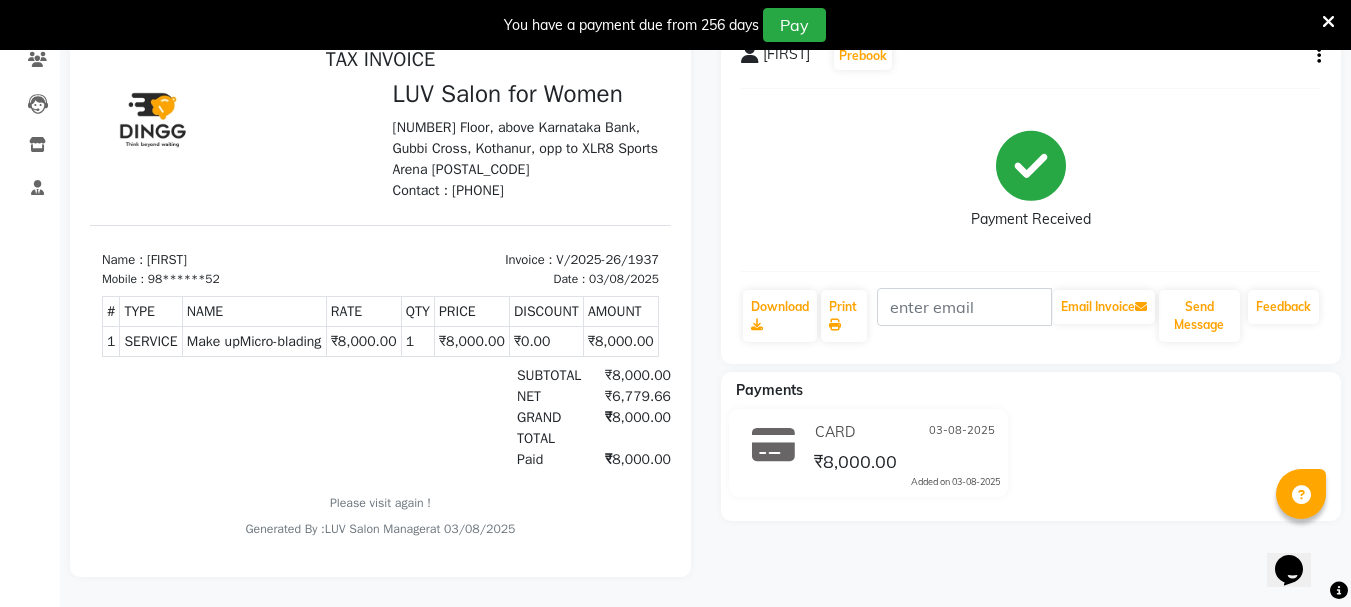 click on "[FIRST] Prebook Payment Received Download Print Email Invoice Send Message Feedback Payments CARD [DATE] [CURRENCY][AMOUNT] Added on [DATE]" 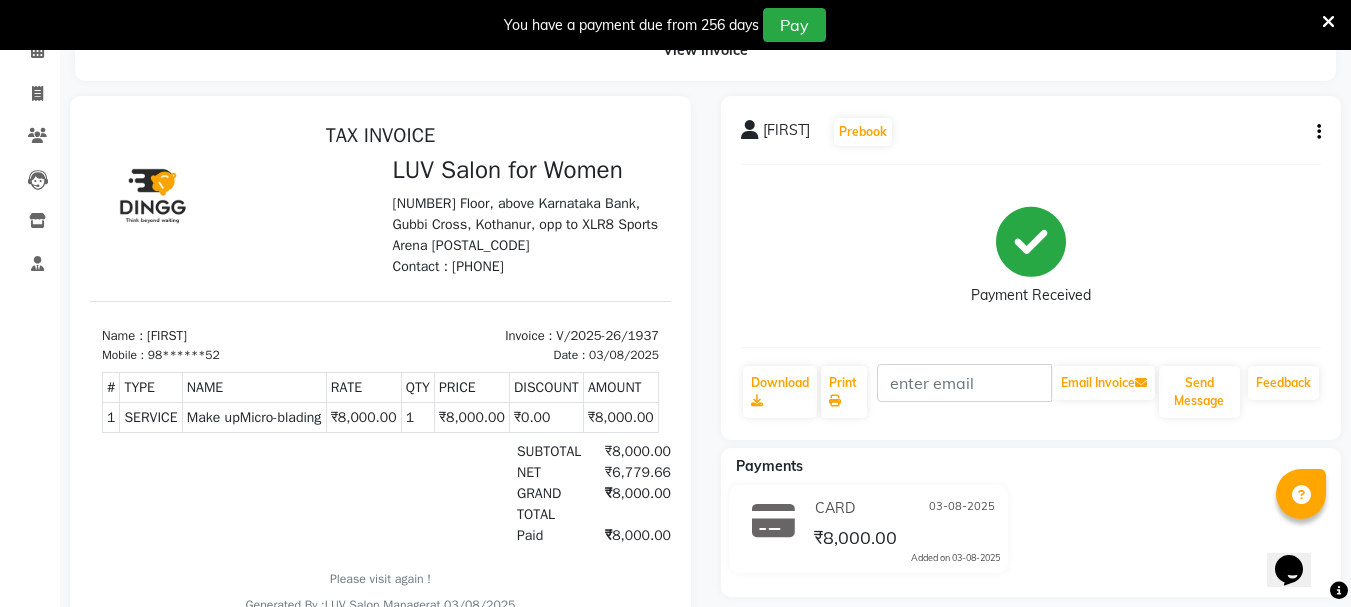 scroll, scrollTop: 0, scrollLeft: 0, axis: both 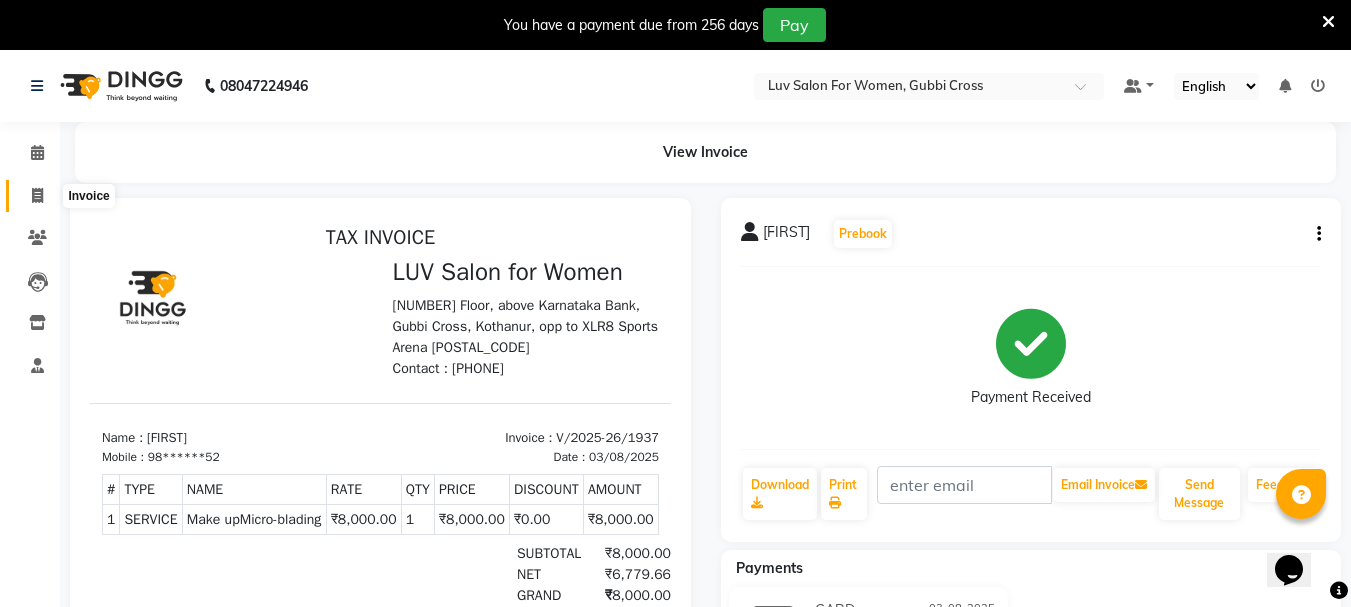 click 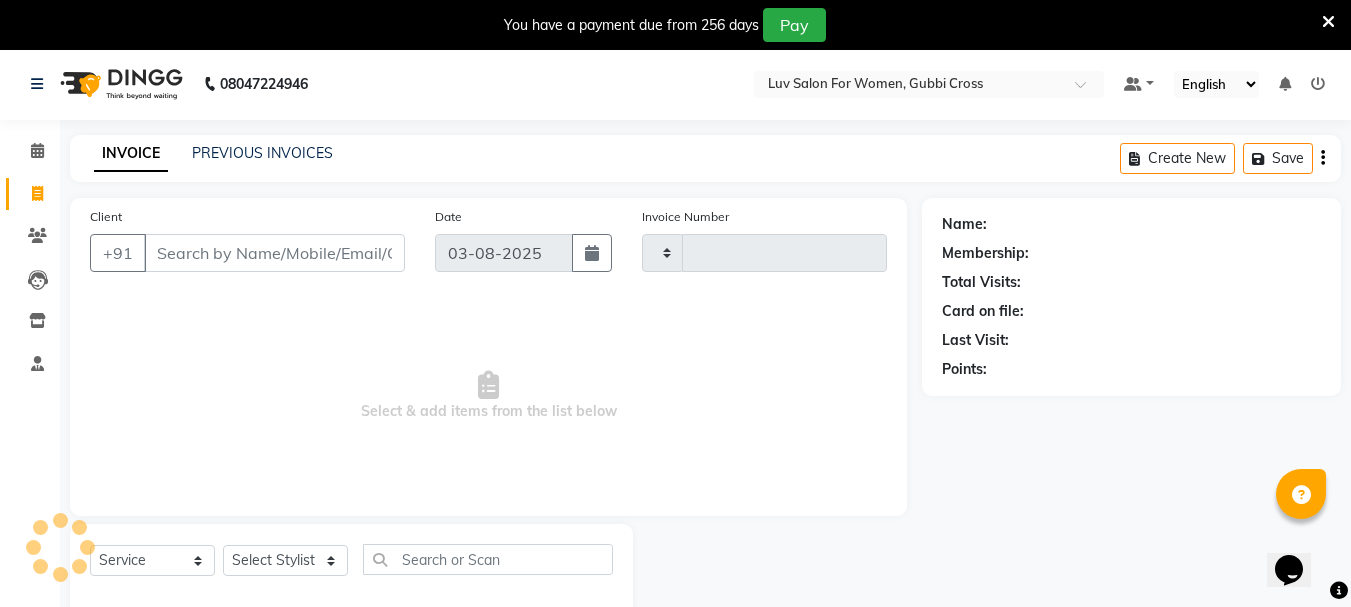 scroll, scrollTop: 50, scrollLeft: 0, axis: vertical 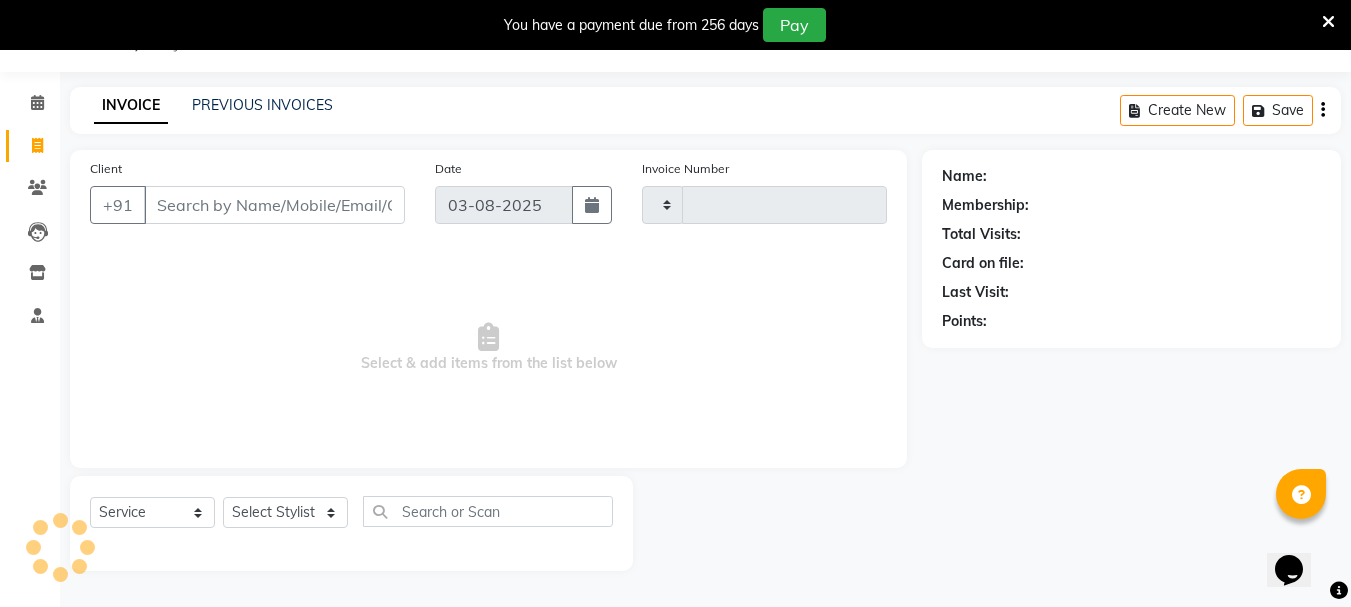 type on "1938" 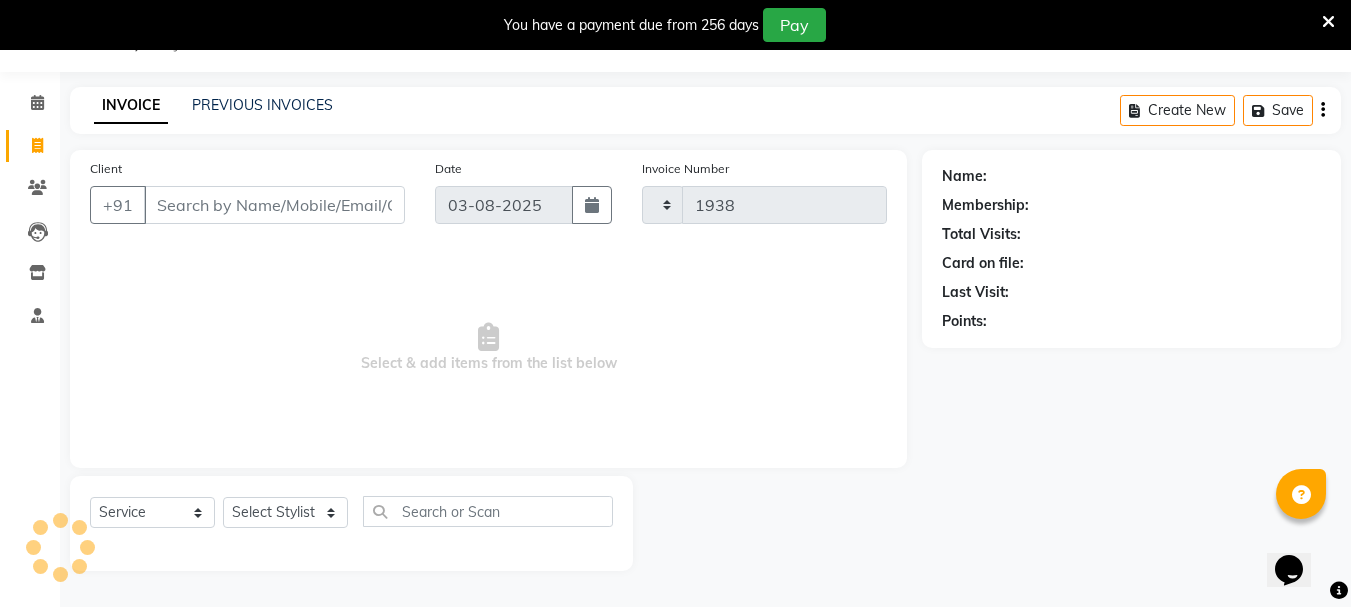 select on "7221" 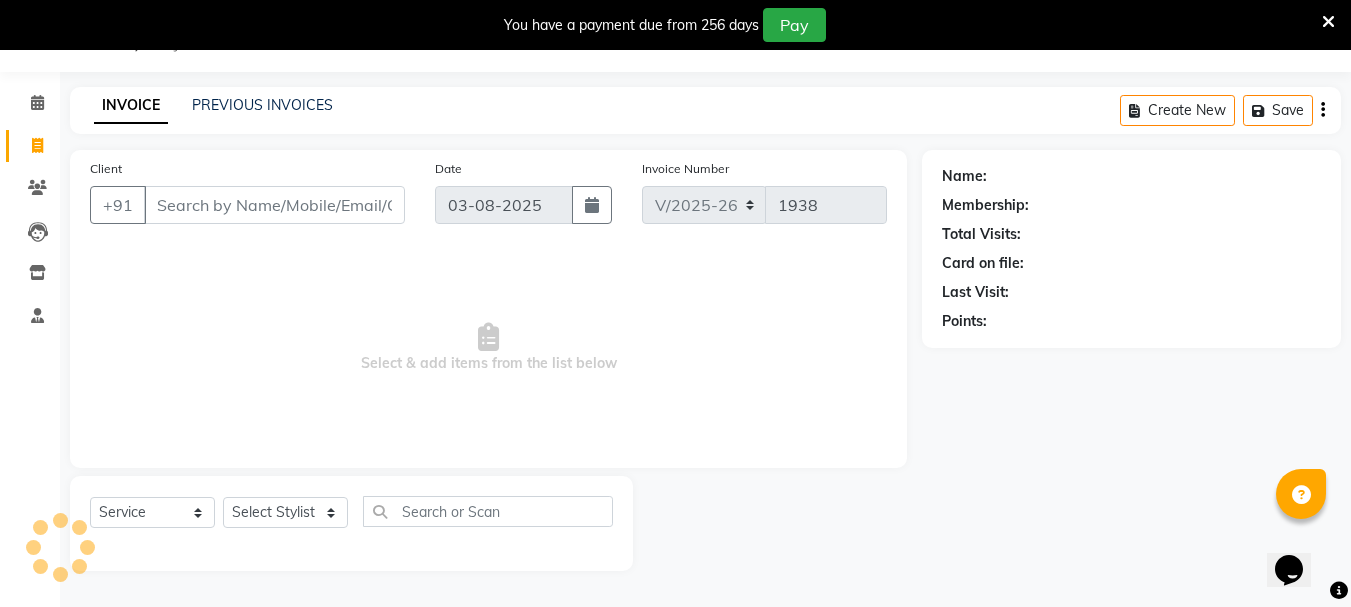 click on "Client" at bounding box center (274, 205) 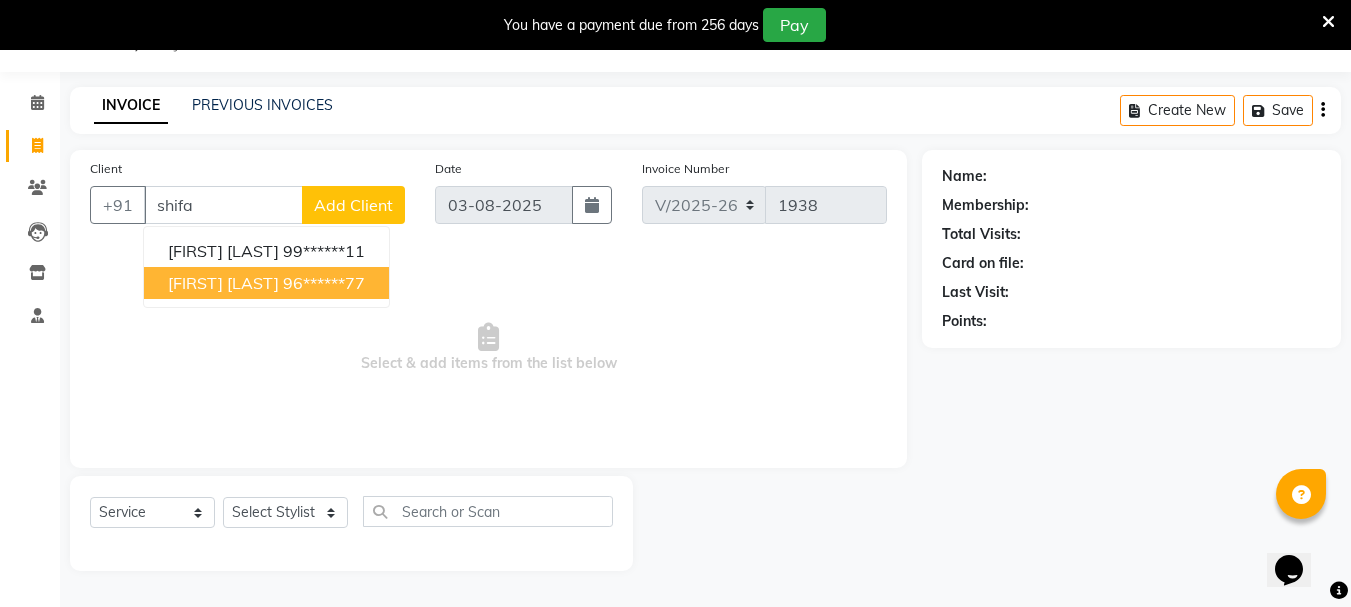 click on "96******77" at bounding box center (324, 283) 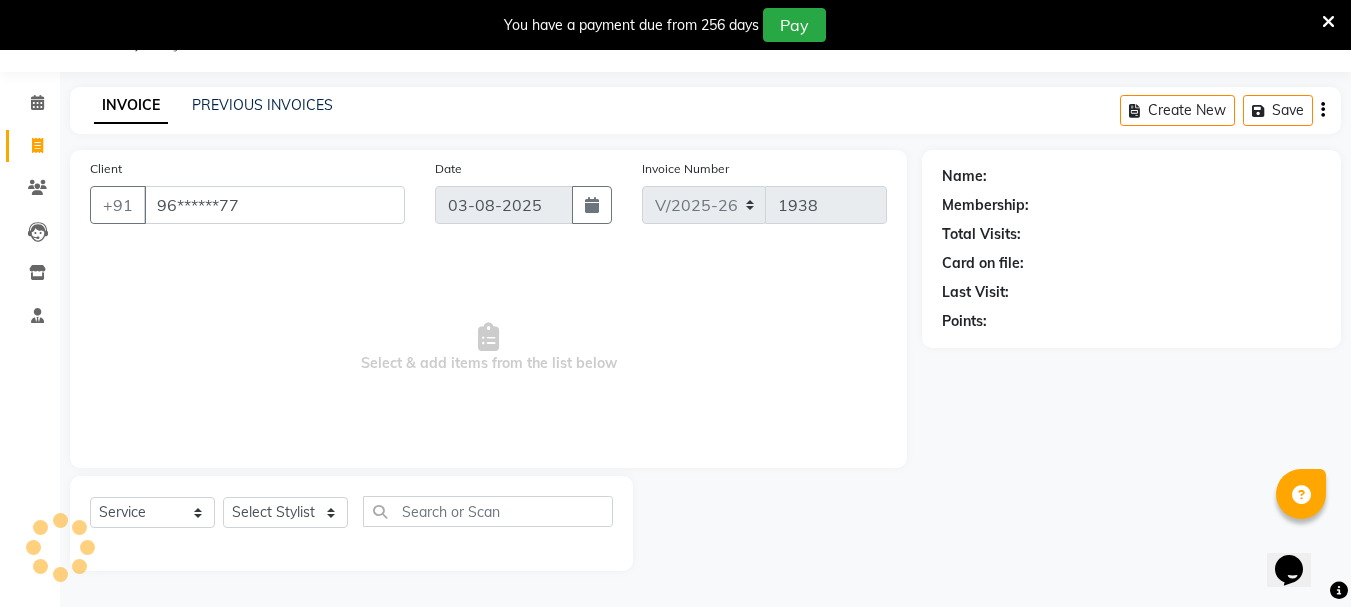 type on "96******77" 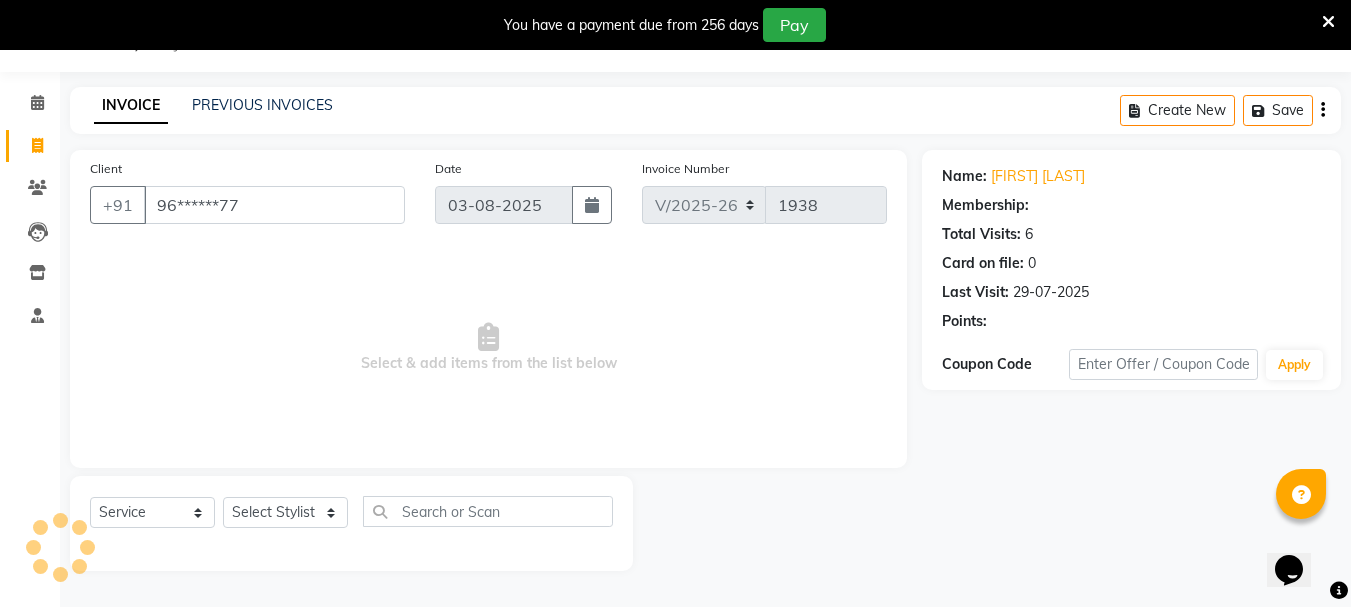 select on "1: Object" 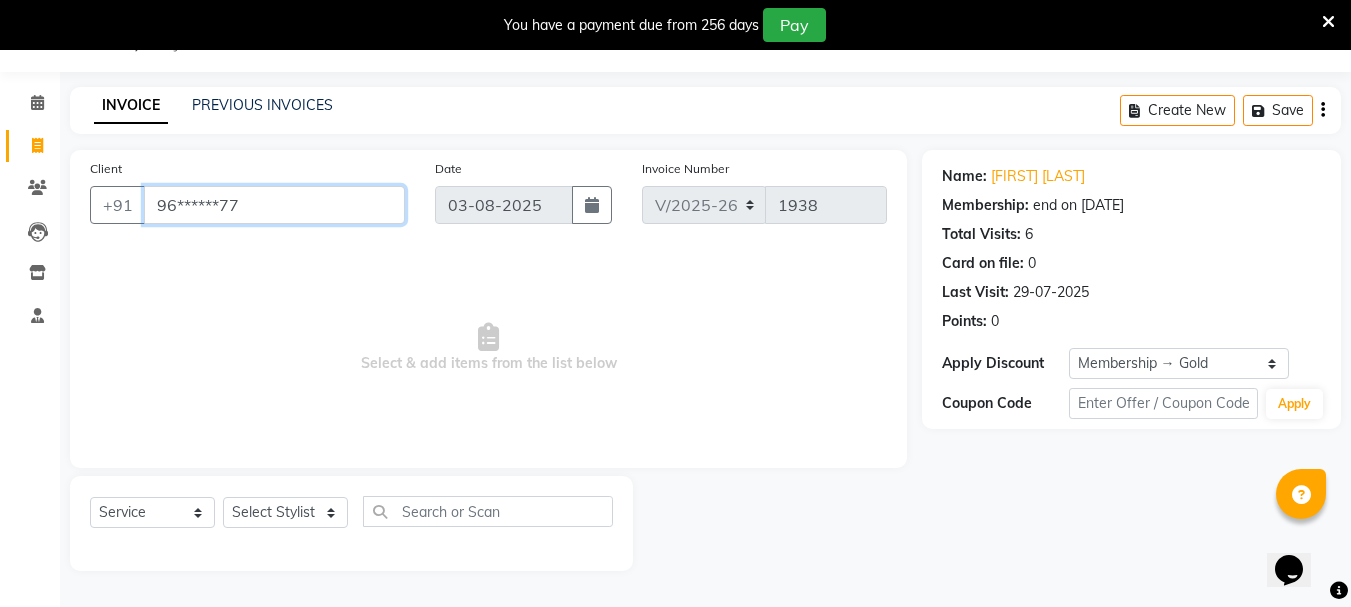 drag, startPoint x: 343, startPoint y: 219, endPoint x: 360, endPoint y: 205, distance: 22.022715 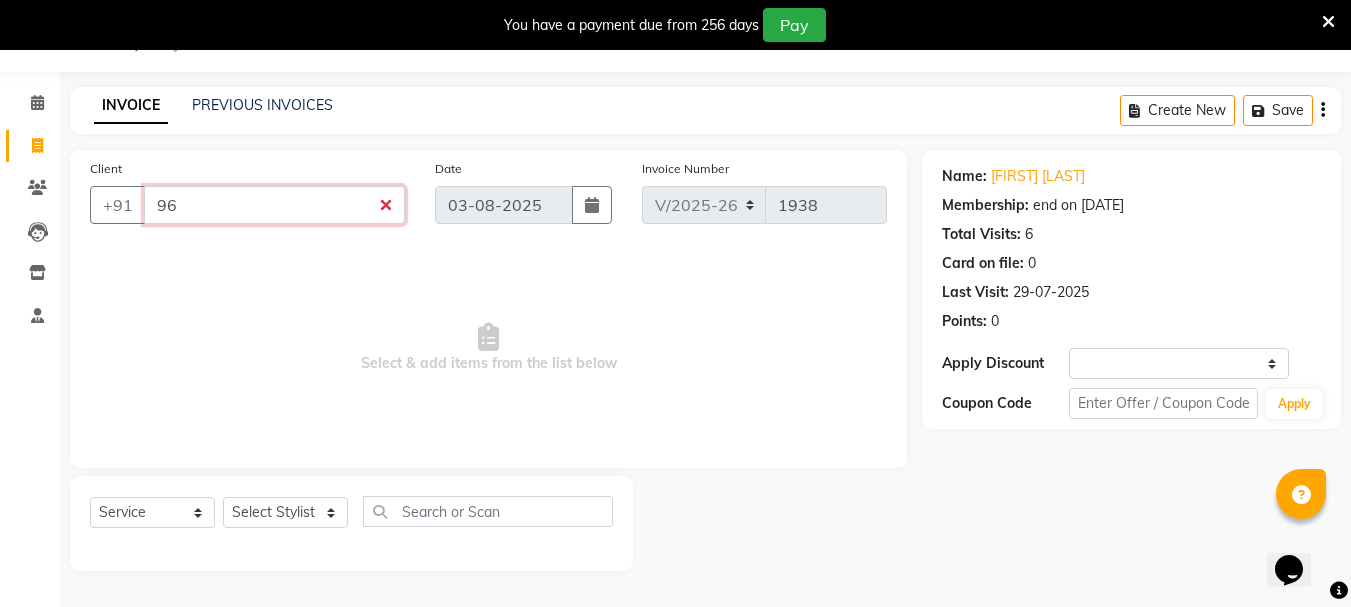 type on "9" 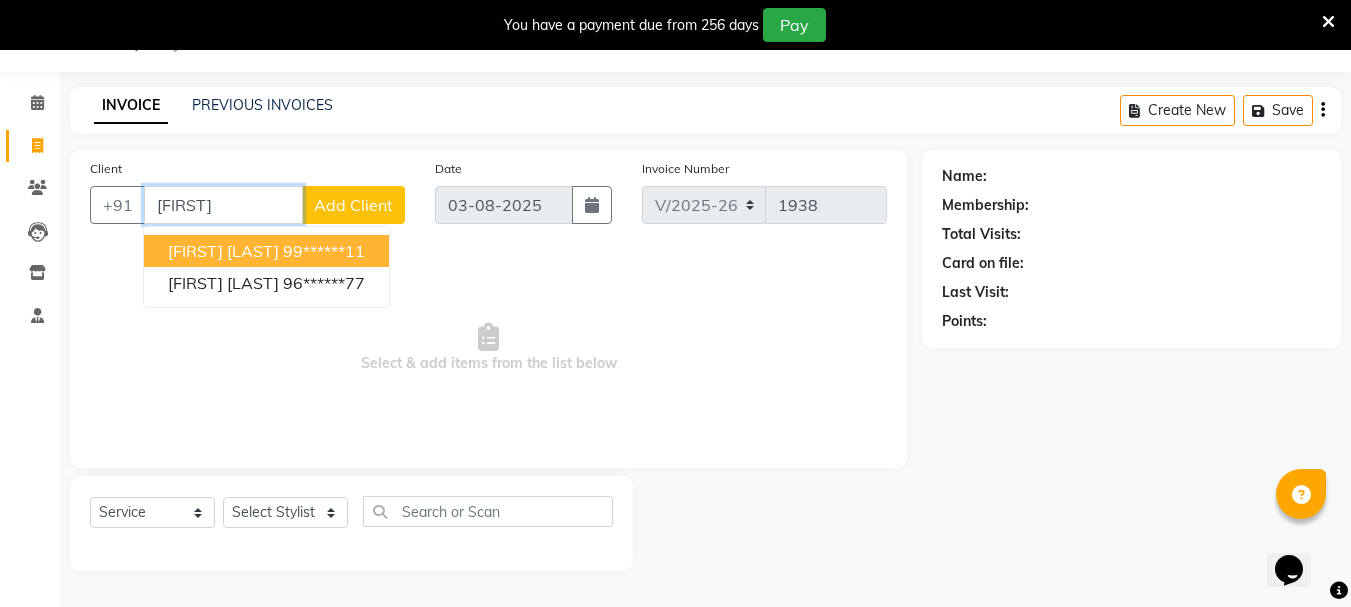 click on "99******11" at bounding box center [324, 251] 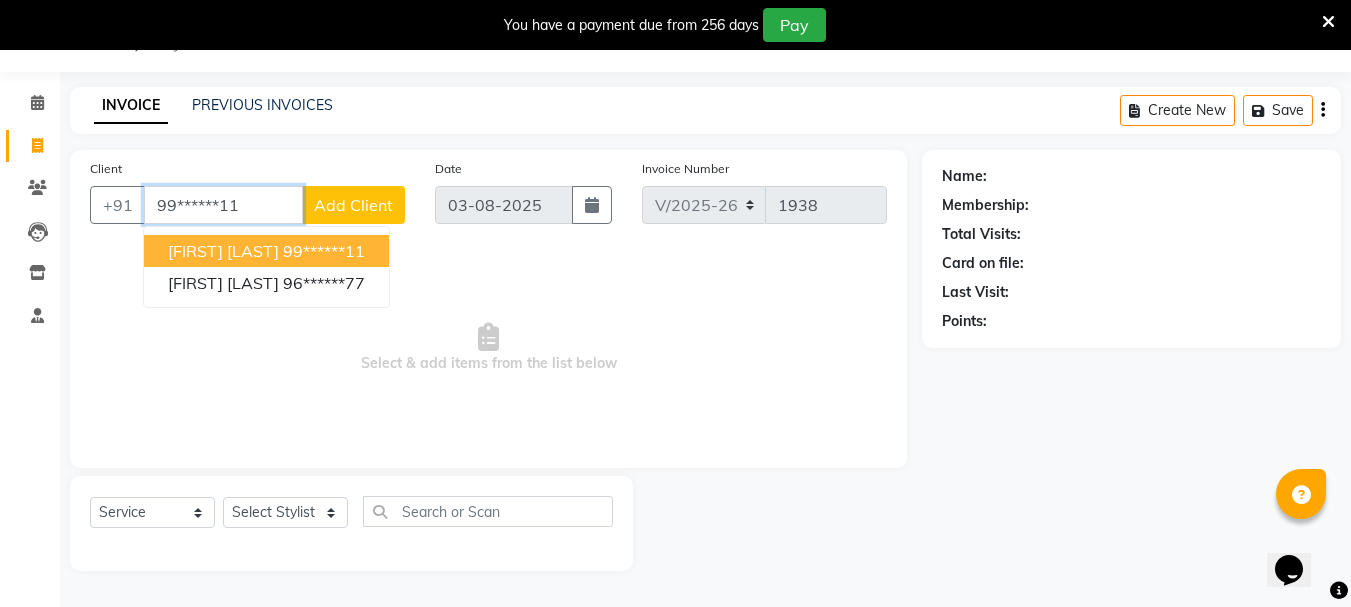 type 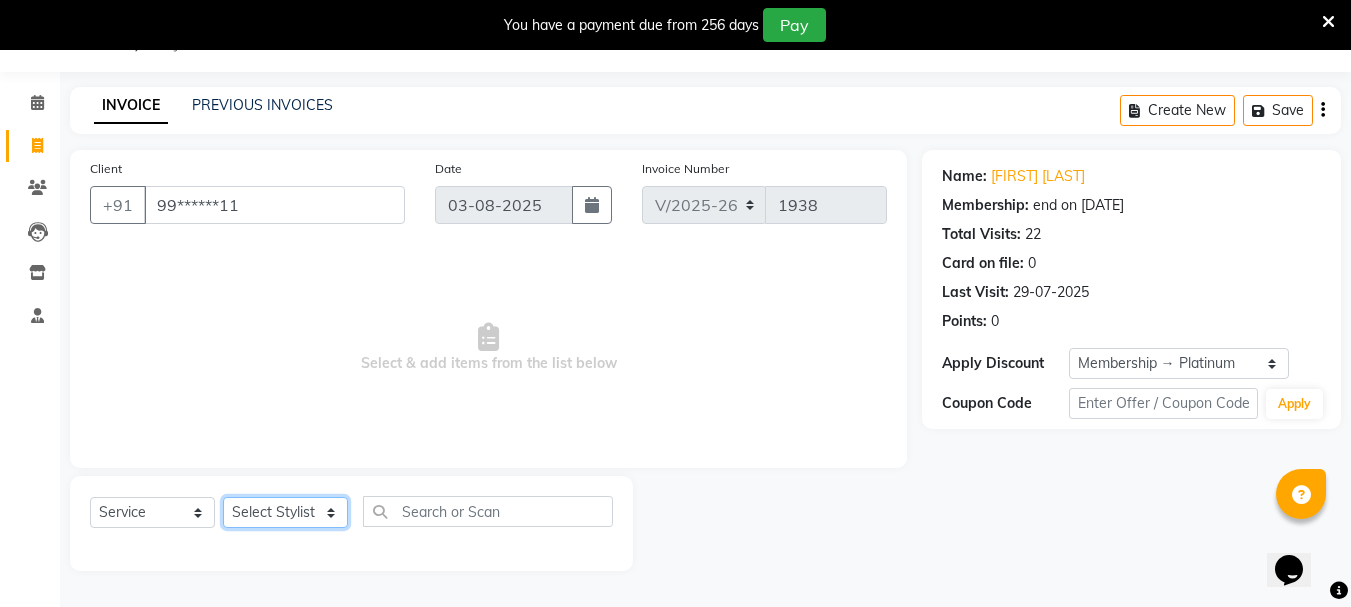 click on "Select Stylist [FIRST] [FIRST] [FIRST] [FIRST] [FIRST] [FIRST] [FIRST] [FIRST] [FIRST] [FIRST] [FIRST] [FIRST] [FIRST] [FIRST] [FIRST] [FIRST] [FIRST] [FIRST] [FIRST] [FIRST] [FIRST]" 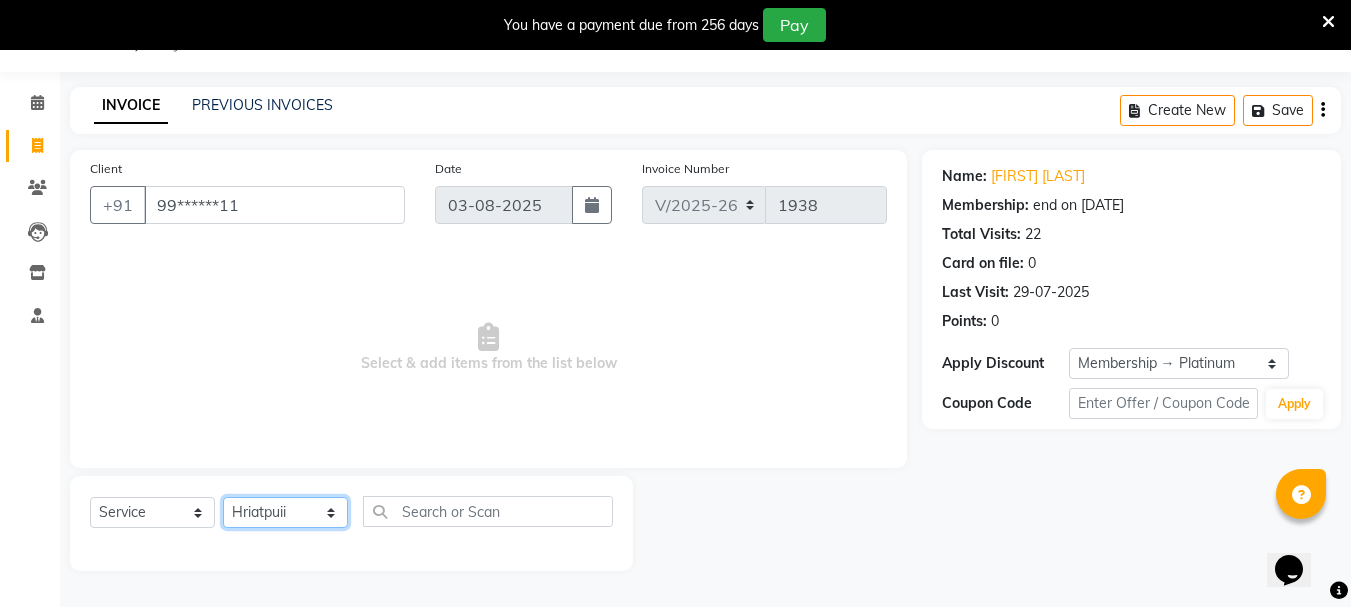 click on "Select Stylist [FIRST] [FIRST] [FIRST] [FIRST] [FIRST] [FIRST] [FIRST] [FIRST] [FIRST] [FIRST] [FIRST] [FIRST] [FIRST] [FIRST] [FIRST] [FIRST] [FIRST] [FIRST] [FIRST] [FIRST] [FIRST]" 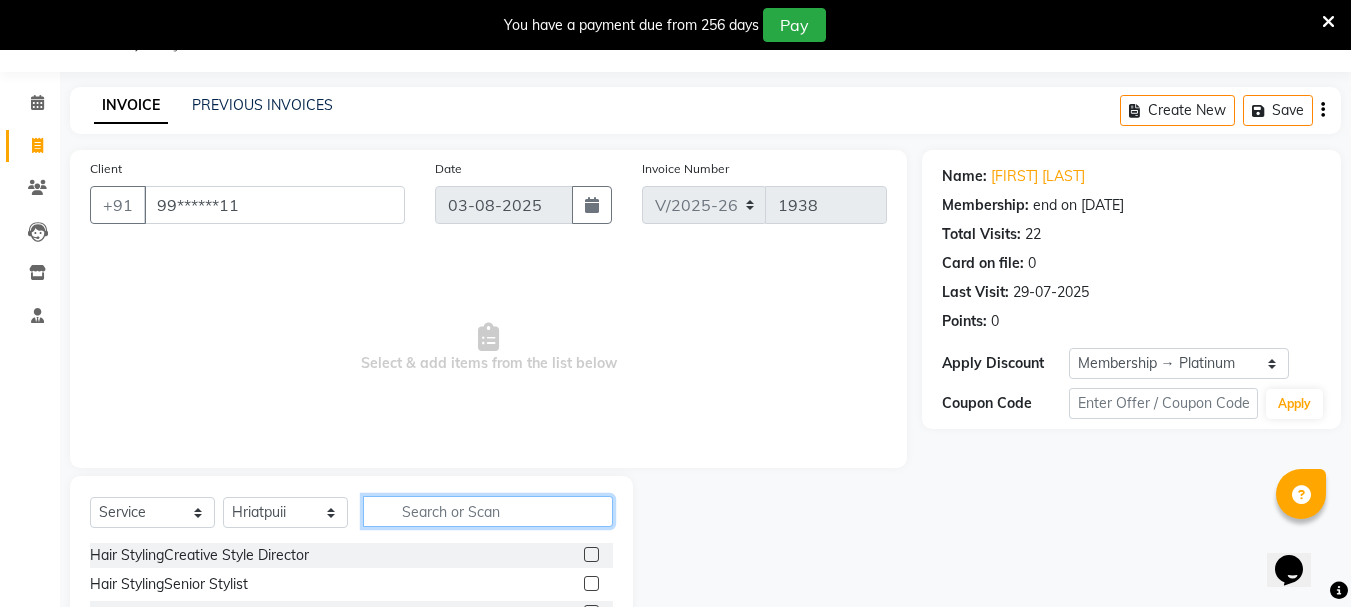 click 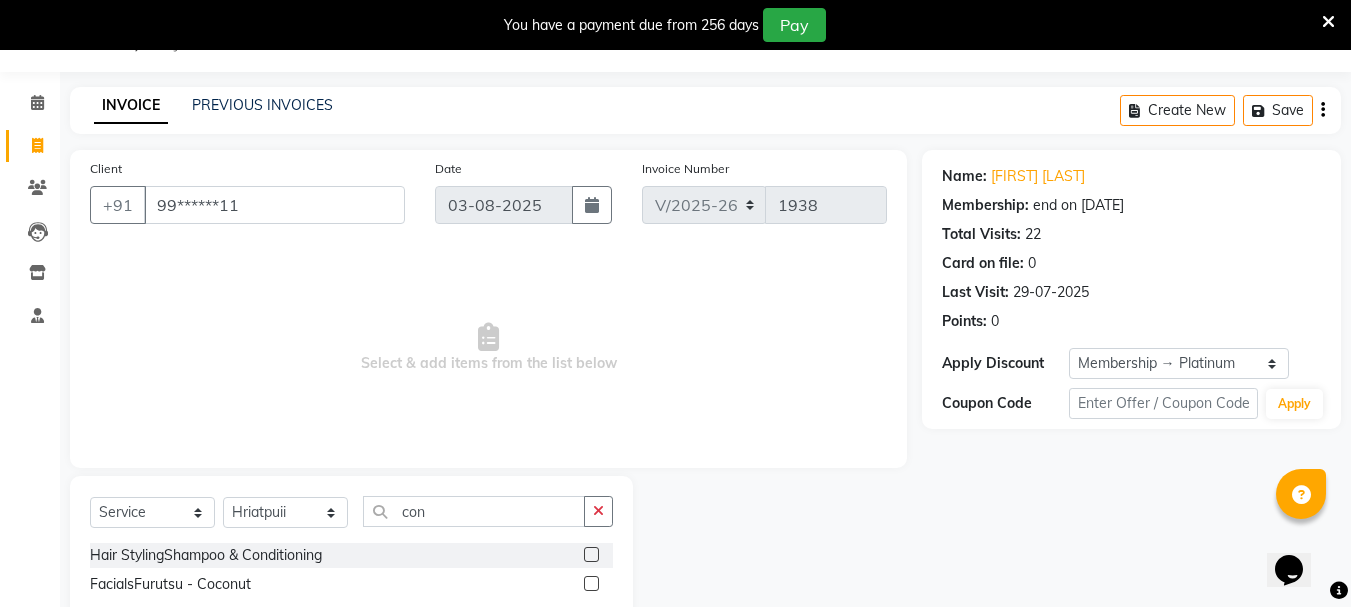 click 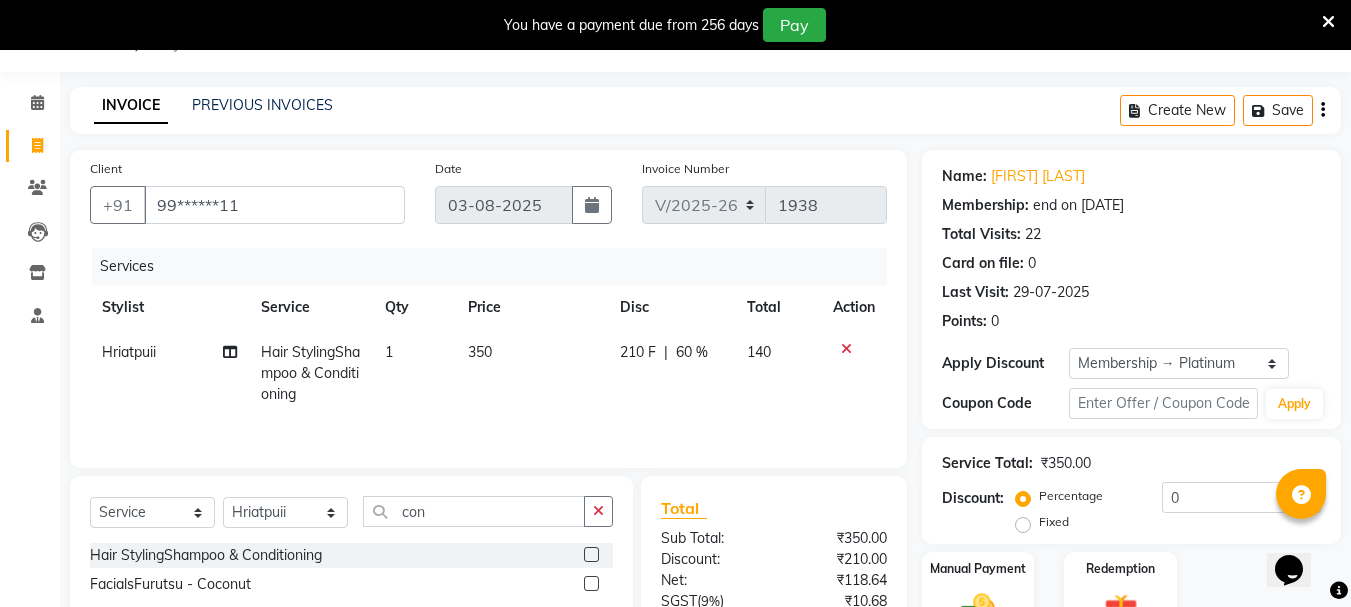 click on "1" 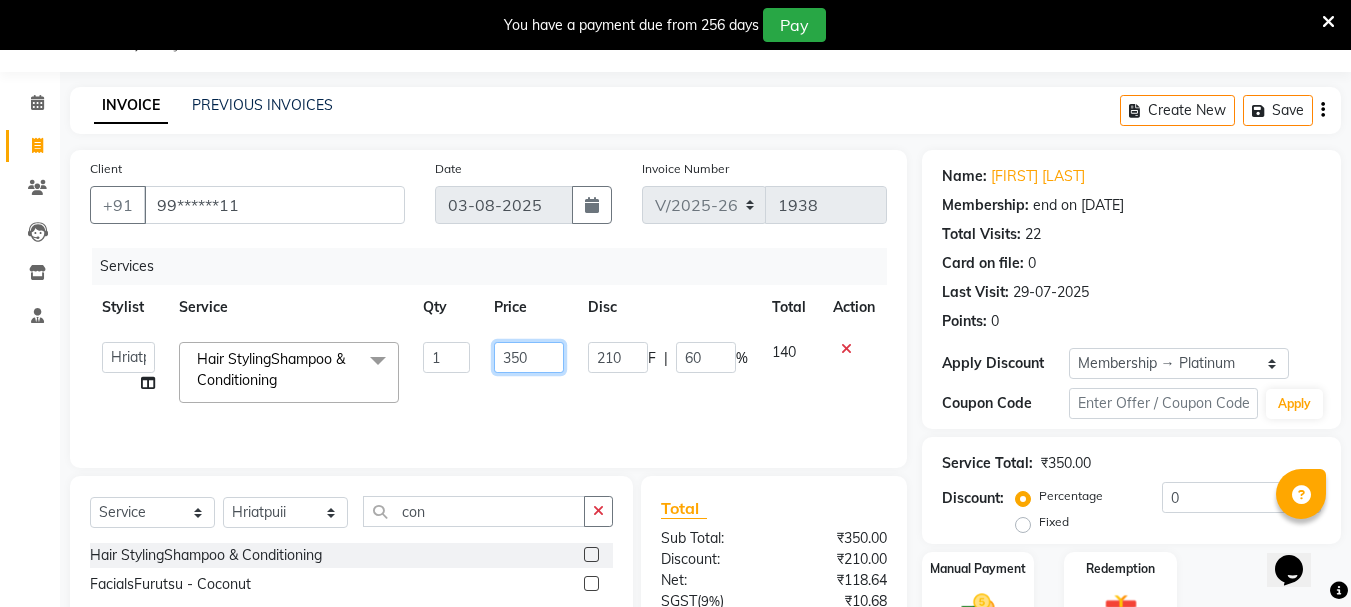 click on "350" 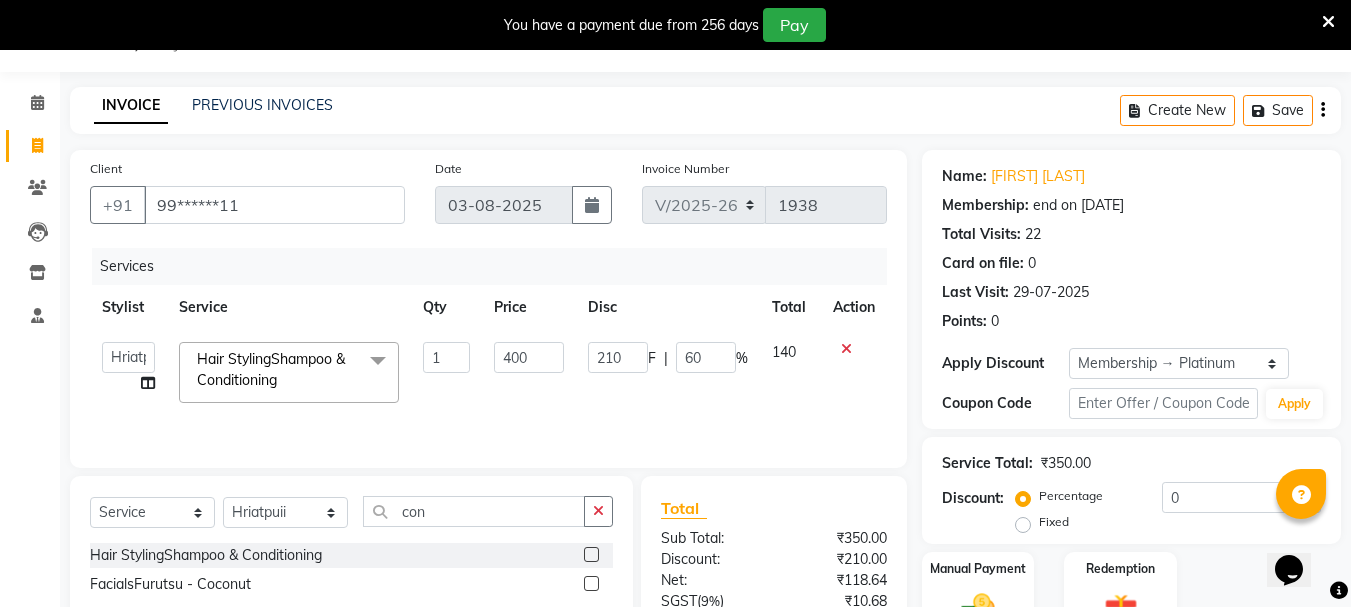 click on "400" 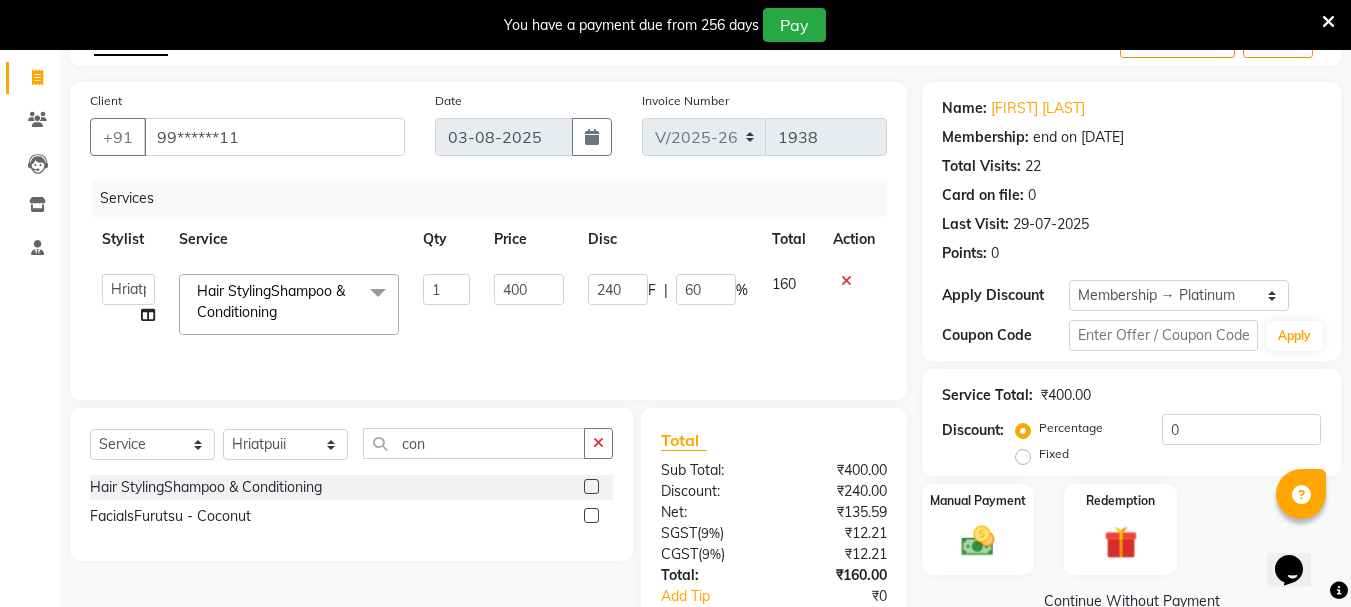 scroll, scrollTop: 43, scrollLeft: 0, axis: vertical 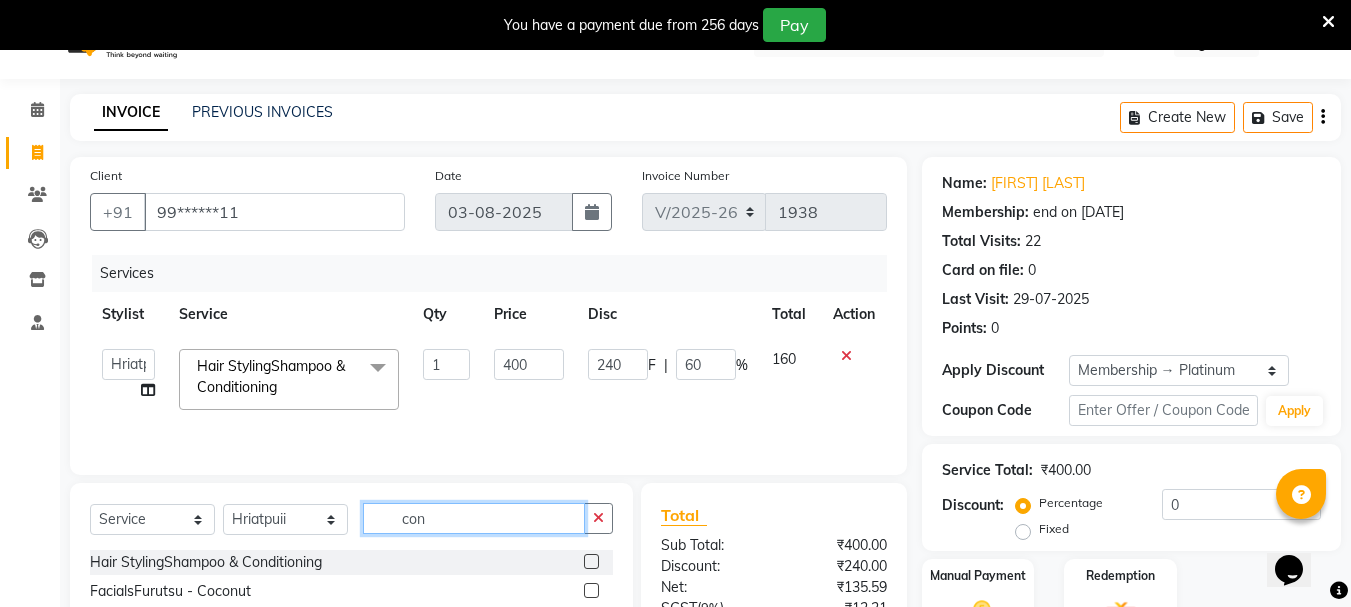 click on "con" 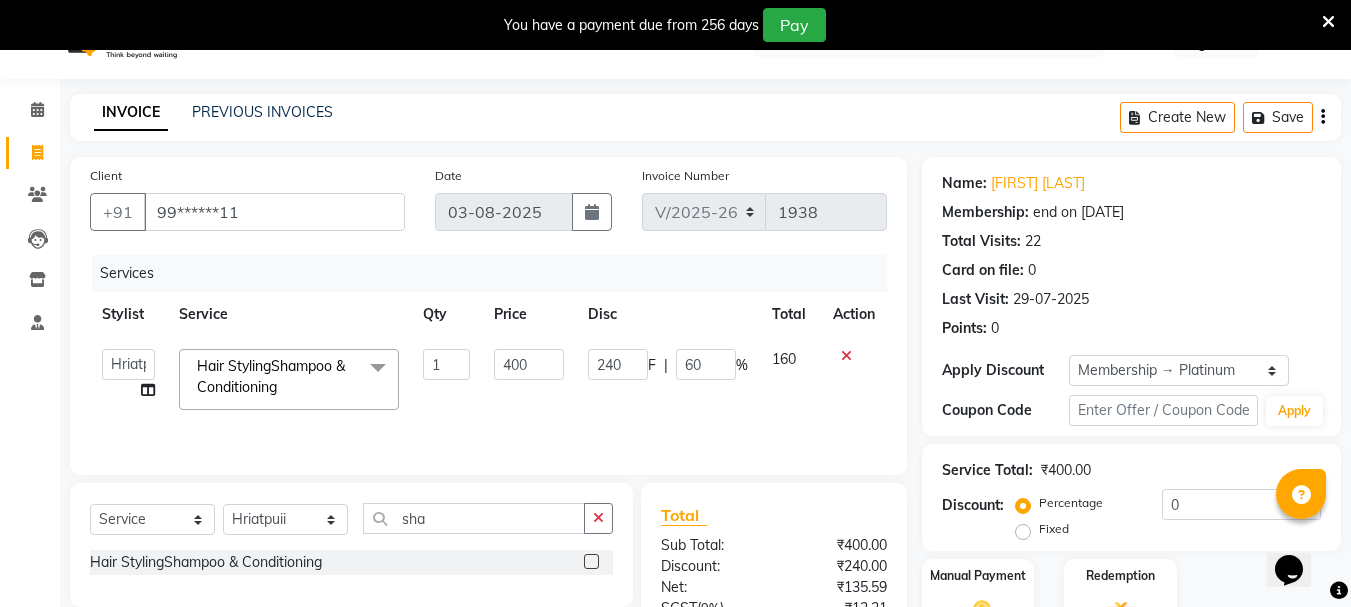 click 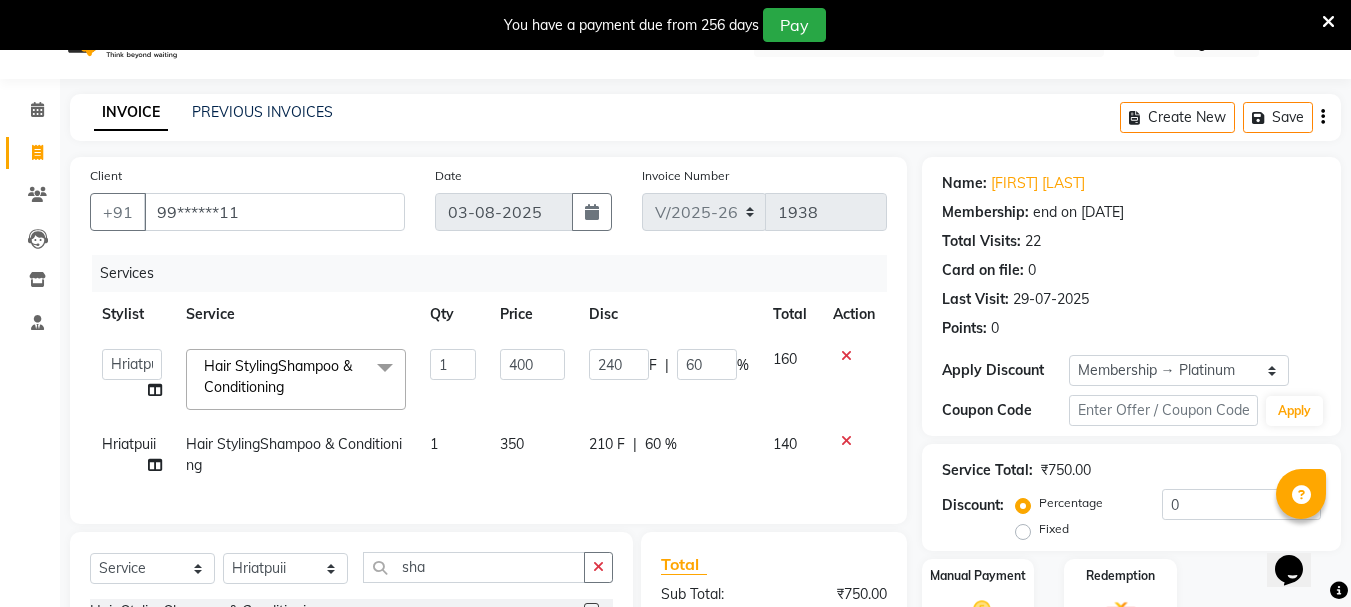click on "350" 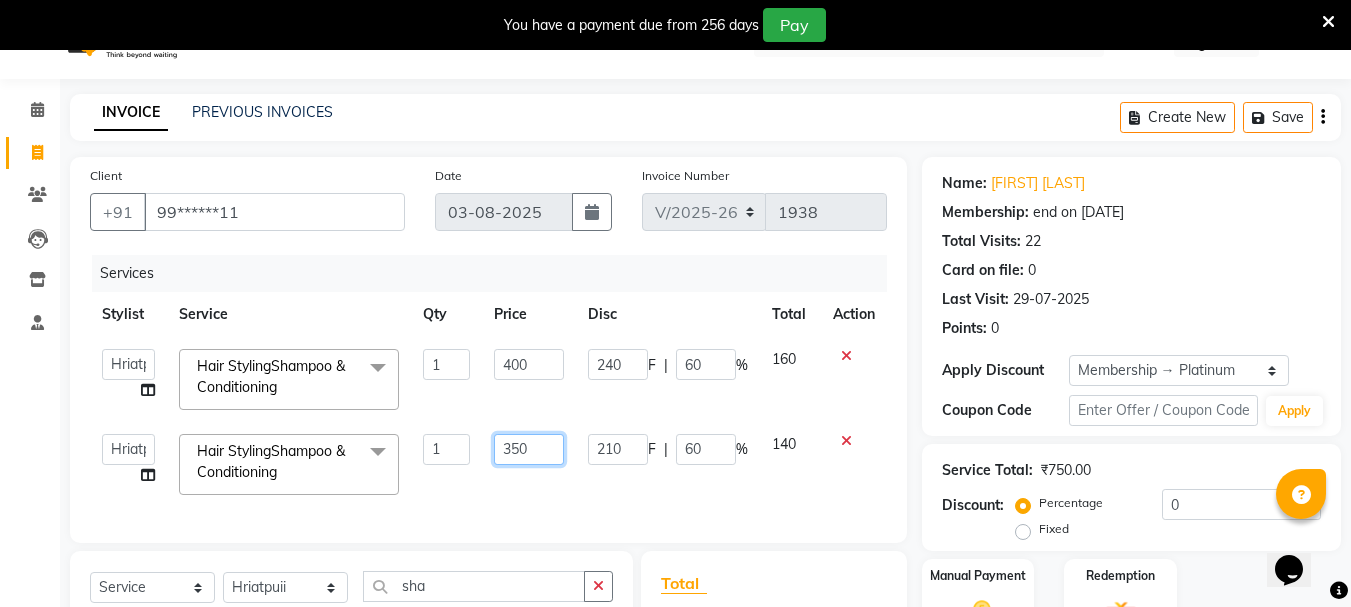 click on "350" 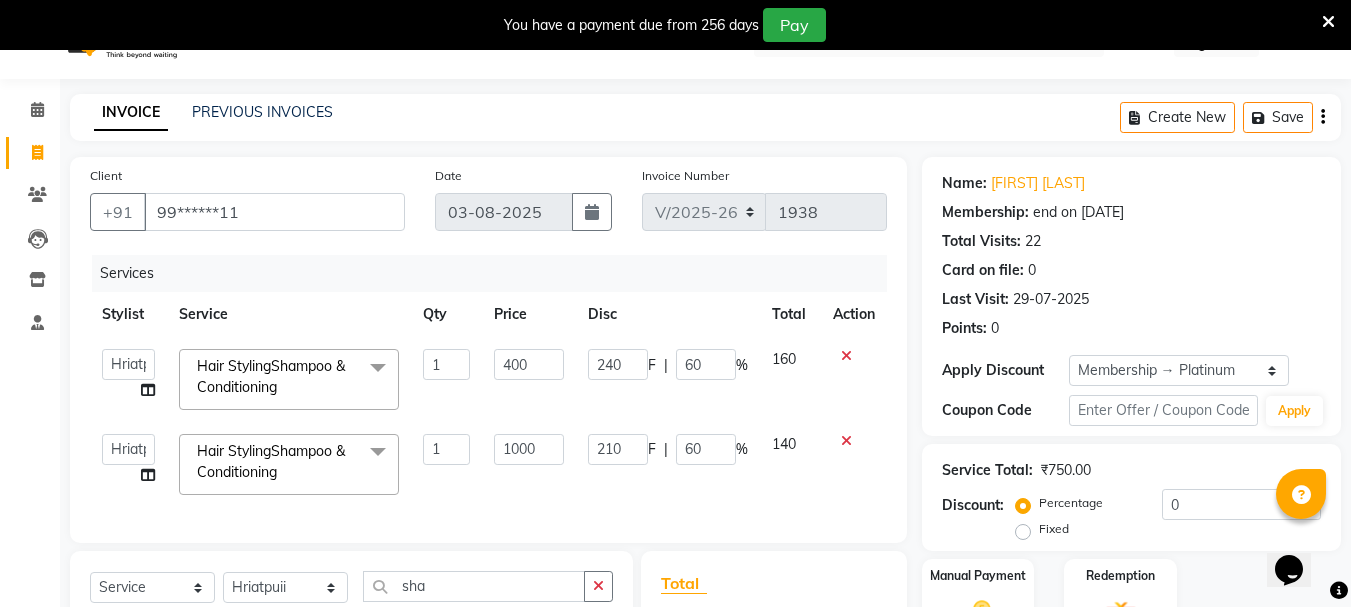 click on "Services Stylist Service Qty Price Disc Total Action  [FIRST]   [FIRST]   [FIRST]   [FIRST]   [FIRST]   [FIRST]   [FIRST]   [FIRST]   [FIRST]   [FIRST]   [FIRST]   [FIRST]   [FIRST]   [FIRST]   [FIRST]   [FIRST]   [FIRST]   [FIRST]   [FIRST]   [FIRST]   [FIRST]  Hair StylingShampoo & Conditioning  x Hair StylingCreative Style Director Hair StylingSenior Stylist Hair StylingStylist Hair StylingBlunt Hair Cut Hair StylingFringe Hair StylingKids Hair Cut (below 6 years) Hair StylingShampoo & Conditioning Hair StylingBlow-dry Hair StylingIroning Hair StylingTong Curls Hair Accessories Hair ColorRoot Touch-Up Vegan Hair ColorRoot Touch-Up PPD Free Hair ColorRoot Touch-Up Ammonia Free Hair ColorHighlights (Per Foil) Hair ColorHighlights with pre lightener (Per Foil) Hair ColorCrazy Hair Color (Per Foil) Hair ColorGlobal Hair Color Hair ColorBalayage/Ombre Henna Hair Toning Hair & Scalp TreatmentHair Spa - Shea Butter Hair & Scalp TreatmentHair Spa - Nashi Hair & Scalp TreatmentRisana Hair & Scalp TreatmentQOD F4st FacialsKanpeki - Blanch" 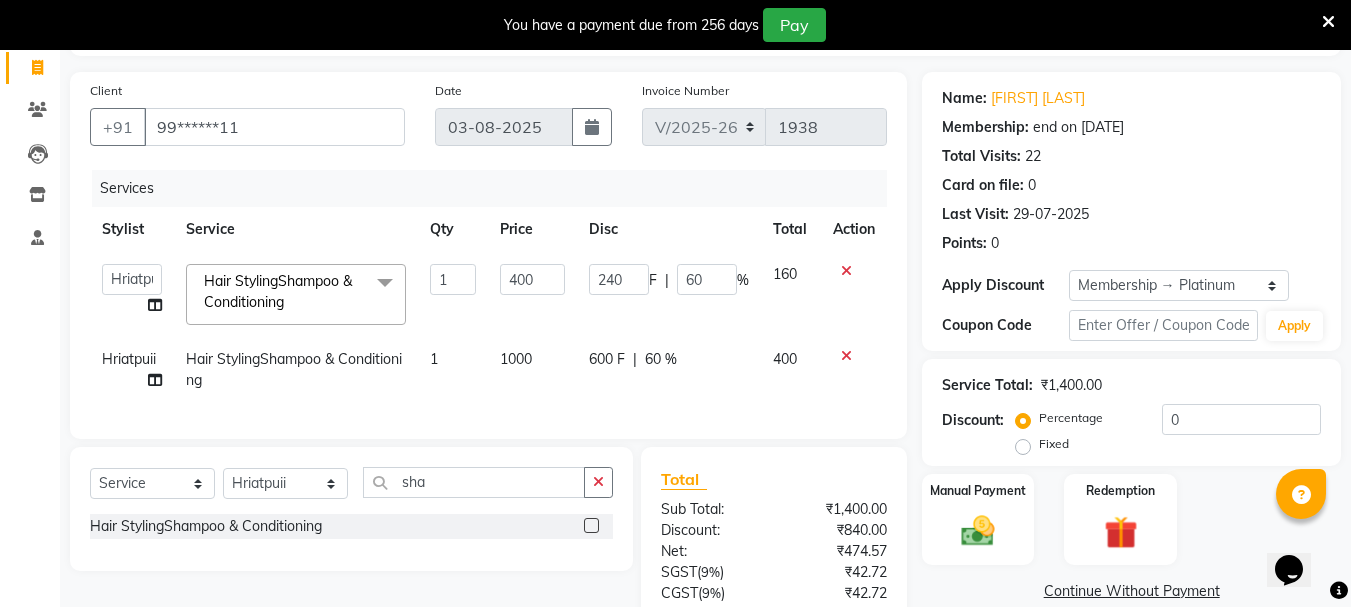 scroll, scrollTop: 243, scrollLeft: 0, axis: vertical 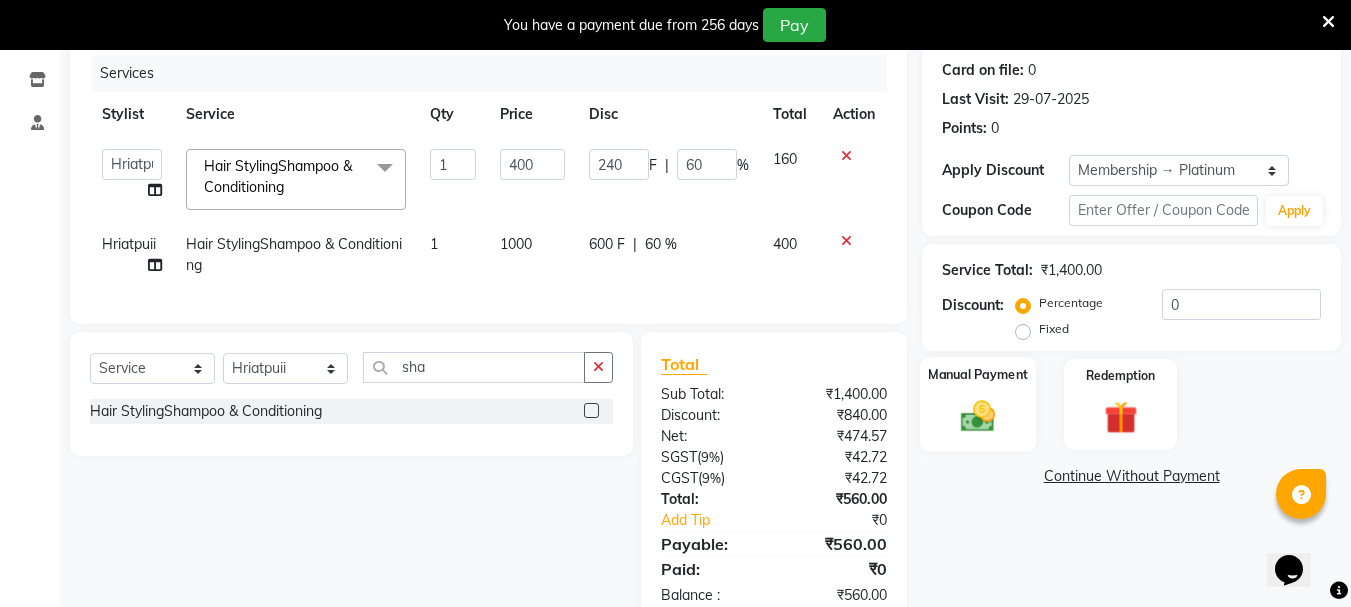 click 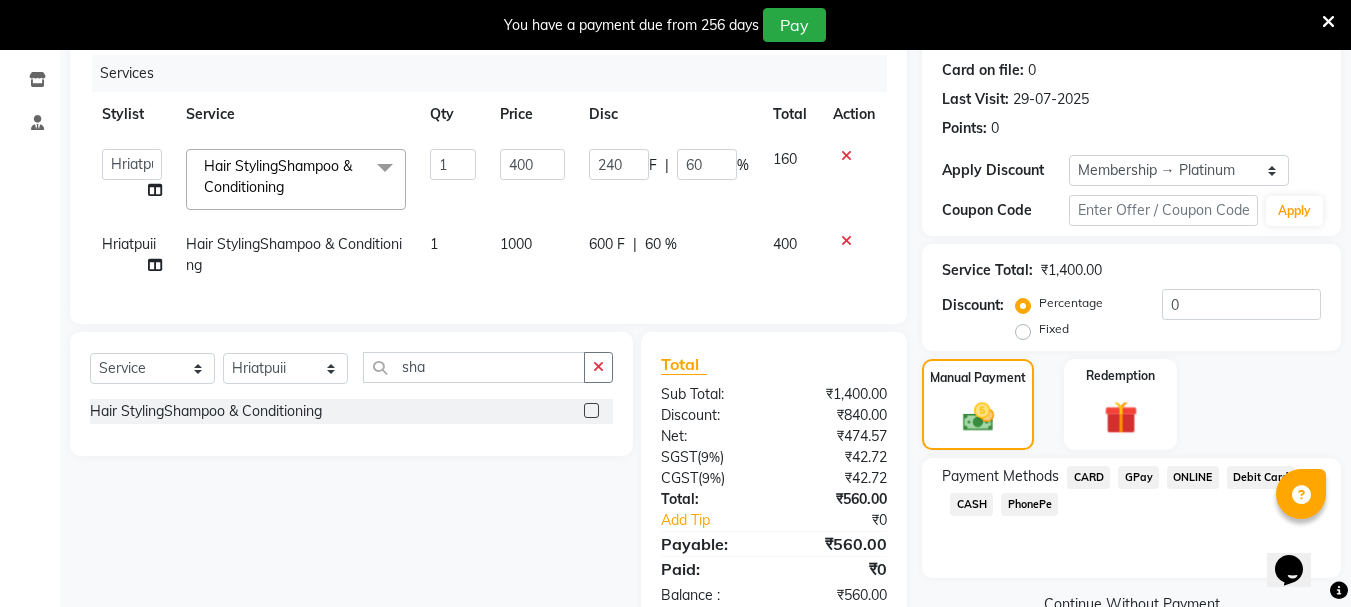 click on "CARD" 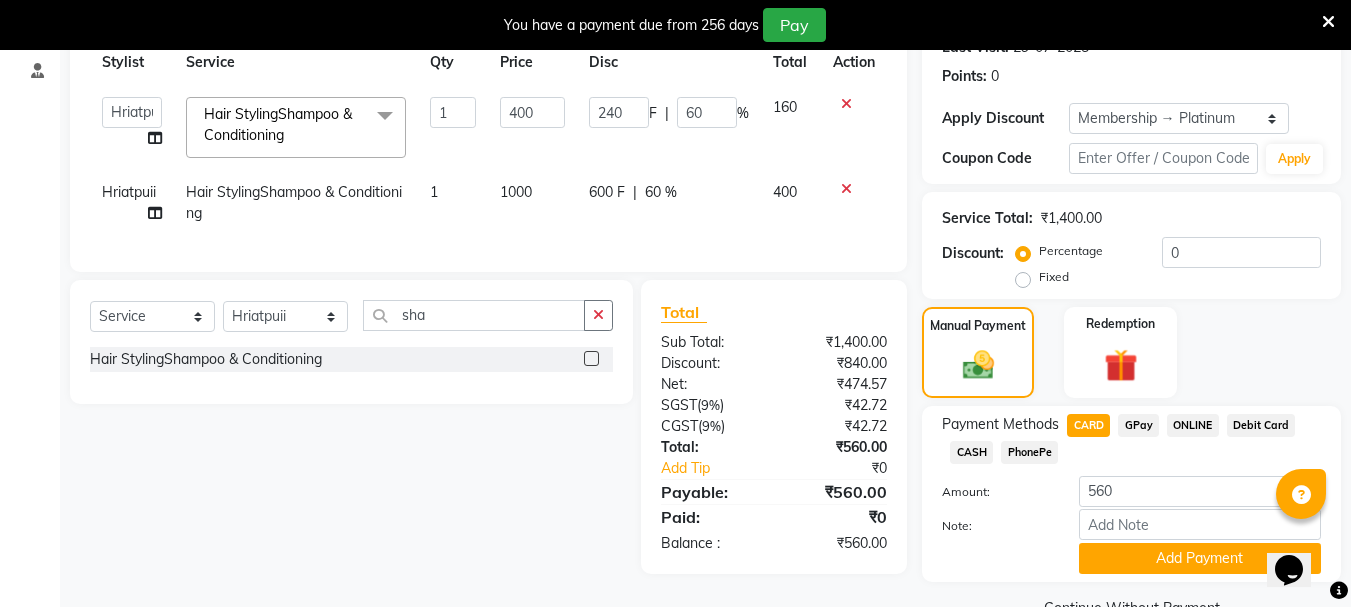 scroll, scrollTop: 341, scrollLeft: 0, axis: vertical 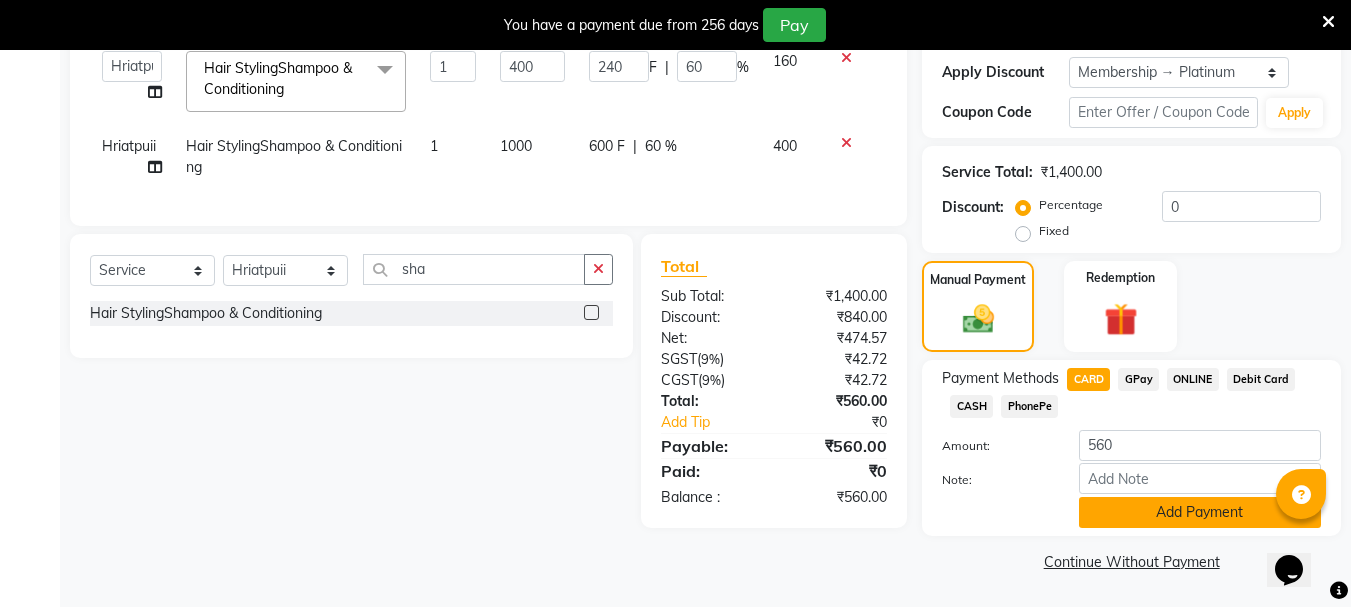 click on "Add Payment" 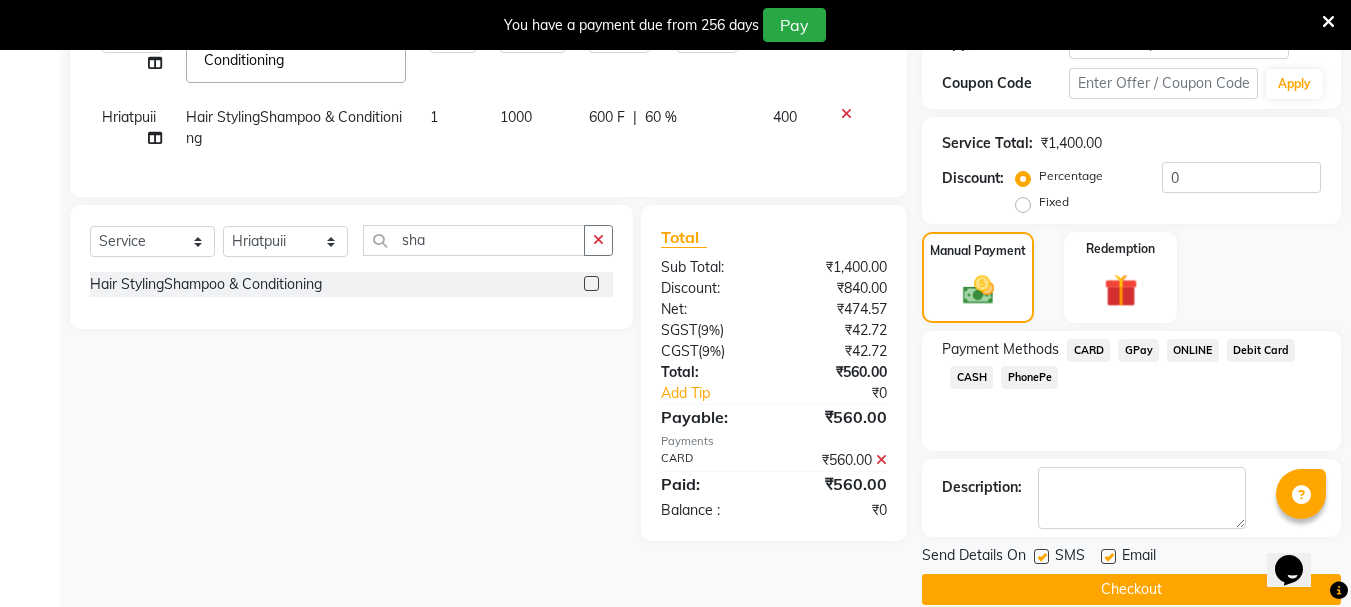 scroll, scrollTop: 398, scrollLeft: 0, axis: vertical 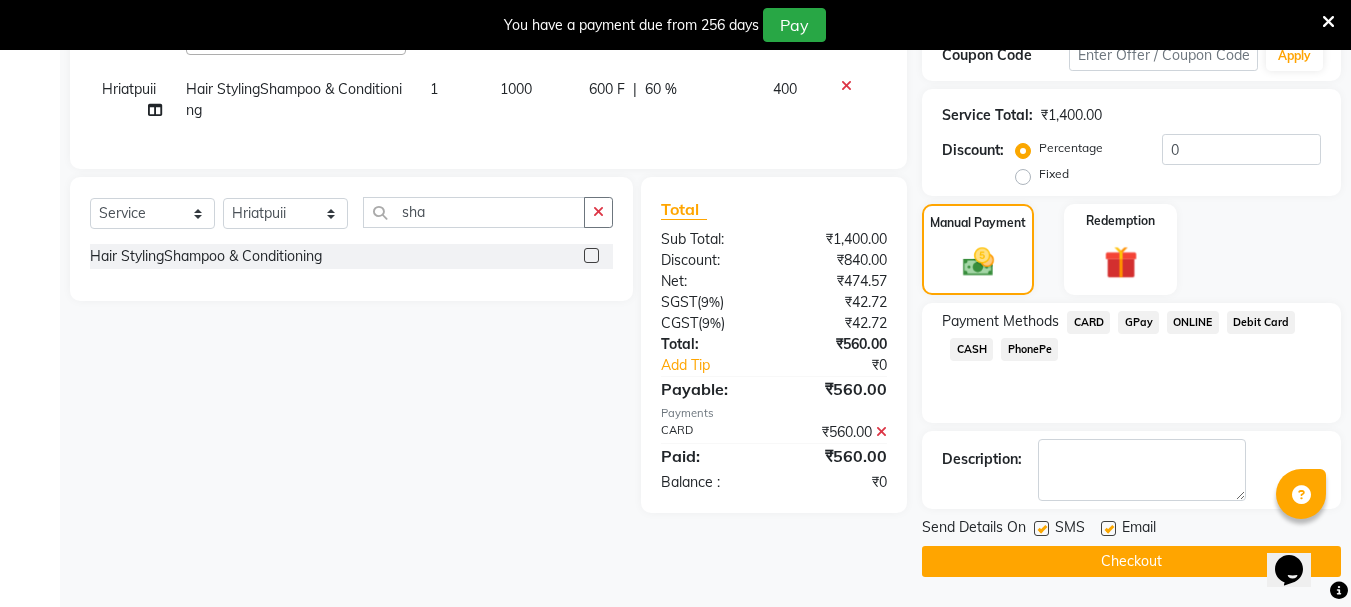 click 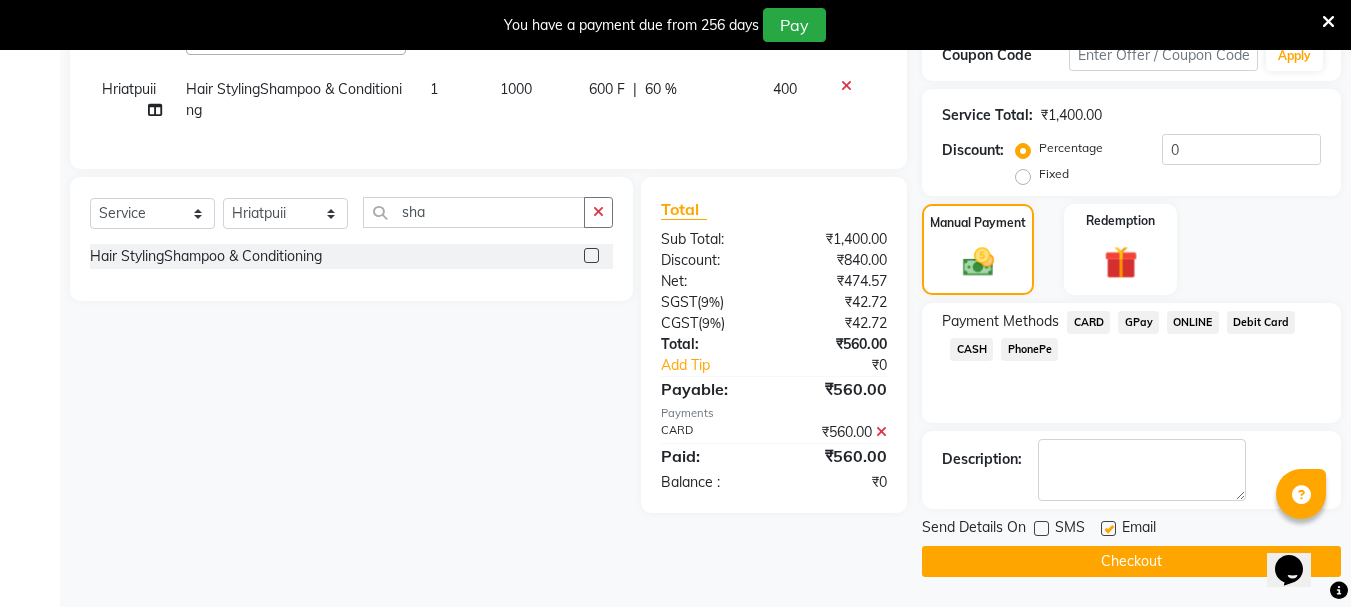 click 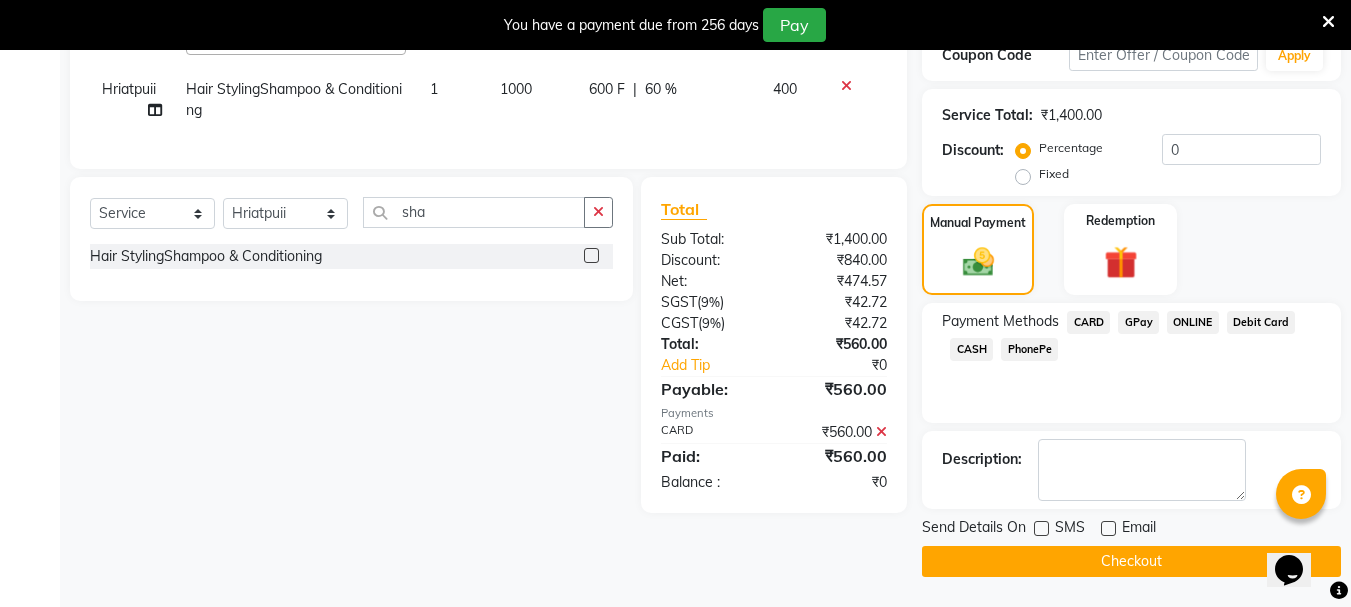 click on "Checkout" 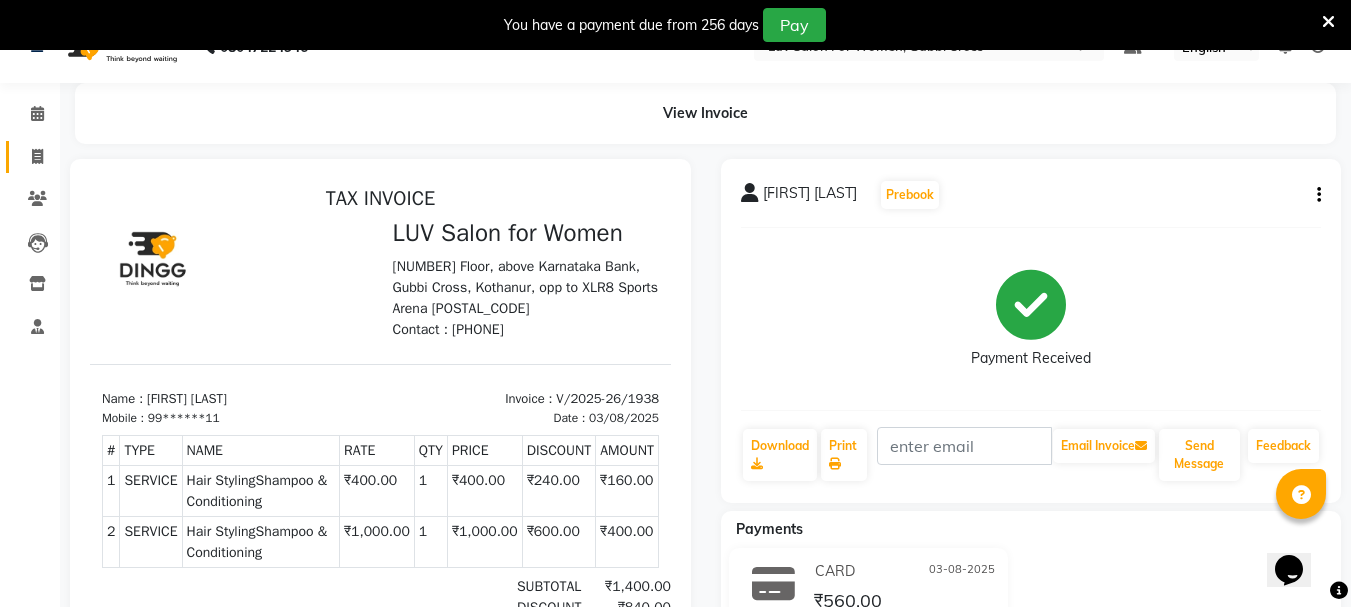 scroll, scrollTop: 0, scrollLeft: 0, axis: both 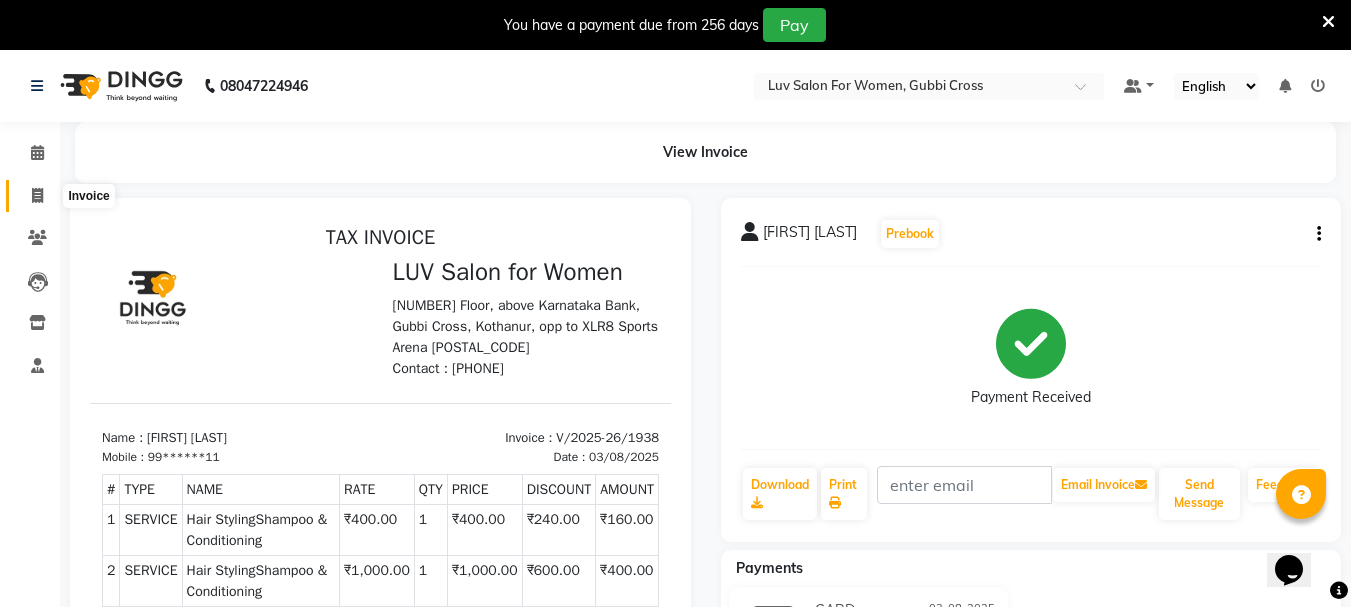 click 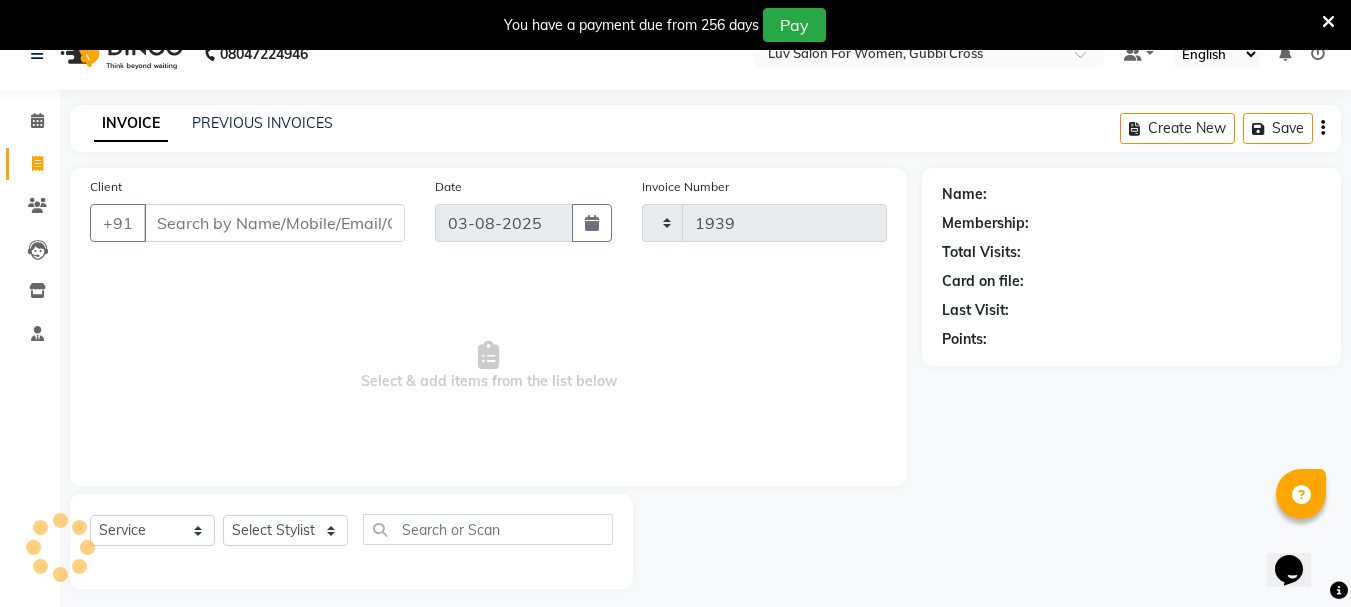 scroll, scrollTop: 50, scrollLeft: 0, axis: vertical 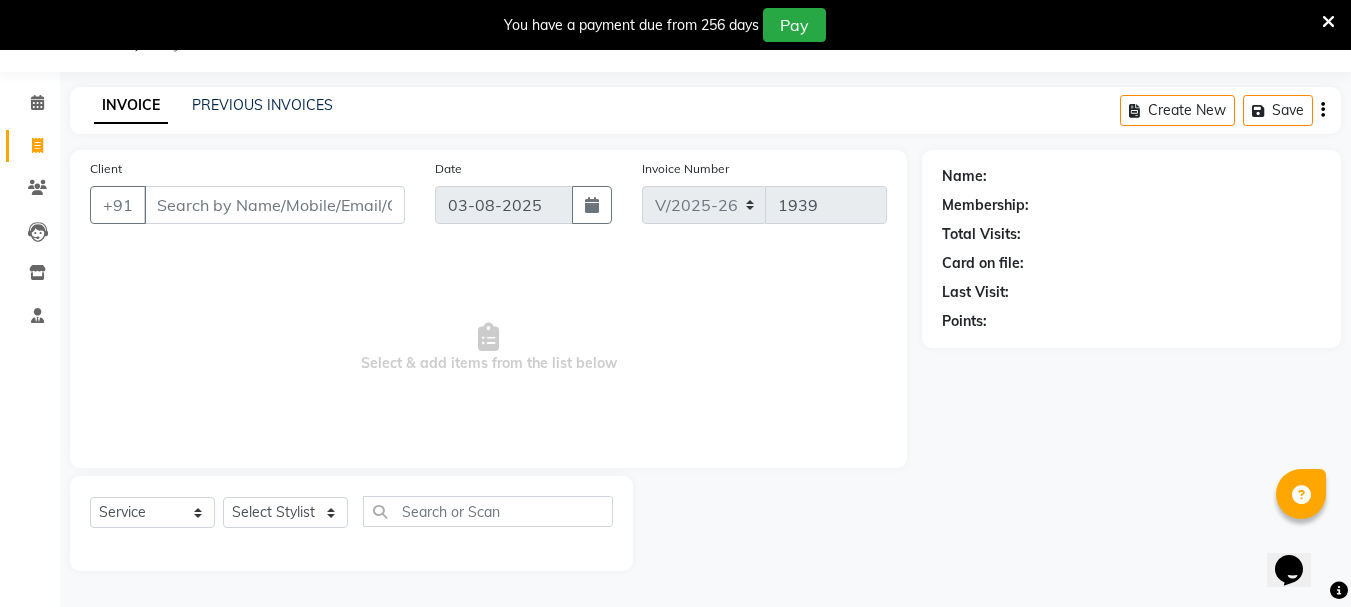 click on "Client" at bounding box center (274, 205) 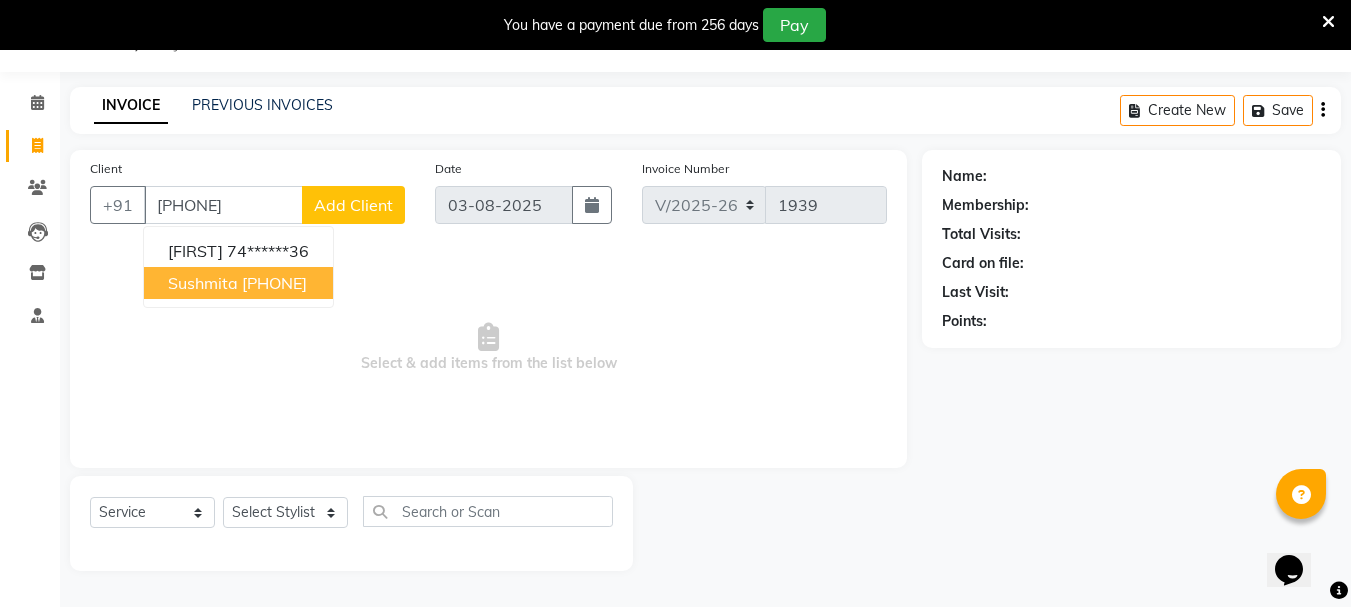 click on "[PHONE]" at bounding box center [274, 283] 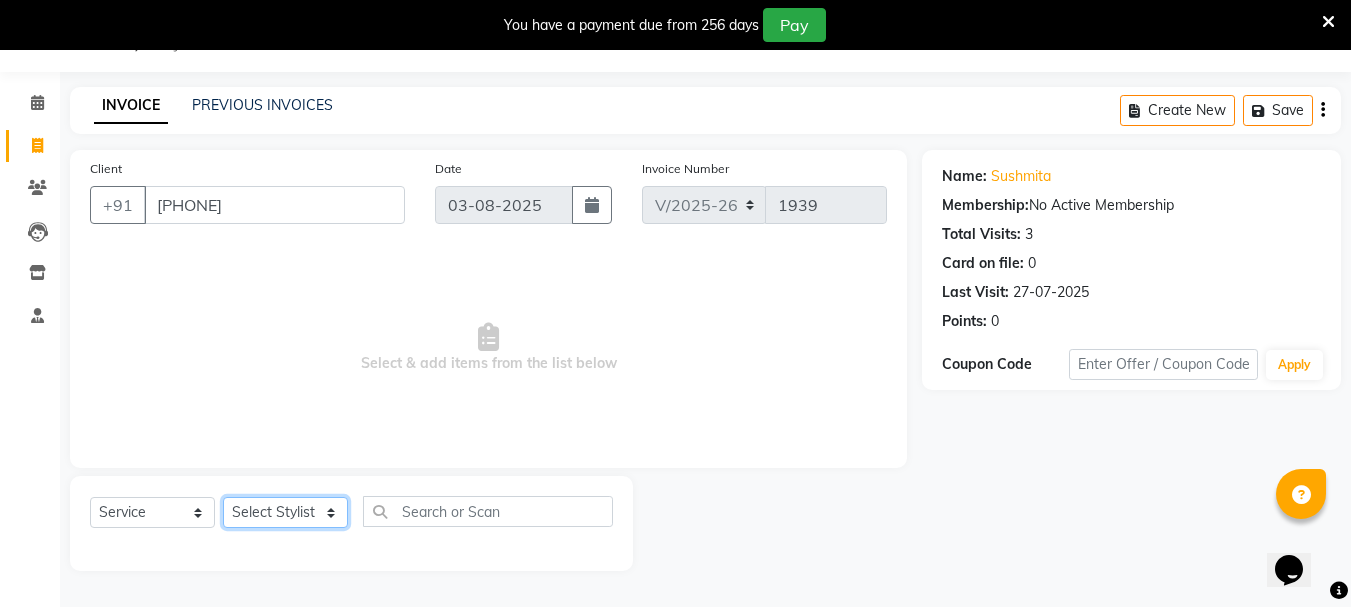 click on "Select Stylist [FIRST] [FIRST] [FIRST] [FIRST] [FIRST] [FIRST] [FIRST] [FIRST] [FIRST] [FIRST] [FIRST] [FIRST] [FIRST] [FIRST] [FIRST] [FIRST] [FIRST] [FIRST] [FIRST] [FIRST] [FIRST]" 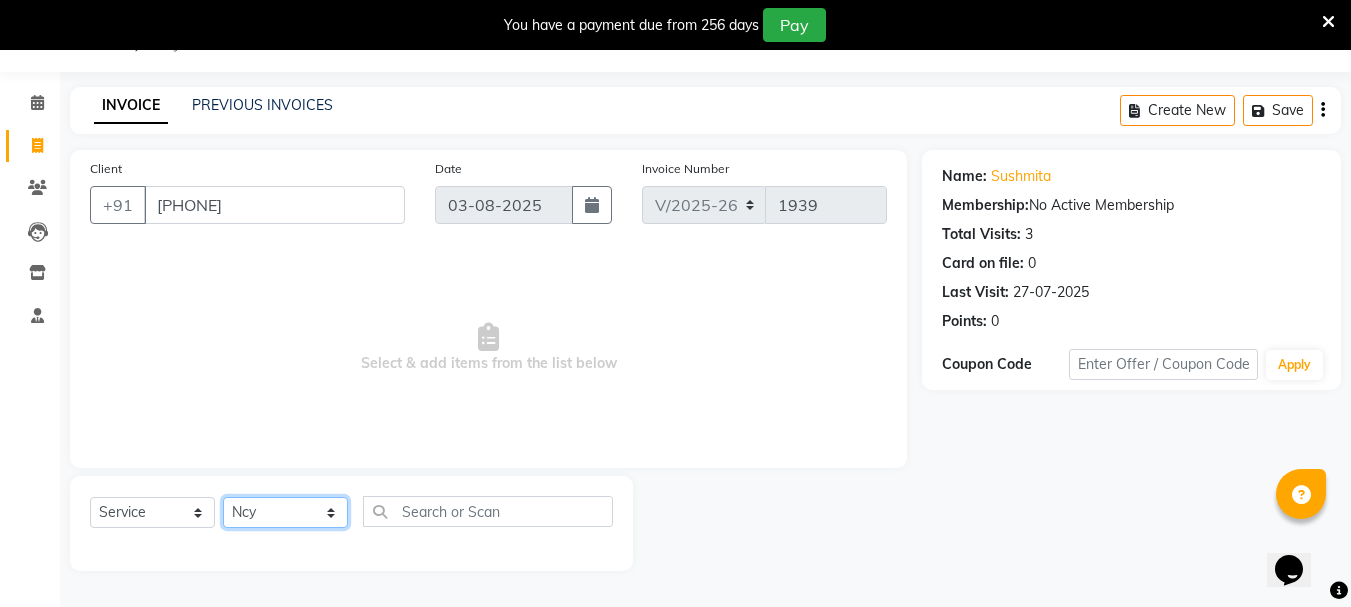 click on "Select Stylist [FIRST] [FIRST] [FIRST] [FIRST] [FIRST] [FIRST] [FIRST] [FIRST] [FIRST] [FIRST] [FIRST] [FIRST] [FIRST] [FIRST] [FIRST] [FIRST] [FIRST] [FIRST] [FIRST] [FIRST] [FIRST]" 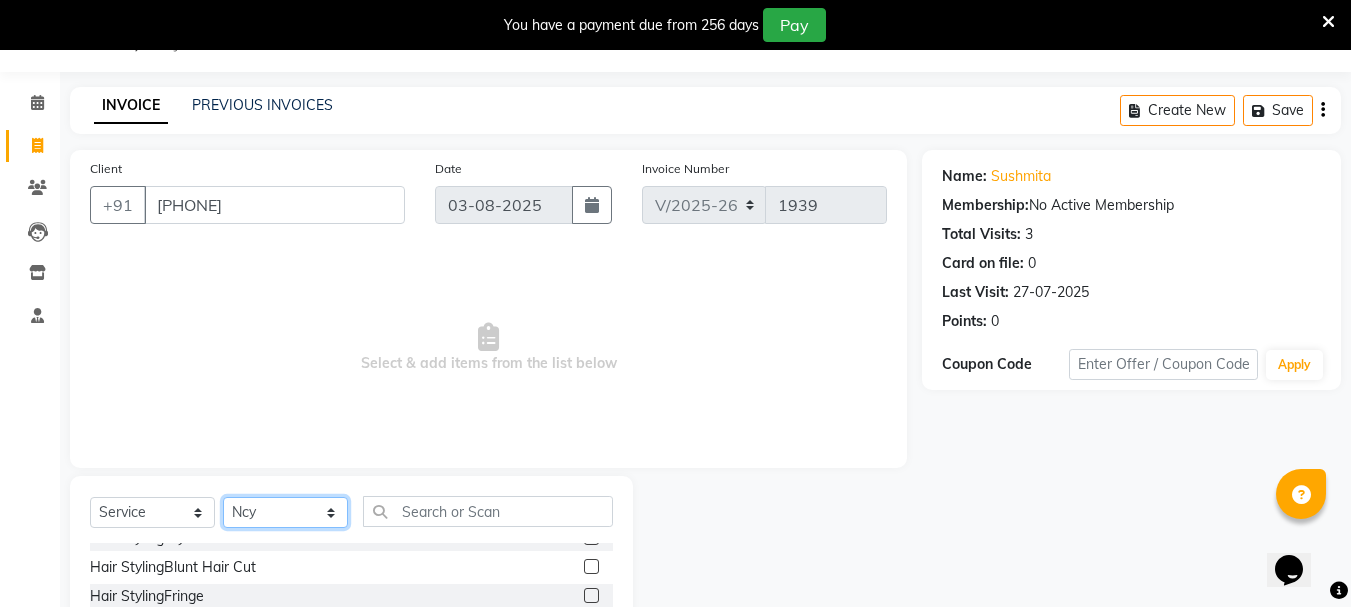 scroll, scrollTop: 200, scrollLeft: 0, axis: vertical 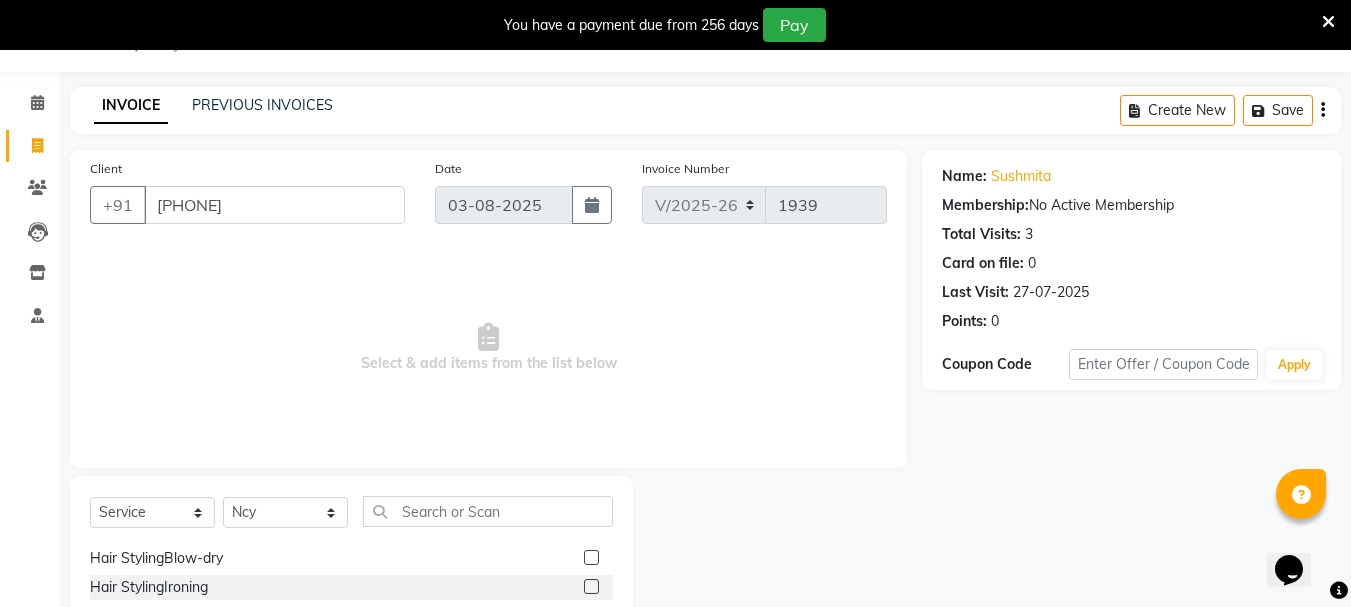 click 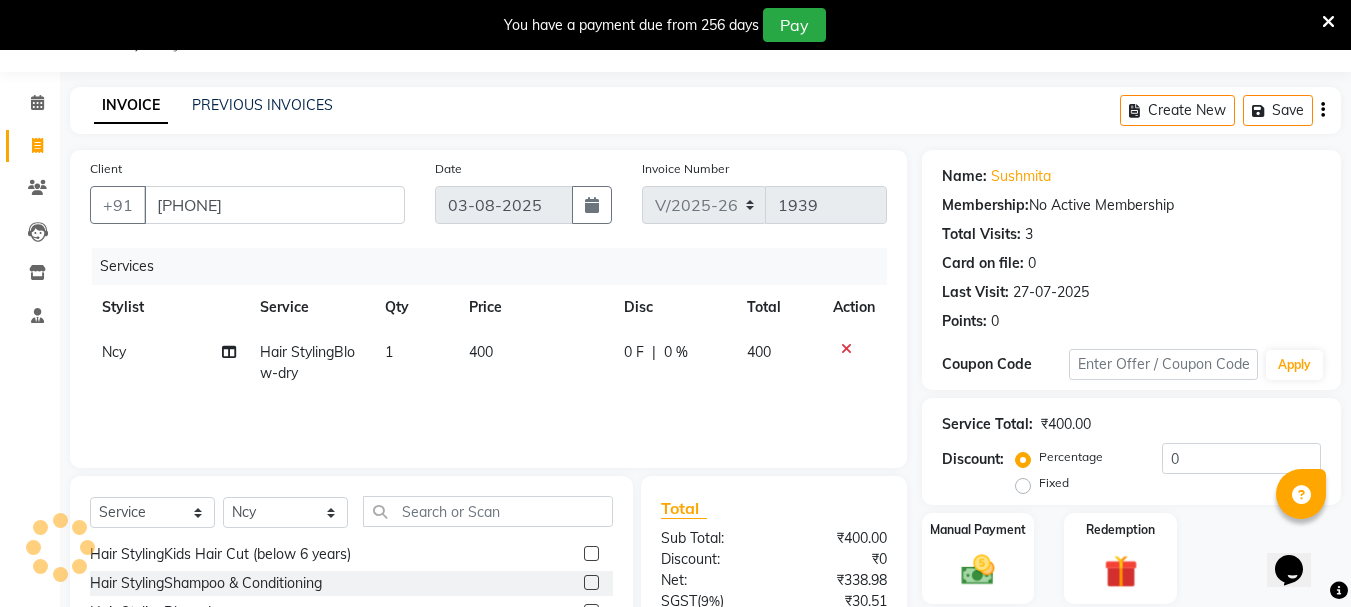 scroll, scrollTop: 100, scrollLeft: 0, axis: vertical 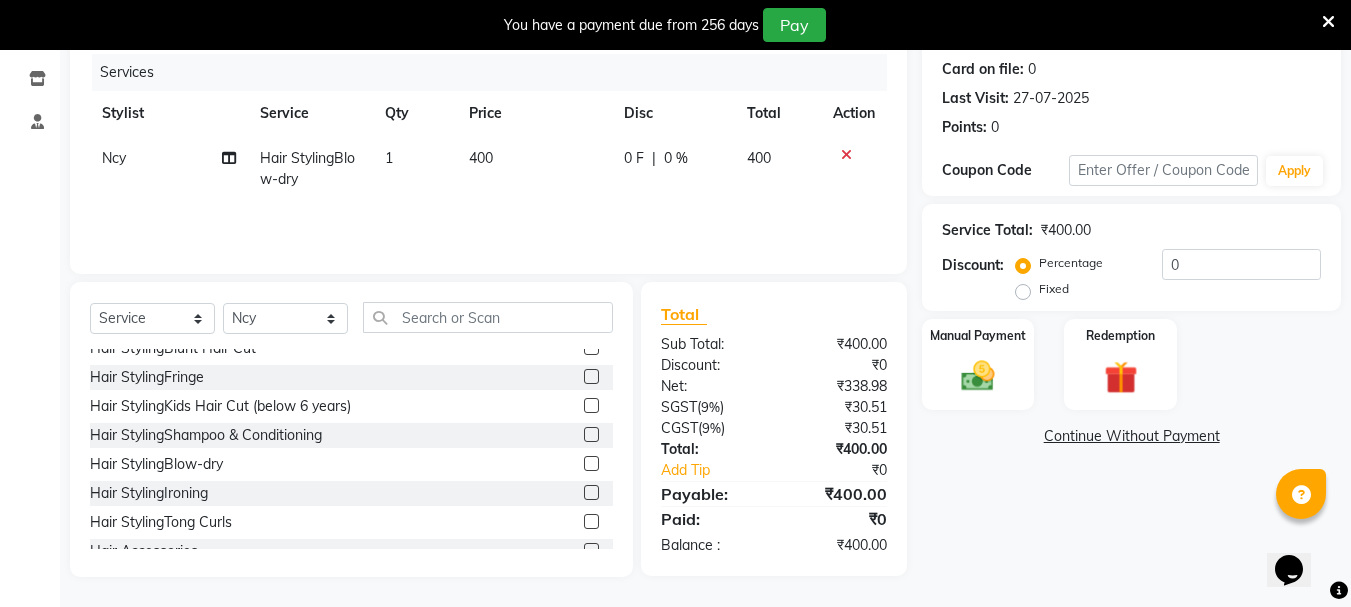 click 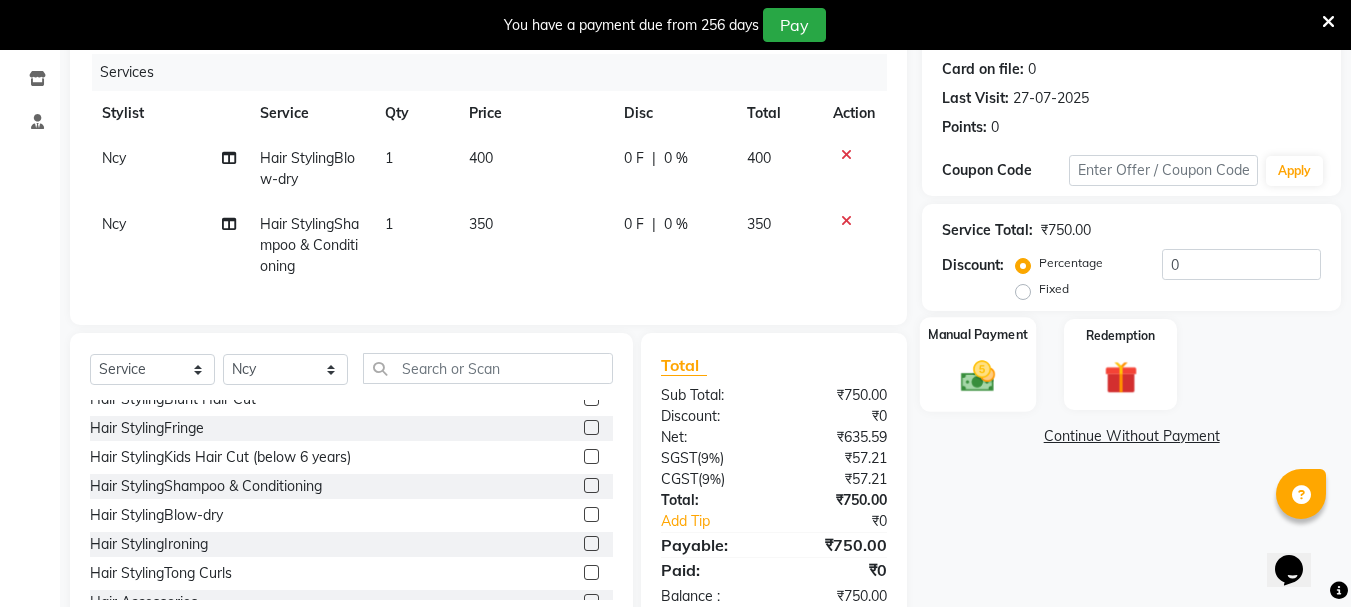 click on "Manual Payment" 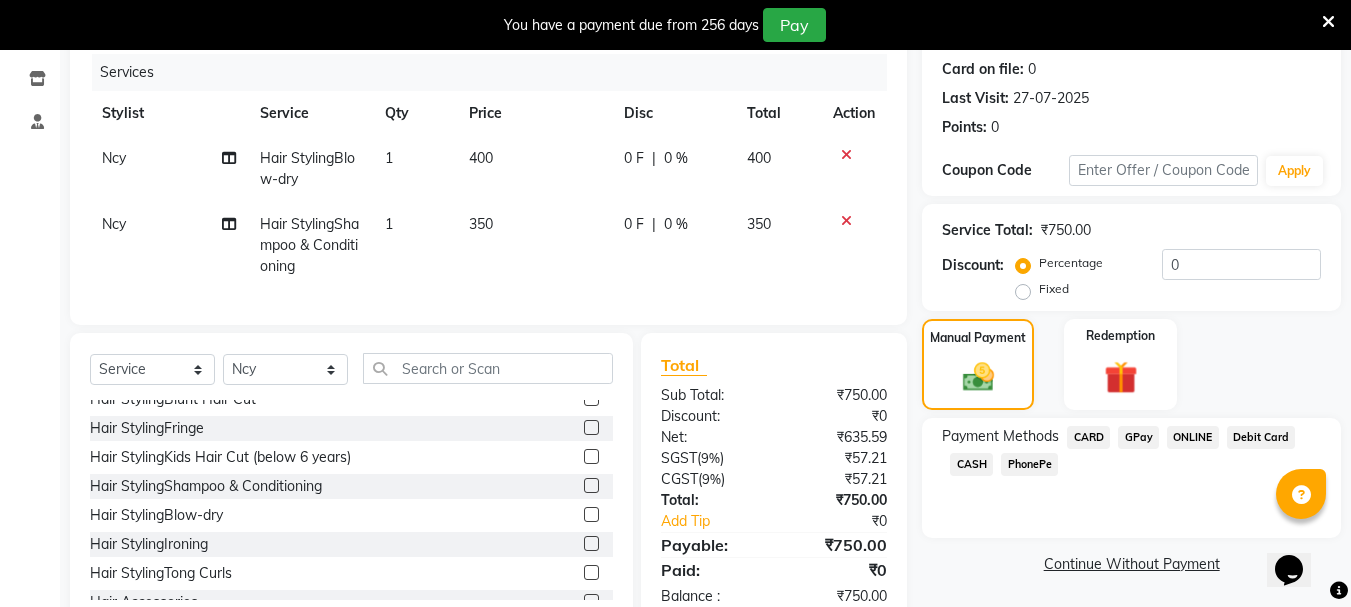 click on "CARD" 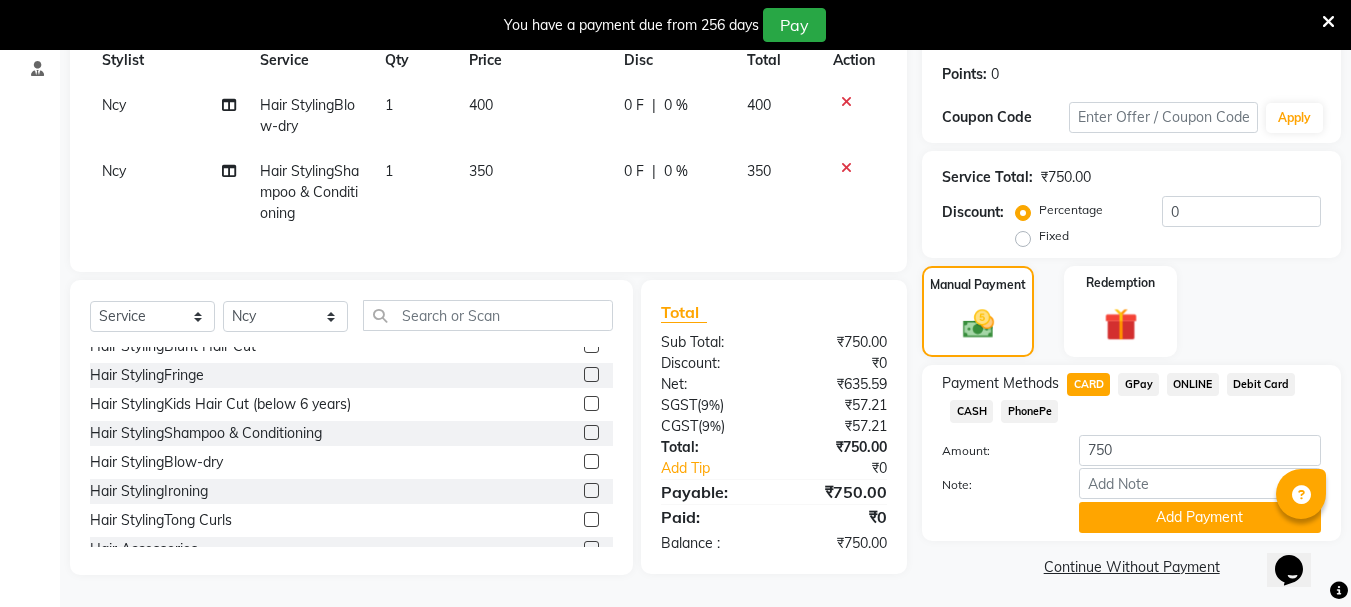 scroll, scrollTop: 310, scrollLeft: 0, axis: vertical 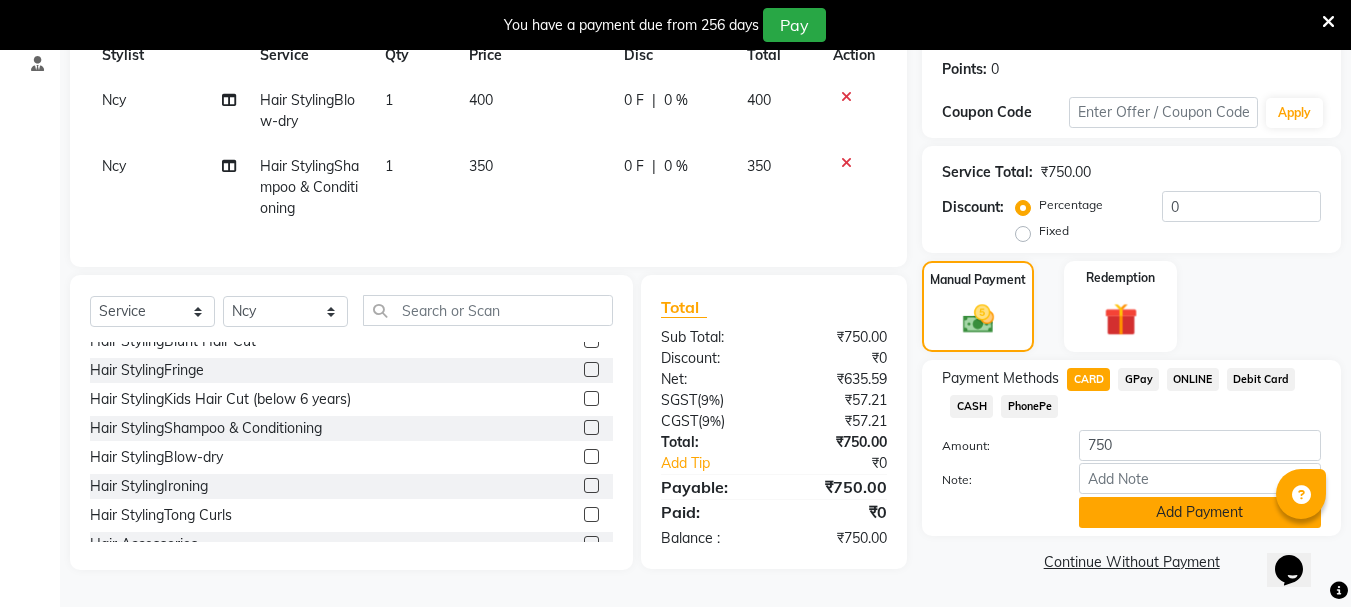 click on "Add Payment" 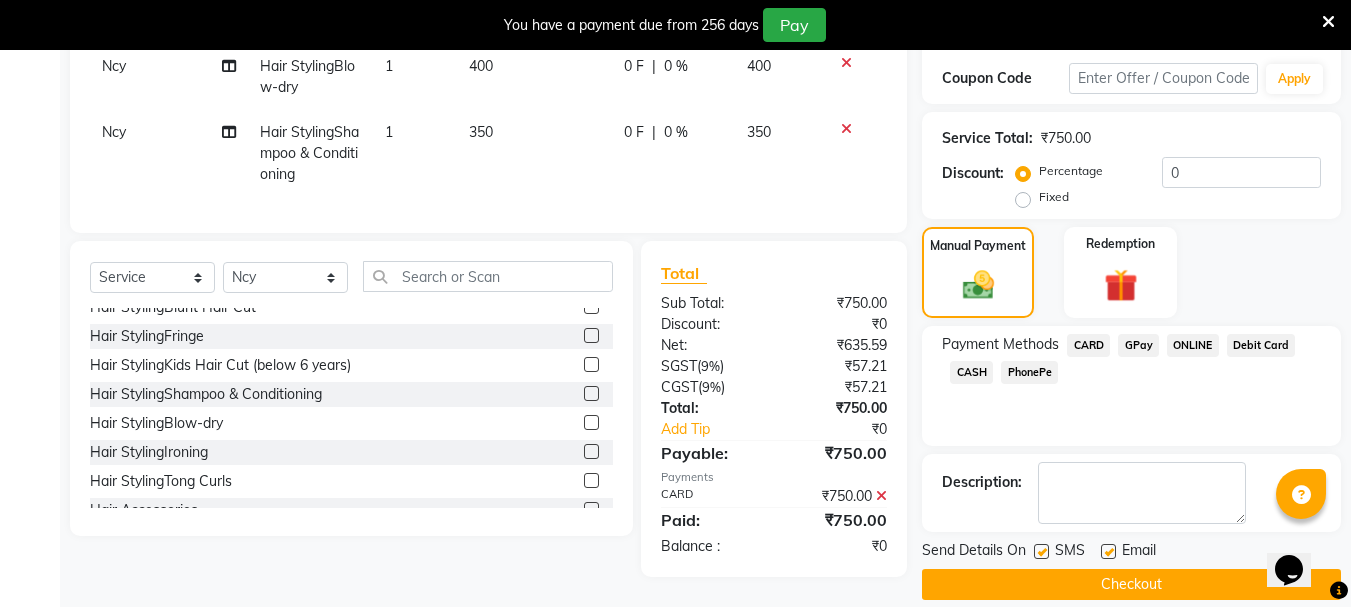 scroll, scrollTop: 359, scrollLeft: 0, axis: vertical 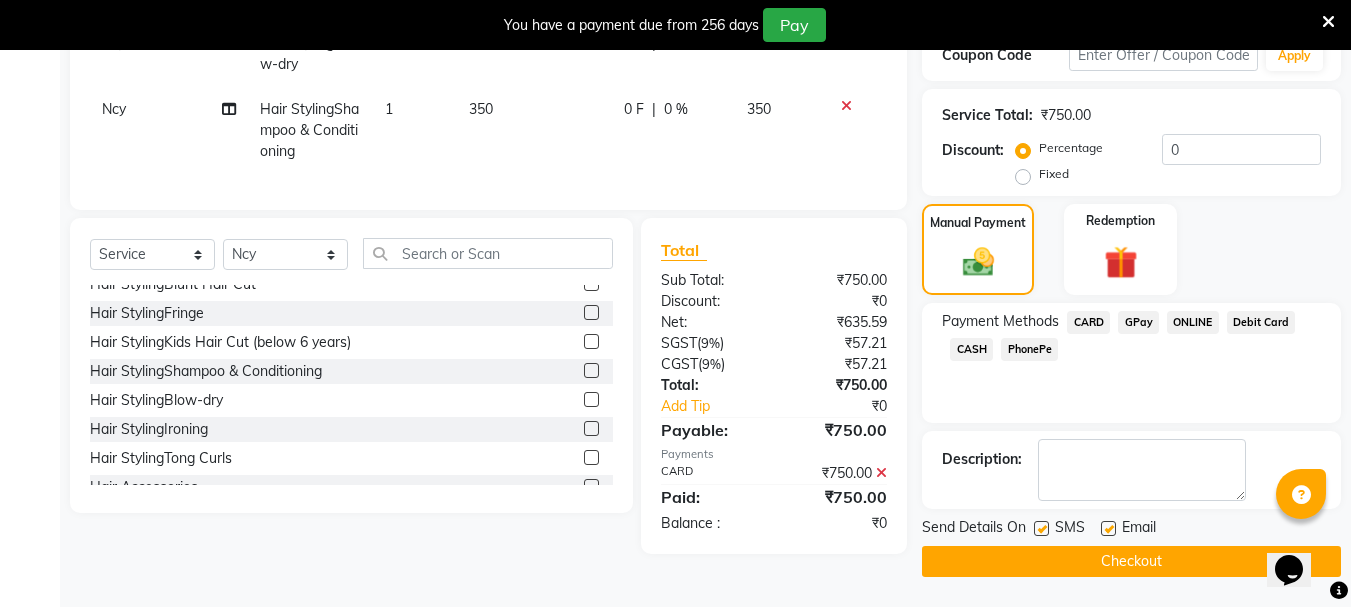 click on "Checkout" 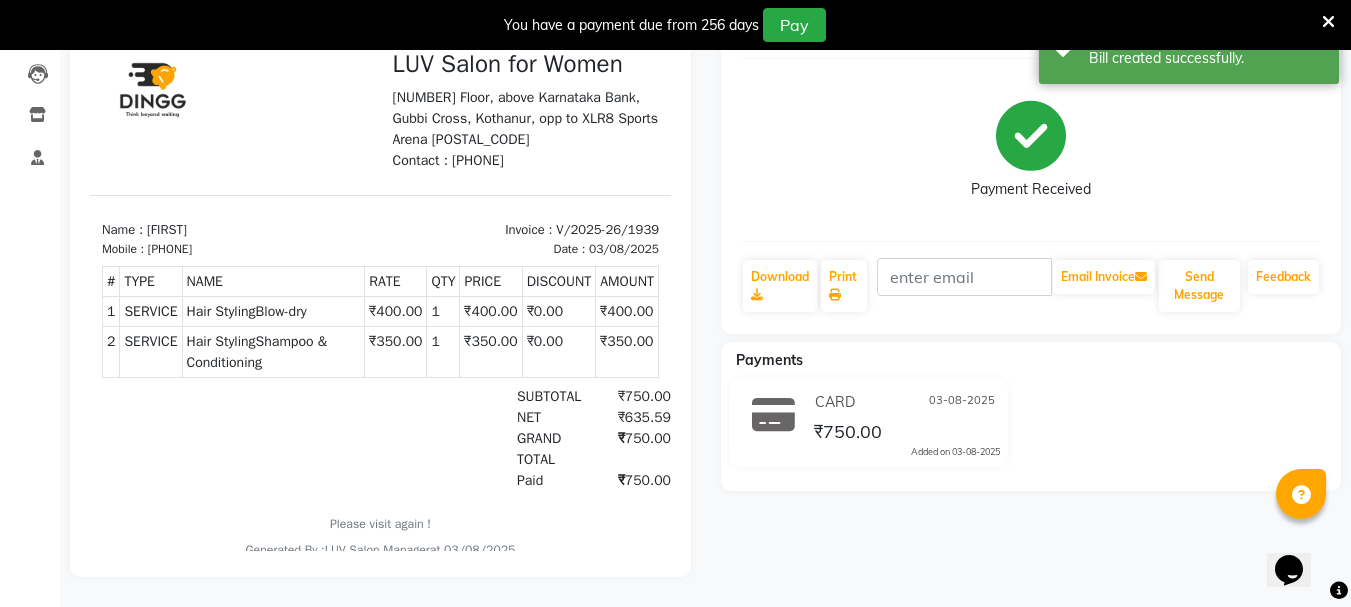 scroll, scrollTop: 0, scrollLeft: 0, axis: both 